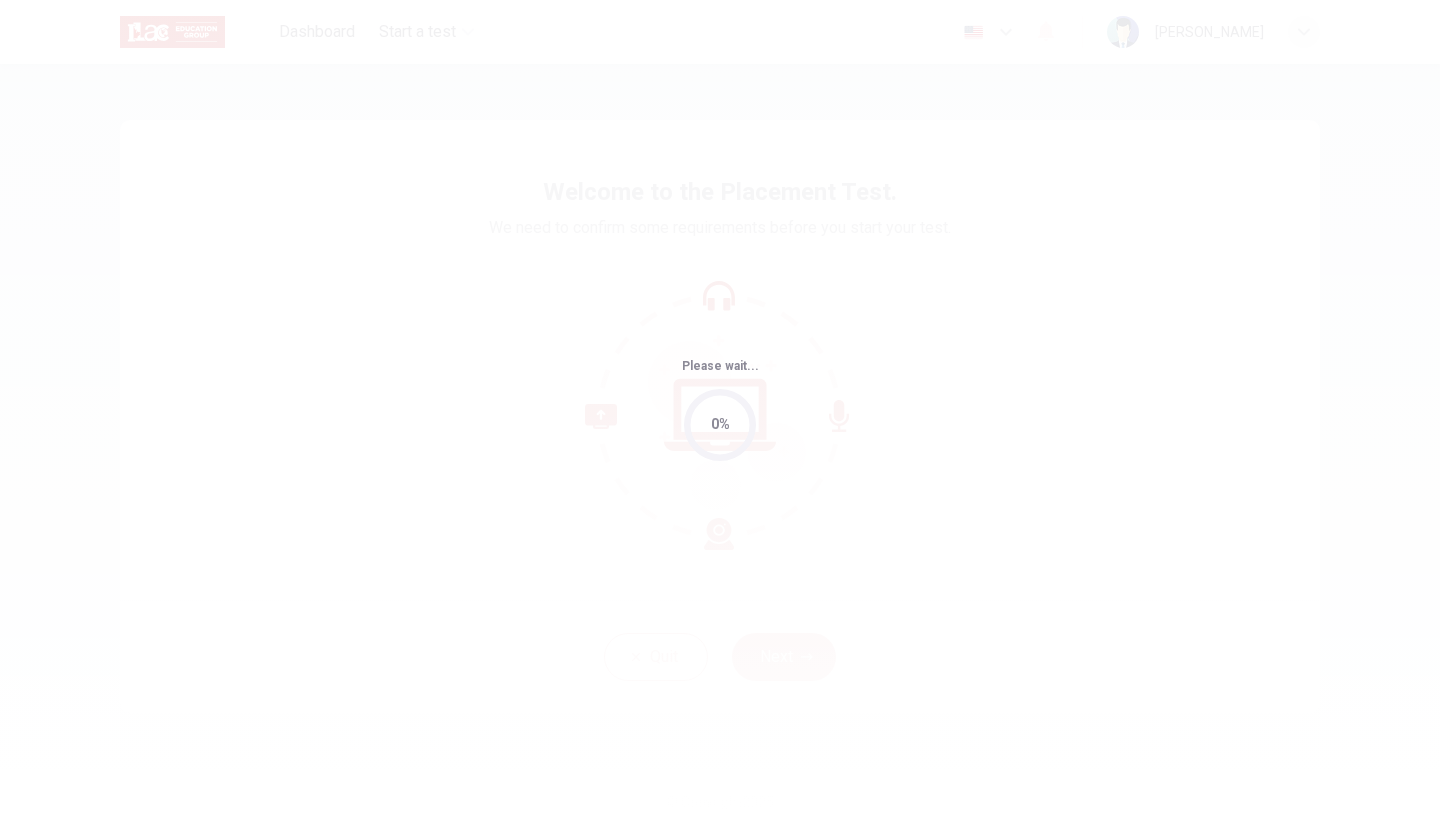 scroll, scrollTop: 0, scrollLeft: 0, axis: both 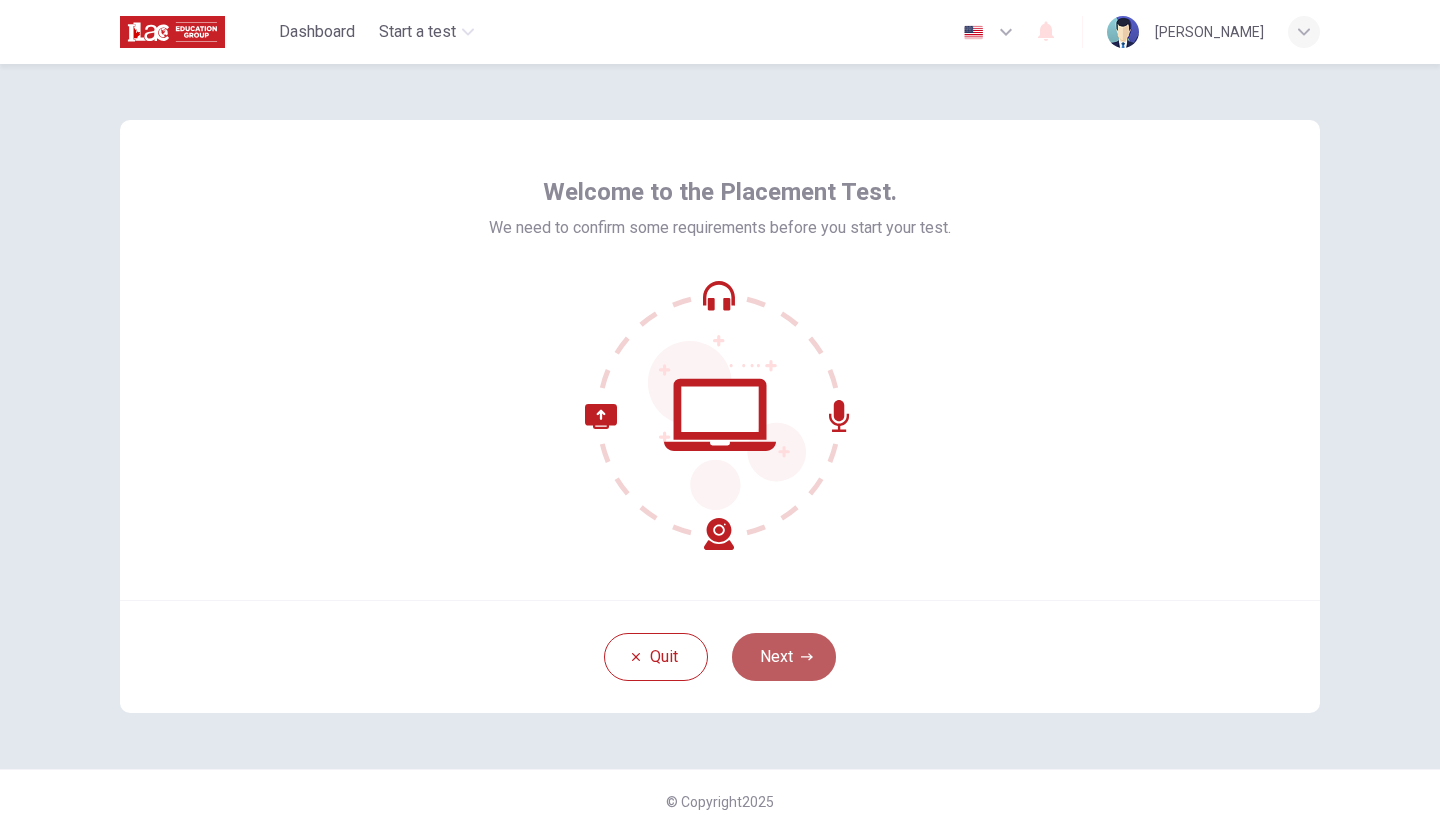 click on "Next" at bounding box center [784, 657] 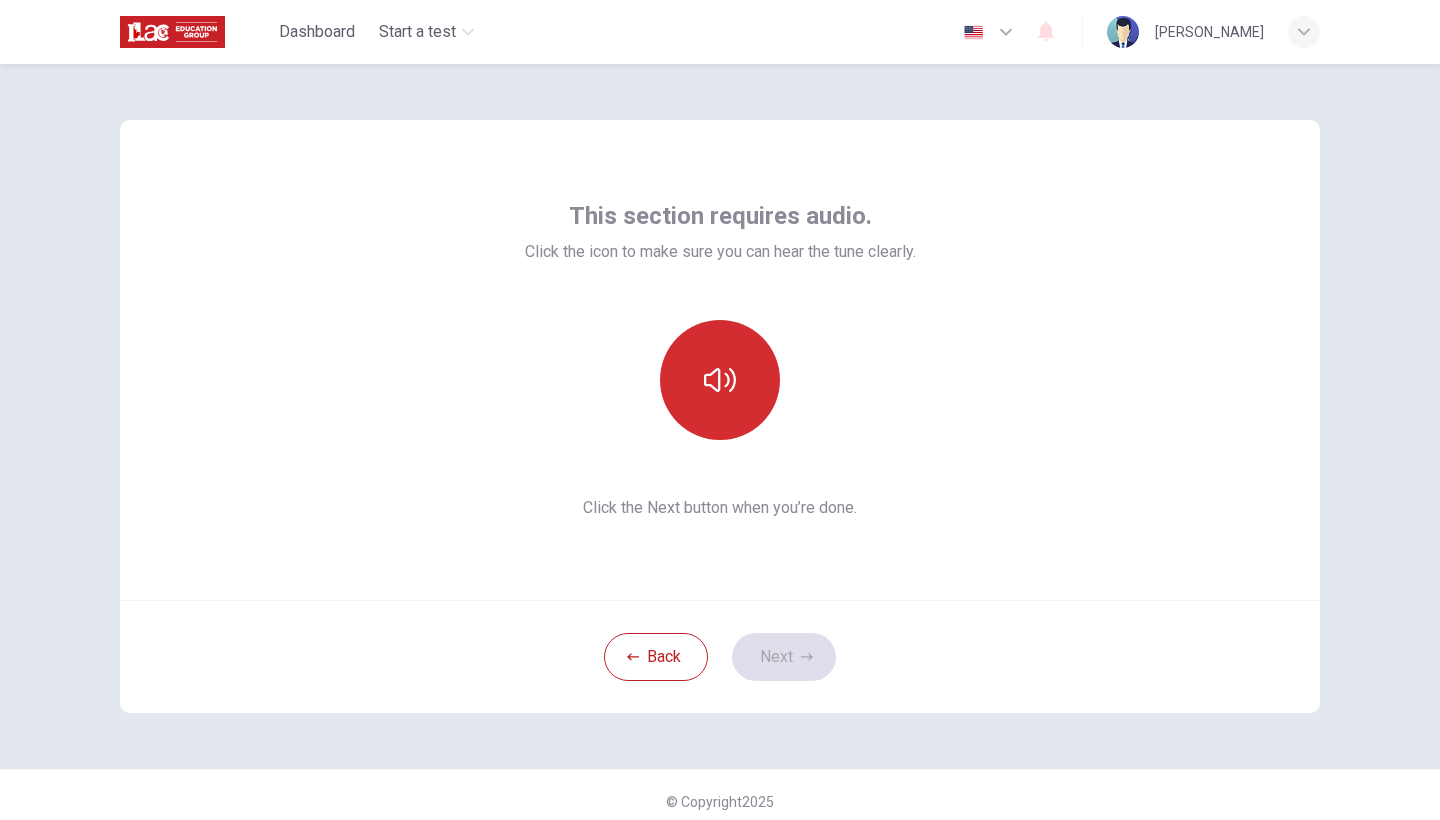 click at bounding box center [720, 380] 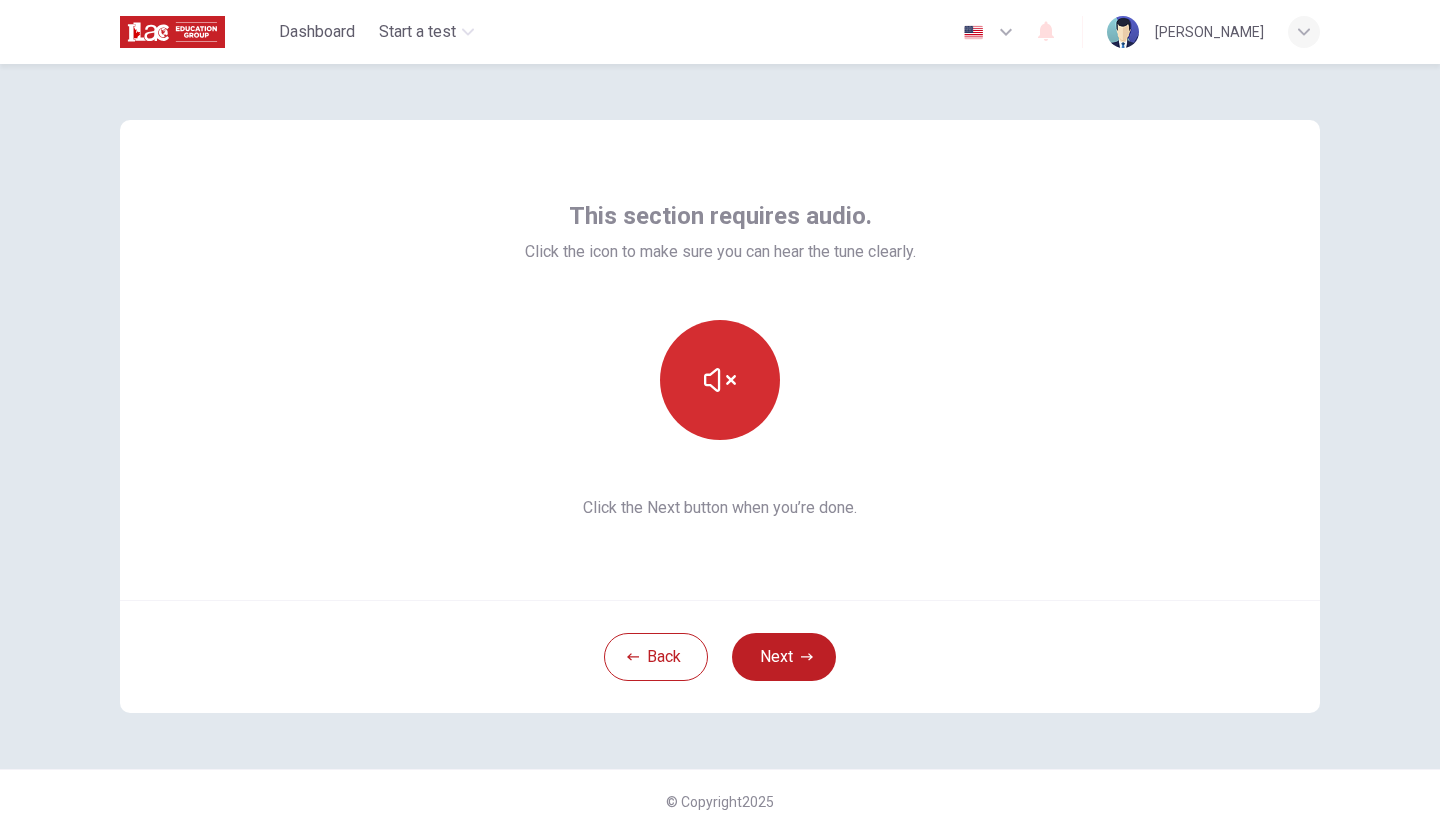 click at bounding box center (720, 380) 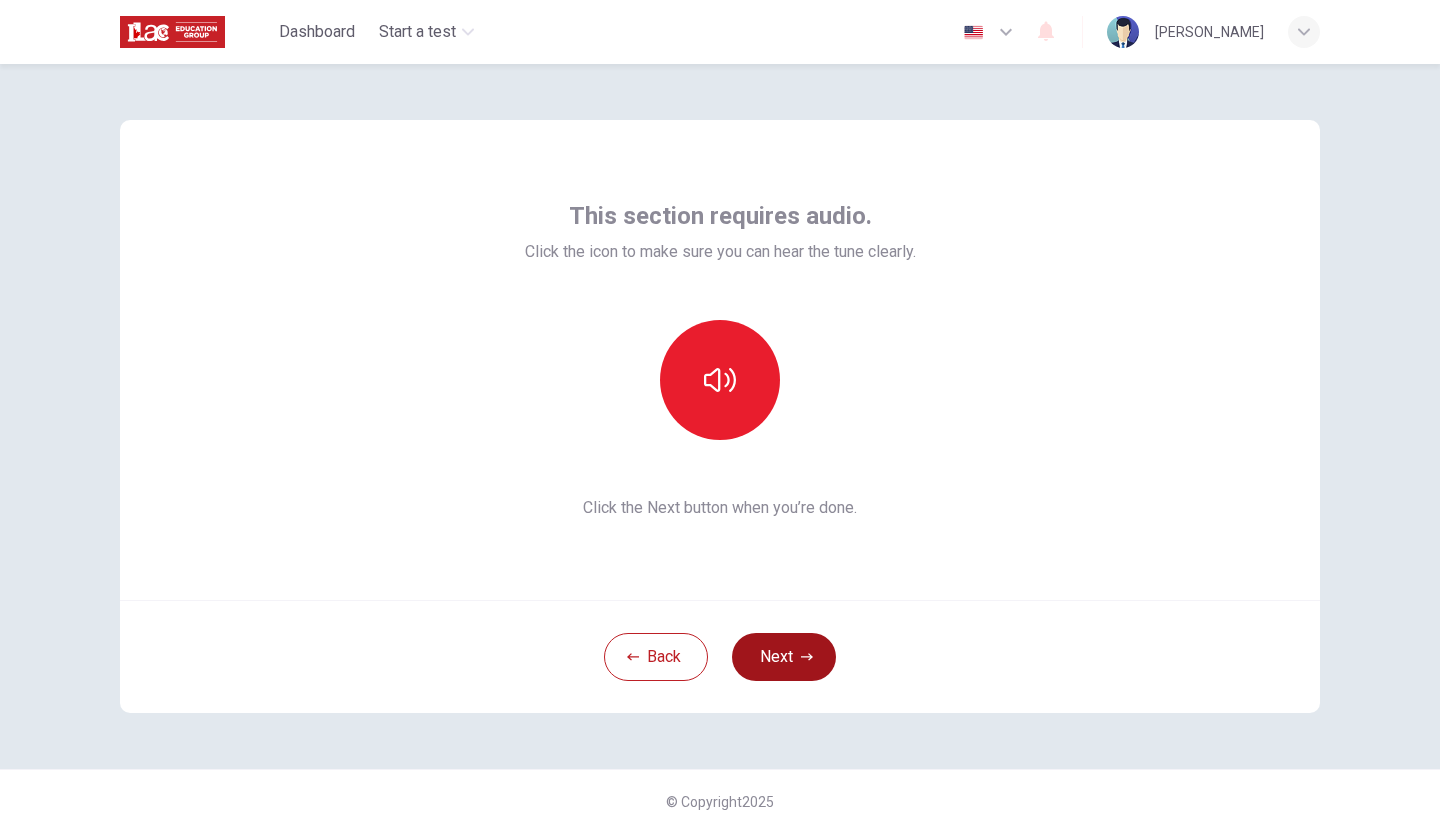 click on "Next" at bounding box center (784, 657) 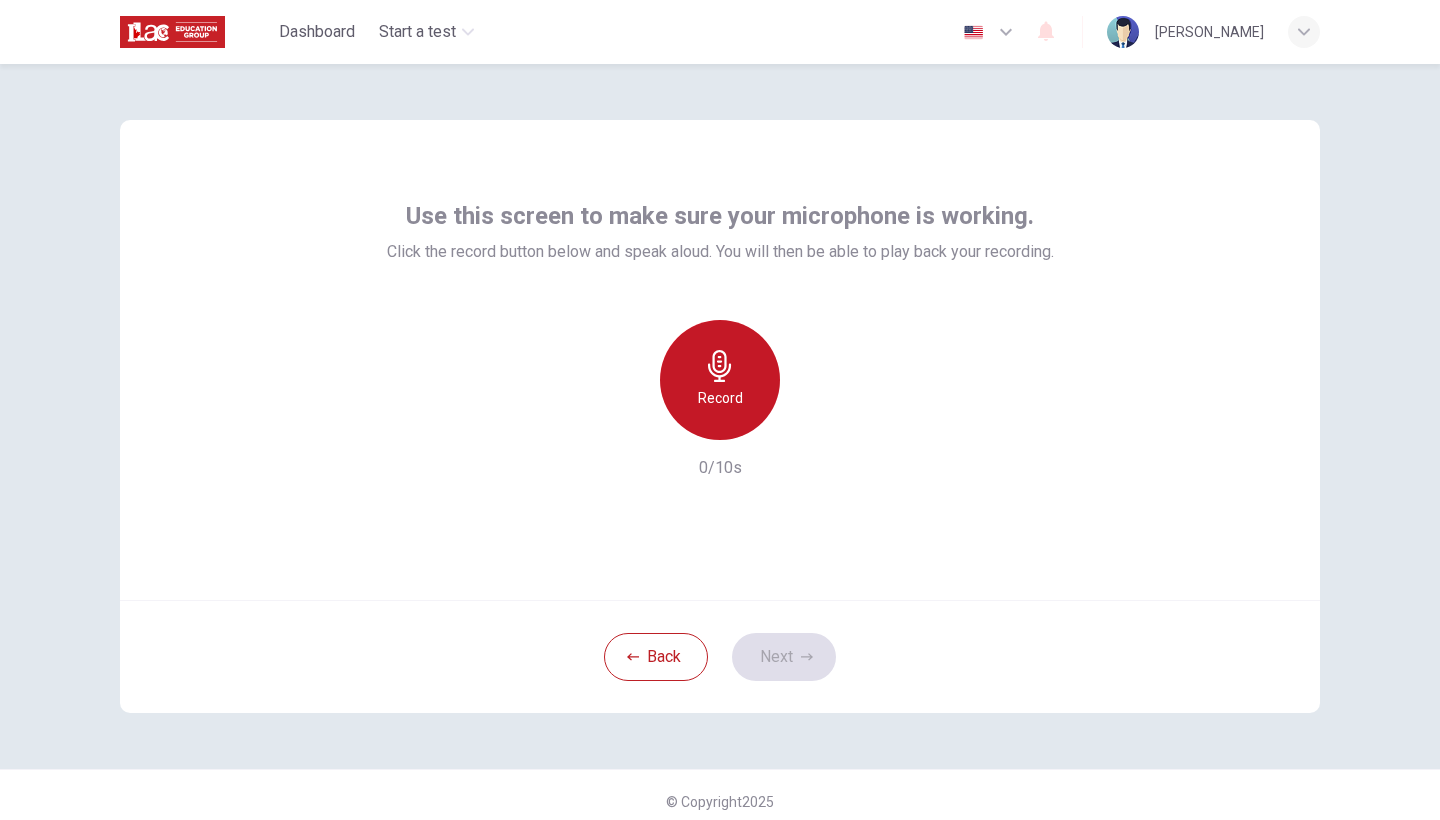 click on "Record" at bounding box center (720, 380) 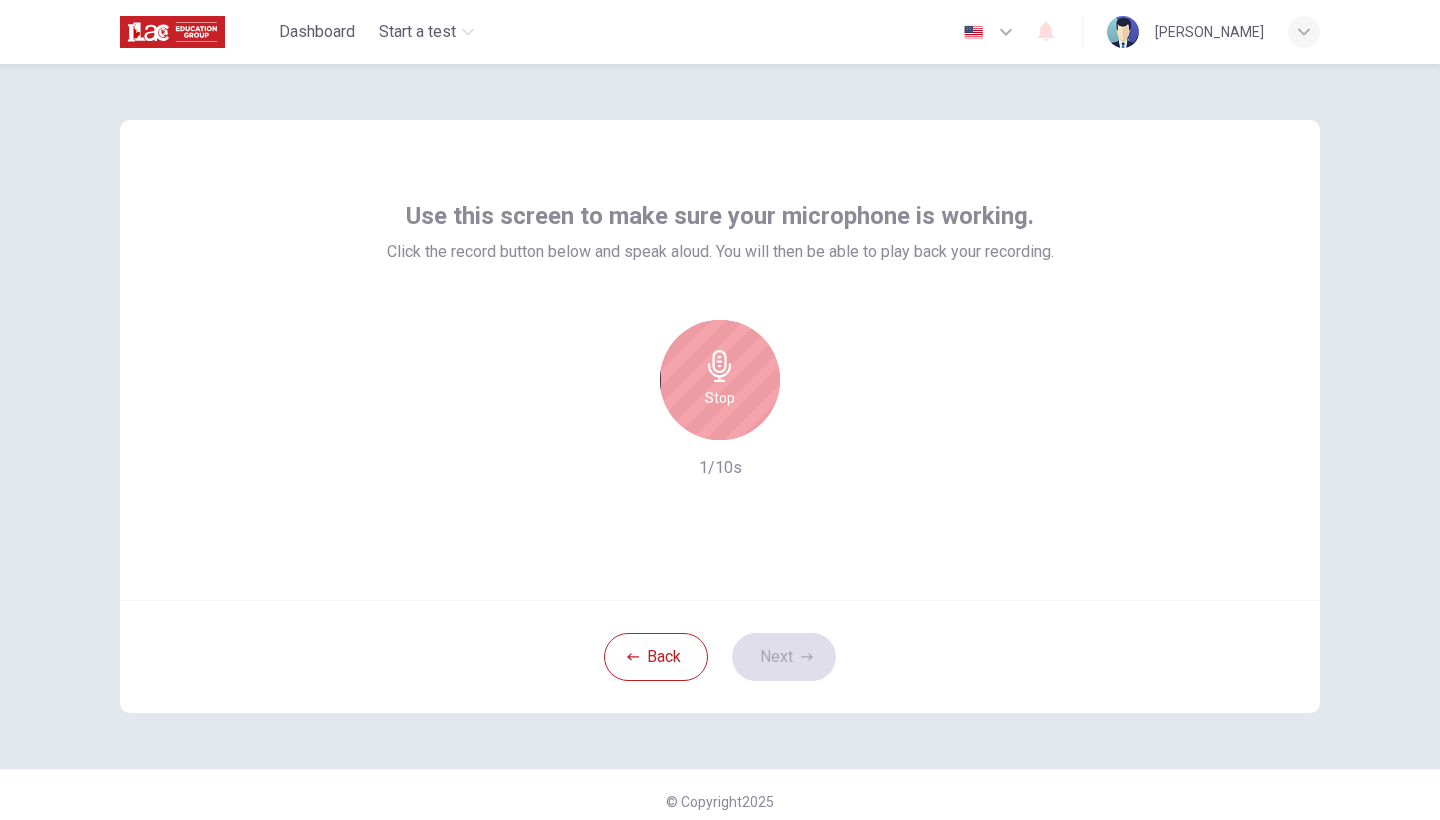 click on "Stop" at bounding box center (720, 380) 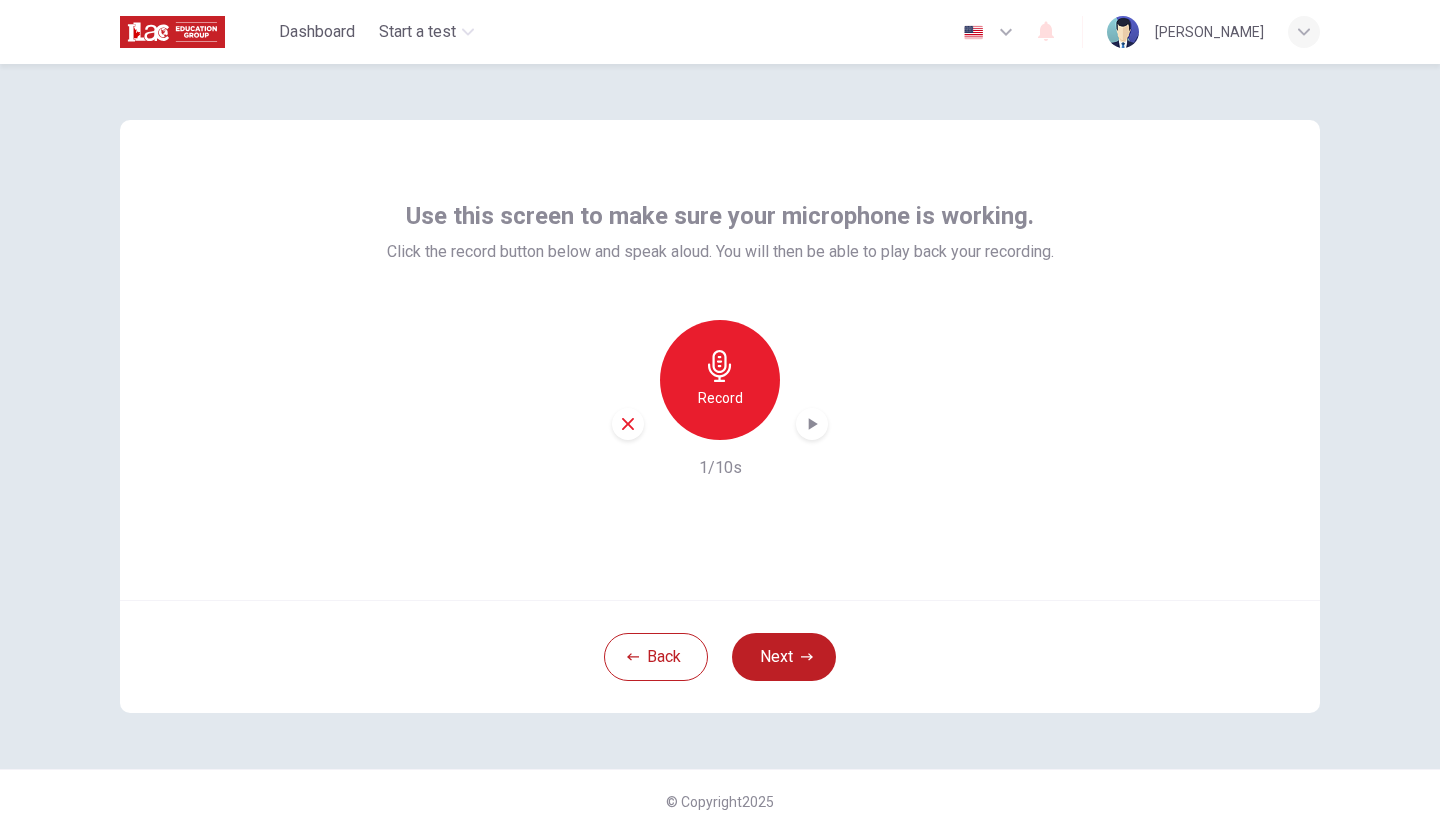 click 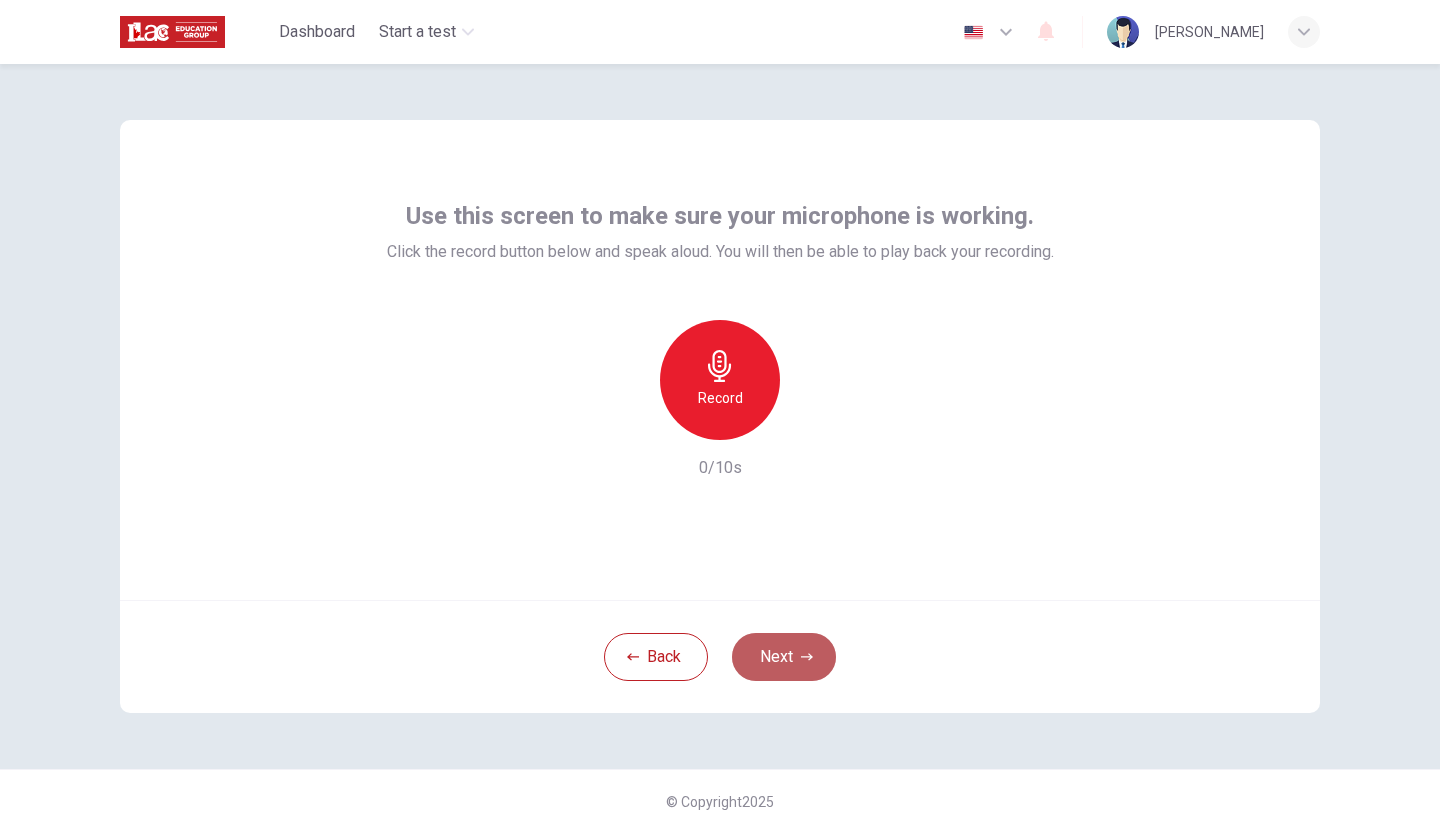 click on "Next" at bounding box center [784, 657] 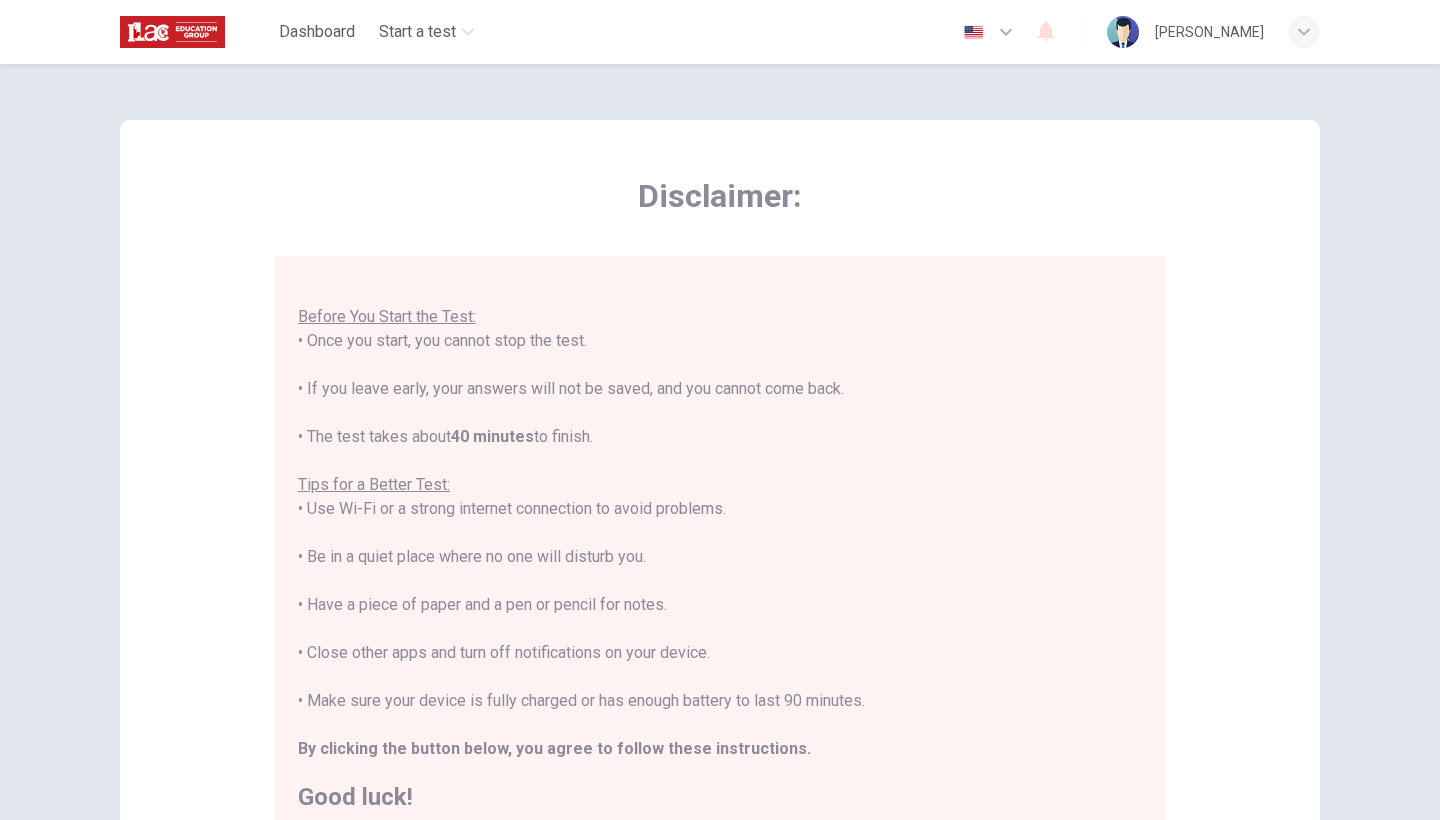 scroll, scrollTop: 21, scrollLeft: 0, axis: vertical 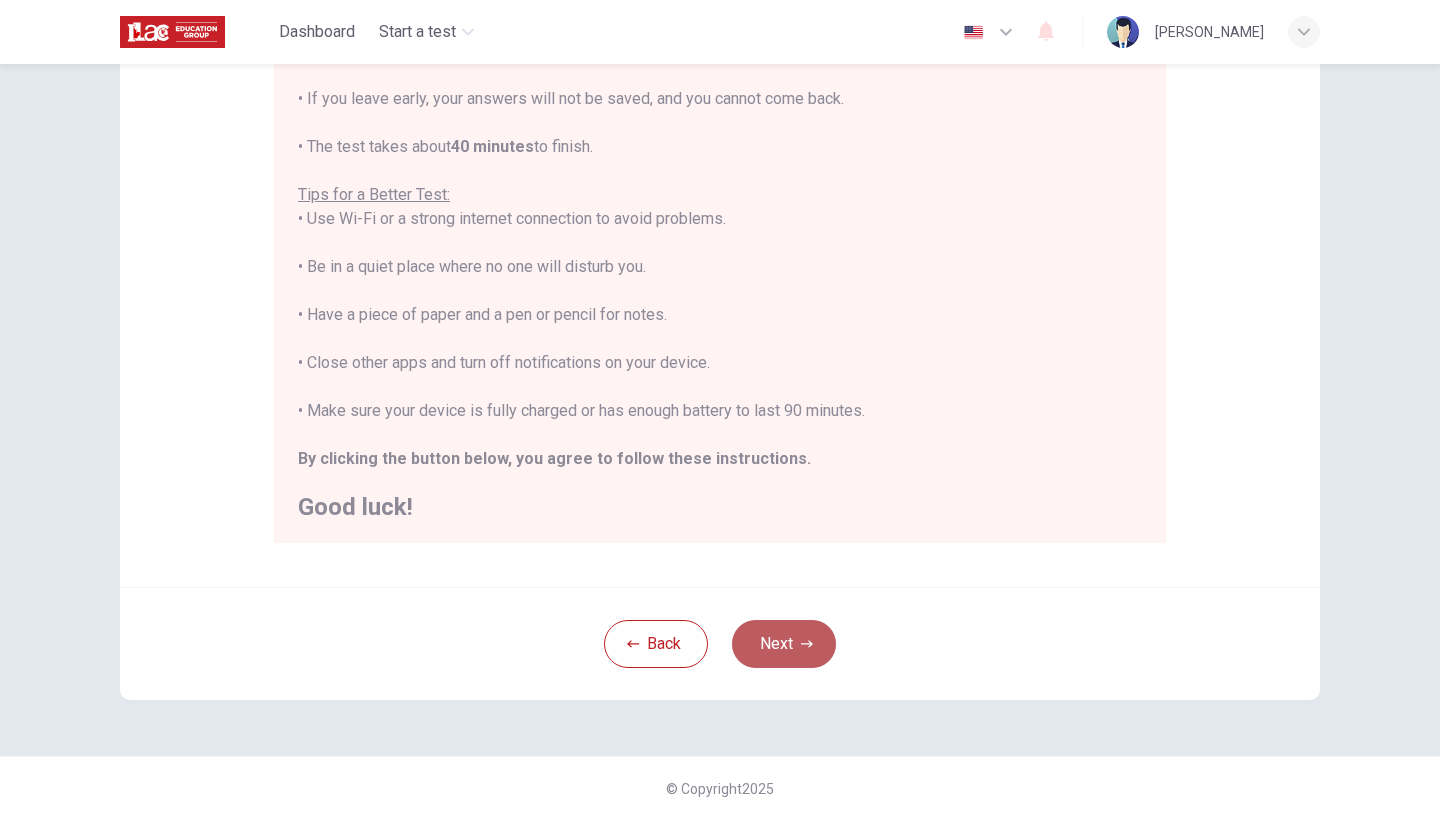click on "Next" at bounding box center [784, 644] 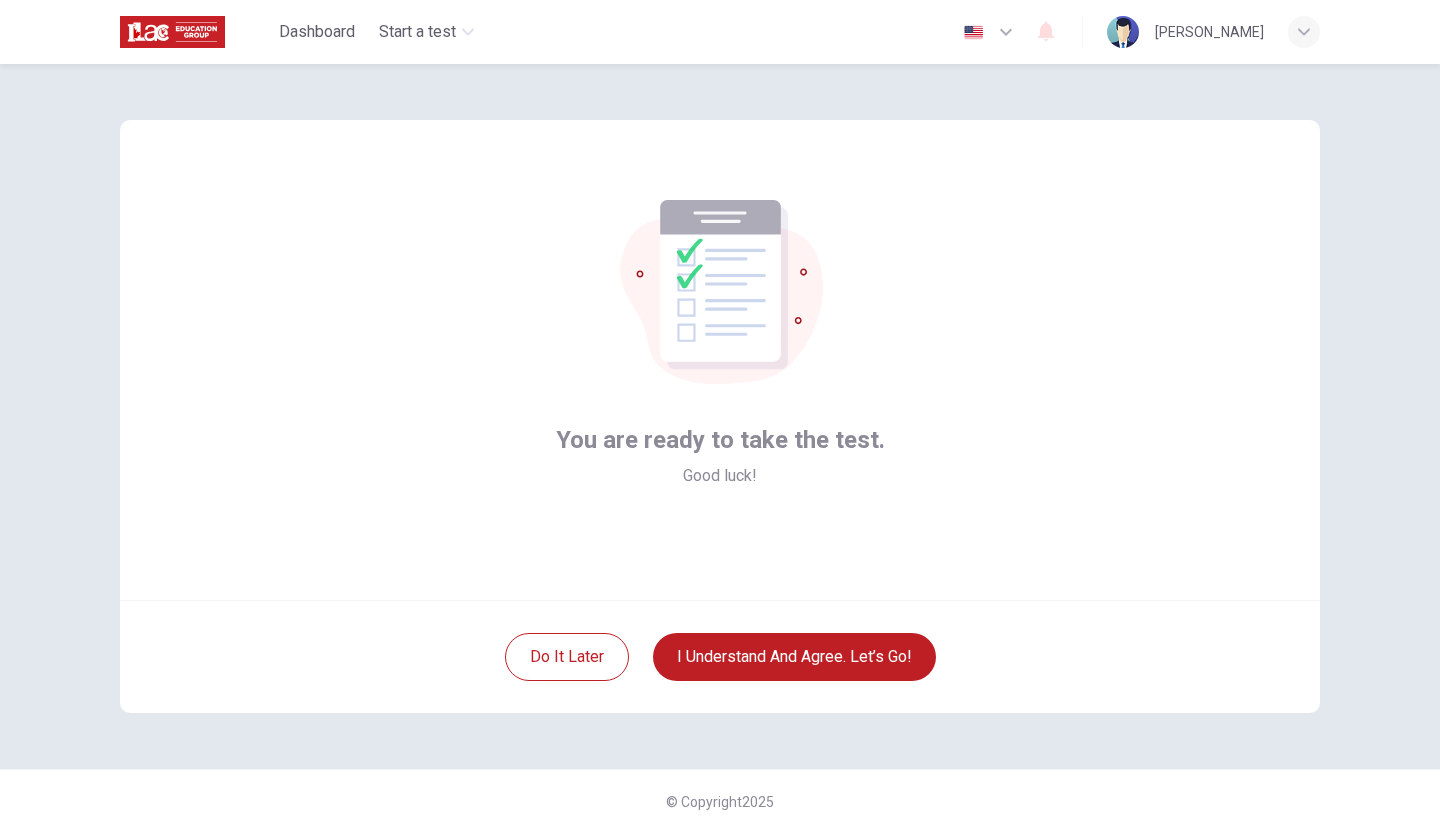 scroll, scrollTop: 0, scrollLeft: 0, axis: both 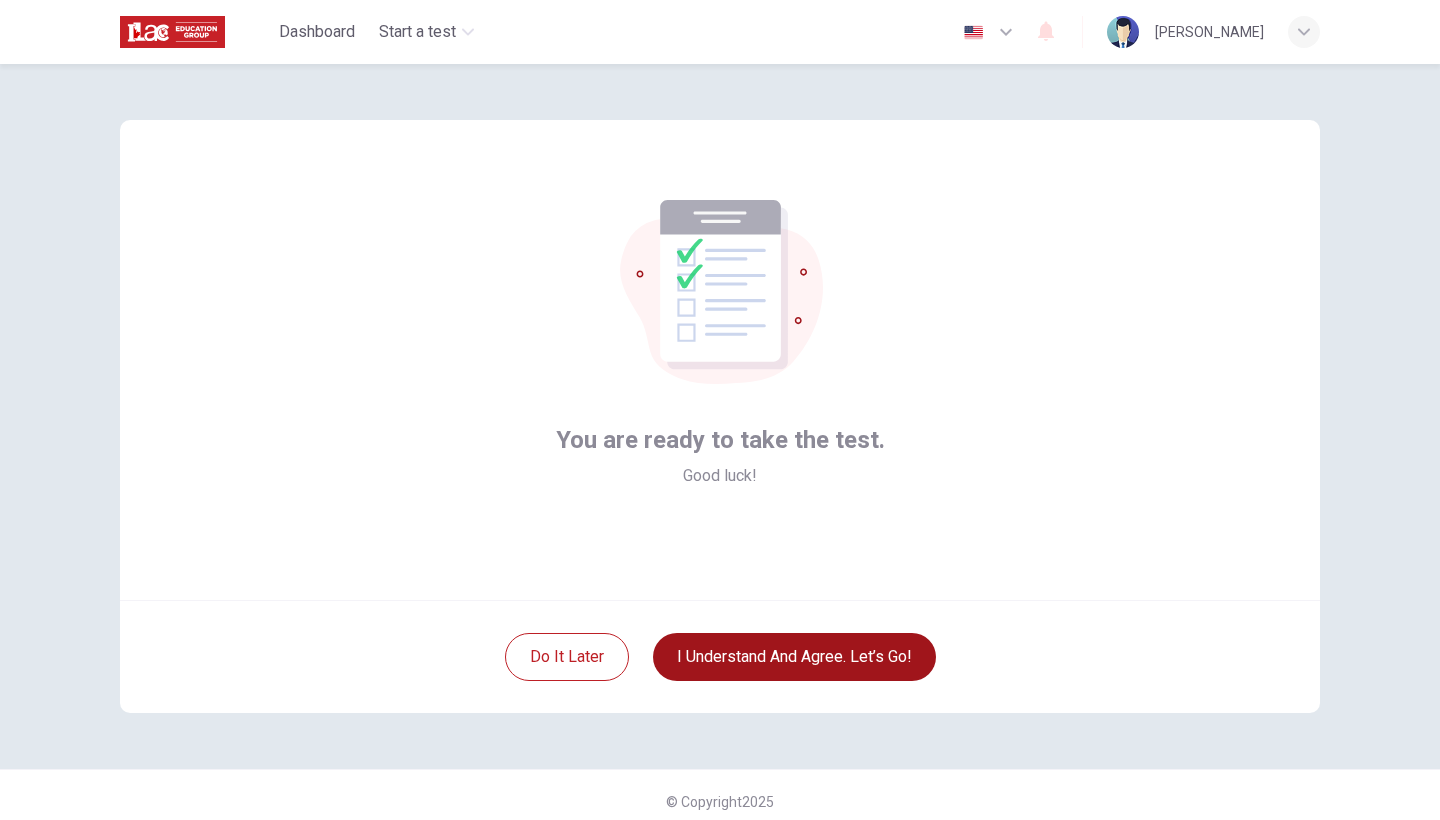 click on "I understand and agree. Let’s go!" at bounding box center (794, 657) 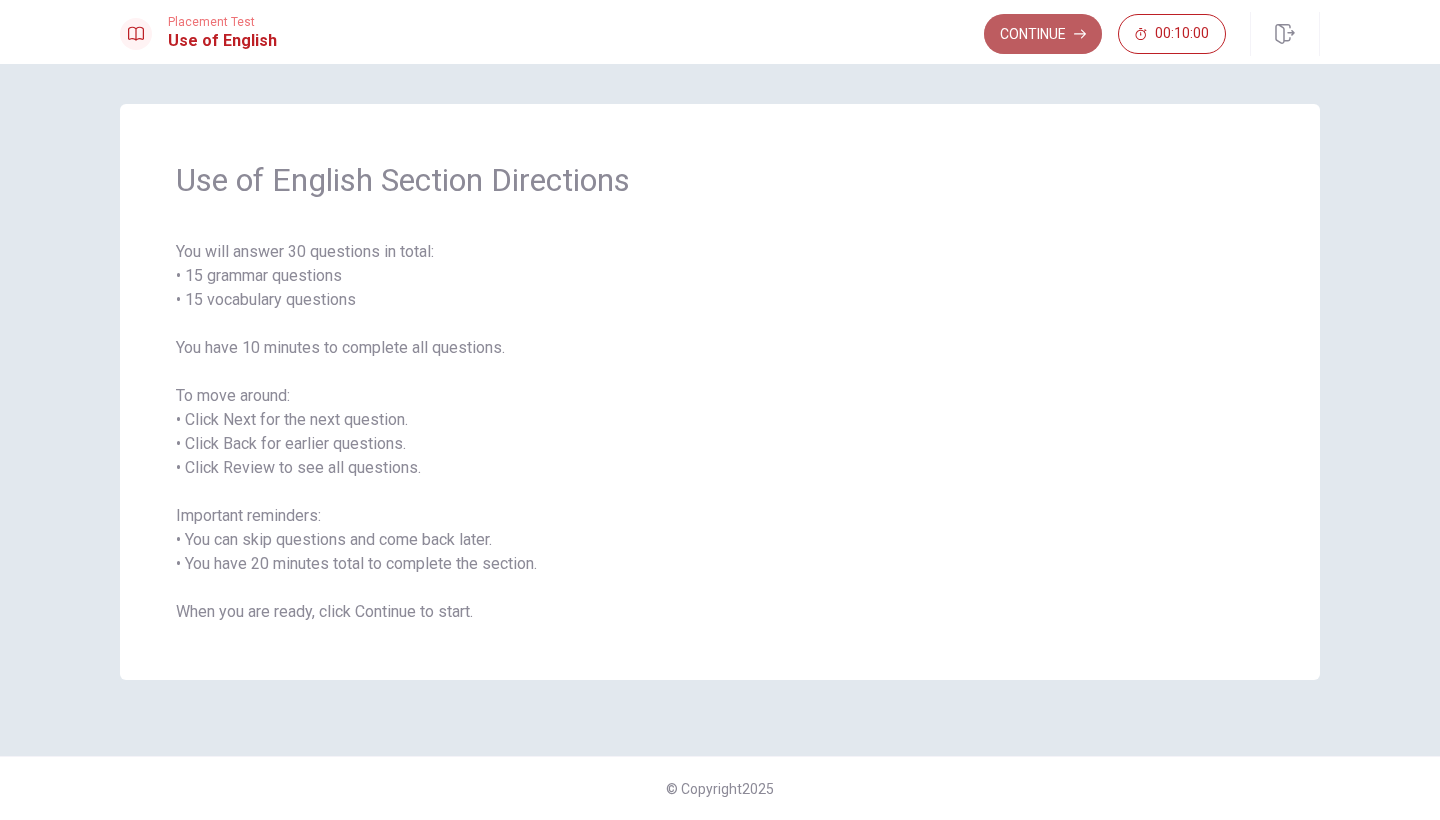 click on "Continue" at bounding box center [1043, 34] 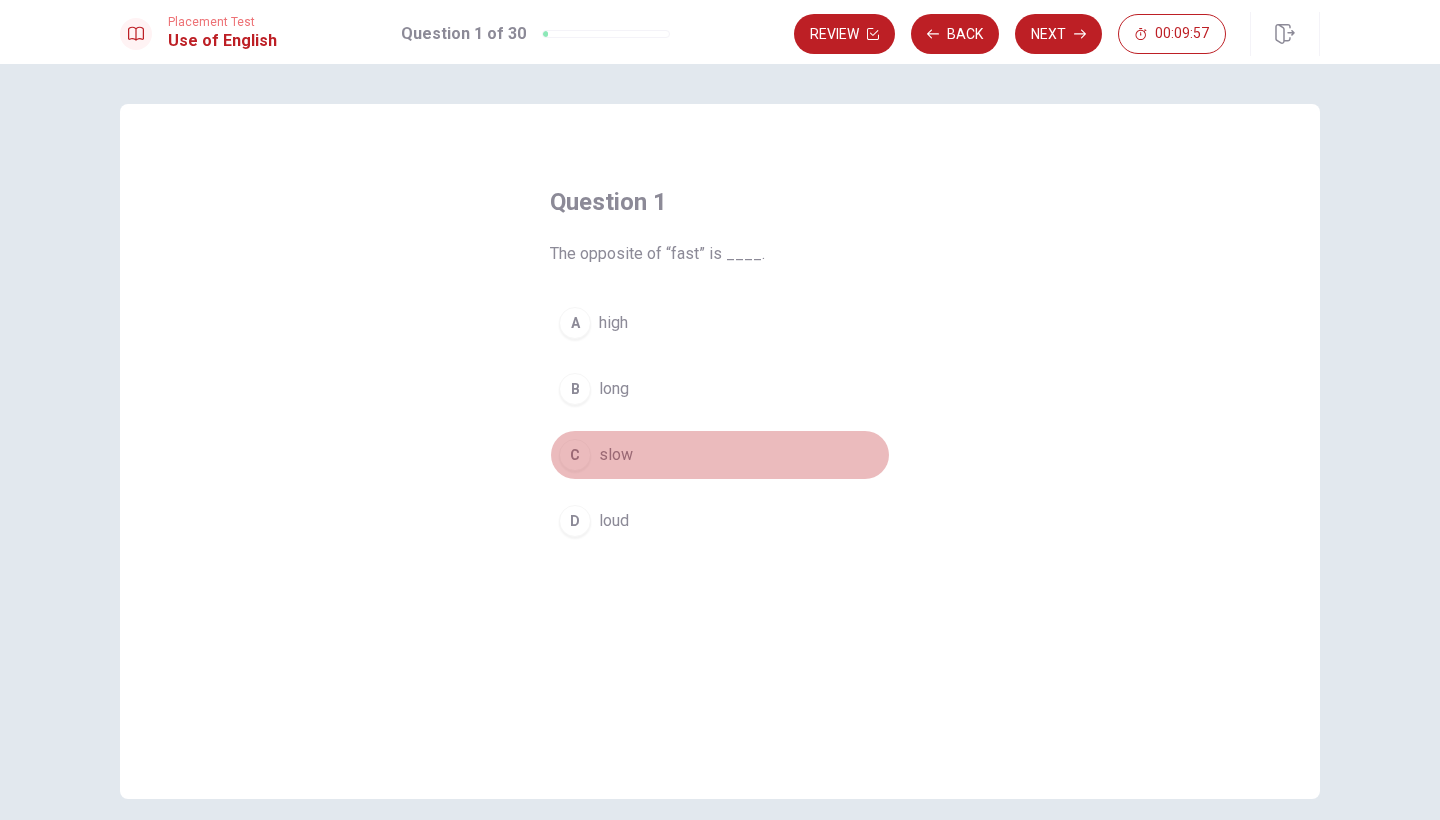 click on "C" at bounding box center [575, 455] 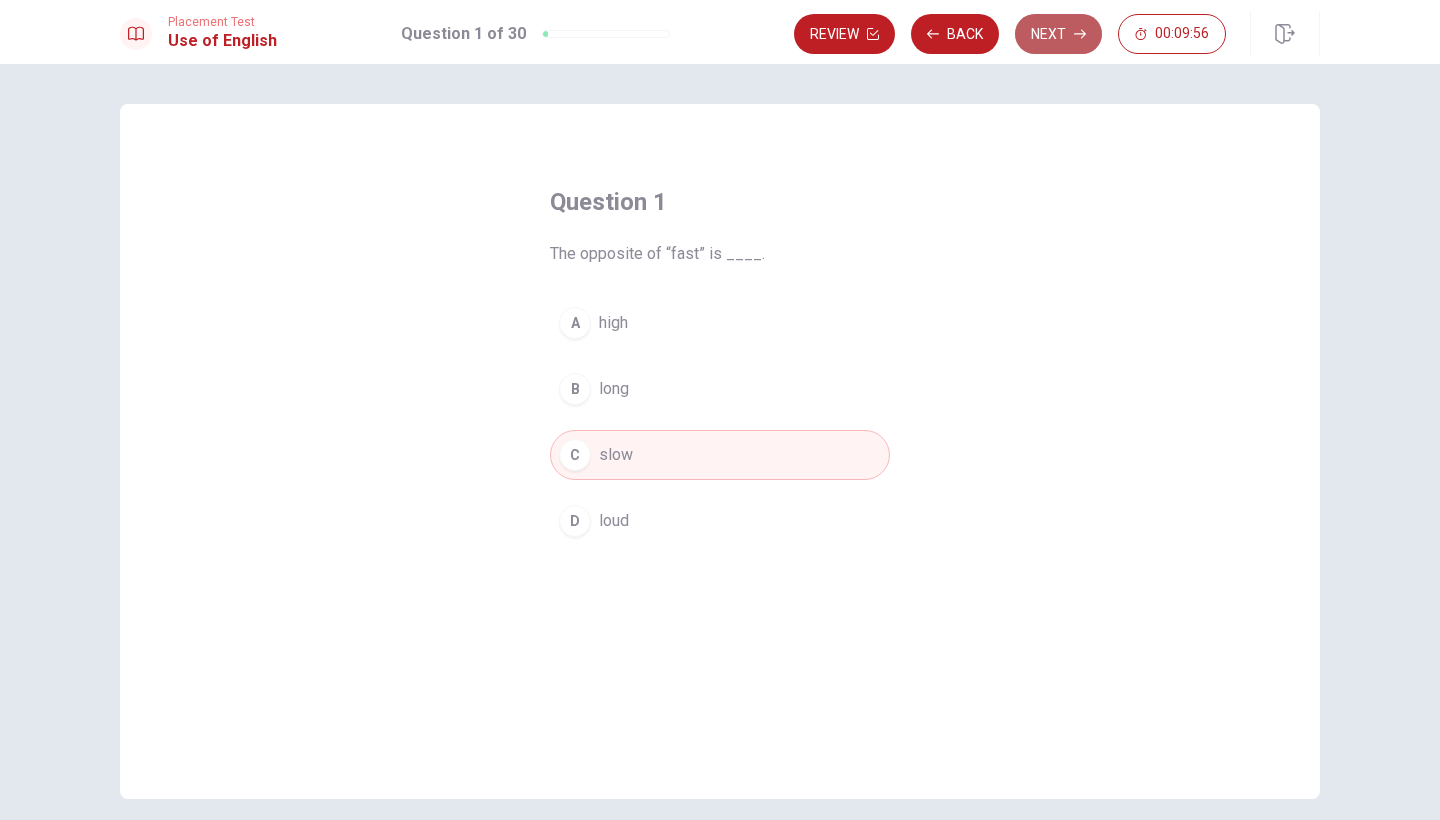 click on "Next" at bounding box center (1058, 34) 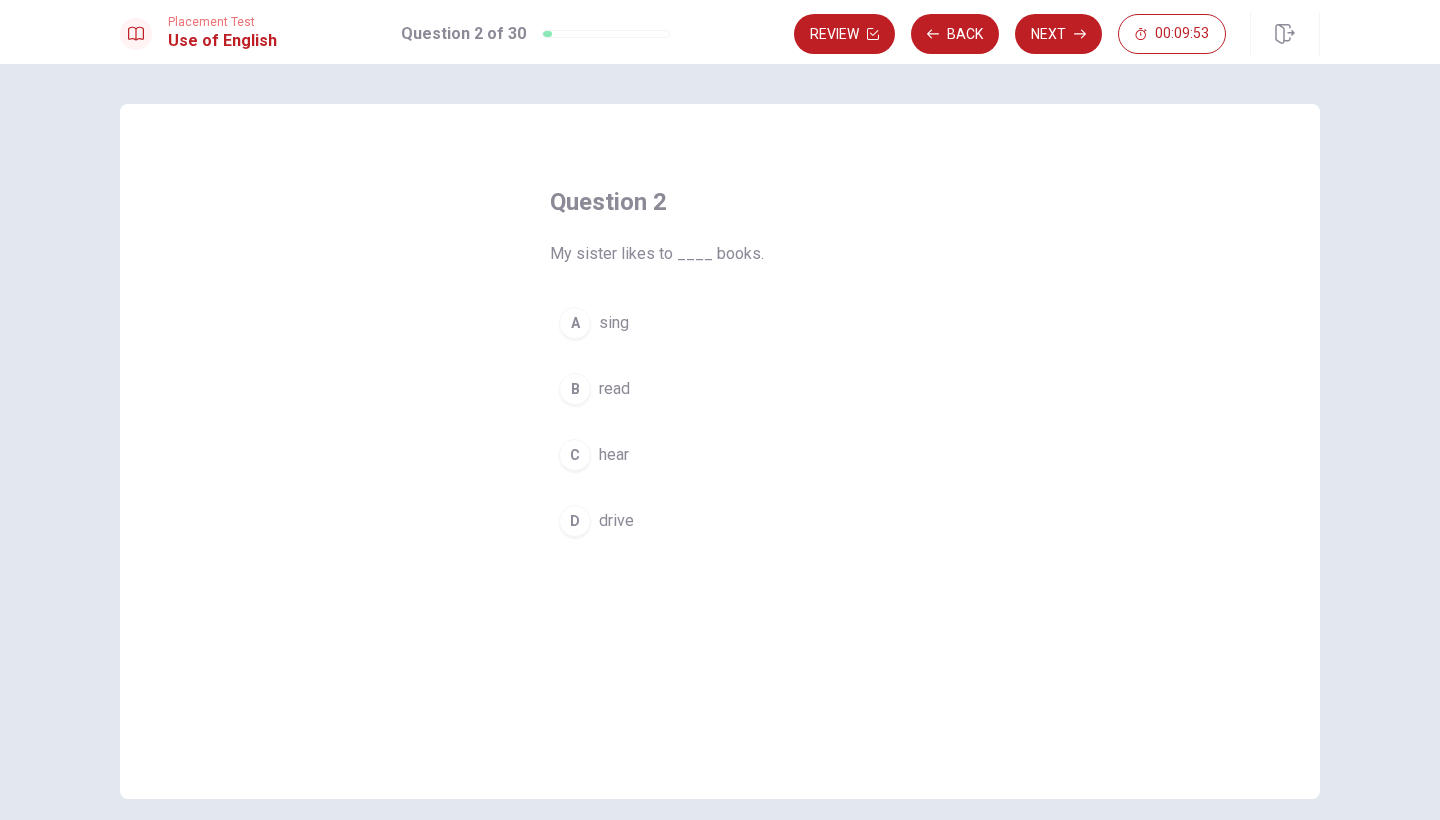click on "B" at bounding box center (575, 389) 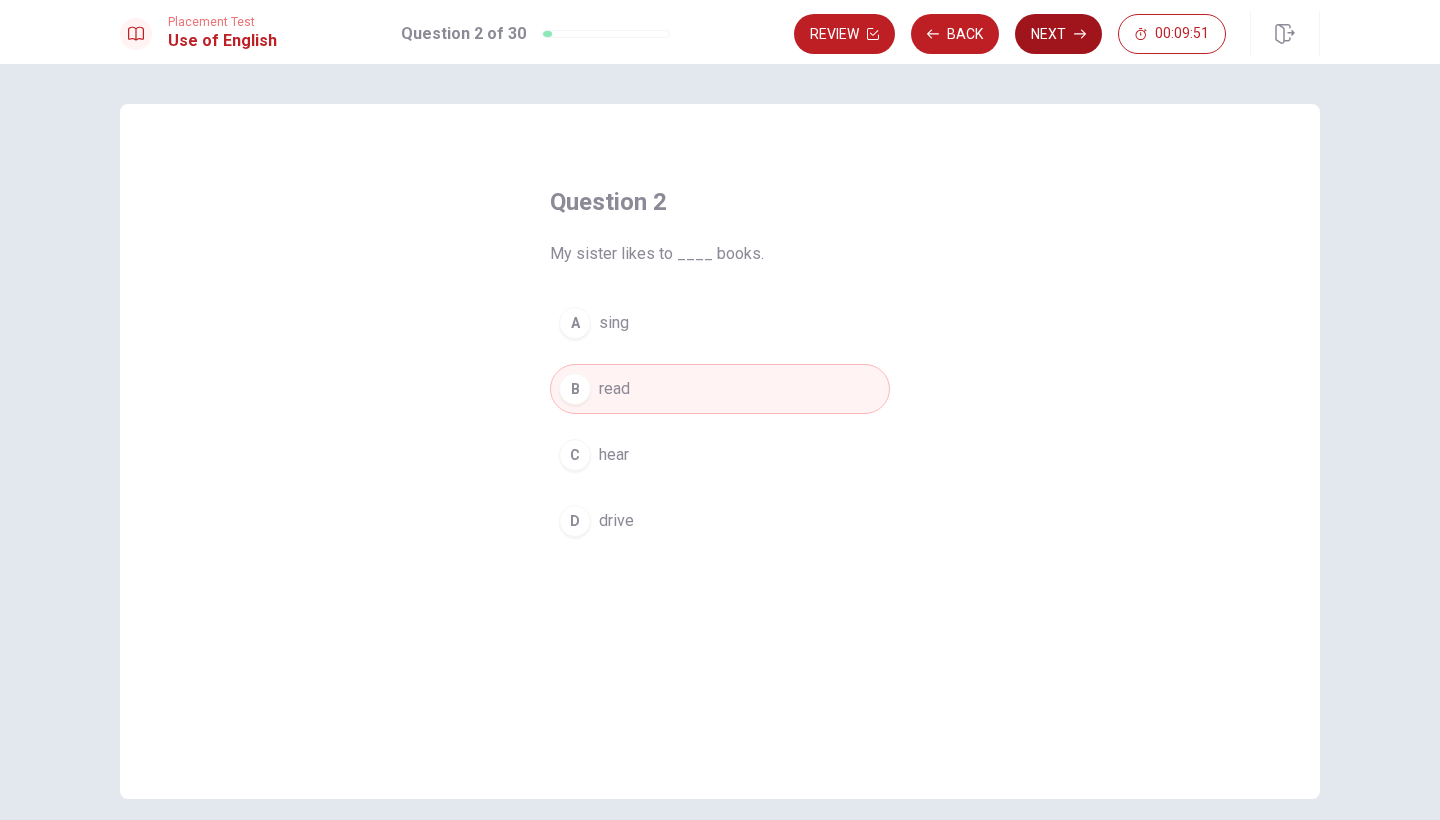 click on "Next" at bounding box center [1058, 34] 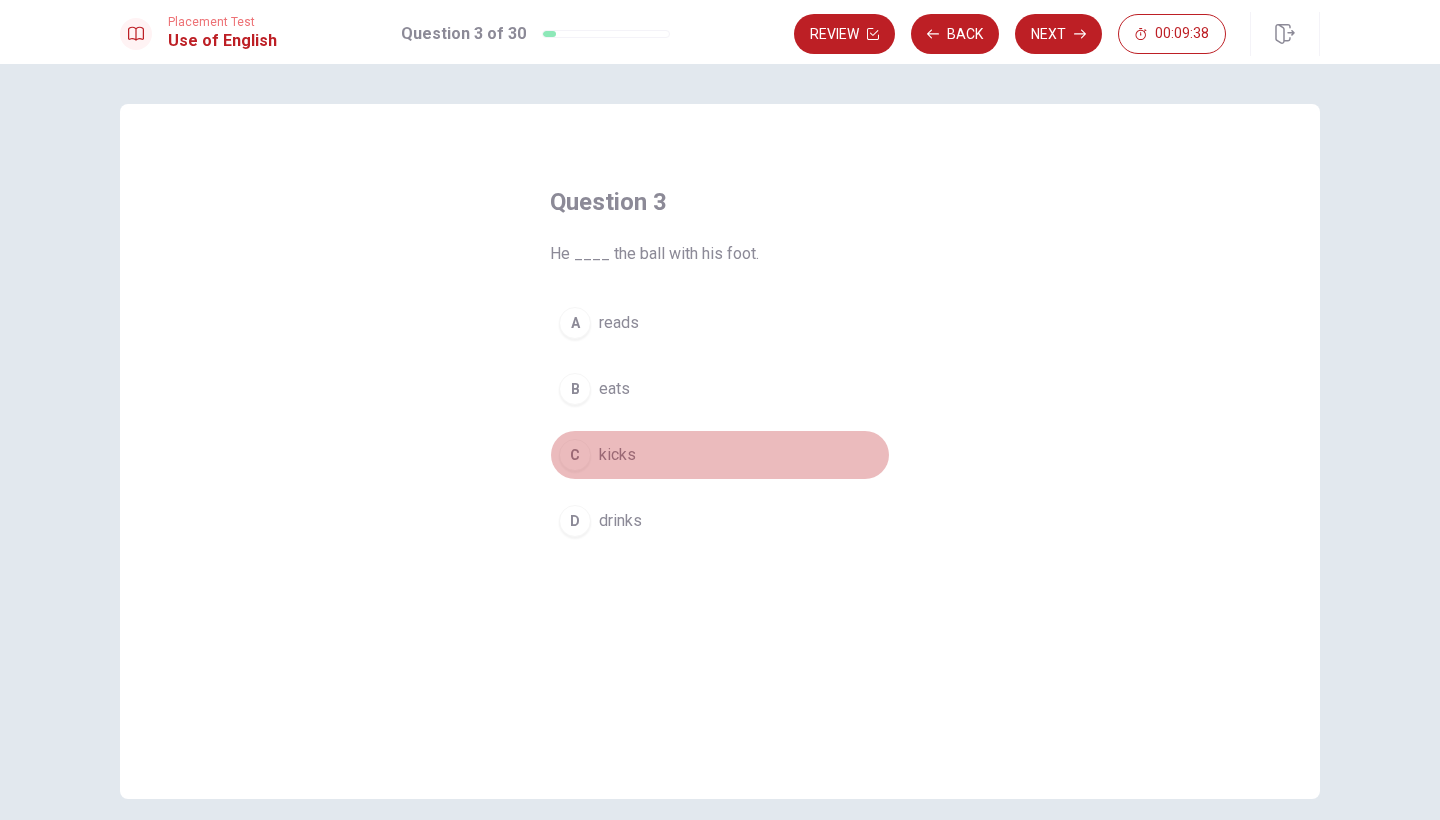 click on "C" at bounding box center (575, 455) 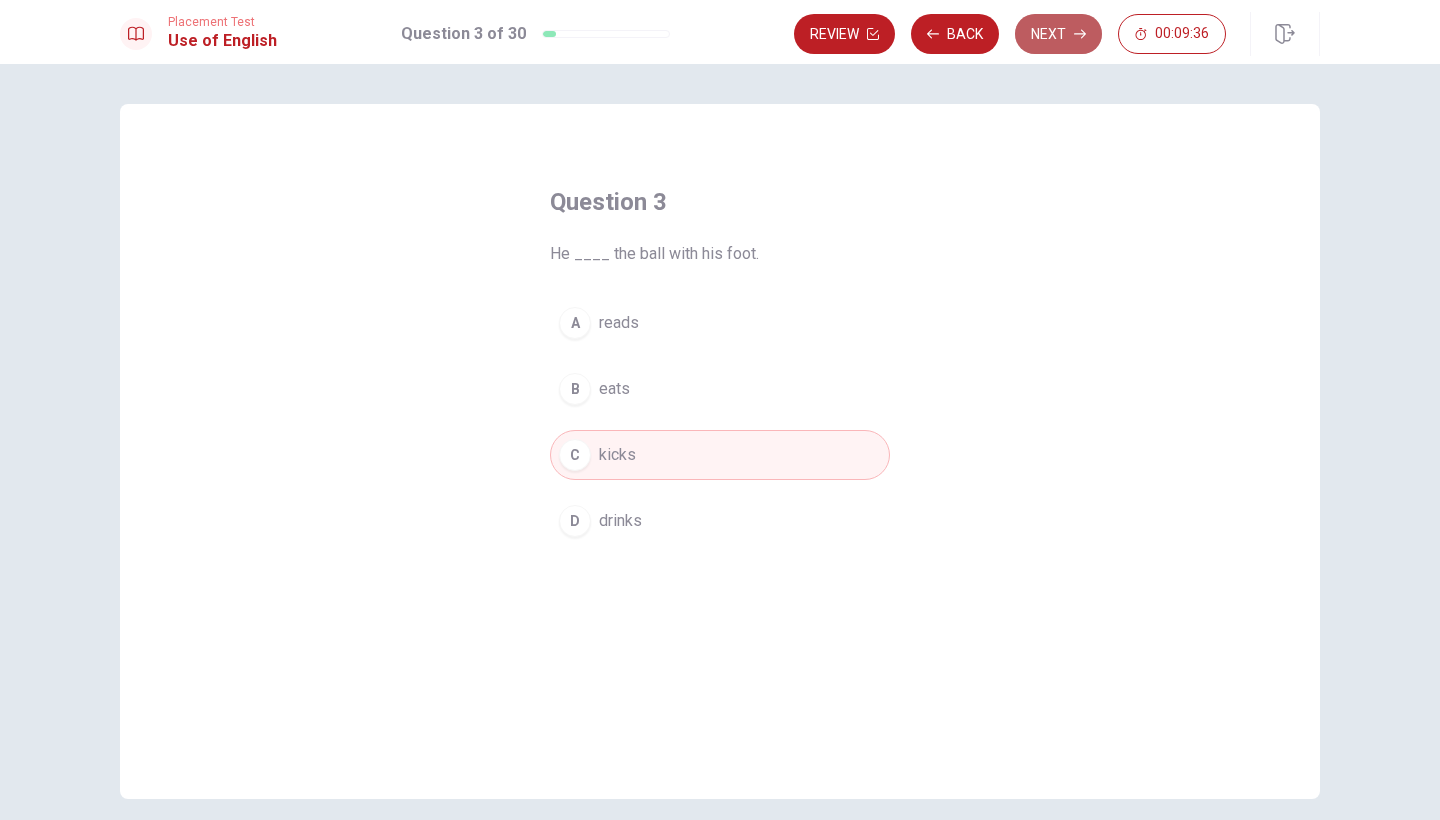 click on "Next" at bounding box center (1058, 34) 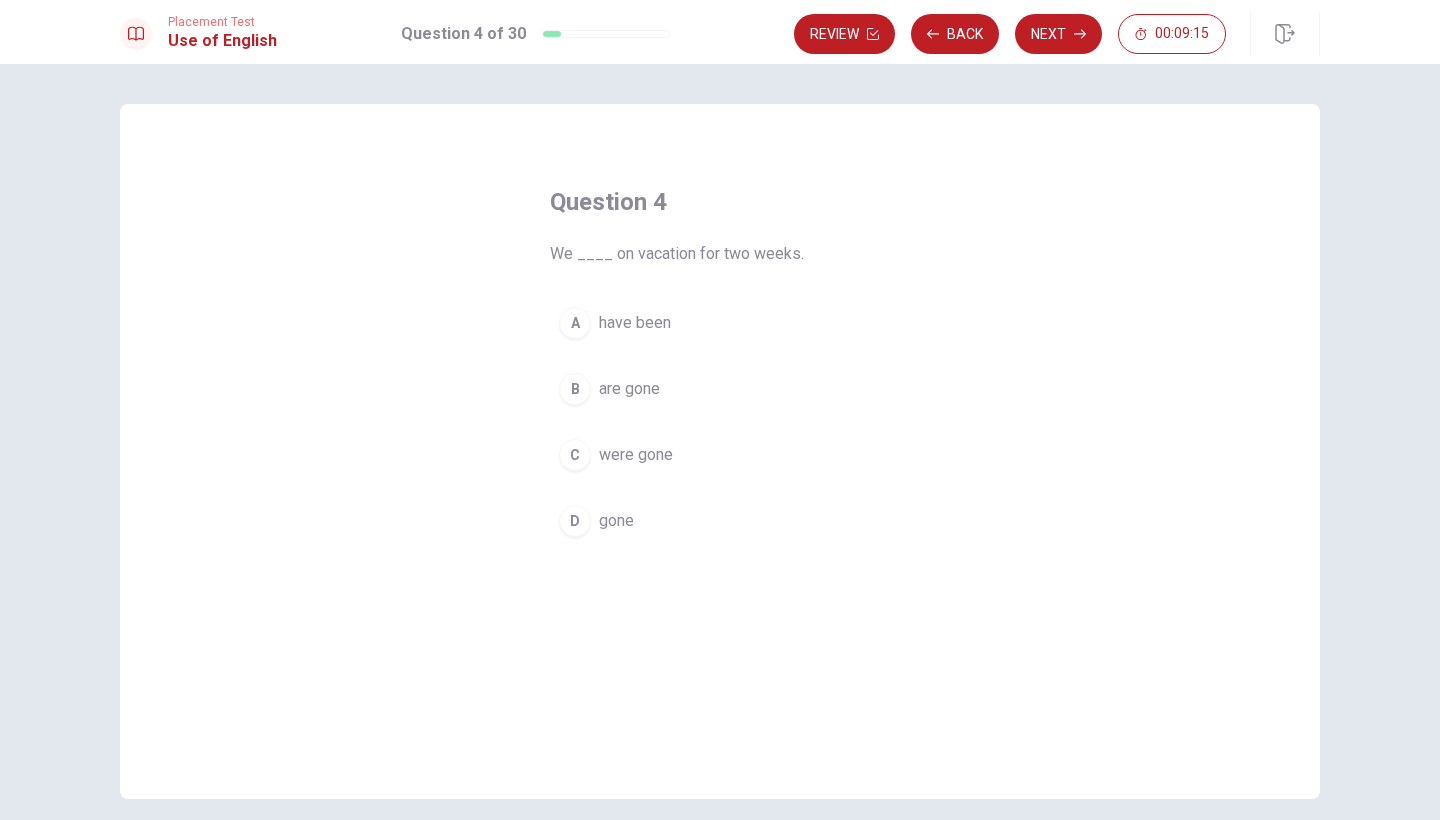 click on "A" at bounding box center (575, 323) 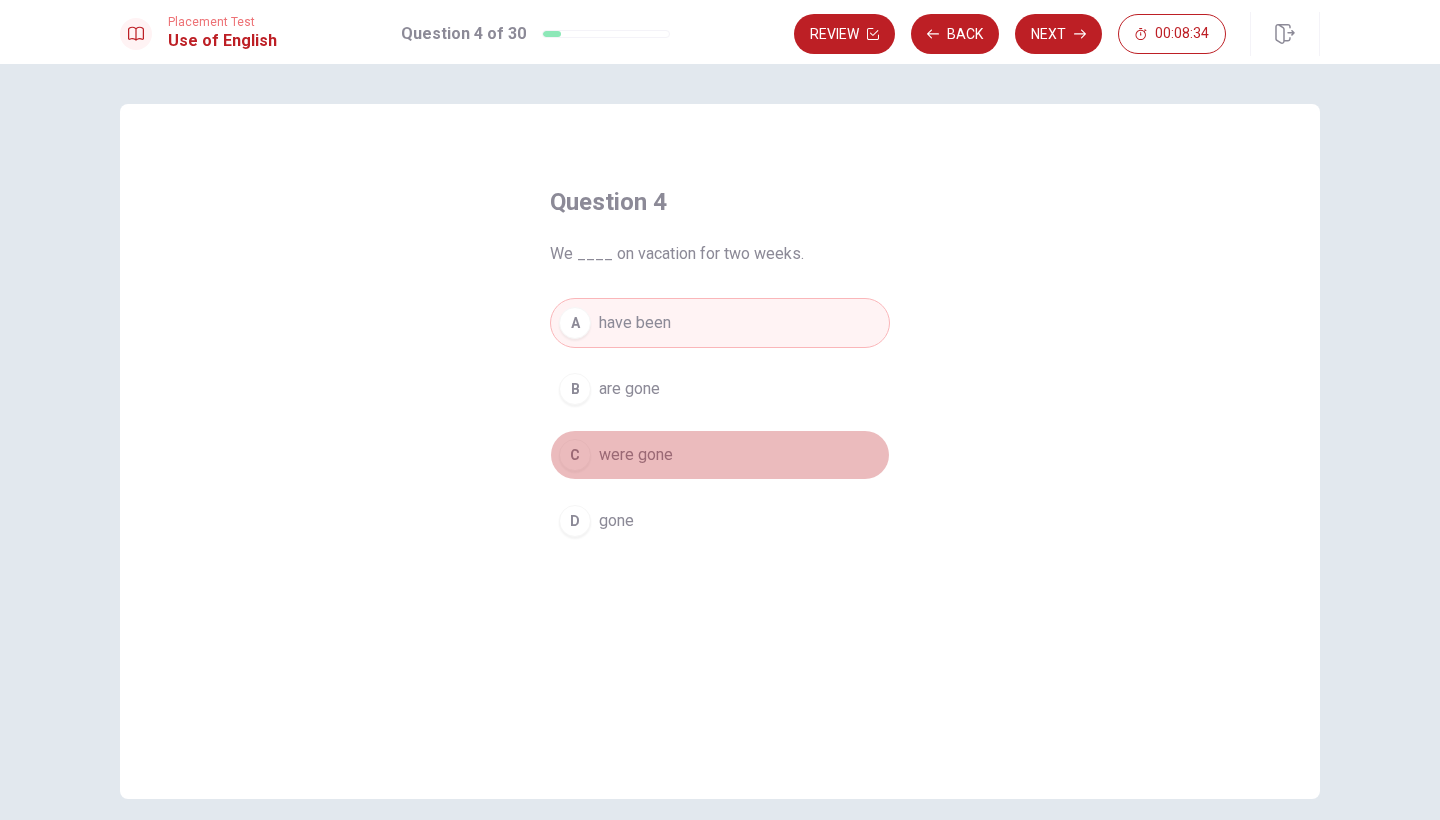 click on "were gone" at bounding box center [636, 455] 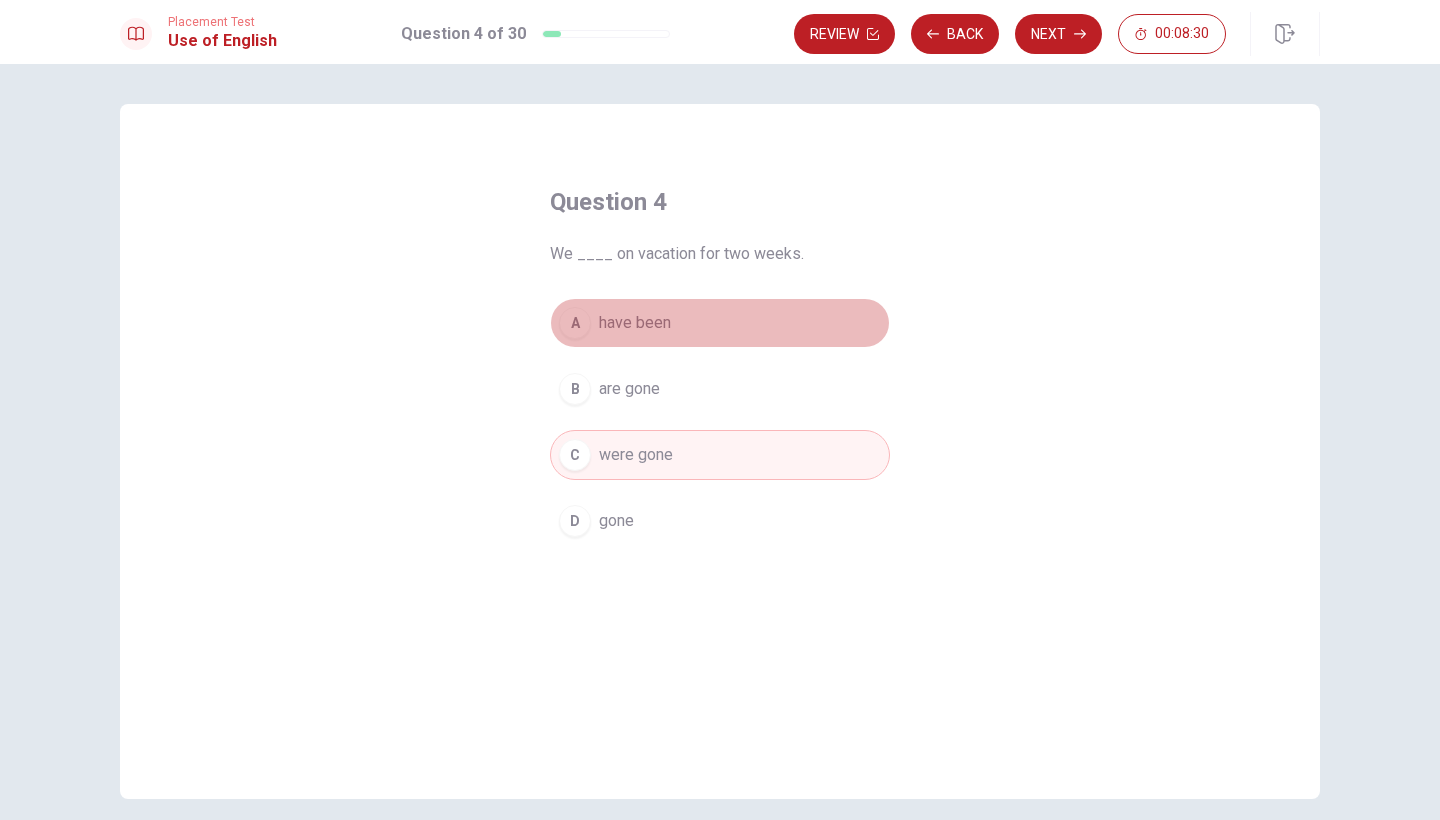 click on "A have been" at bounding box center (720, 323) 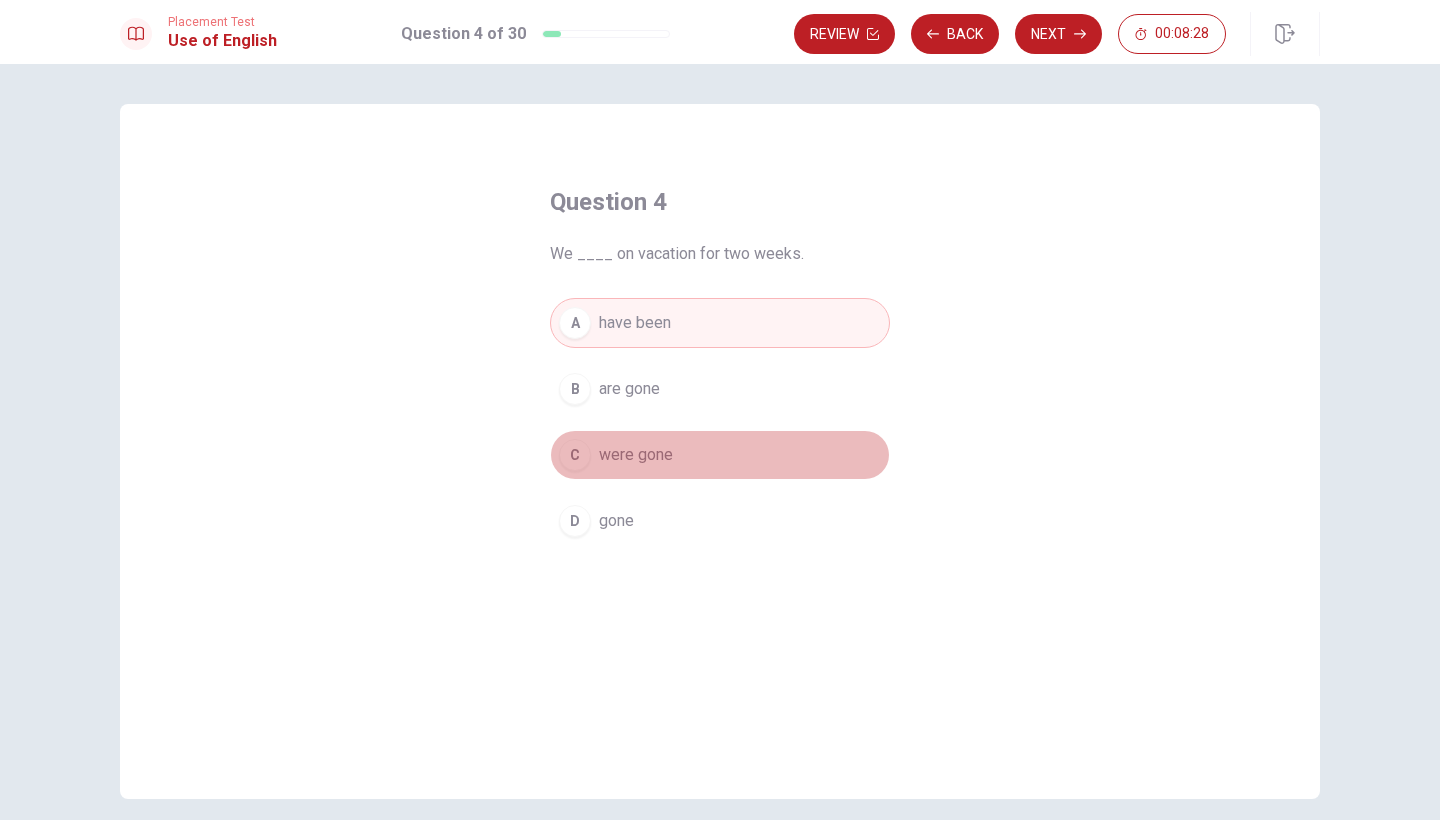click on "were gone" at bounding box center (636, 455) 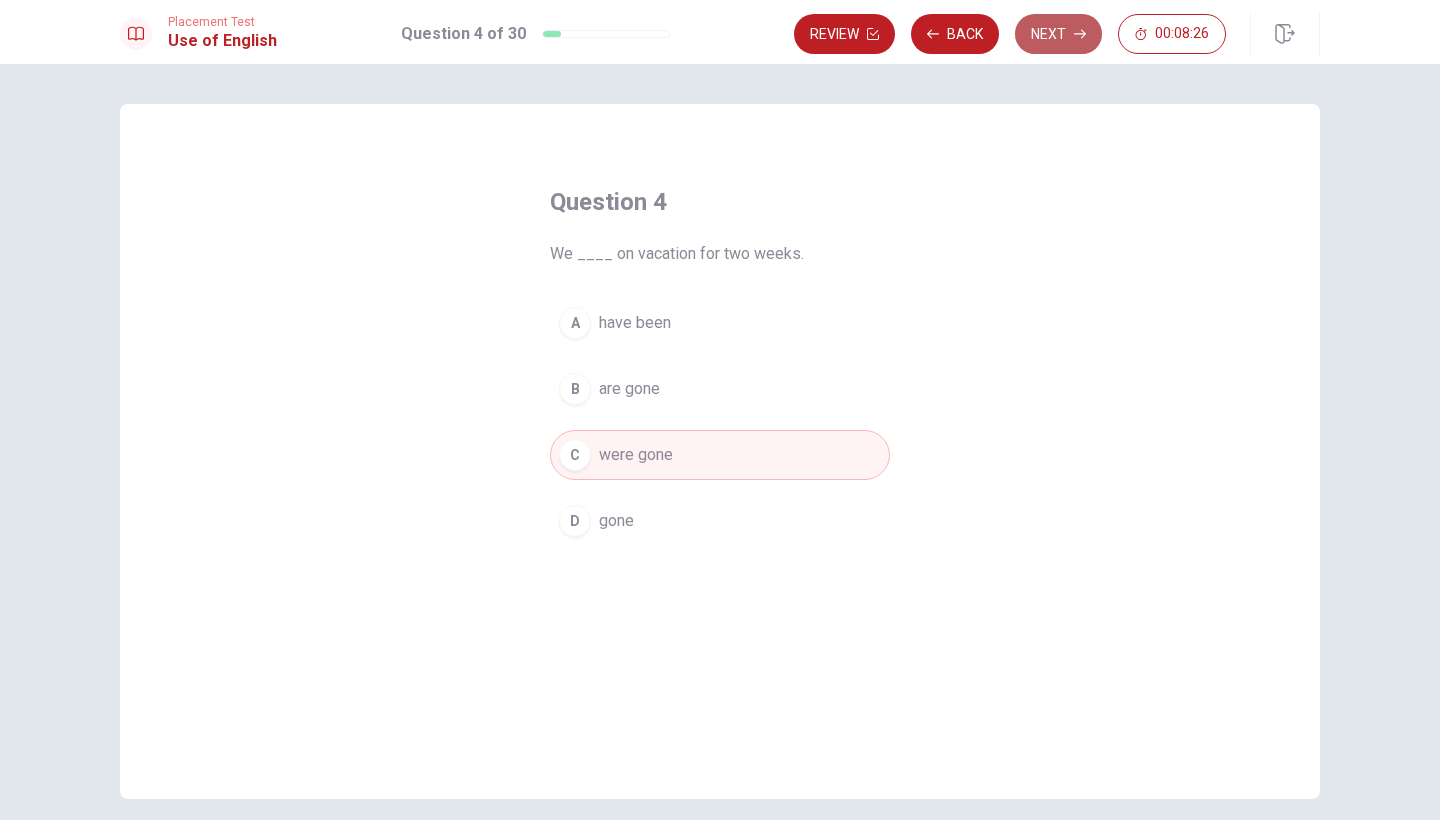 click on "Next" at bounding box center [1058, 34] 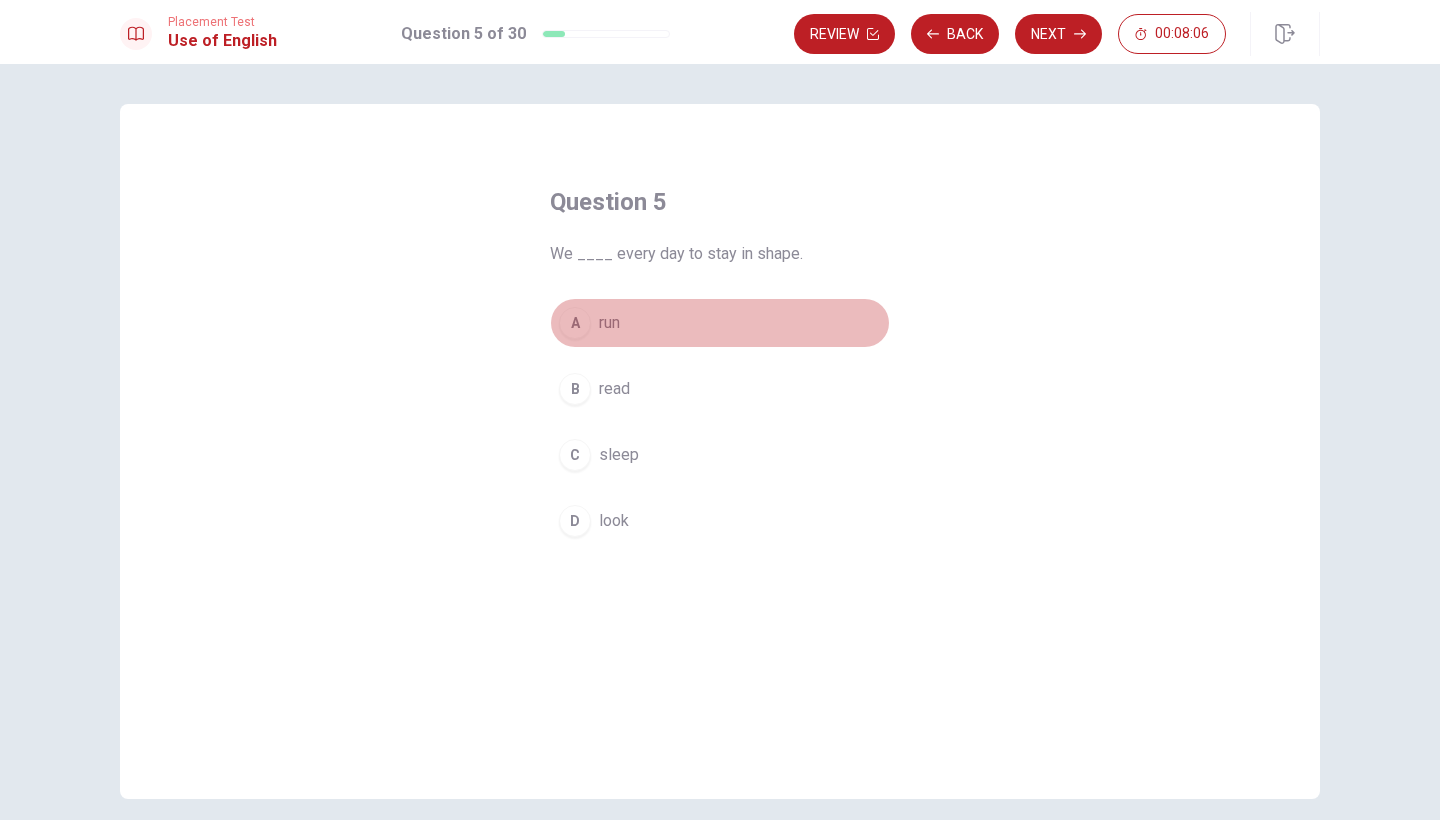 click on "A" at bounding box center [575, 323] 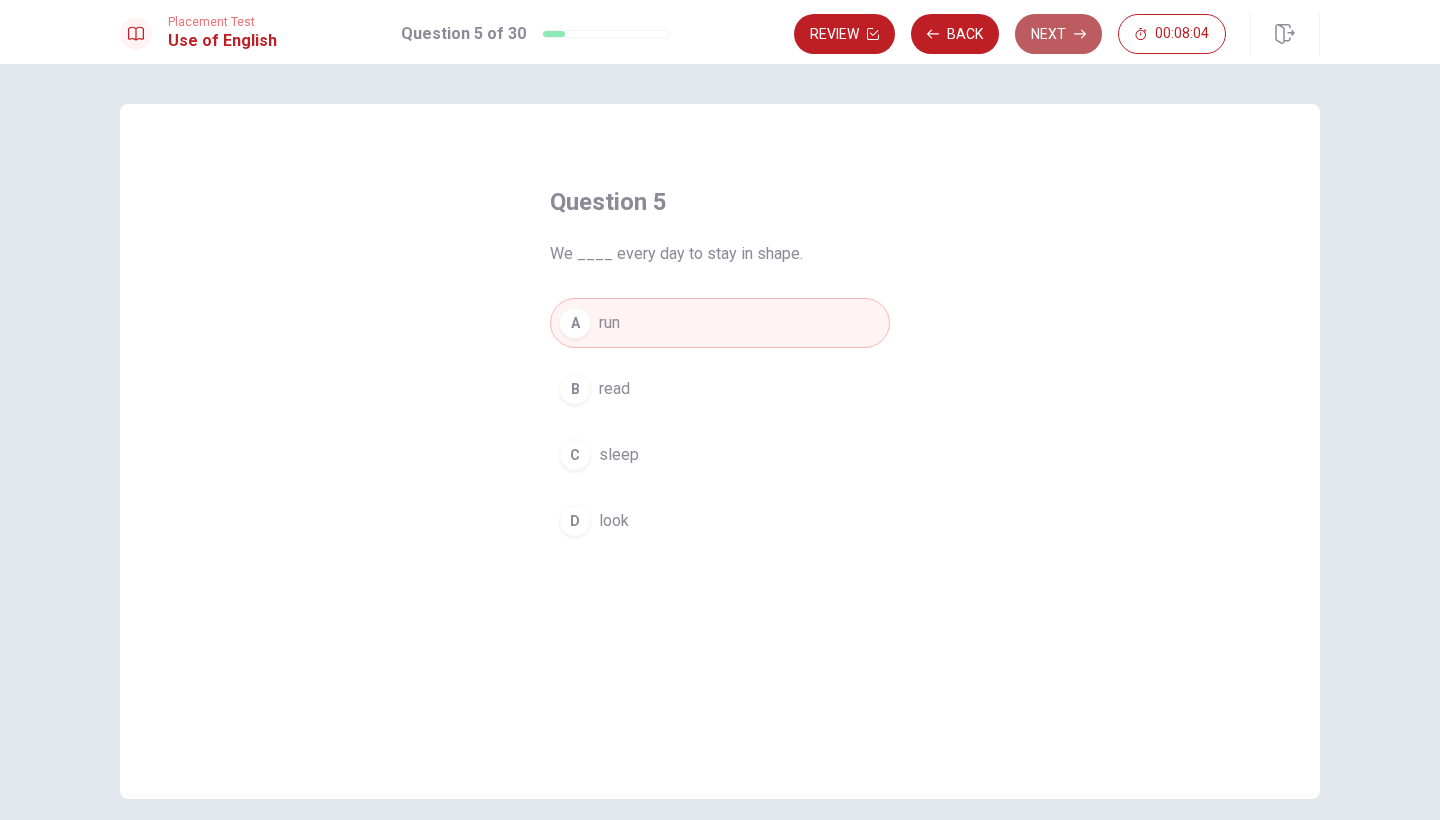 click on "Next" at bounding box center [1058, 34] 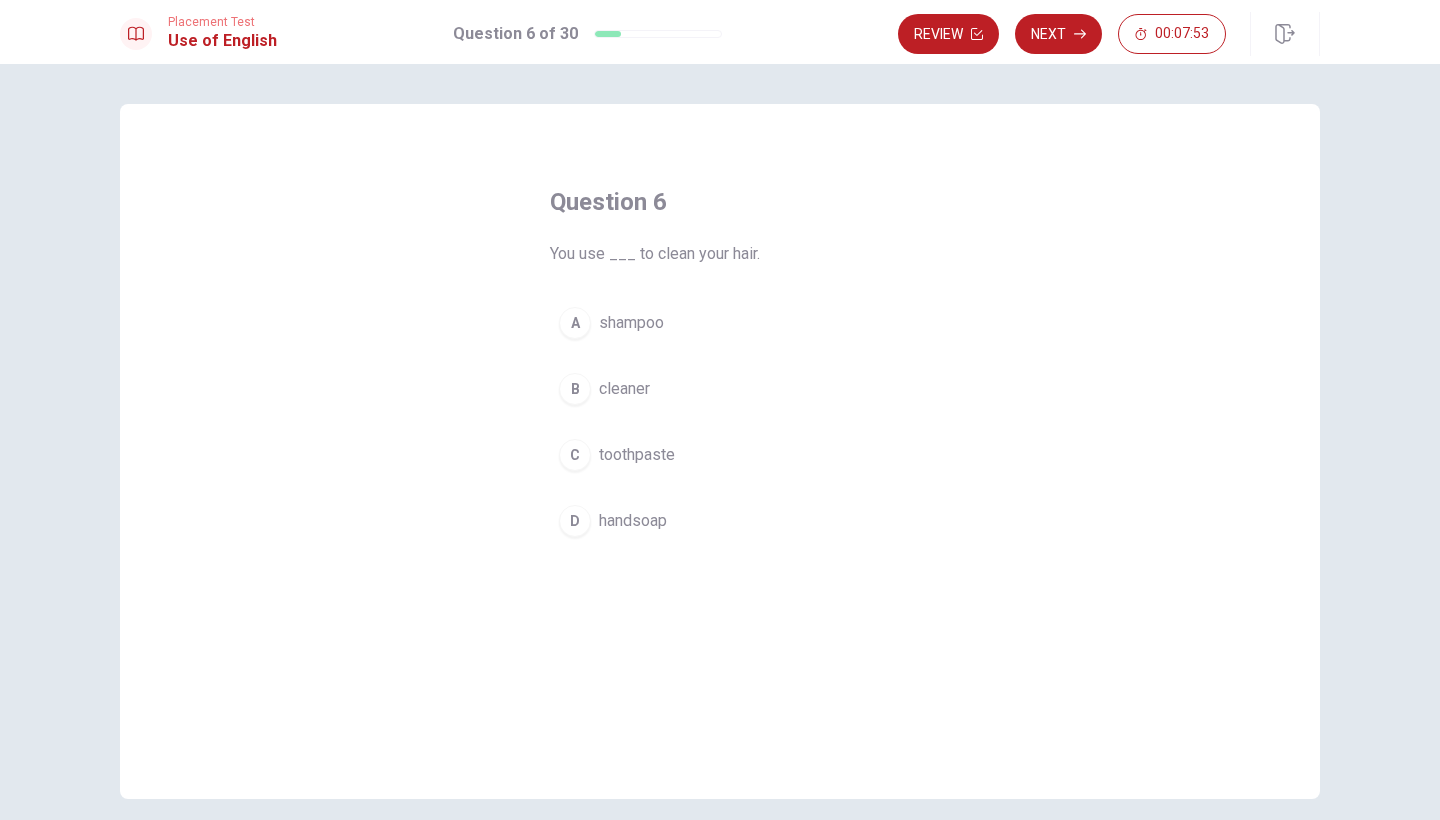 click on "A" at bounding box center [575, 323] 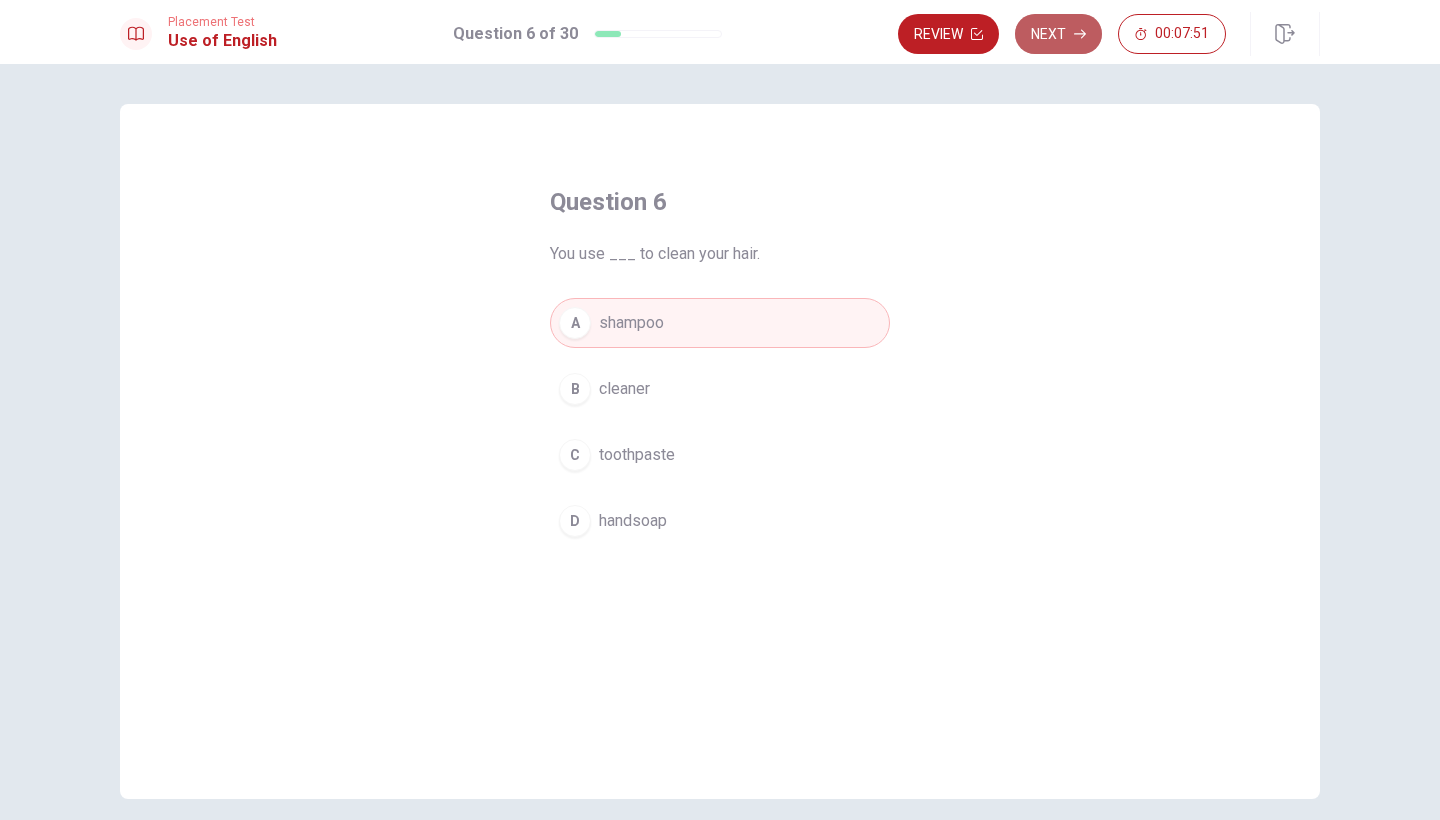 click on "Next" at bounding box center [1058, 34] 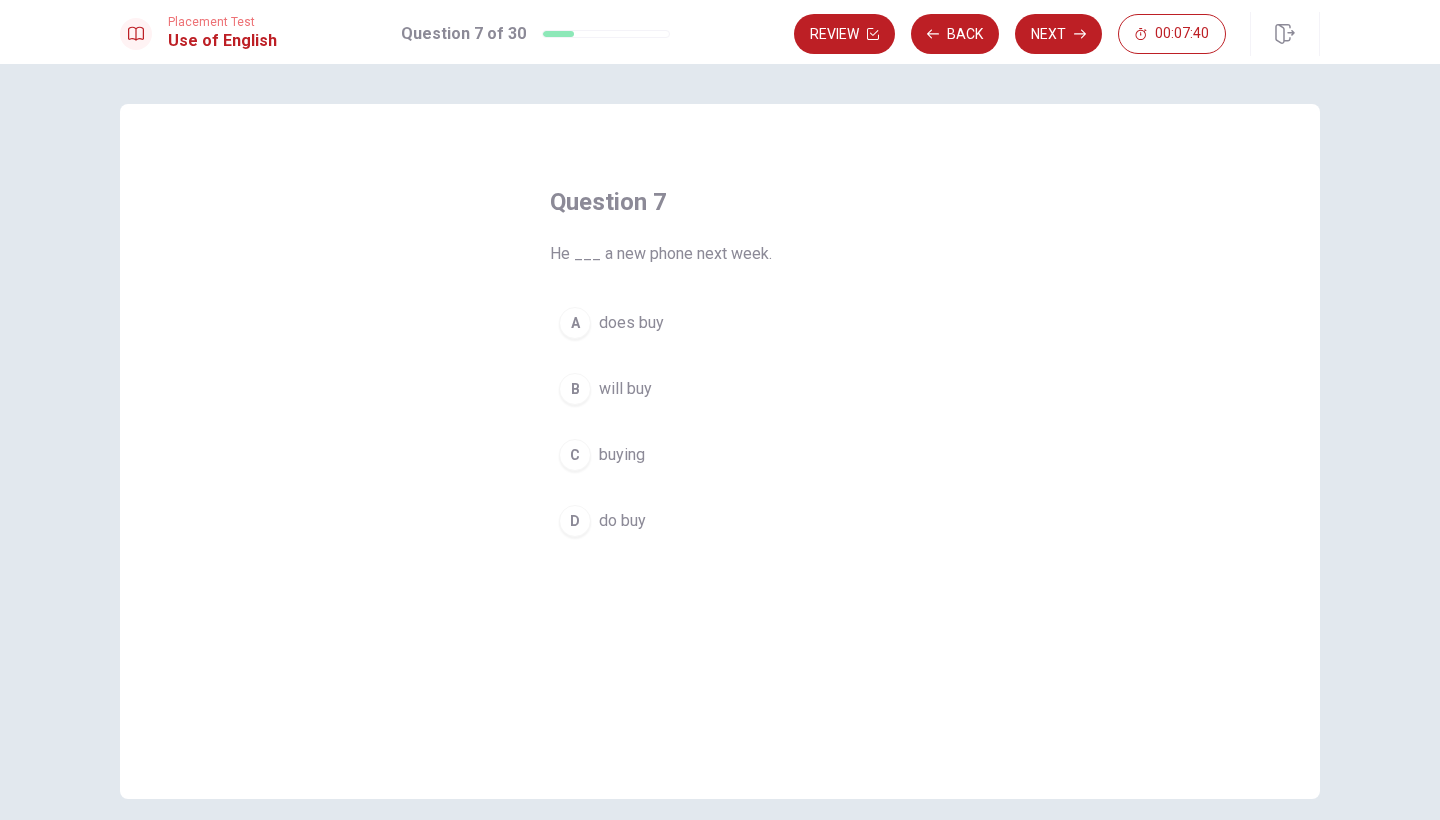 click on "B" at bounding box center (575, 389) 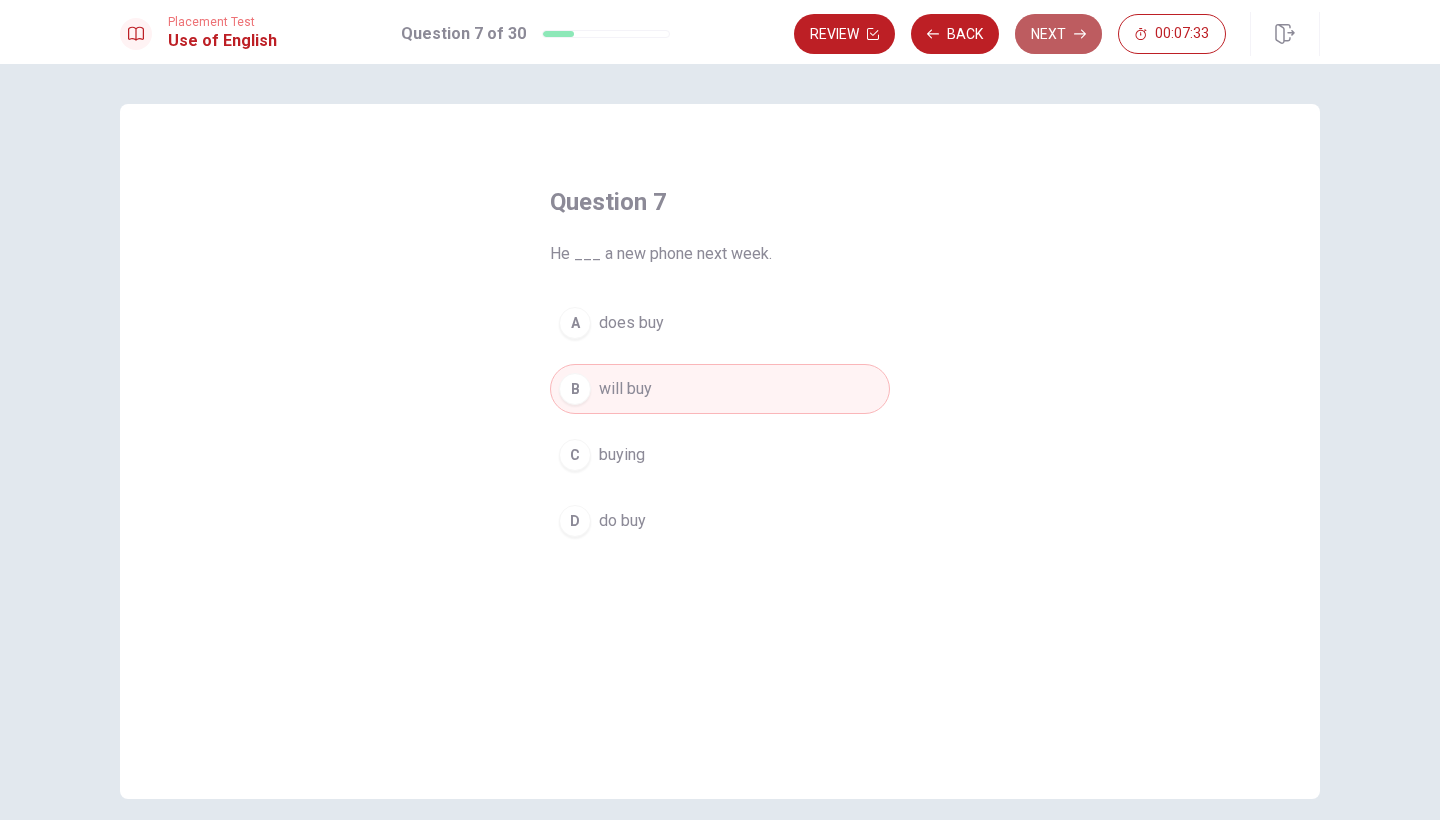 click on "Next" at bounding box center (1058, 34) 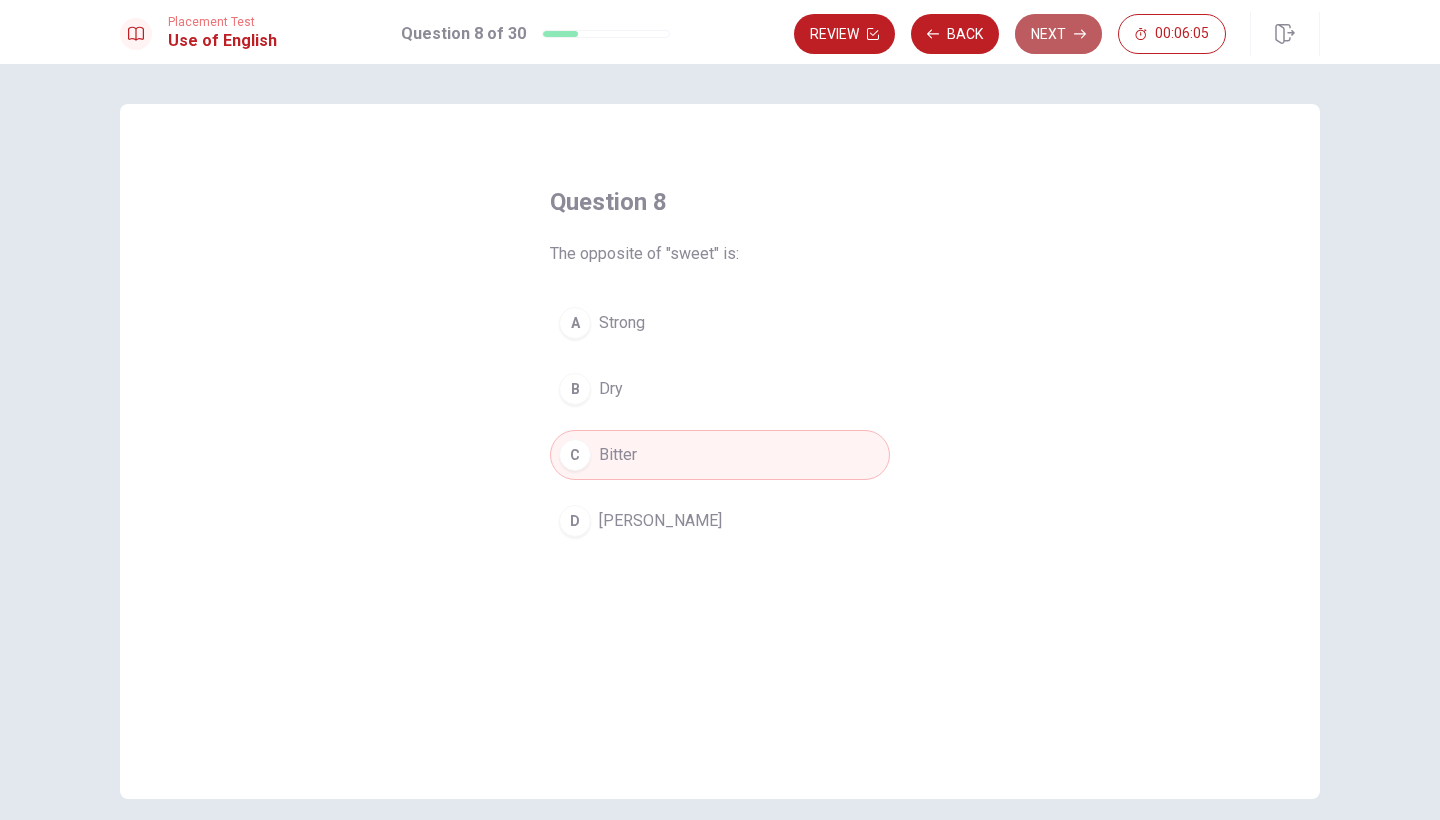 click 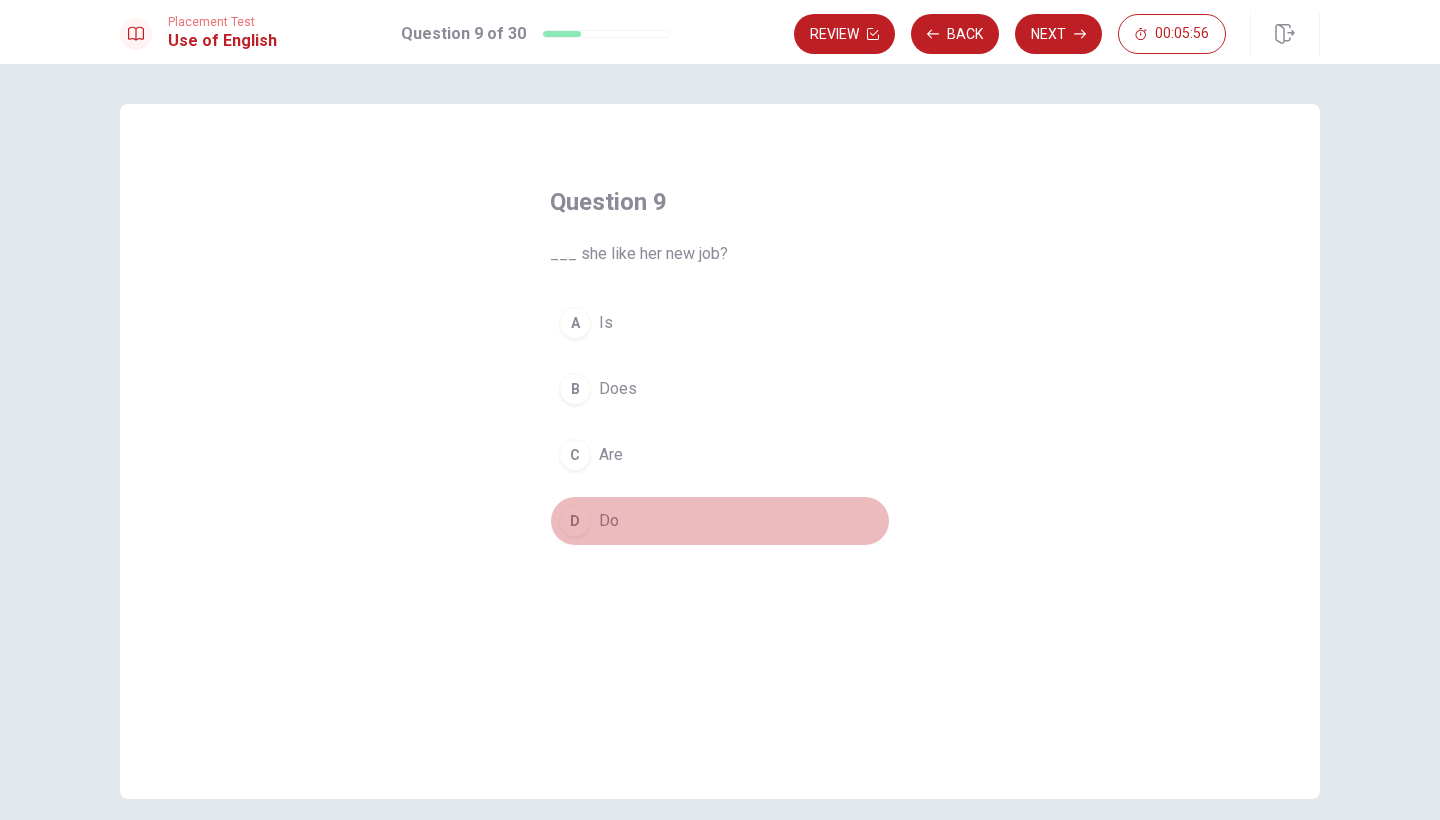 click on "D" at bounding box center (575, 521) 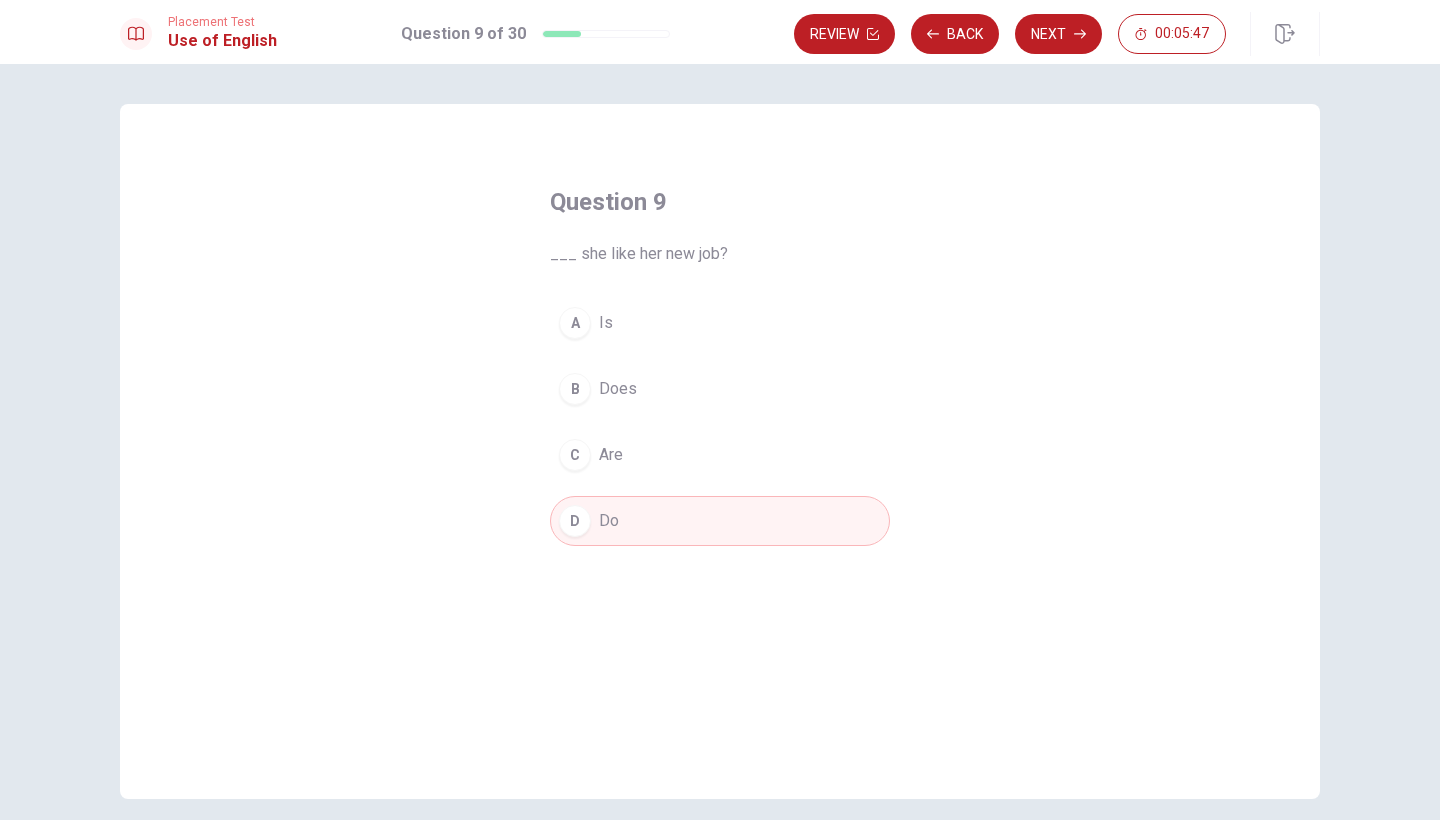 click on "B Does" at bounding box center (720, 389) 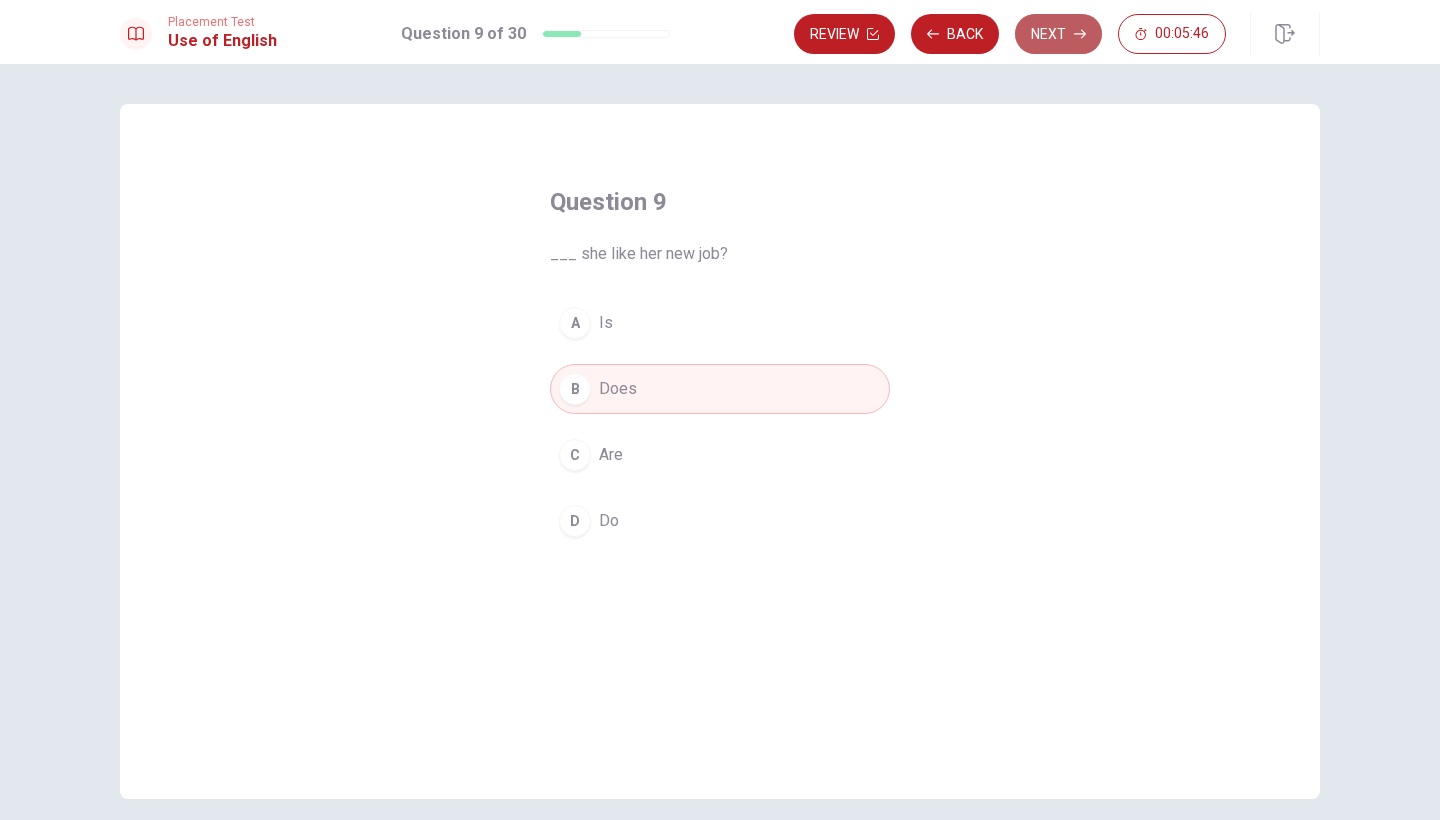 click on "Next" at bounding box center [1058, 34] 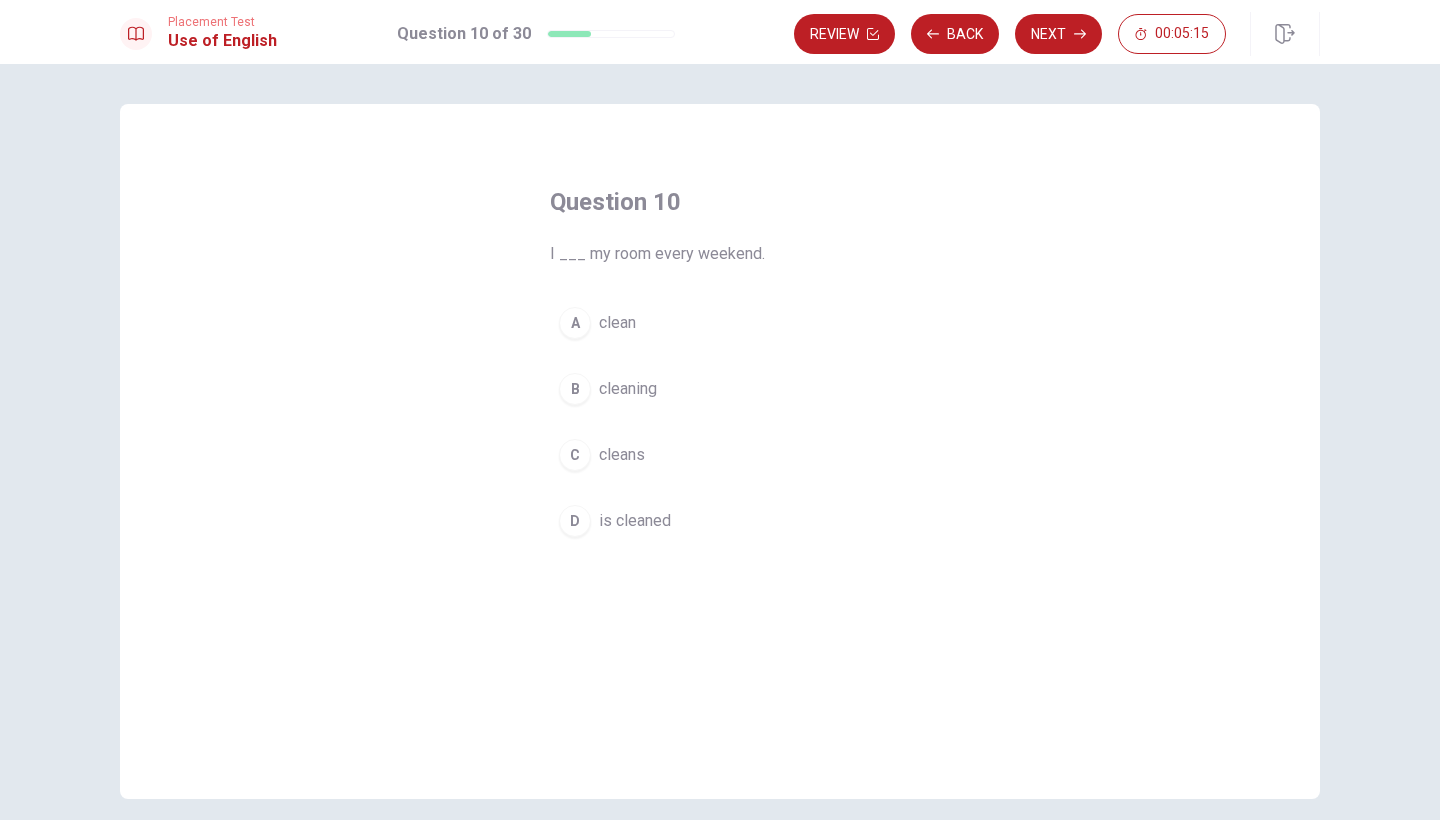 click on "B" at bounding box center (575, 389) 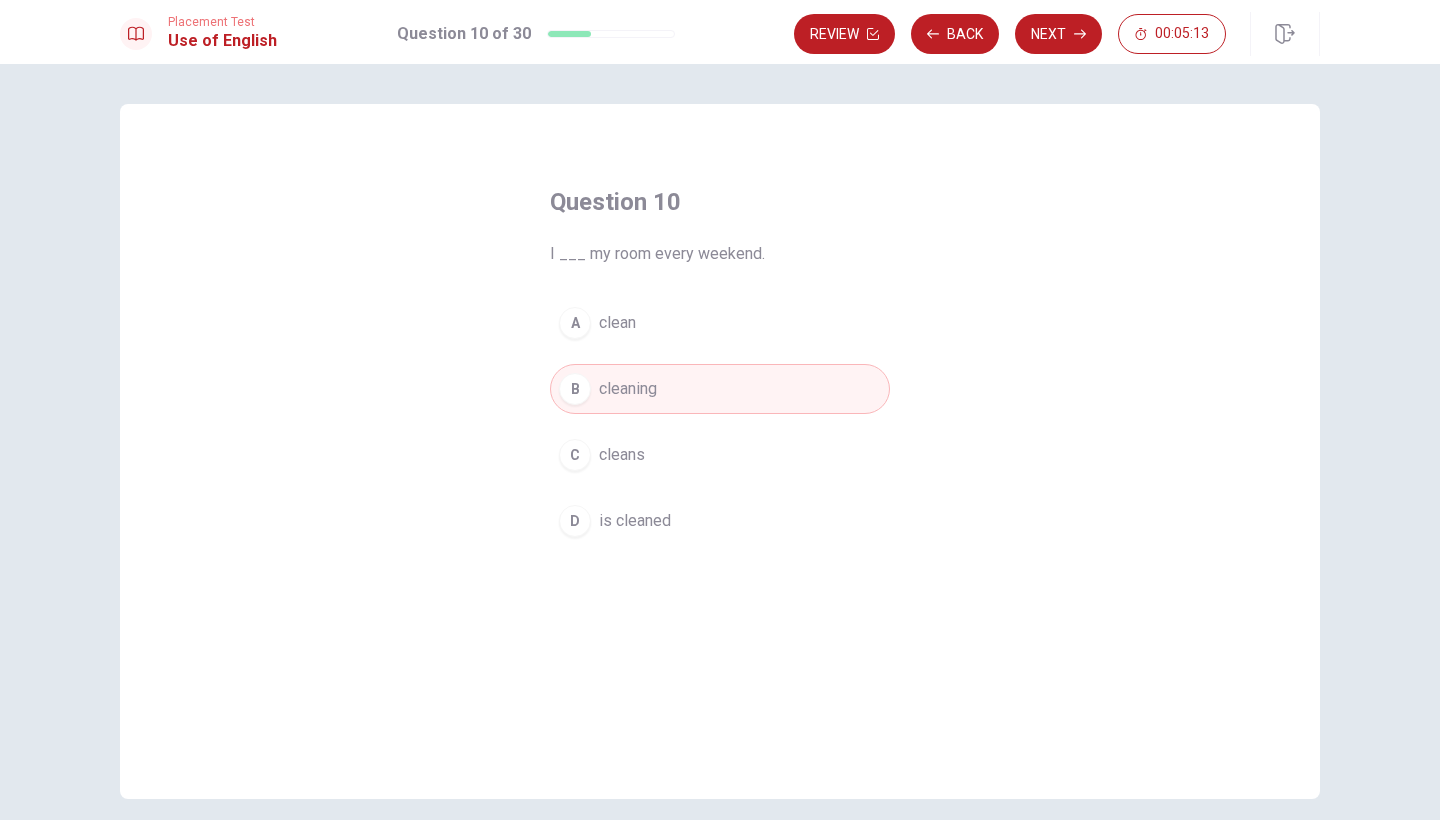 click on "A clean" at bounding box center (720, 323) 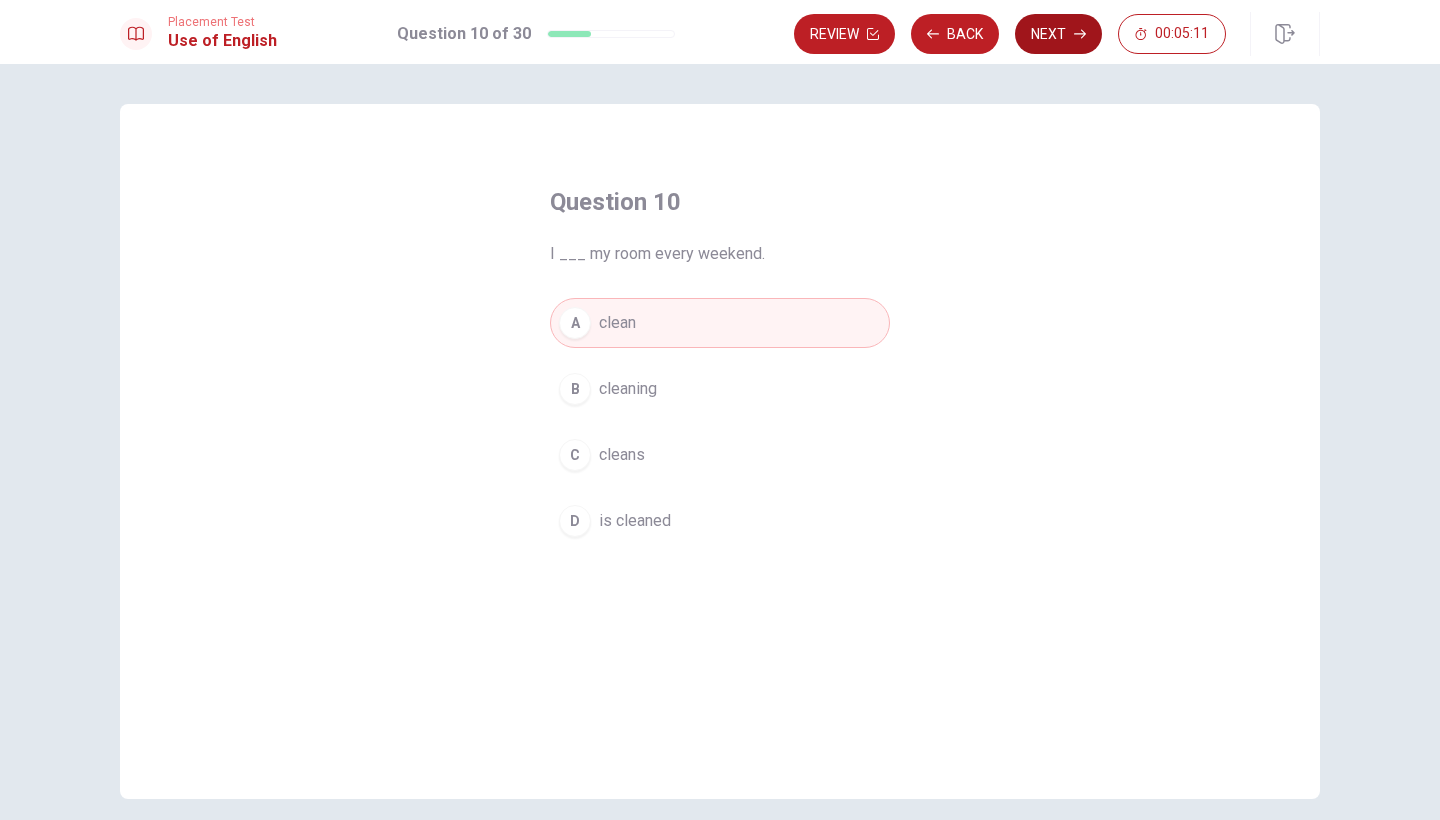 click on "Next" at bounding box center [1058, 34] 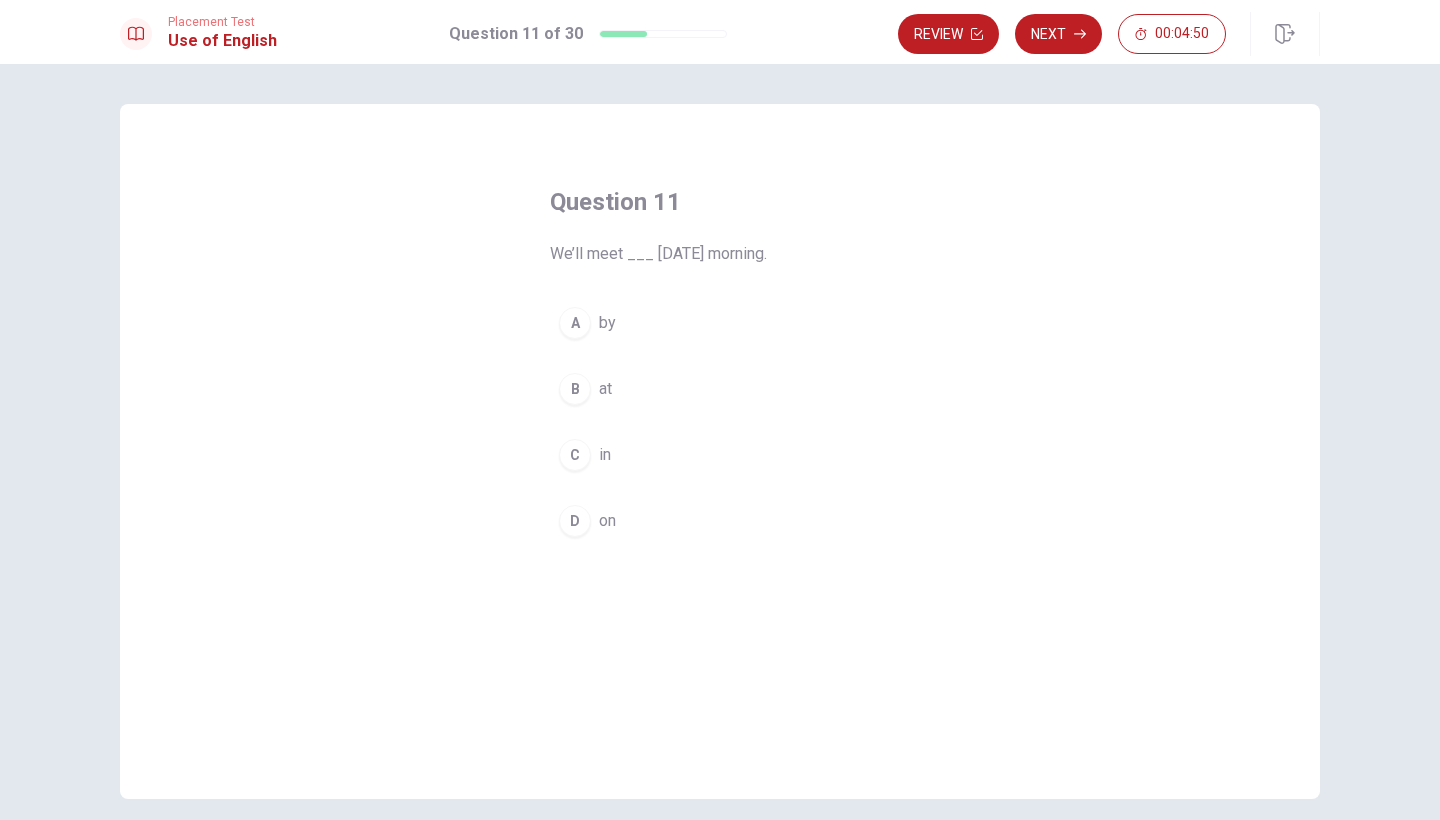 click on "B" at bounding box center (575, 389) 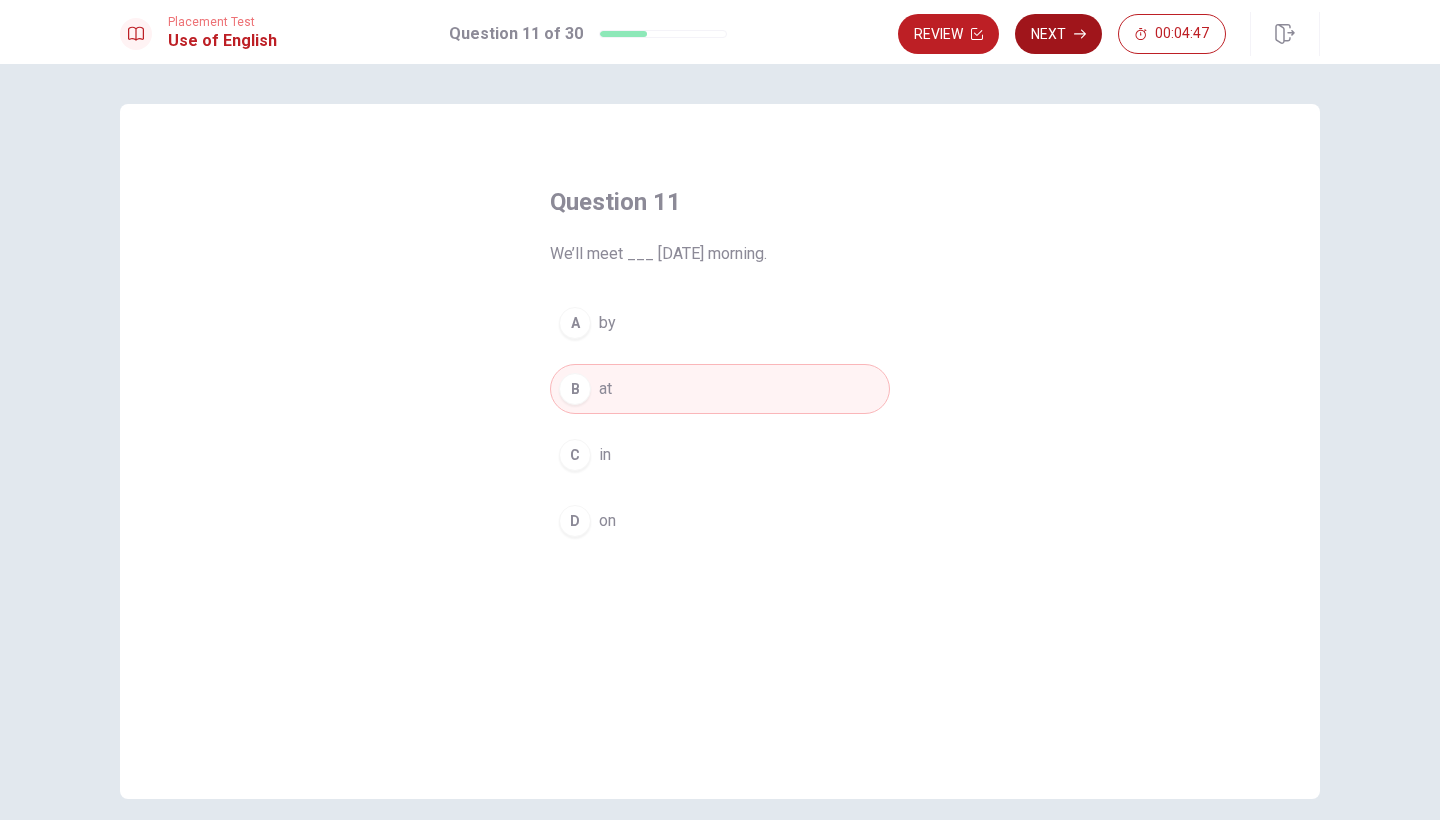 click on "Next" at bounding box center [1058, 34] 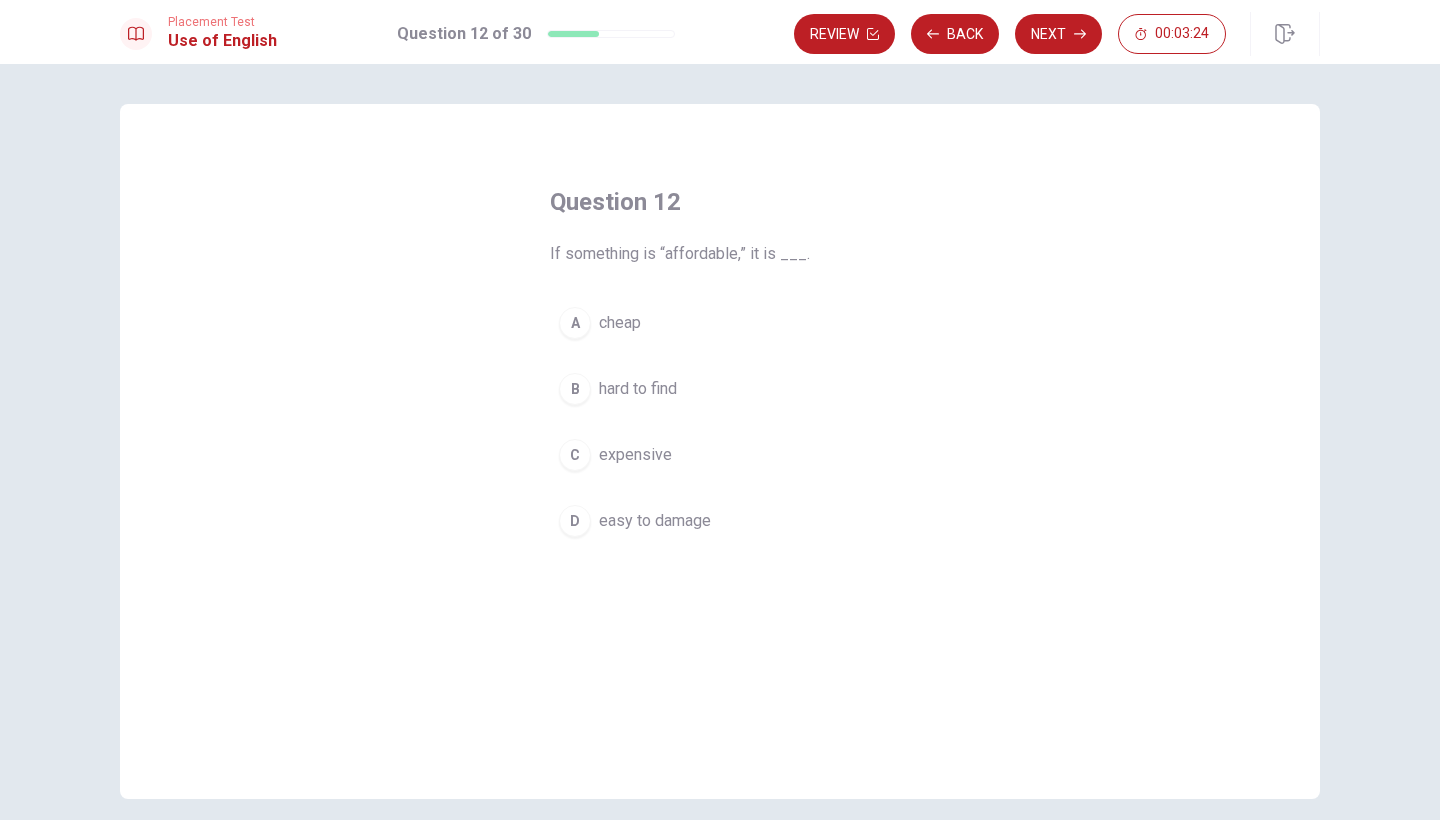 click on "A" at bounding box center (575, 323) 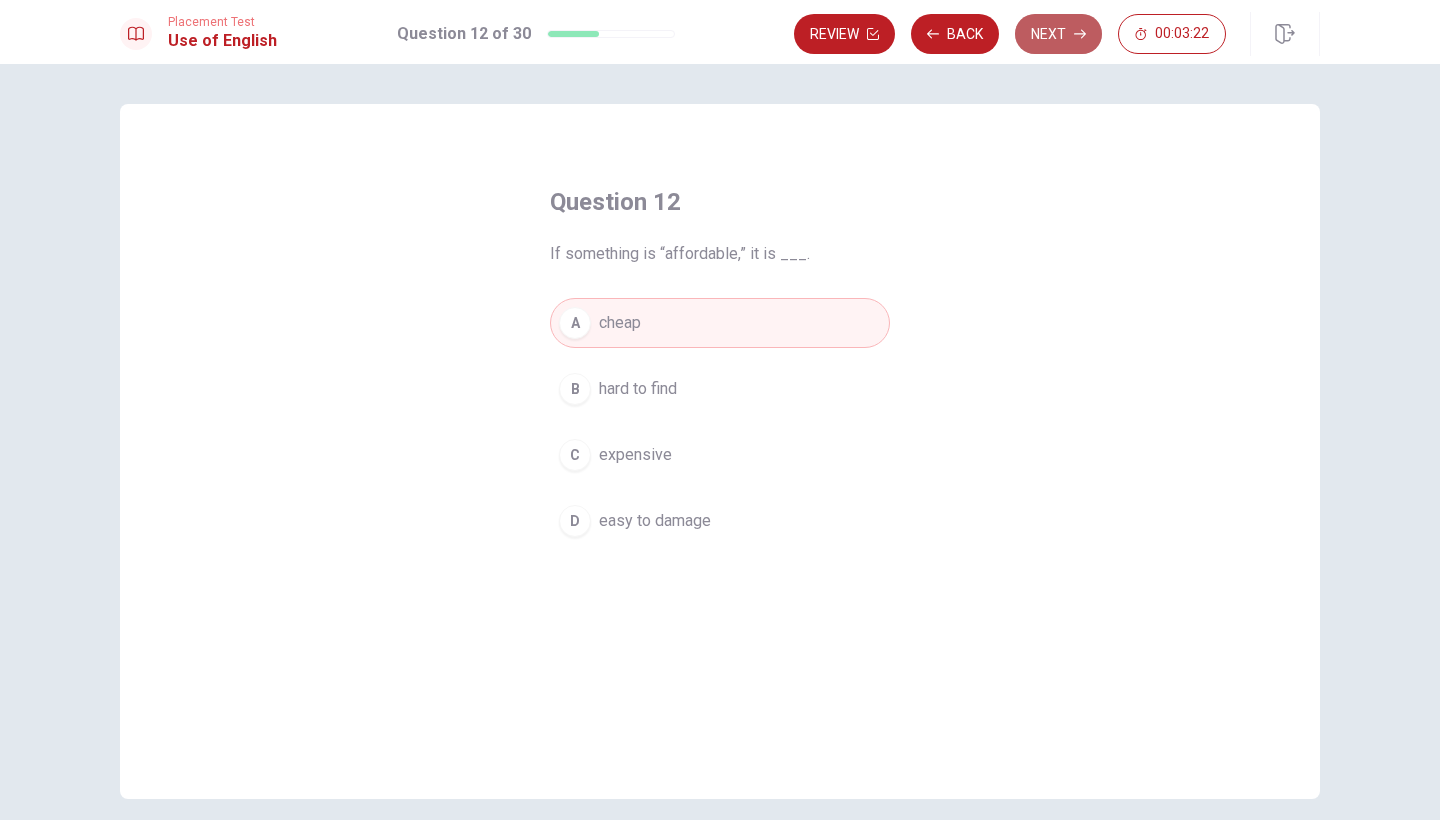 click on "Next" at bounding box center [1058, 34] 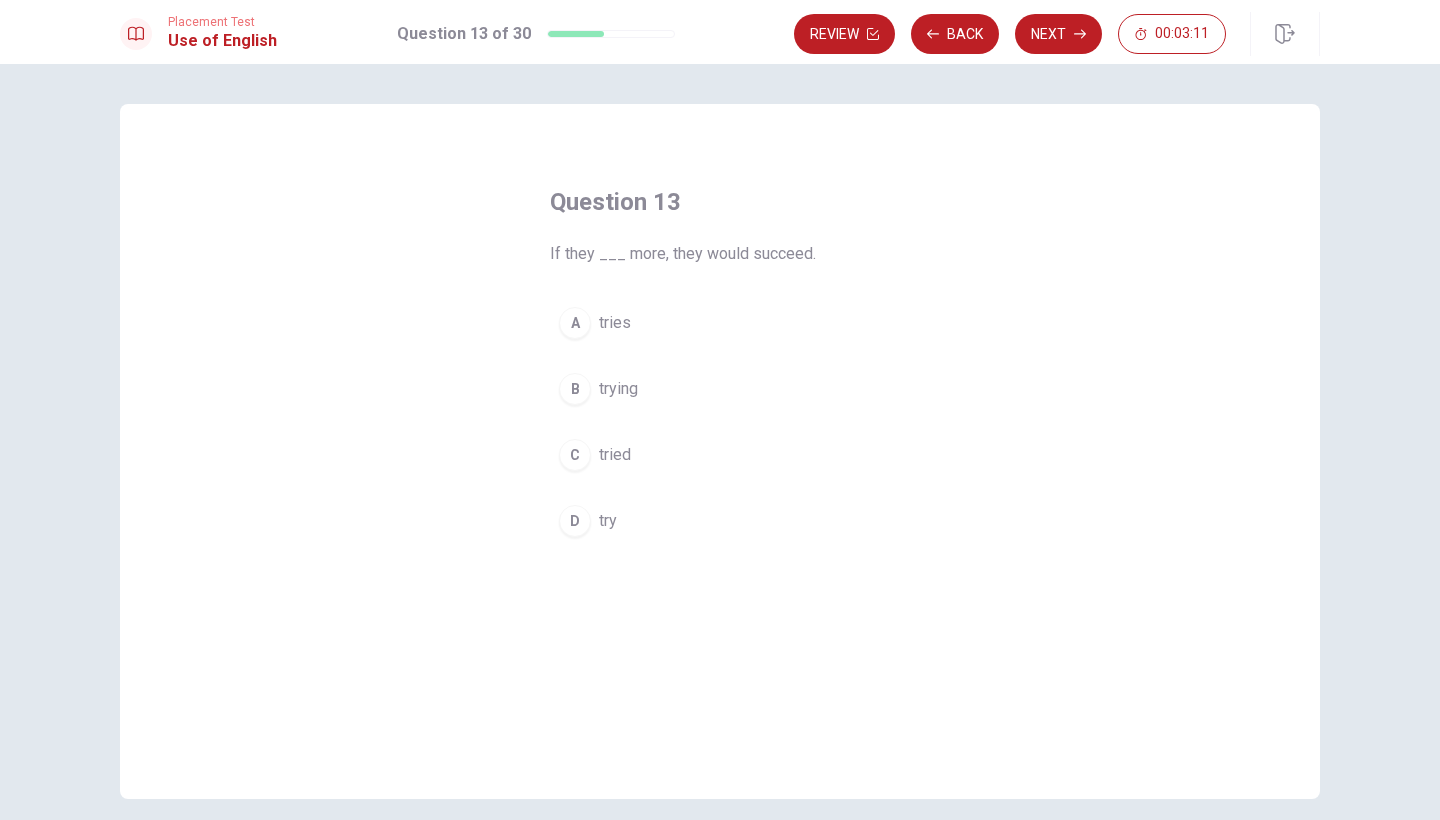 click on "A" at bounding box center [575, 323] 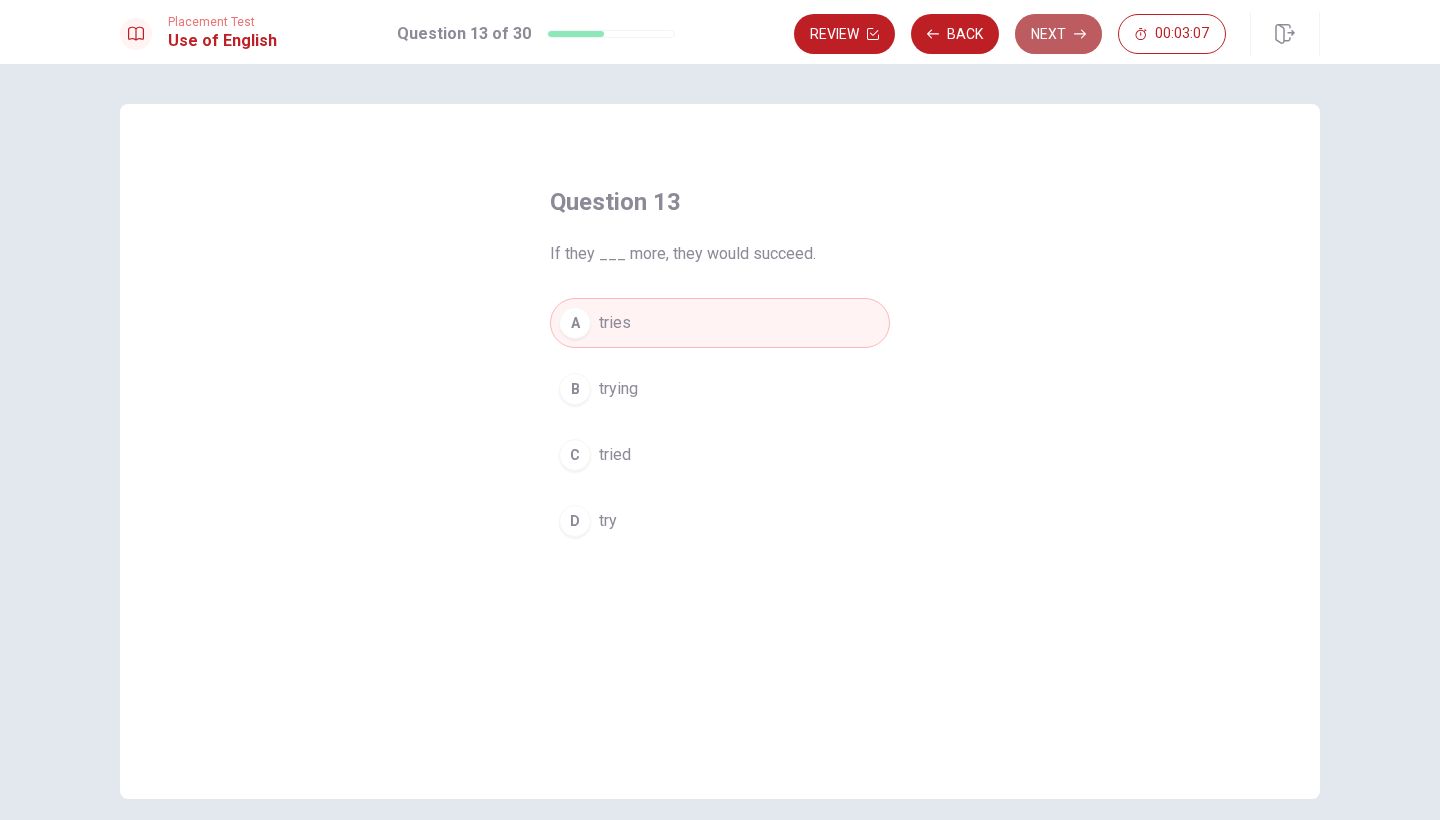 click on "Next" at bounding box center (1058, 34) 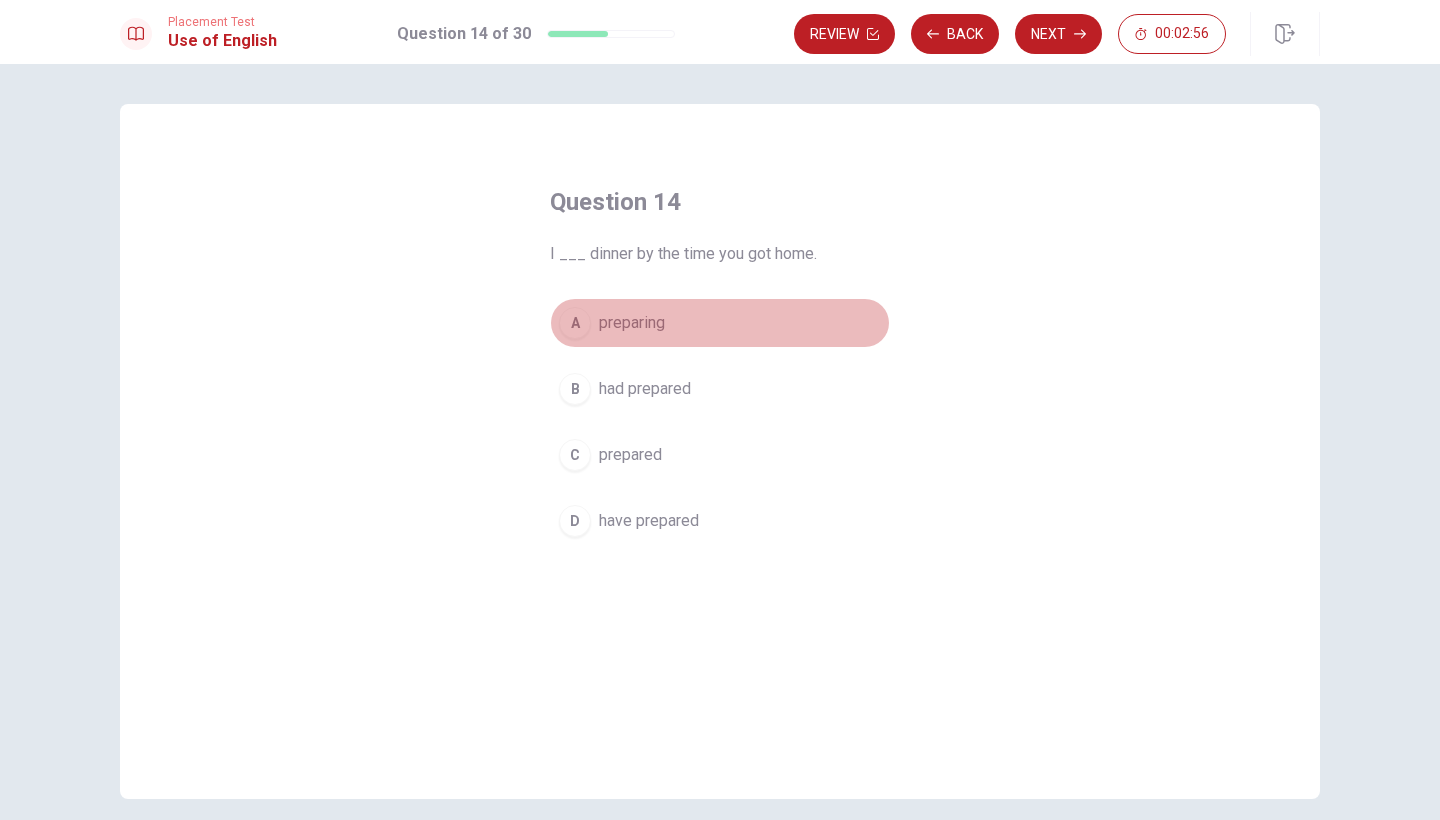 click on "A" at bounding box center (575, 323) 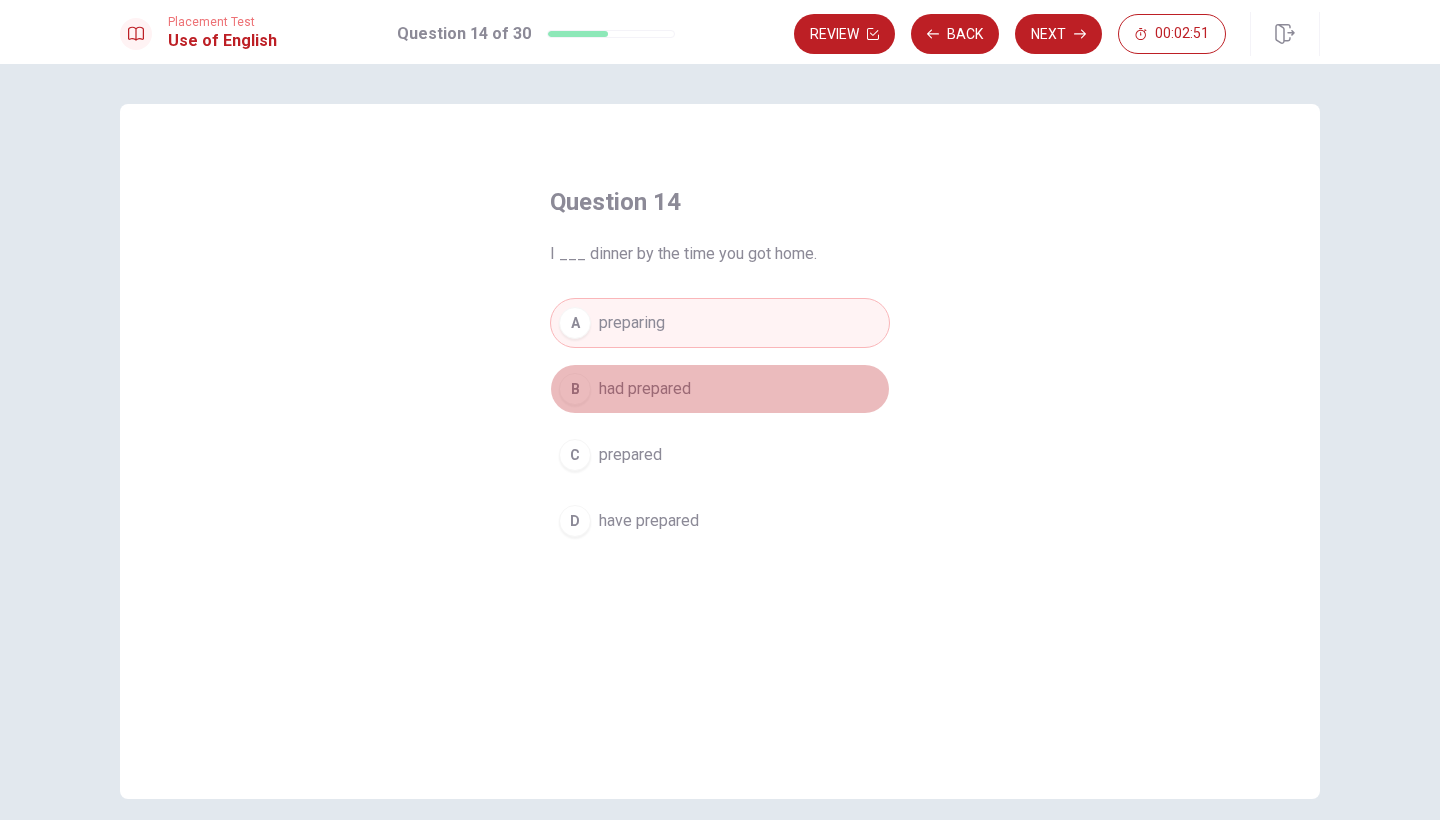 click on "had prepared" at bounding box center [645, 389] 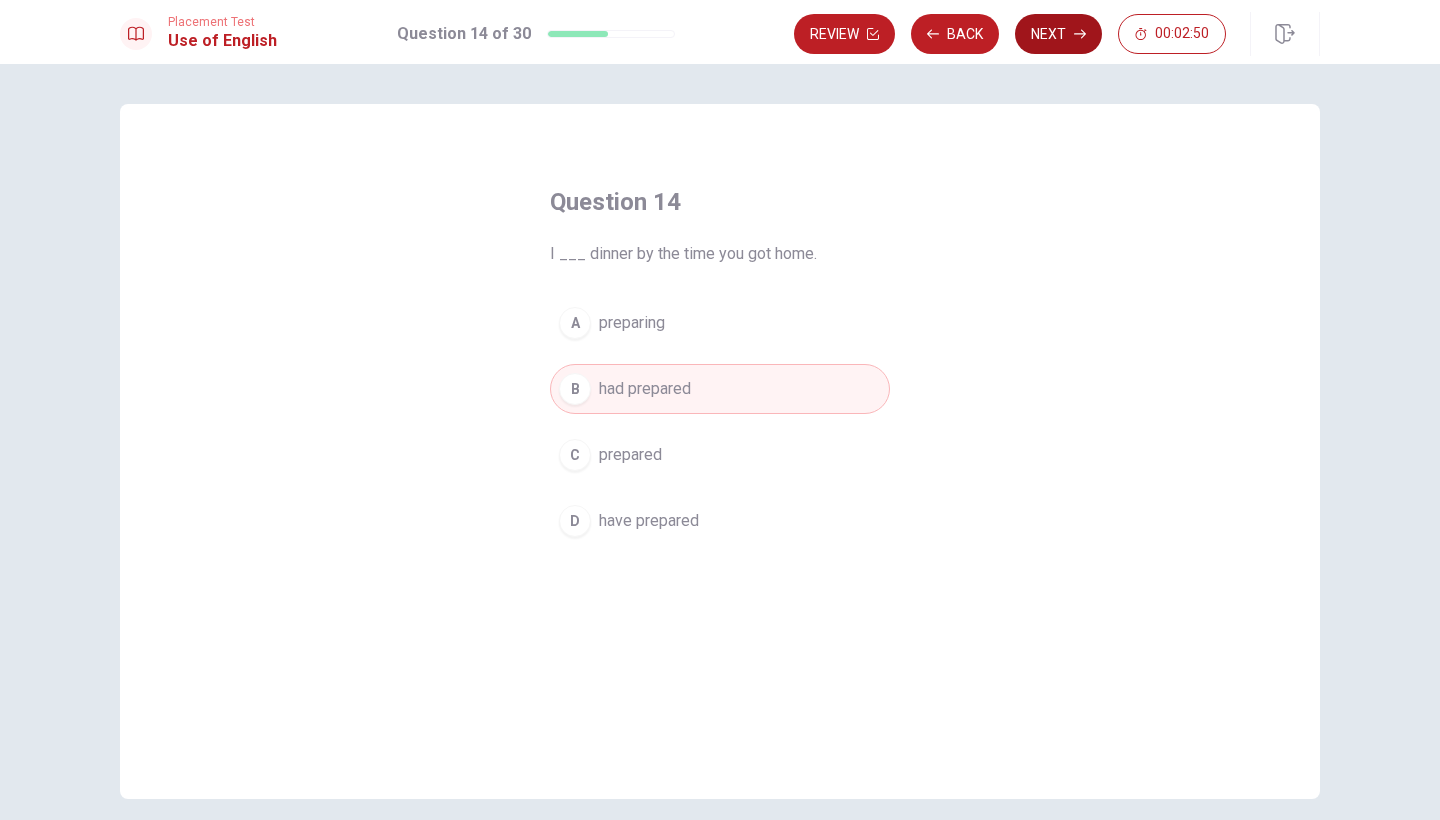 click on "Next" at bounding box center (1058, 34) 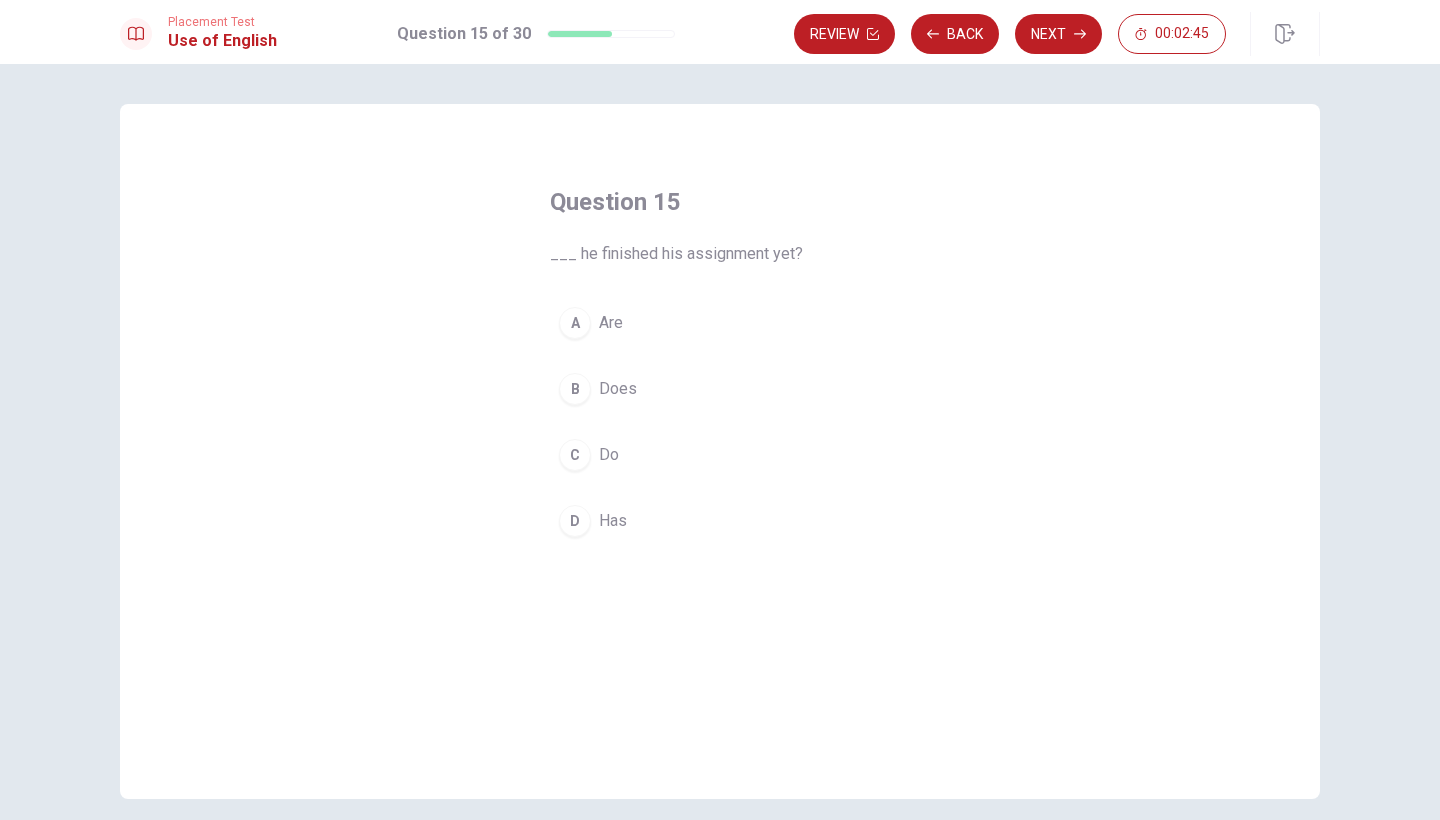 click on "A" at bounding box center [575, 323] 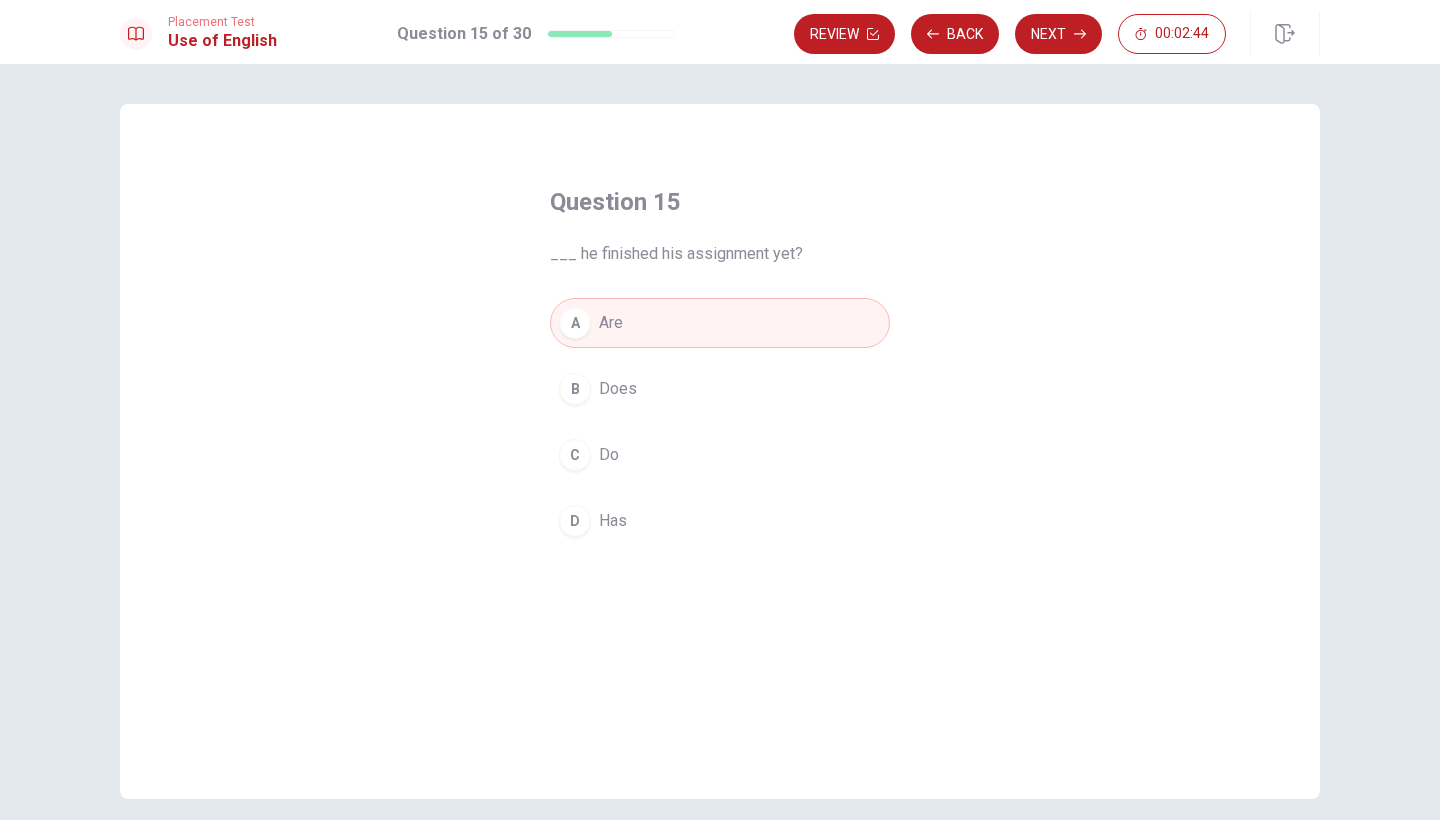 click on "A" at bounding box center [575, 323] 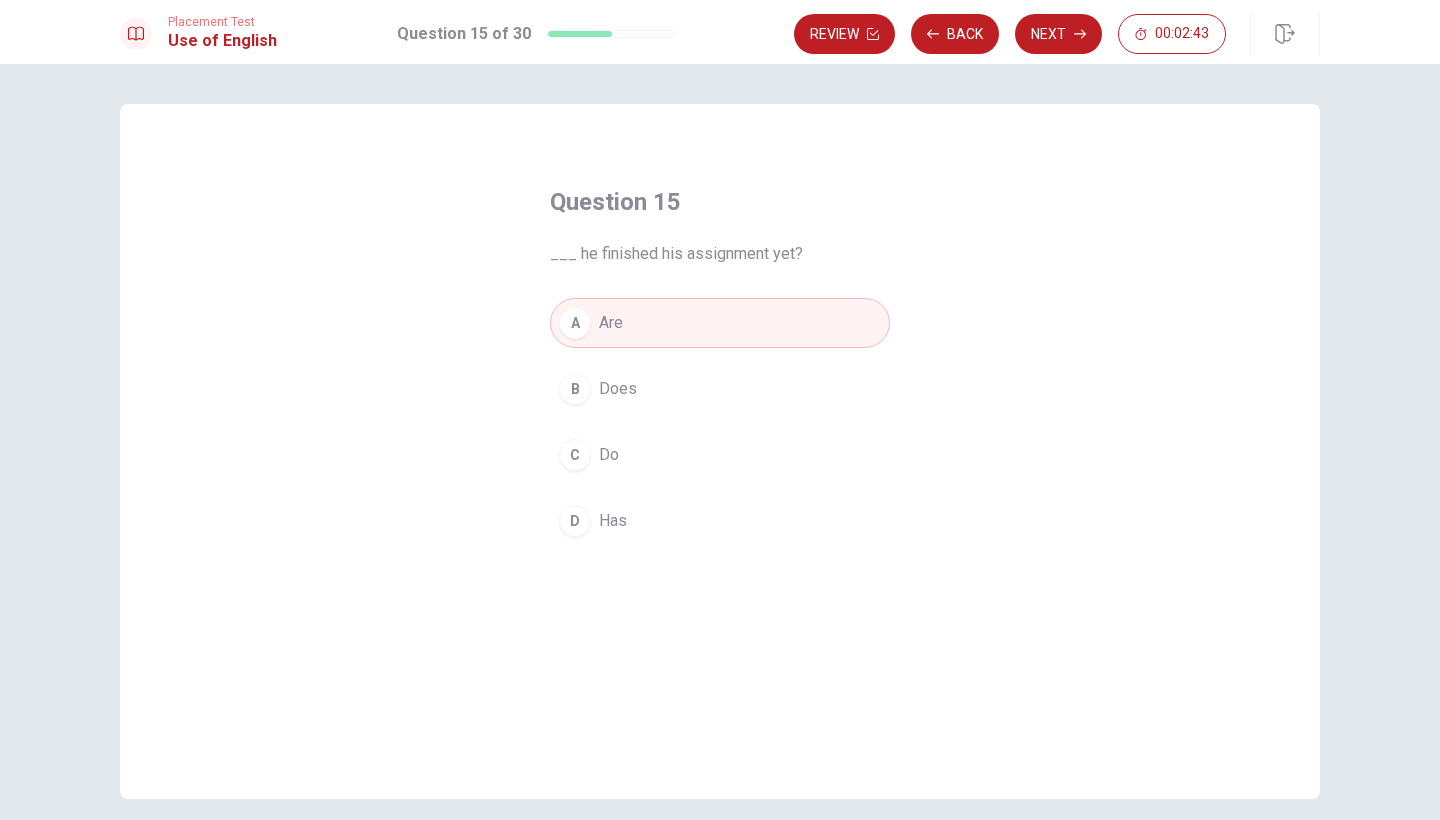 click on "B" at bounding box center [575, 389] 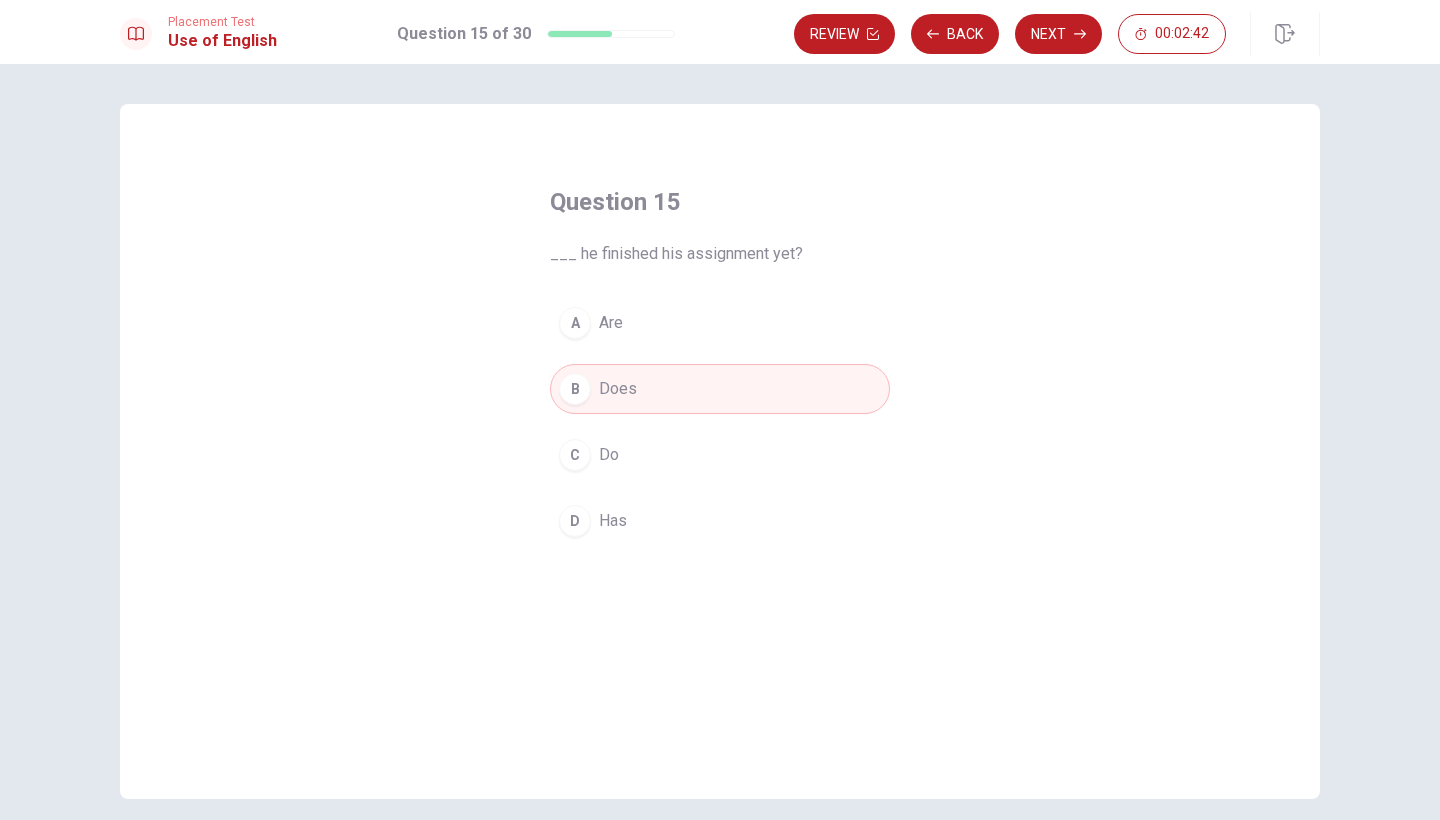 click on "C" at bounding box center [575, 455] 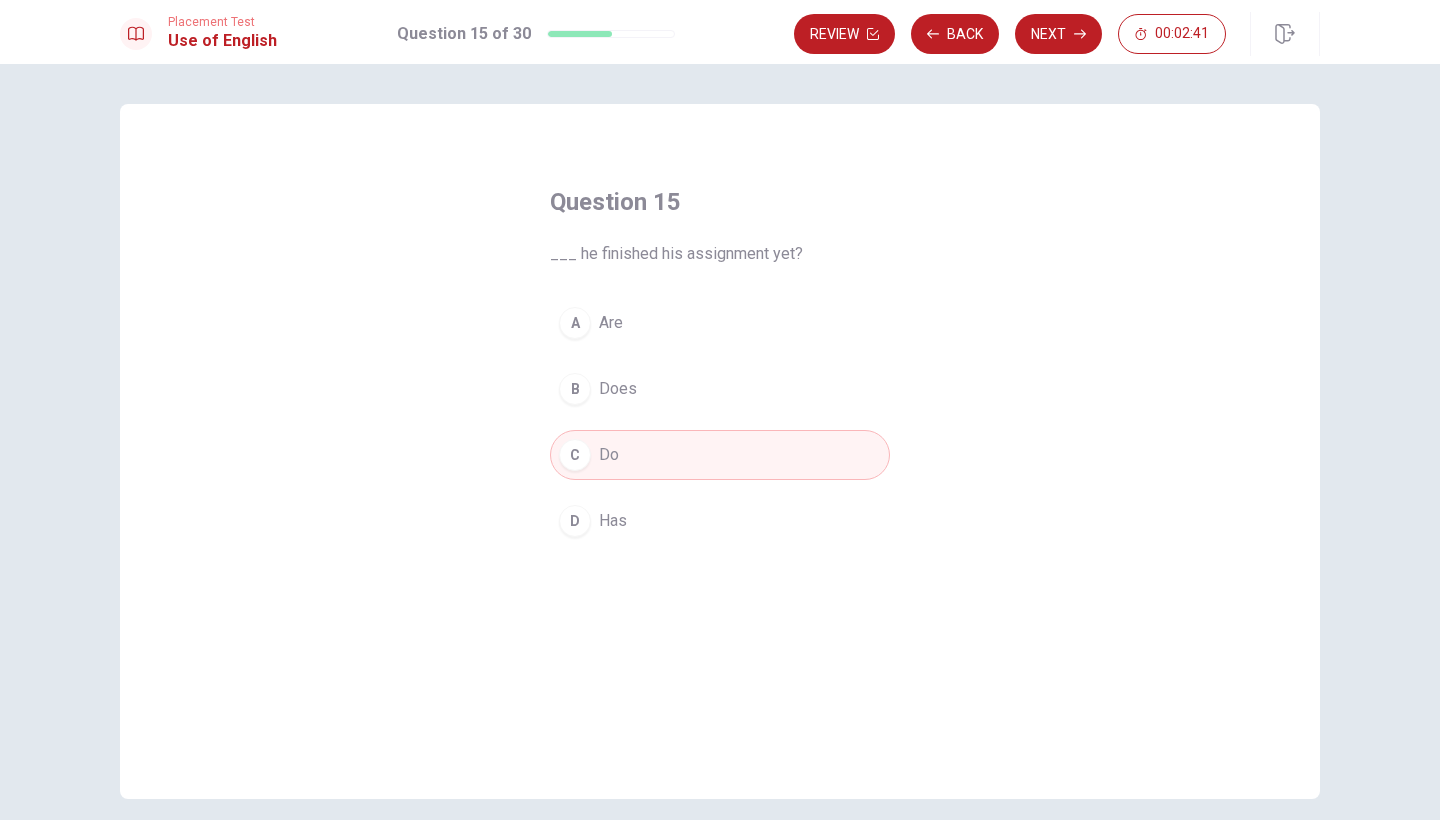 click on "Does" at bounding box center [618, 389] 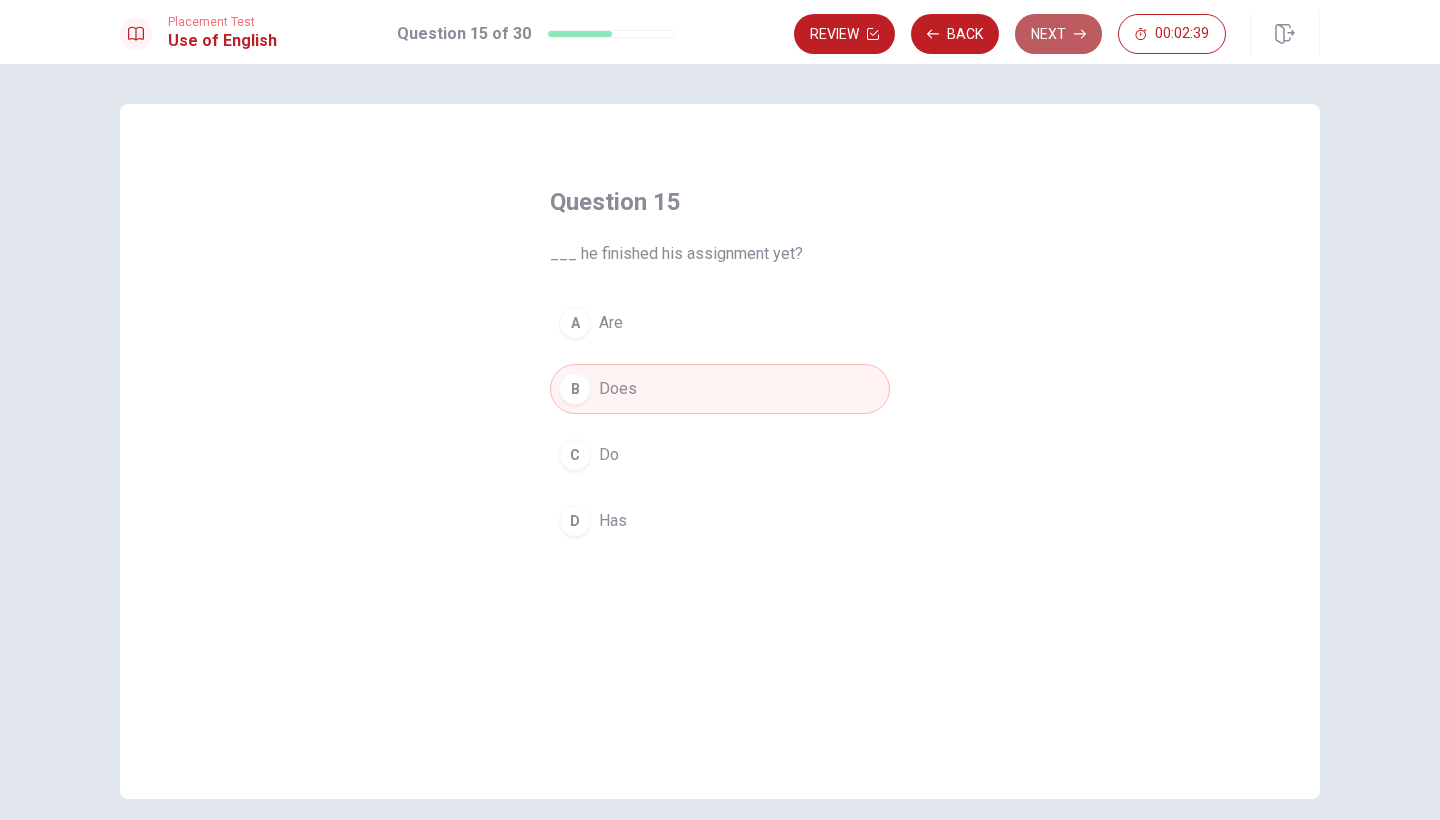 click on "Next" at bounding box center [1058, 34] 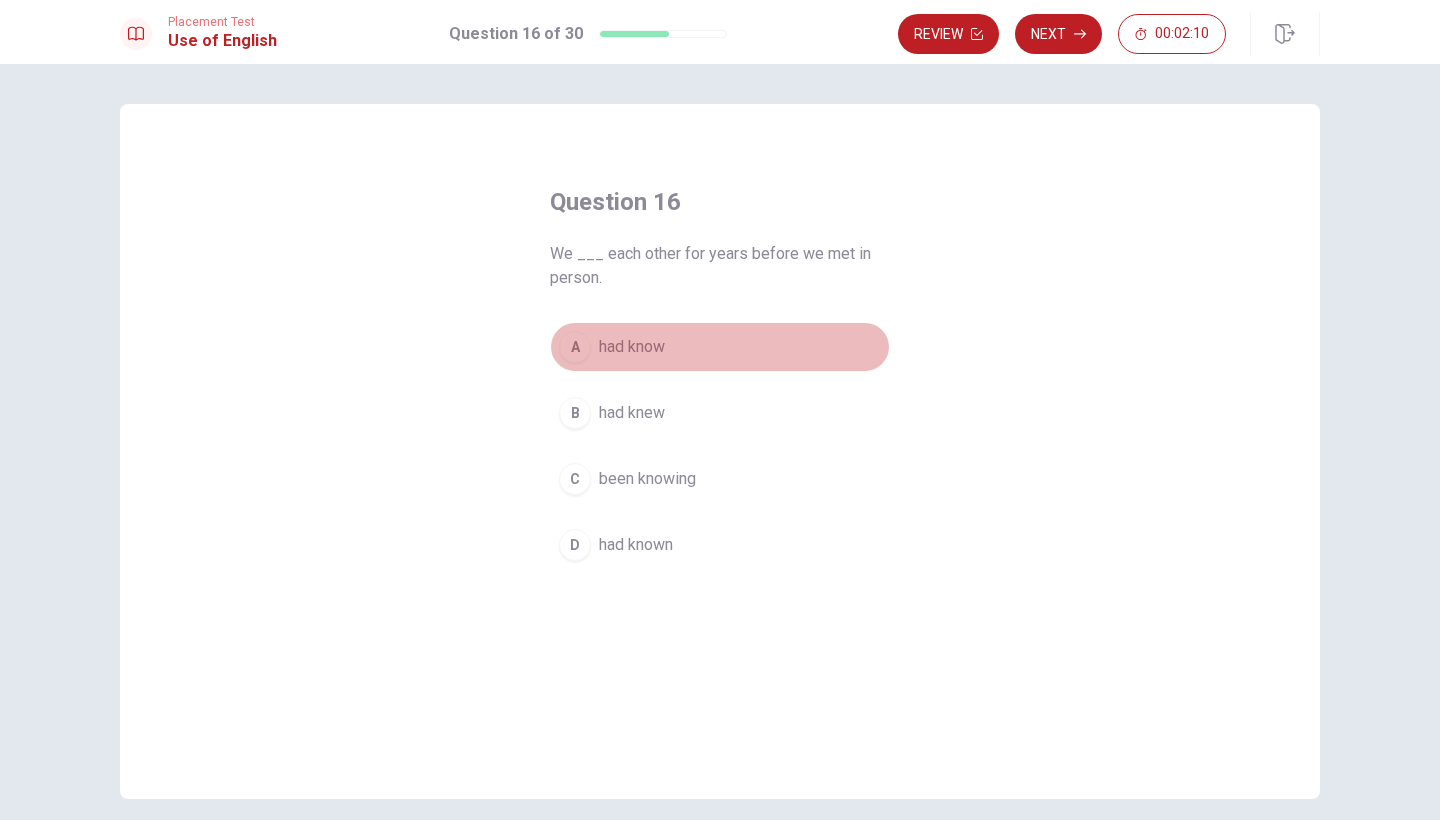 click on "A" at bounding box center [575, 347] 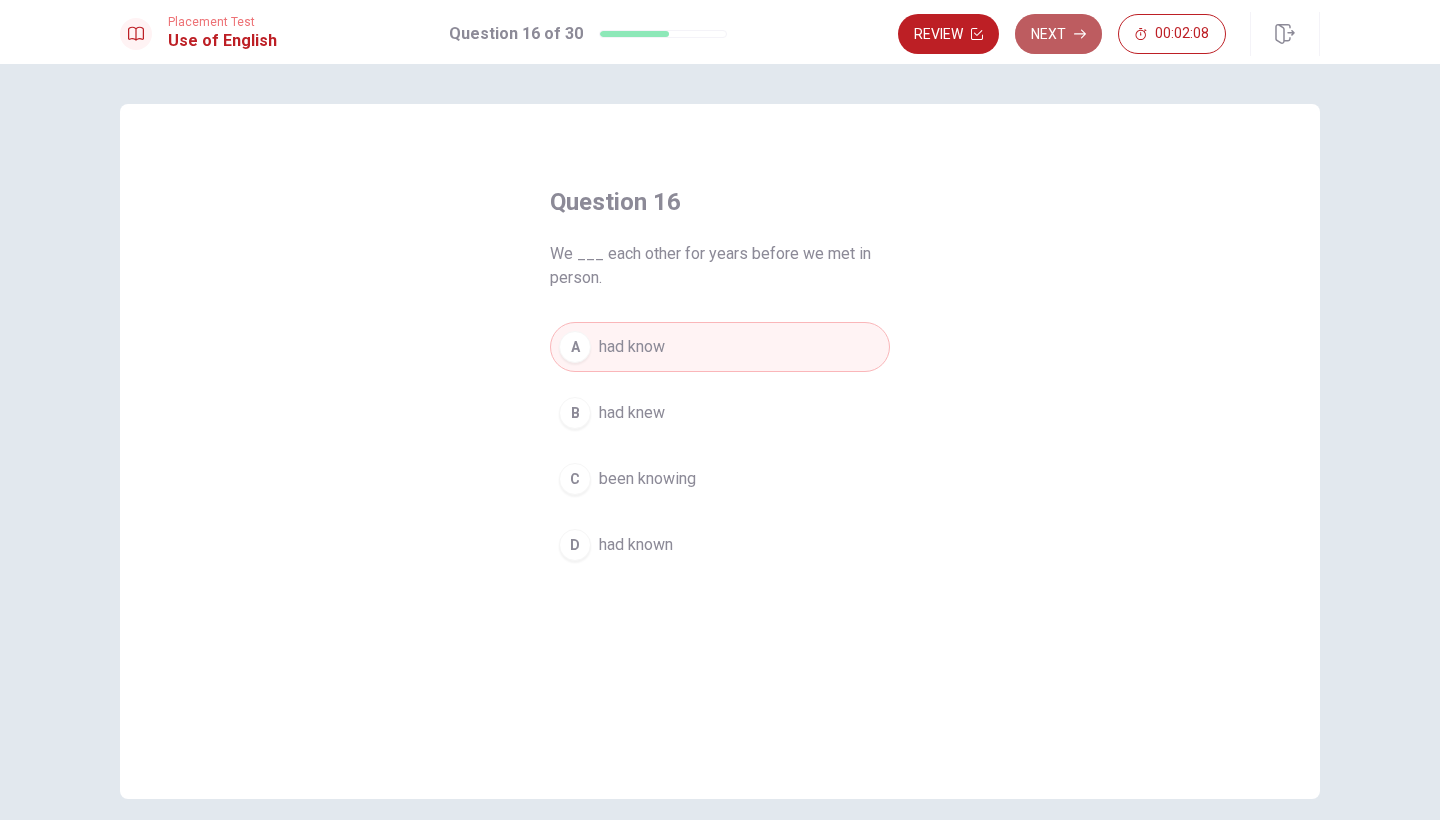 click on "Next" at bounding box center (1058, 34) 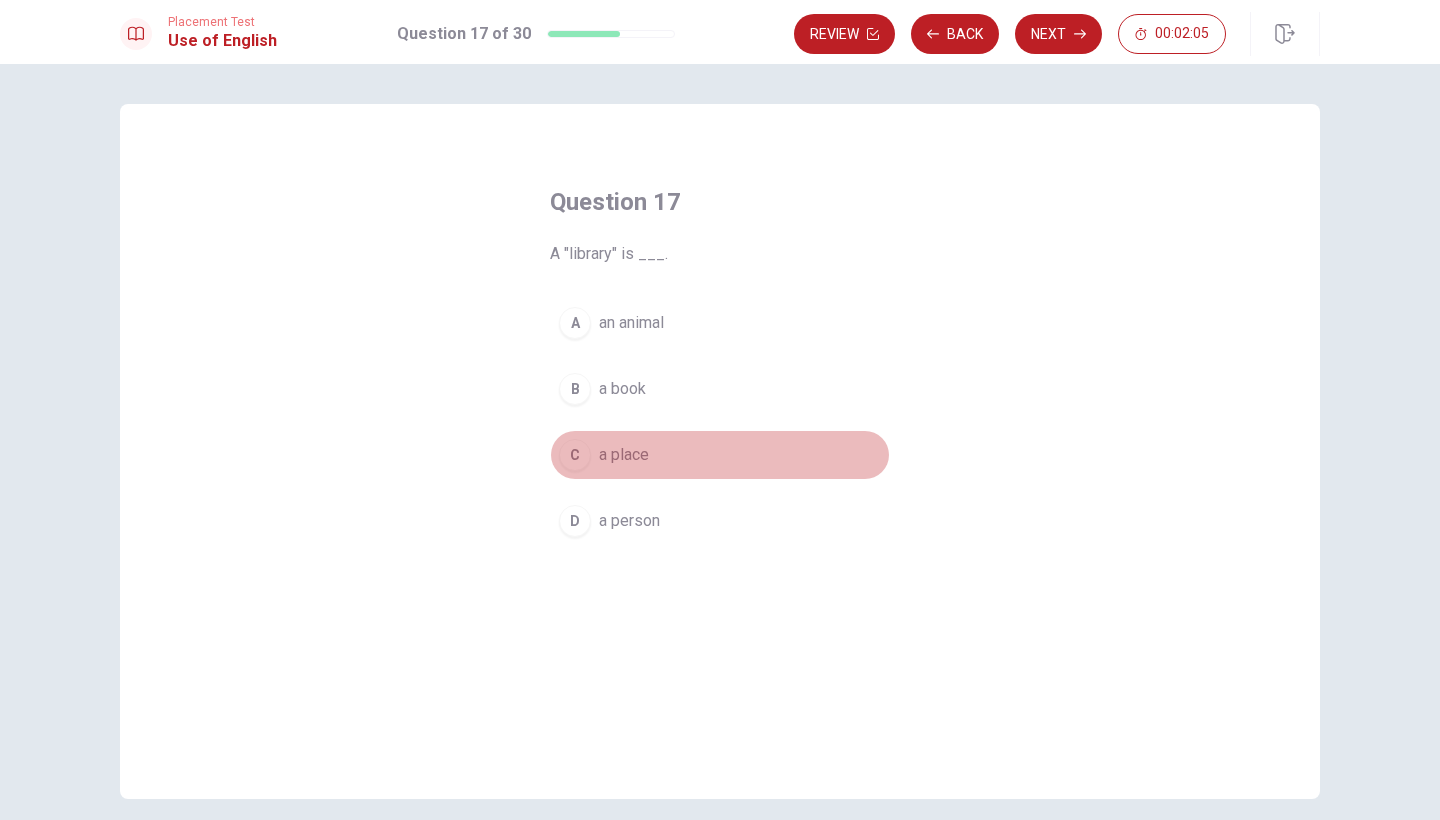 click on "C a place" at bounding box center (720, 455) 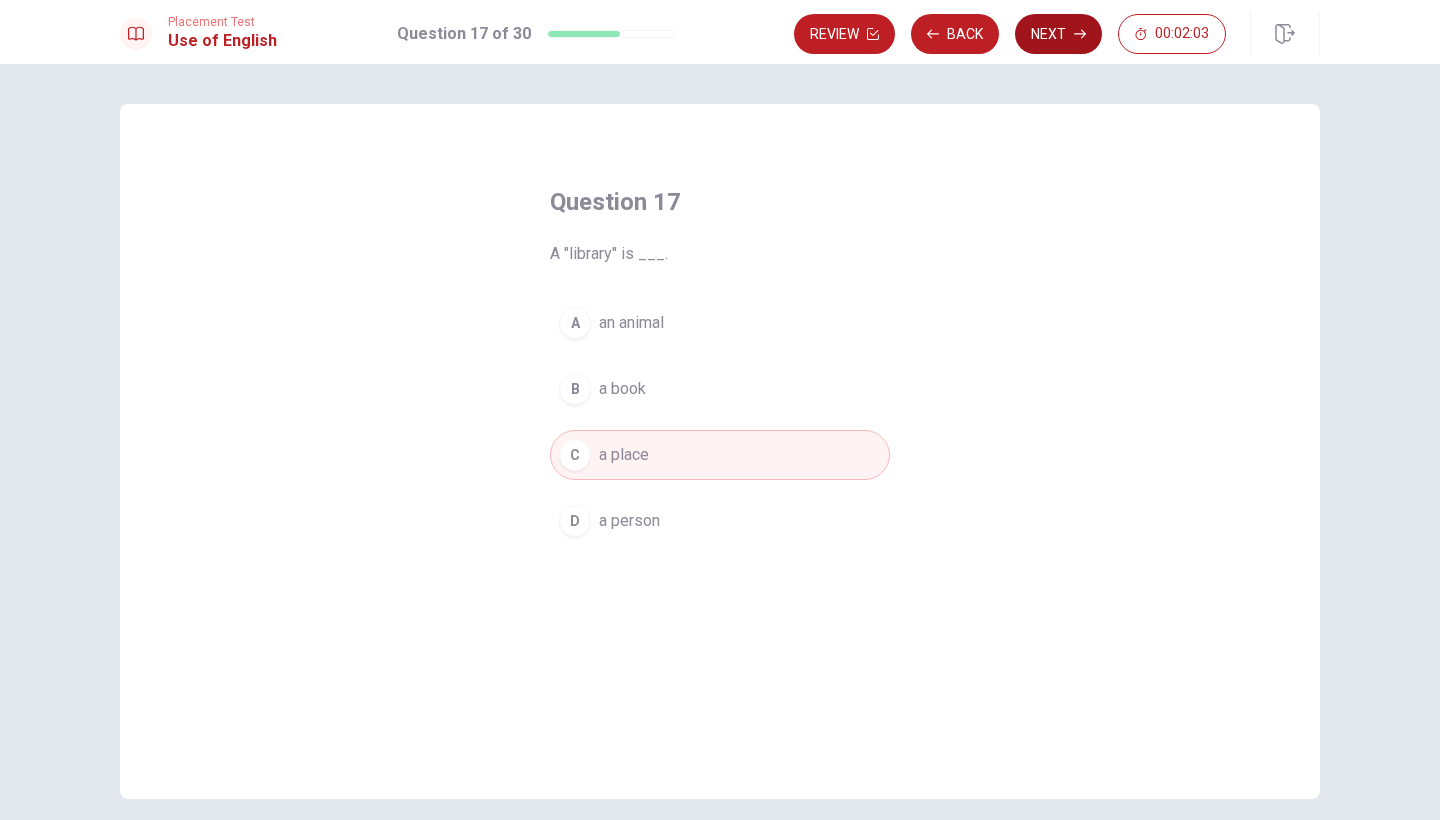 click on "Next" at bounding box center [1058, 34] 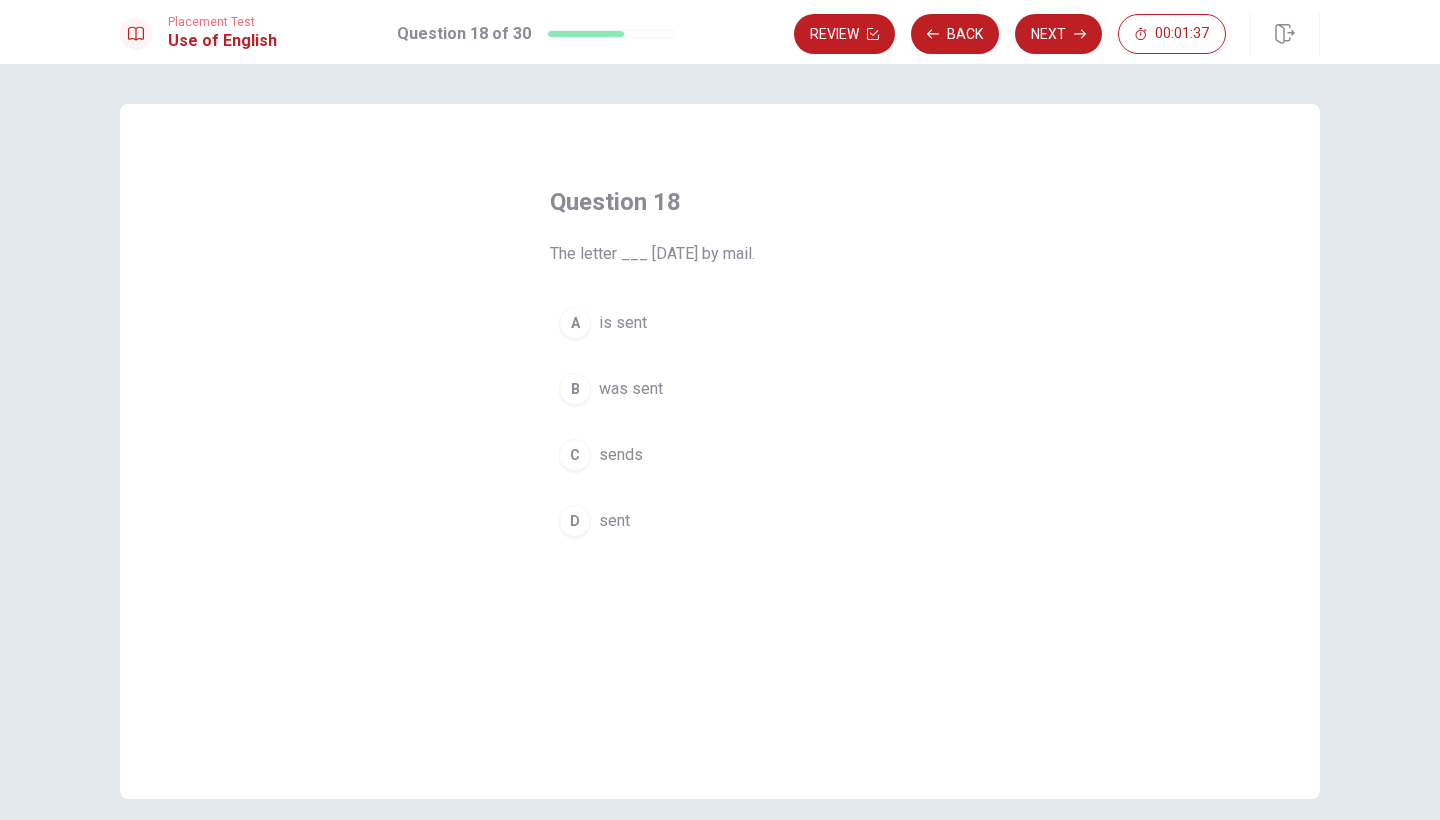 click on "B" at bounding box center (575, 389) 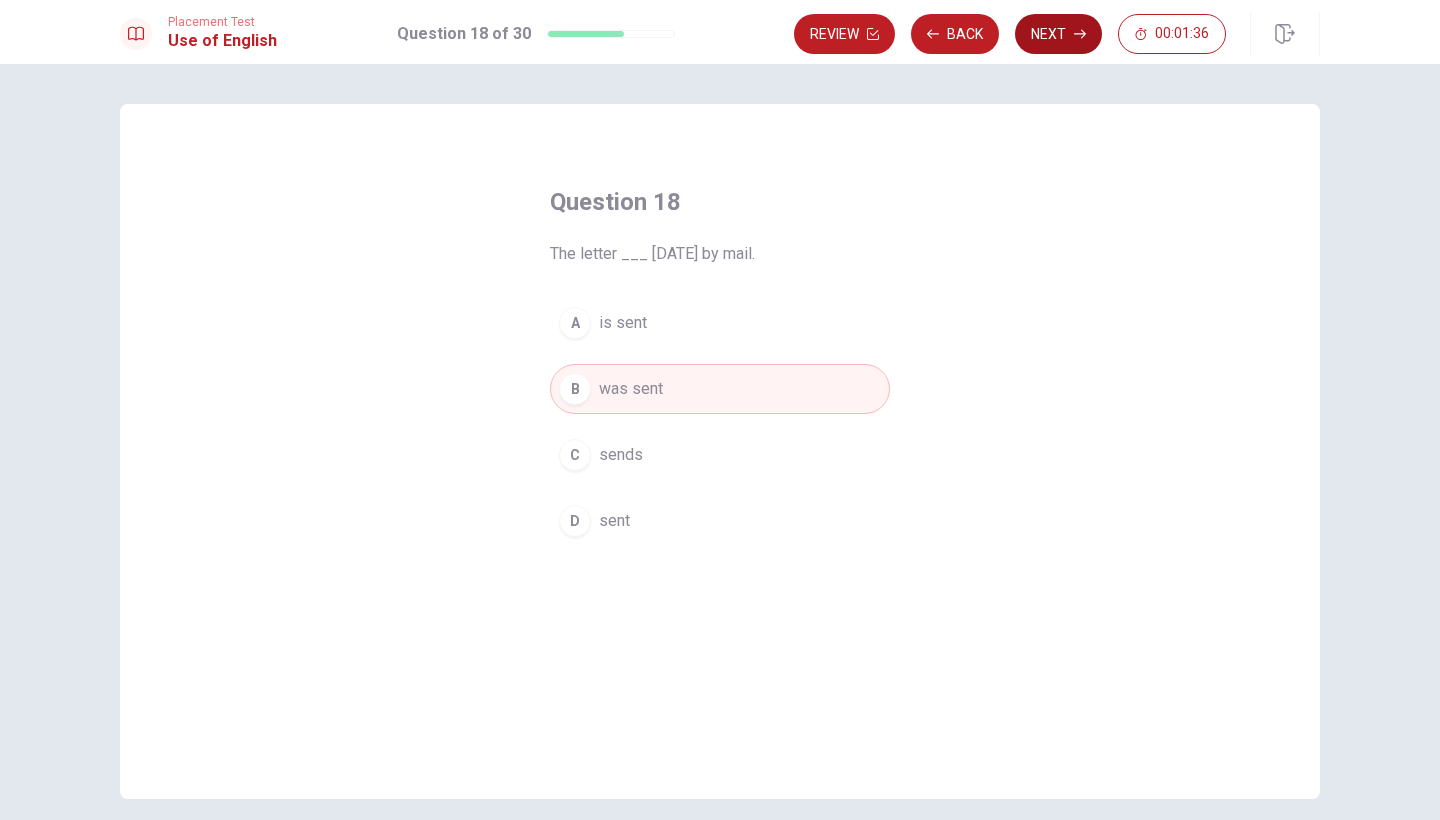 click on "Next" at bounding box center [1058, 34] 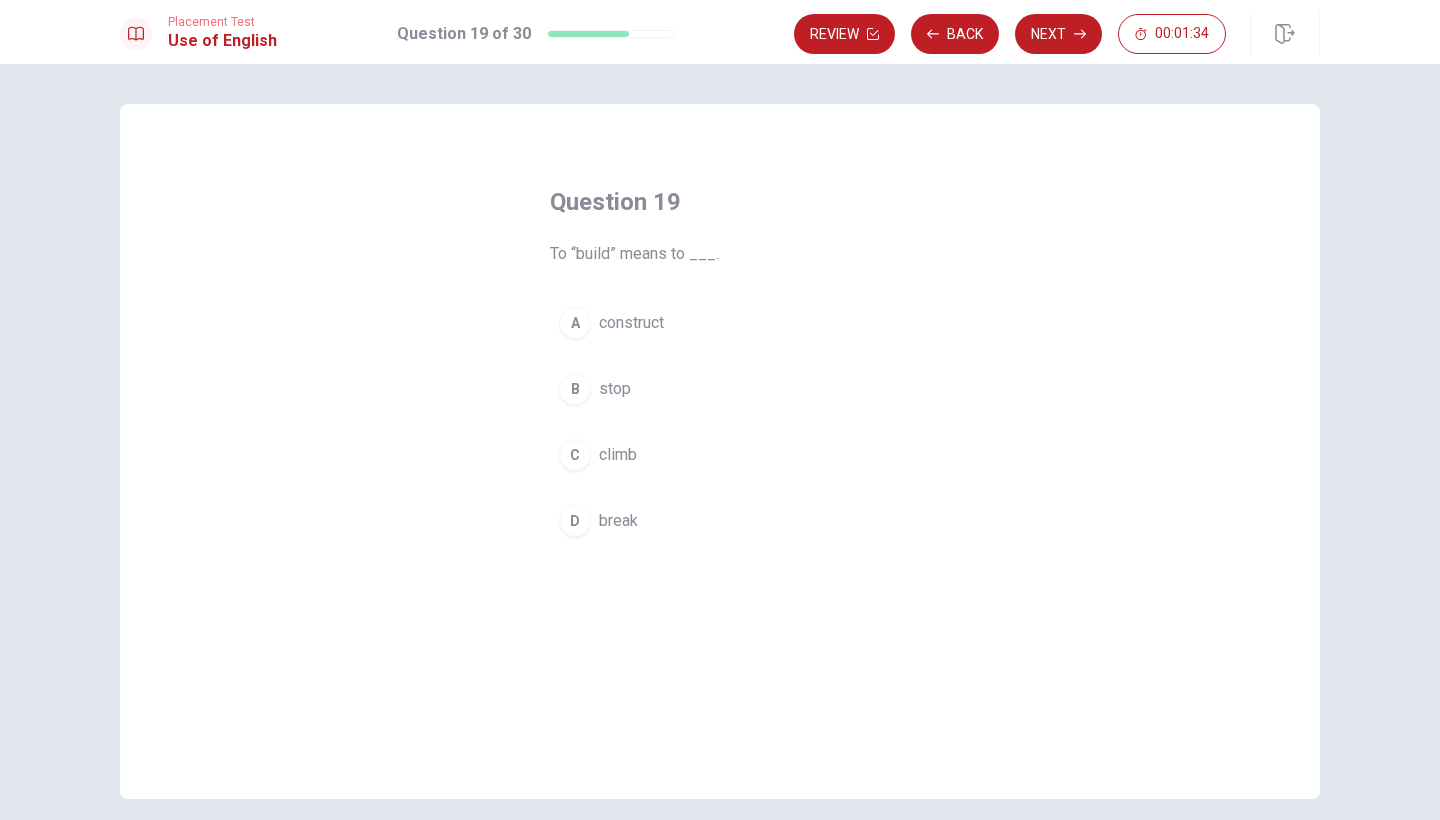 click on "A" at bounding box center (575, 323) 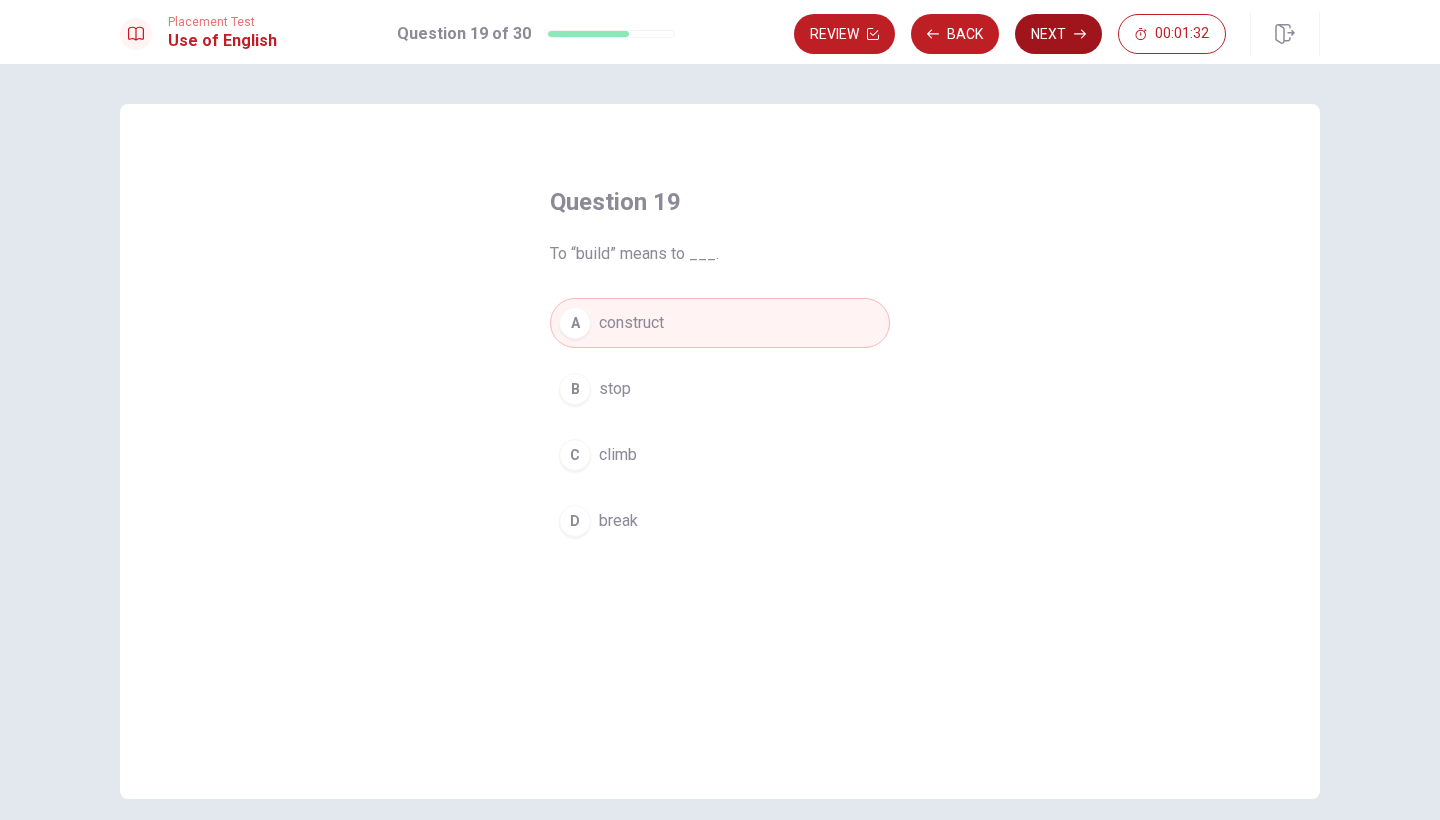 click on "Next" at bounding box center (1058, 34) 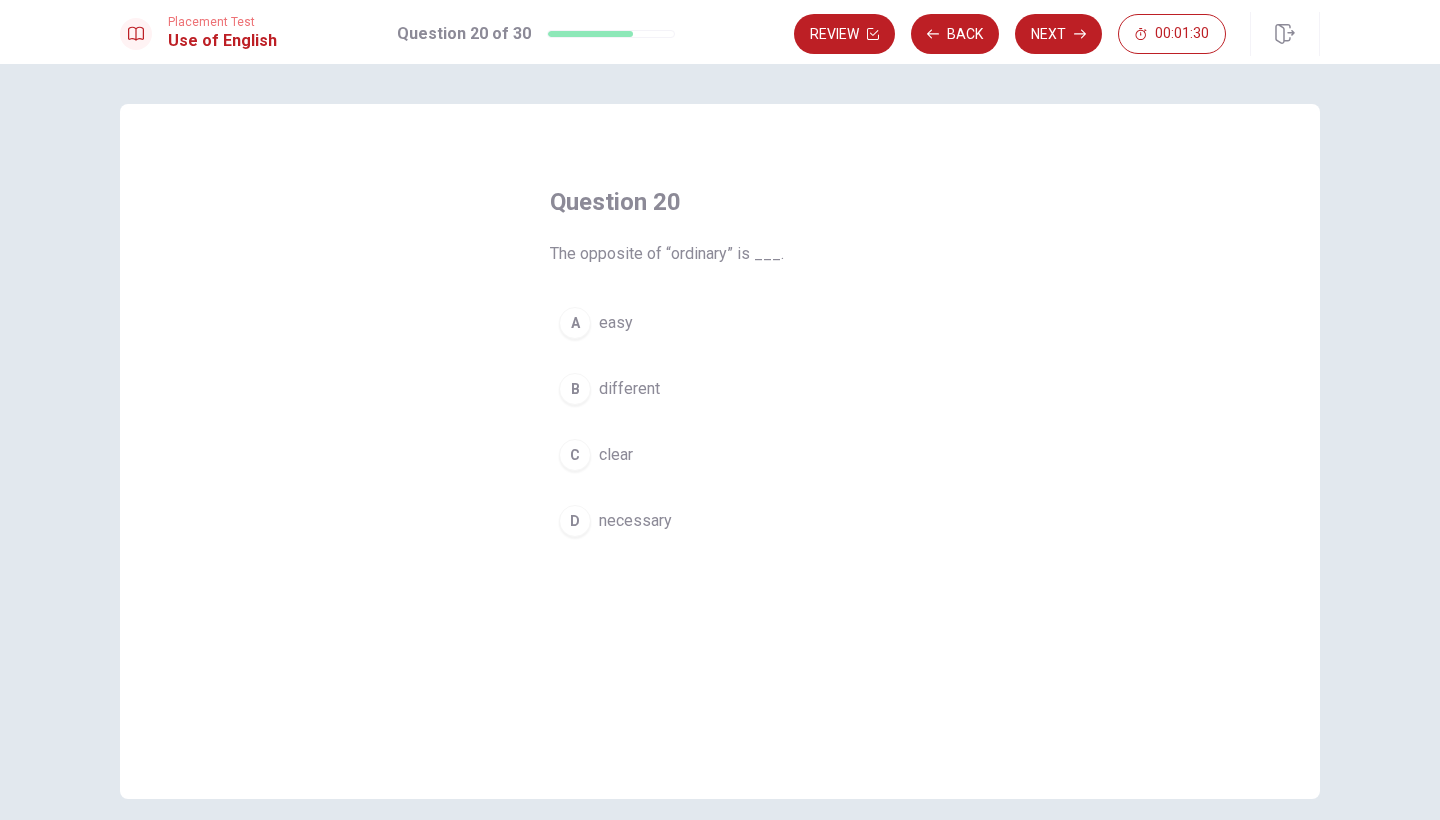 click on "B" at bounding box center (575, 389) 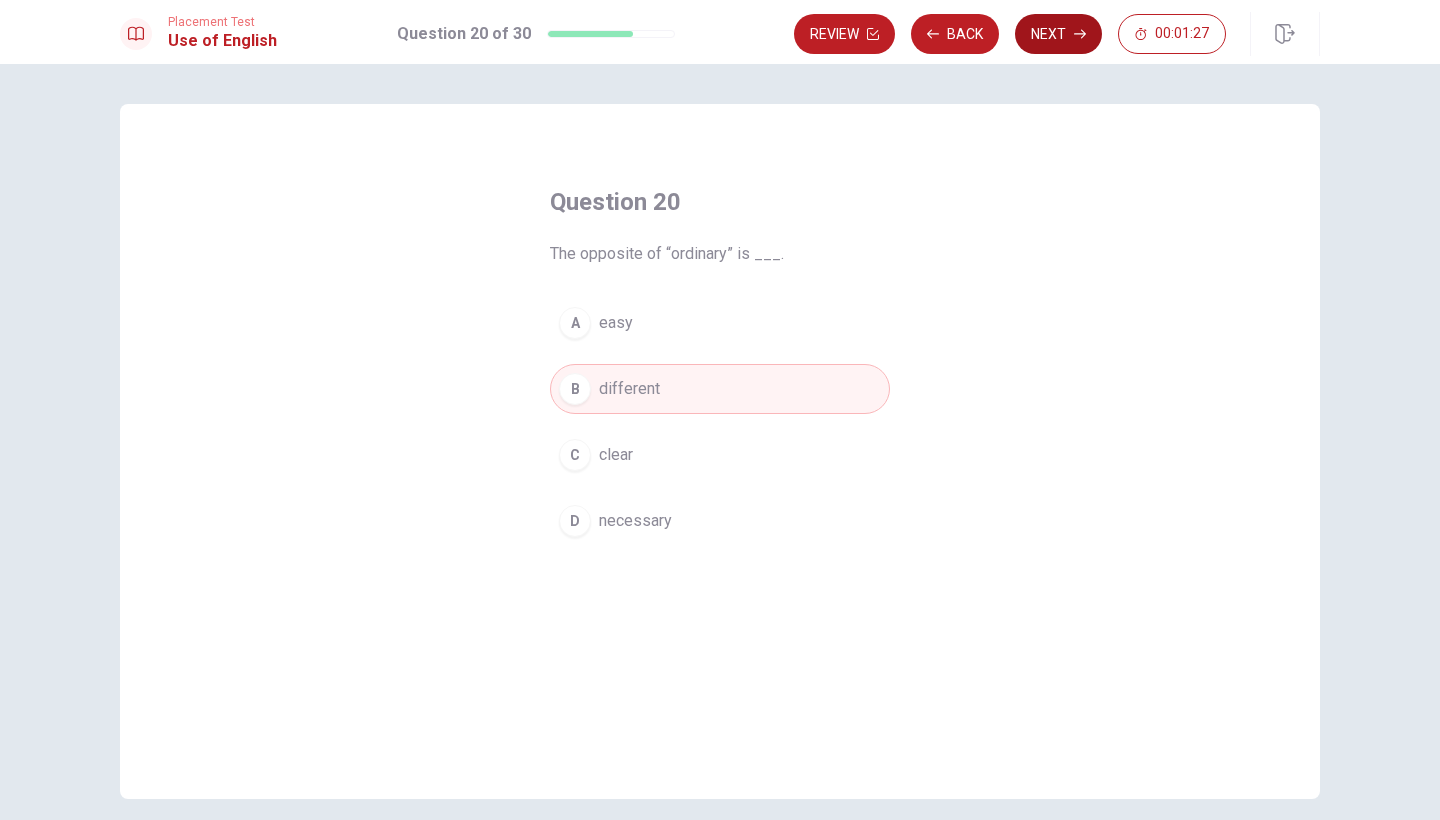 click on "Next" at bounding box center (1058, 34) 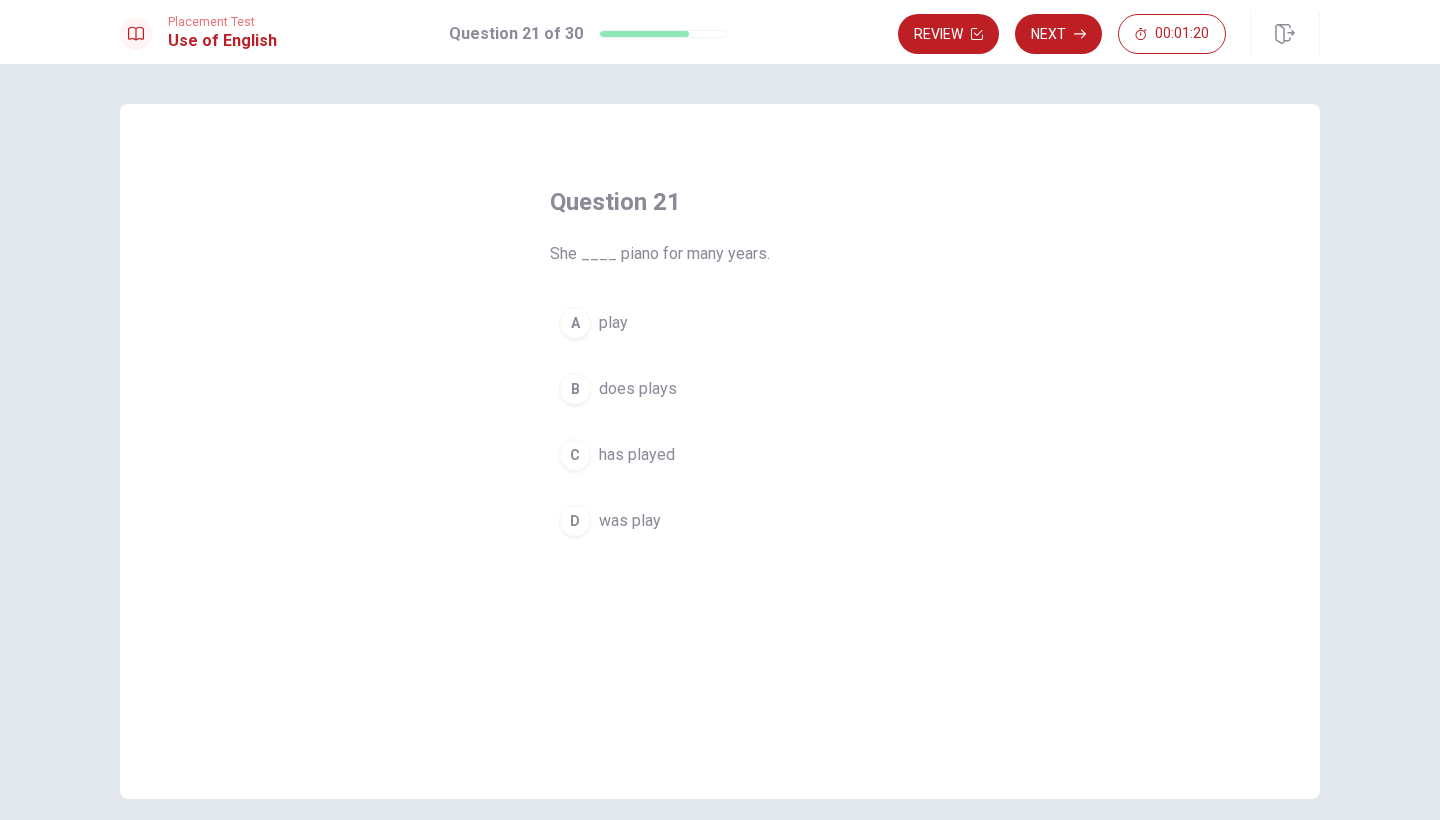 click on "A" at bounding box center [575, 323] 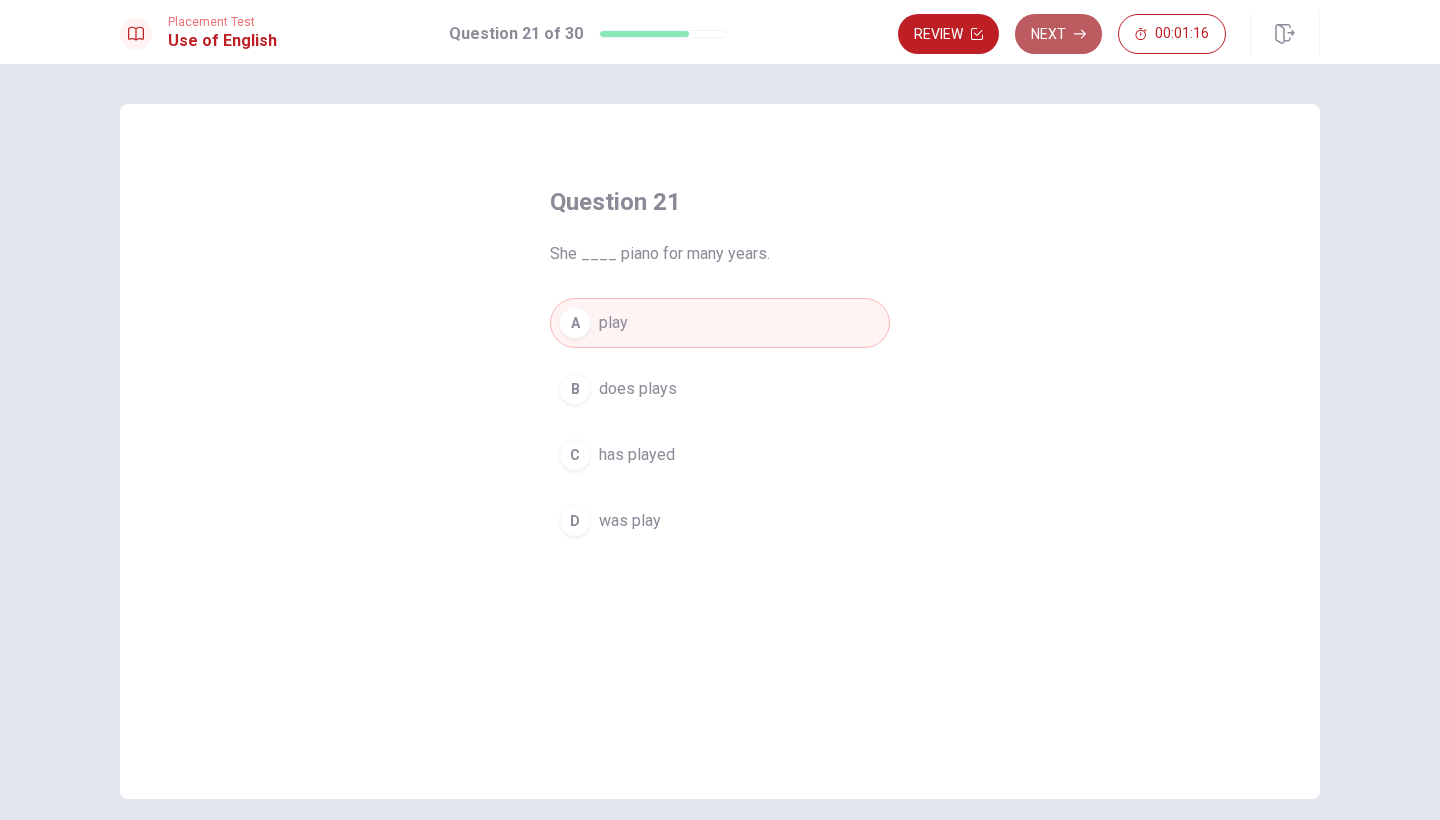 click on "Next" at bounding box center [1058, 34] 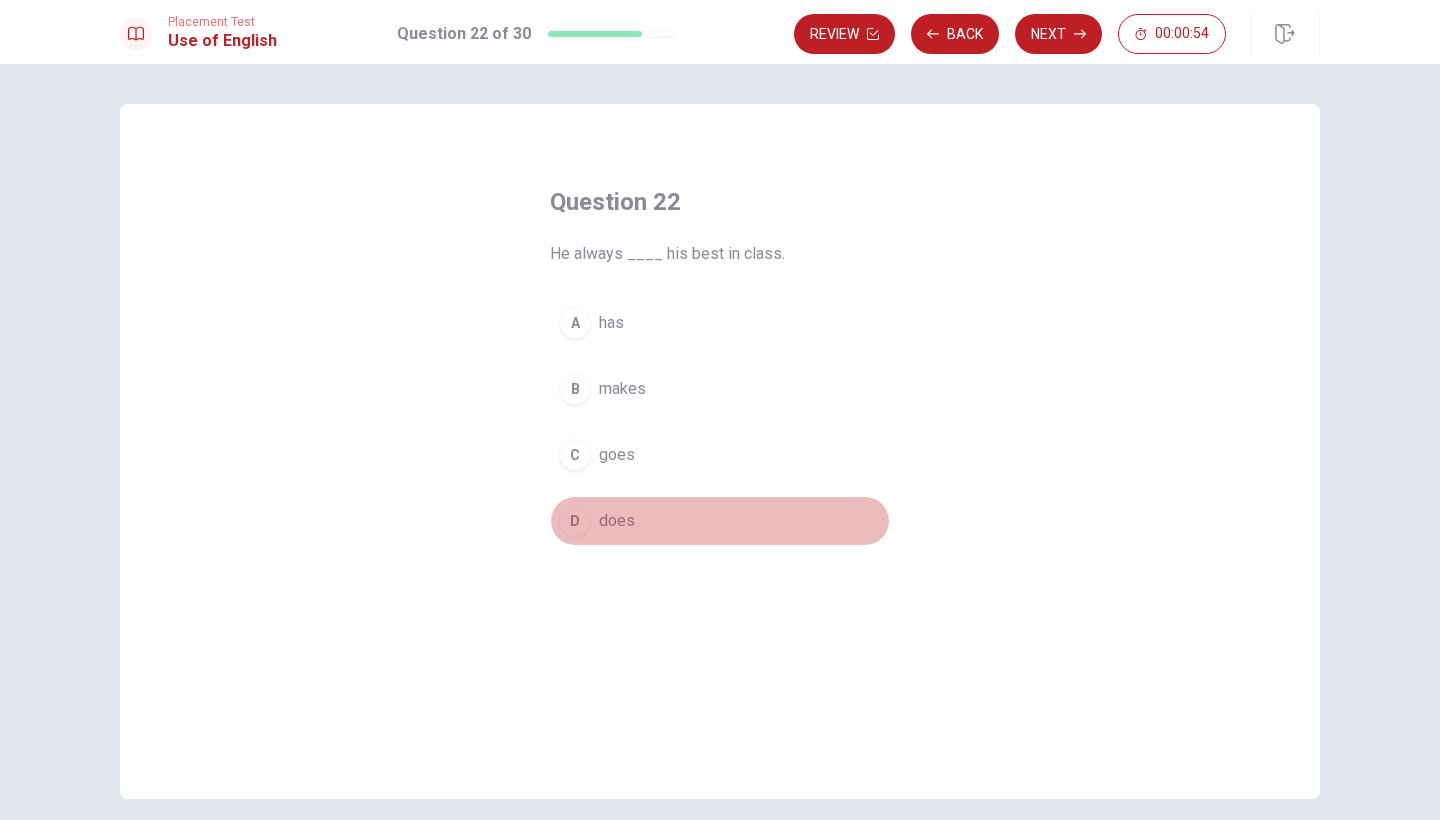 click on "D" at bounding box center [575, 521] 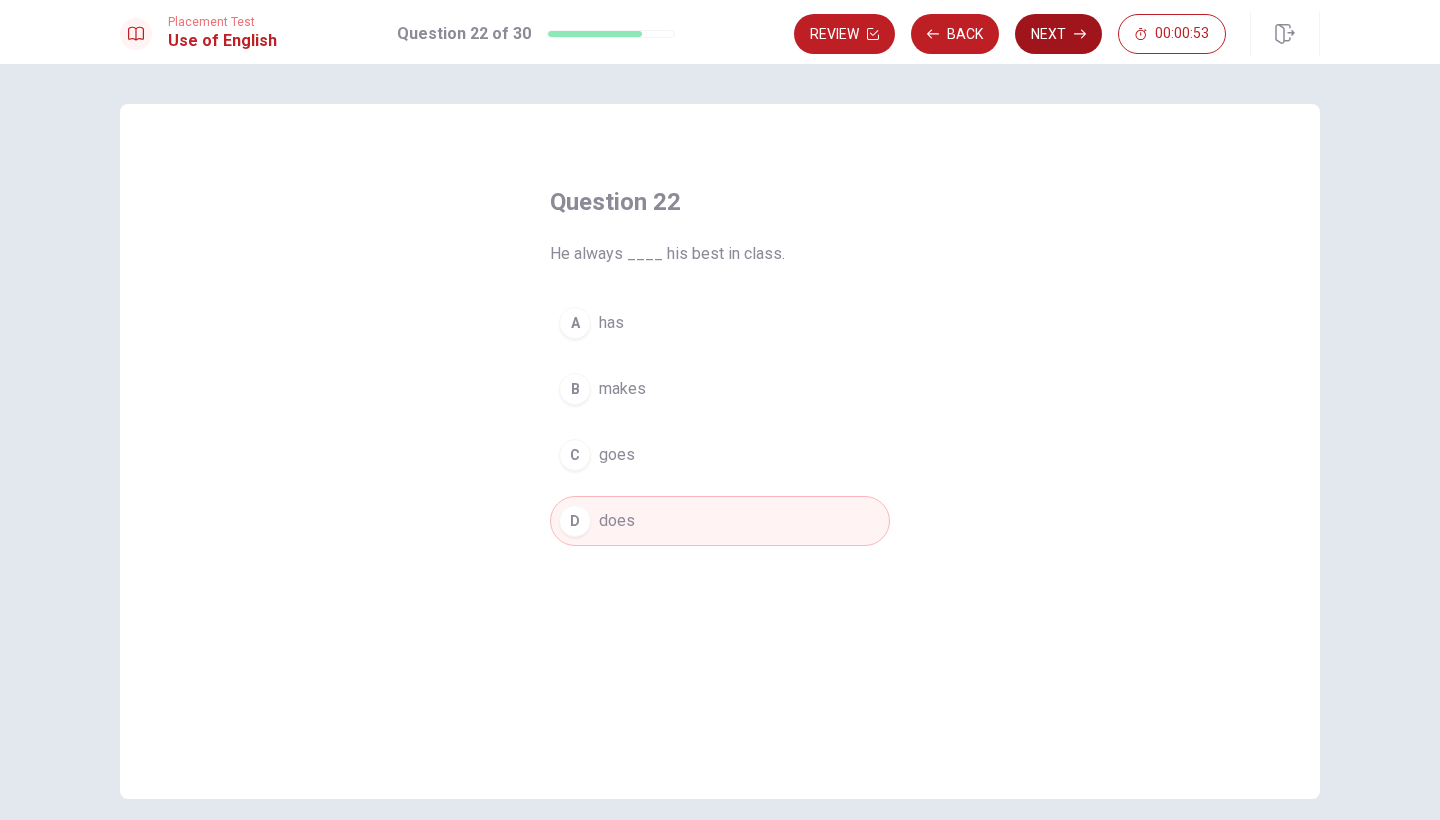 click on "Next" at bounding box center (1058, 34) 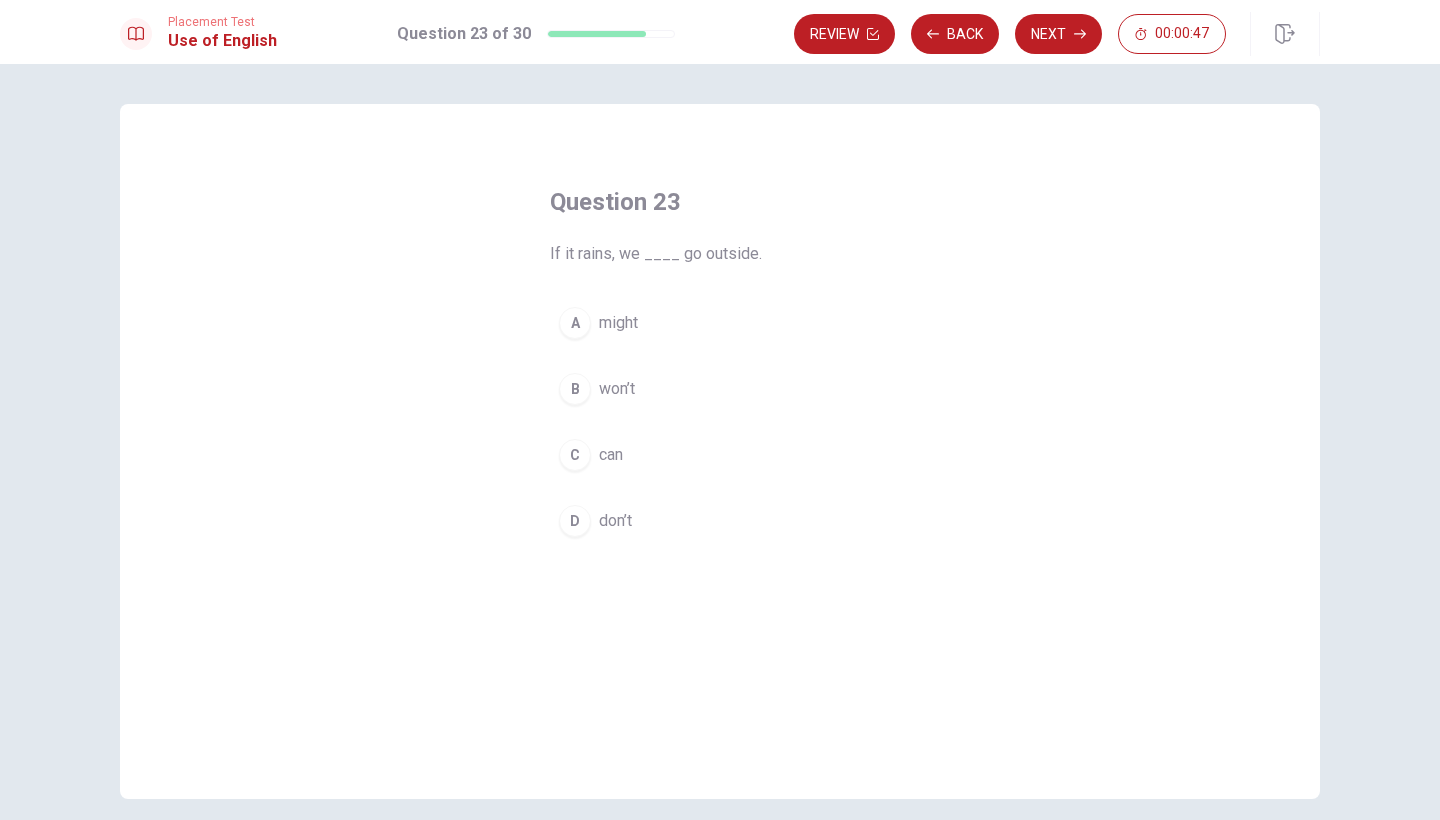 click on "C" at bounding box center [575, 455] 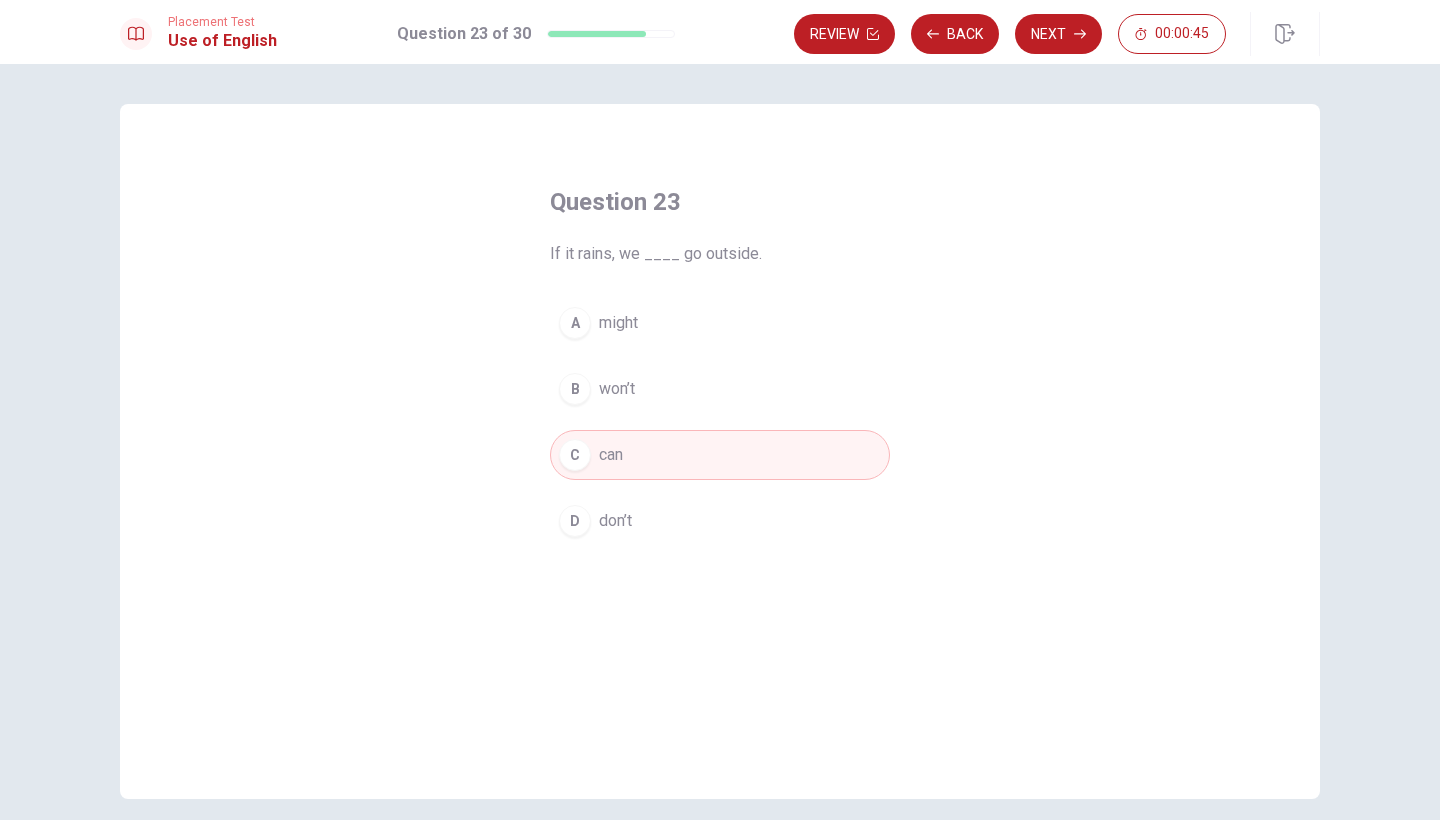 click on "D don’t" at bounding box center (720, 521) 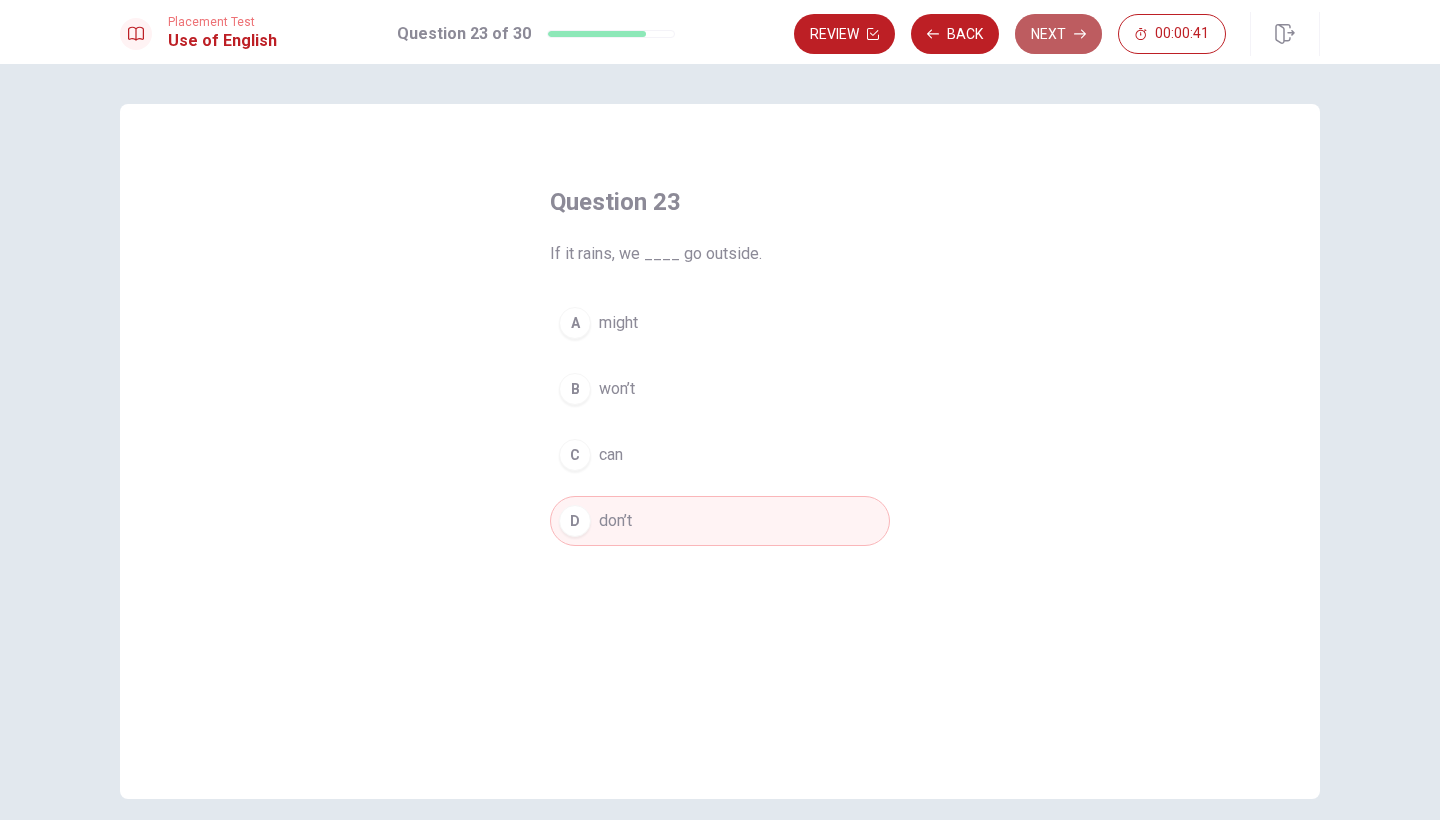 click on "Next" at bounding box center (1058, 34) 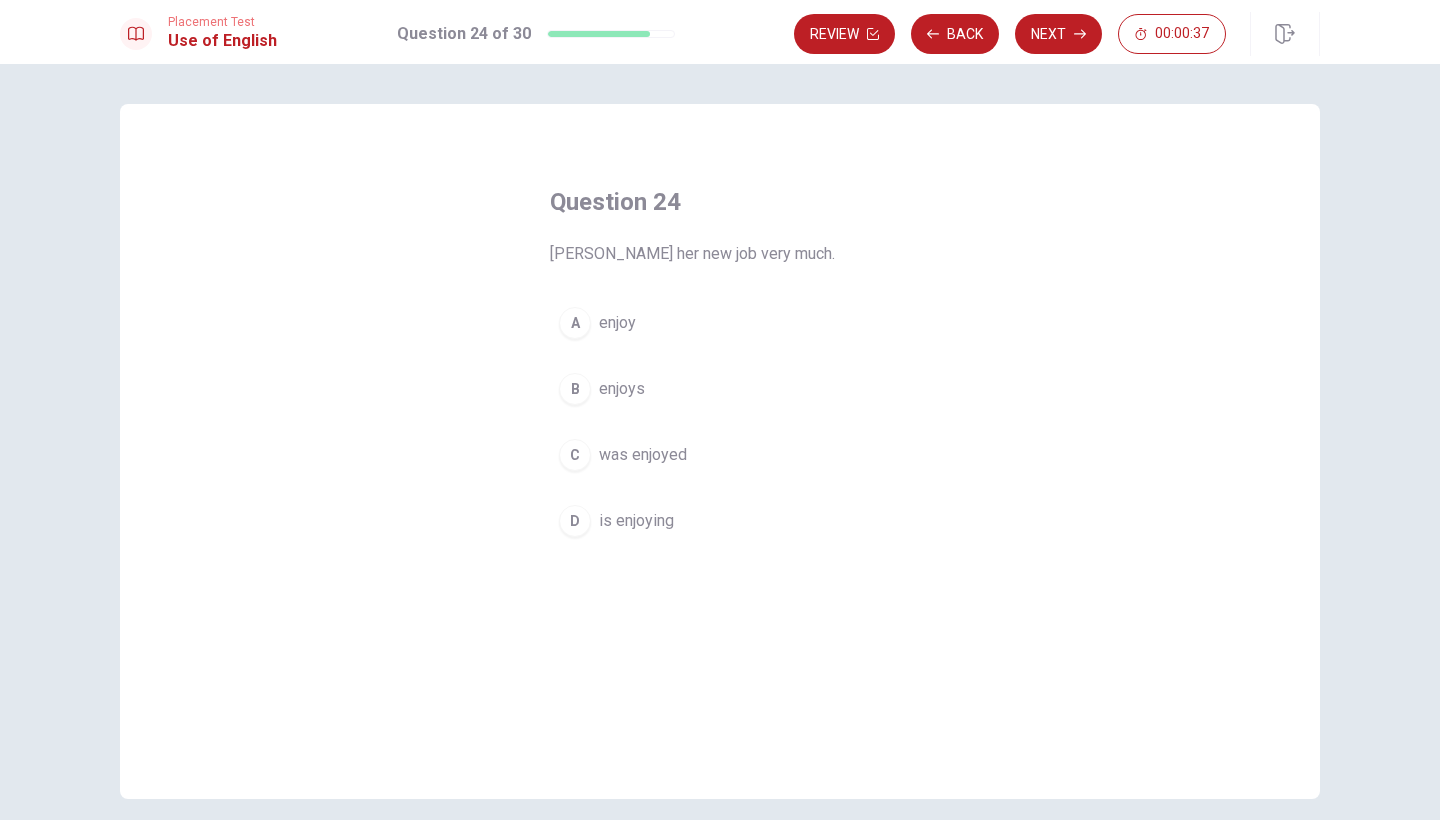 click on "enjoys" at bounding box center (622, 389) 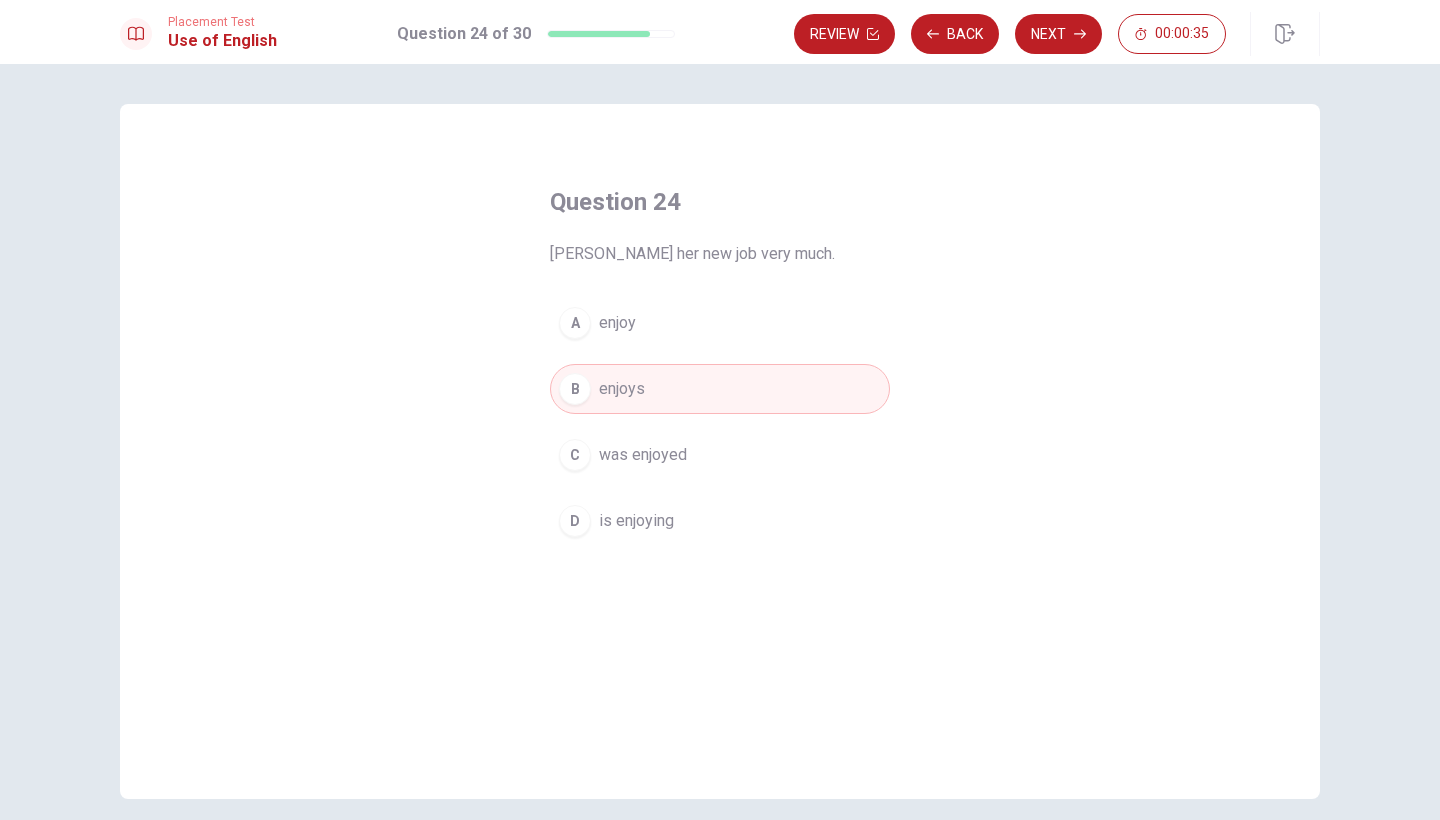 click on "A enjoy" at bounding box center [720, 323] 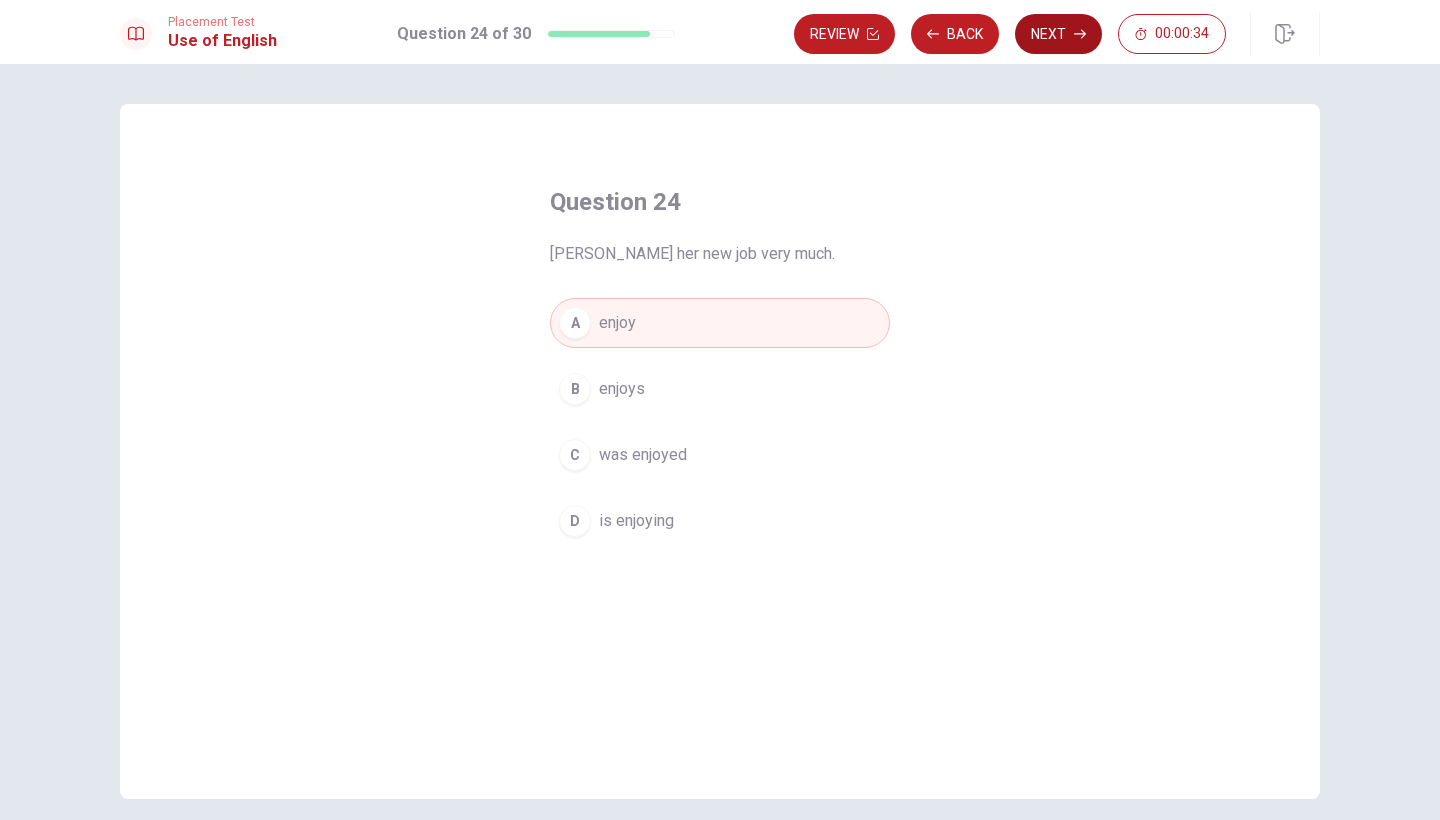 click on "Next" at bounding box center (1058, 34) 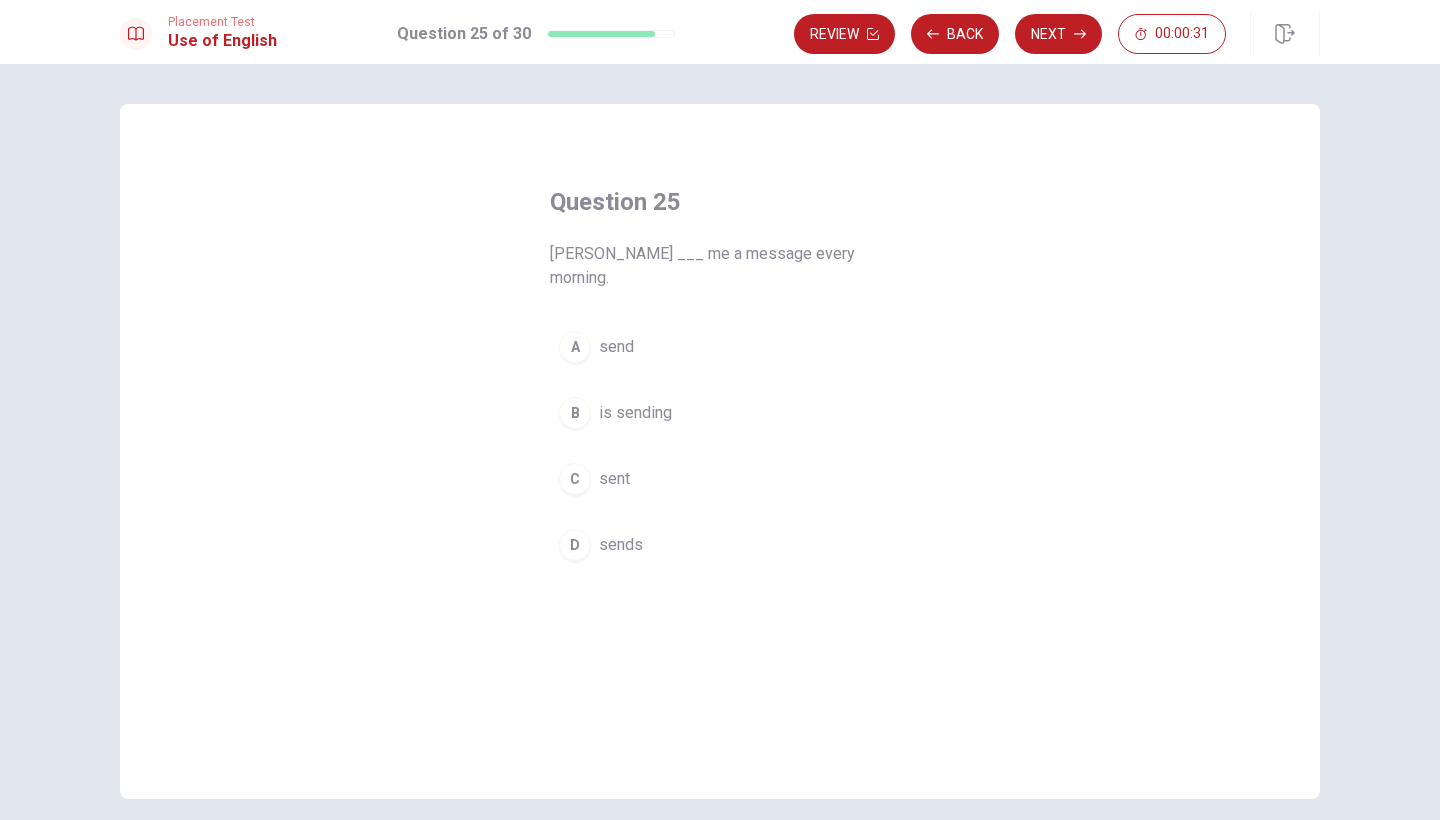click on "send" at bounding box center [616, 347] 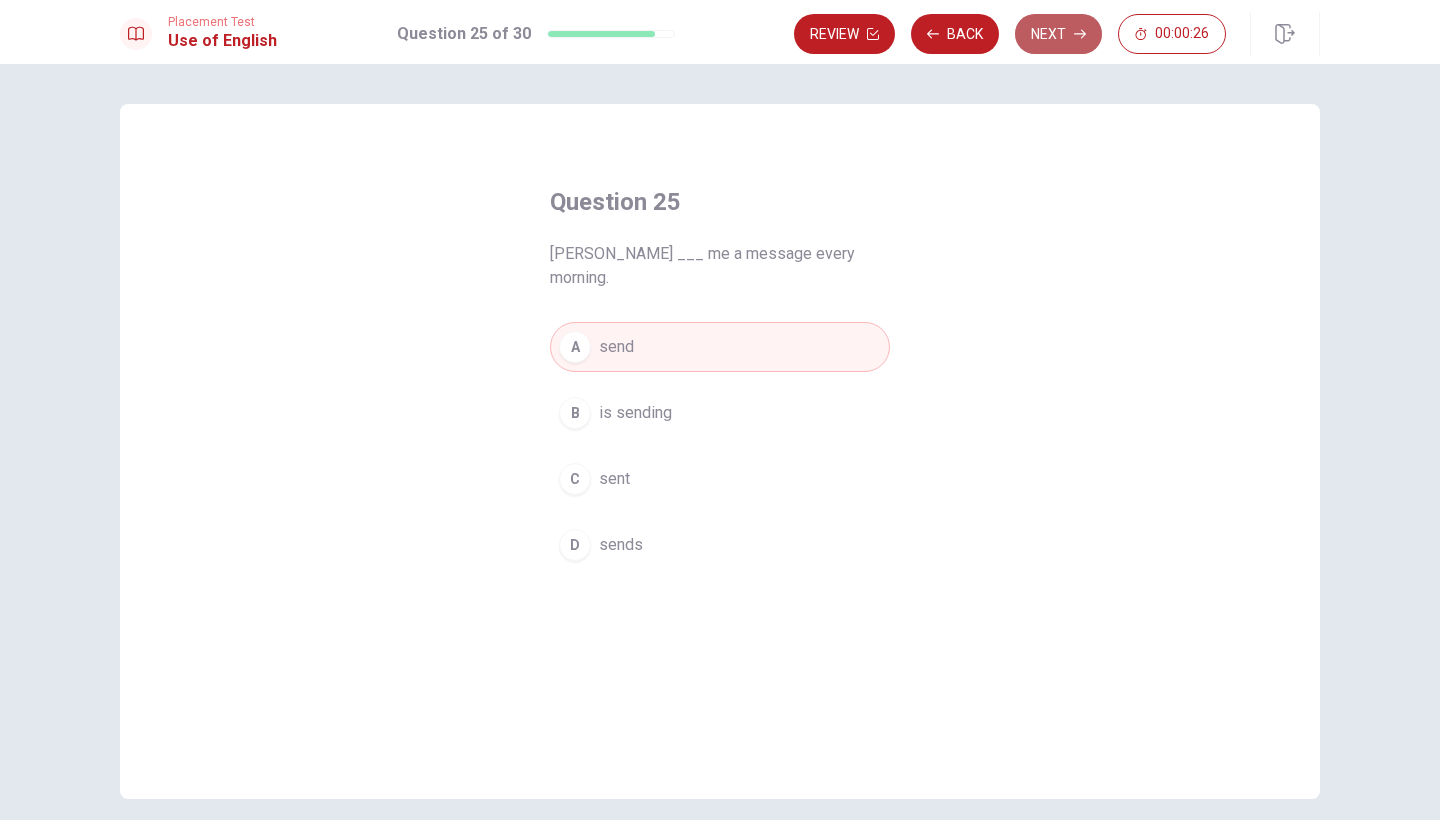 click on "Next" at bounding box center [1058, 34] 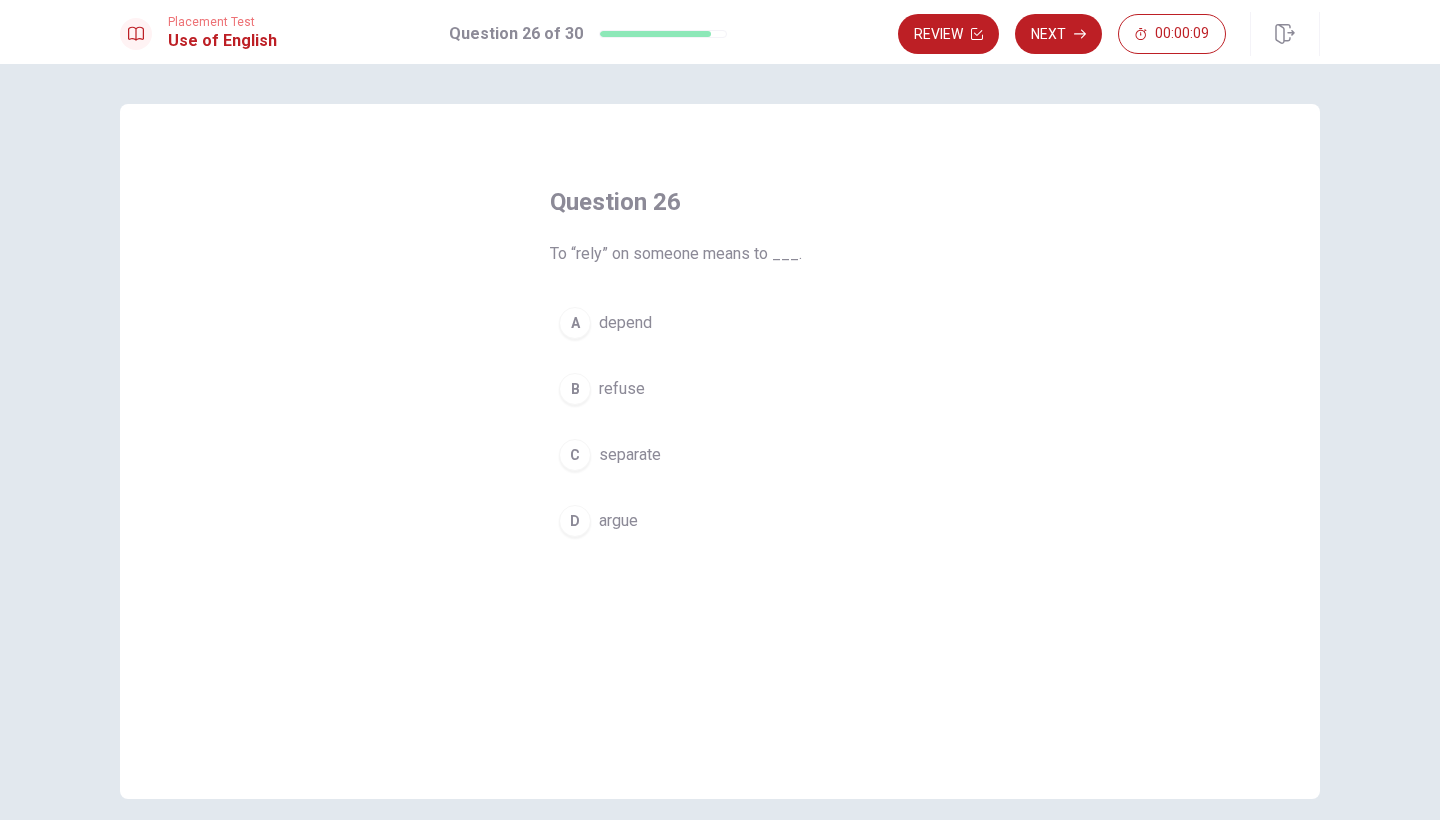 click on "C separate" at bounding box center (720, 455) 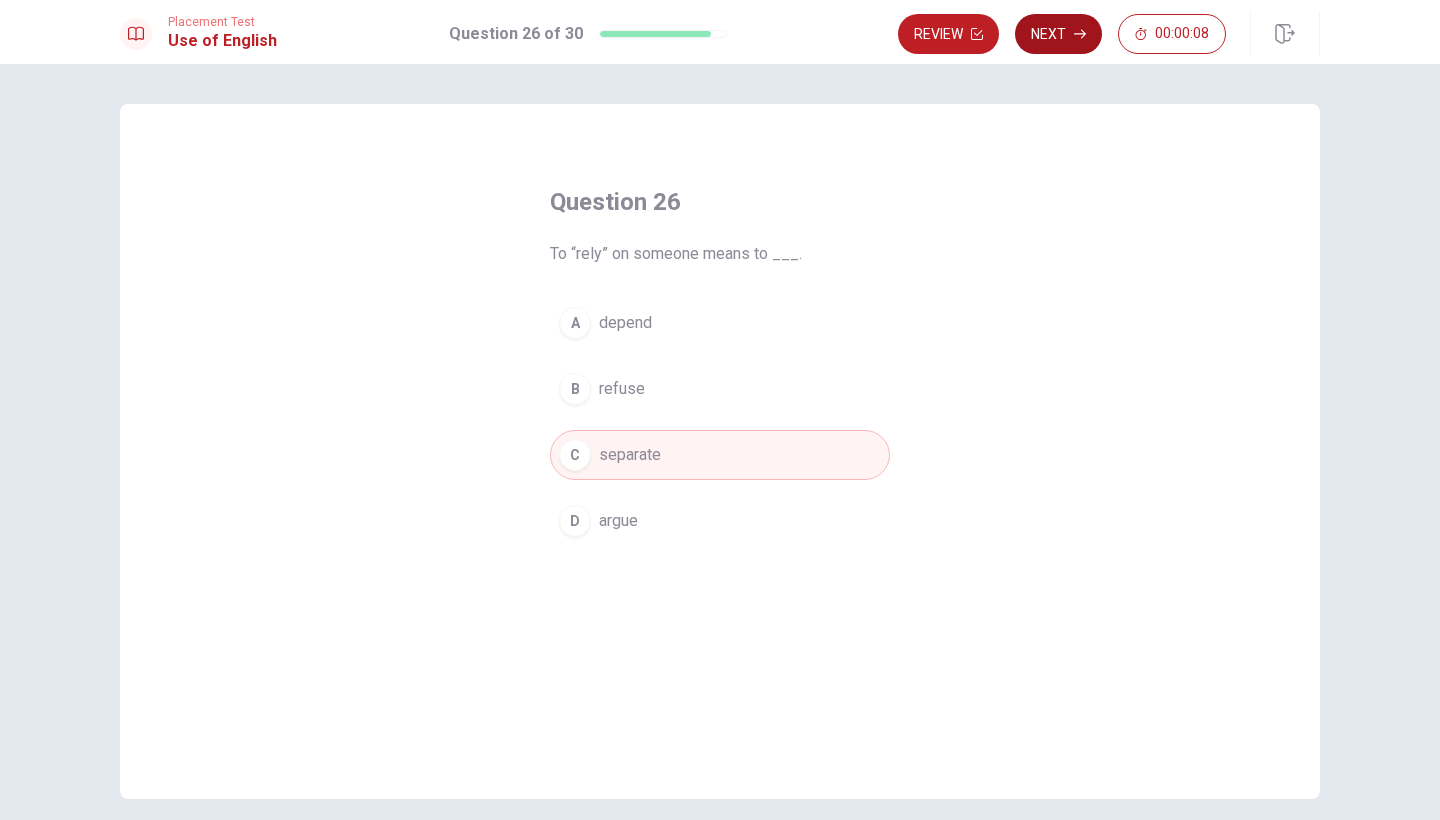 click on "Next" at bounding box center (1058, 34) 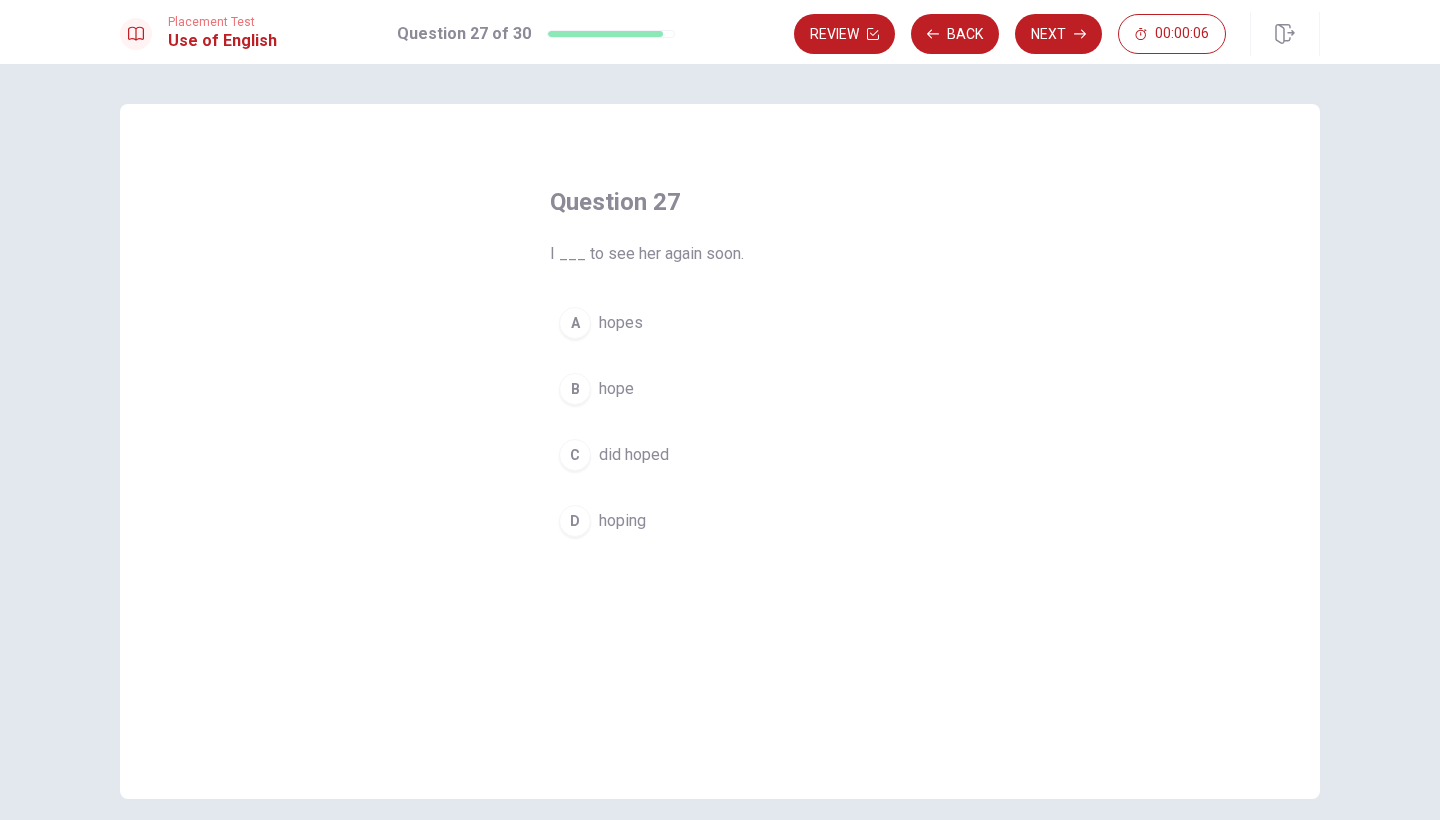click on "hopes" at bounding box center [621, 323] 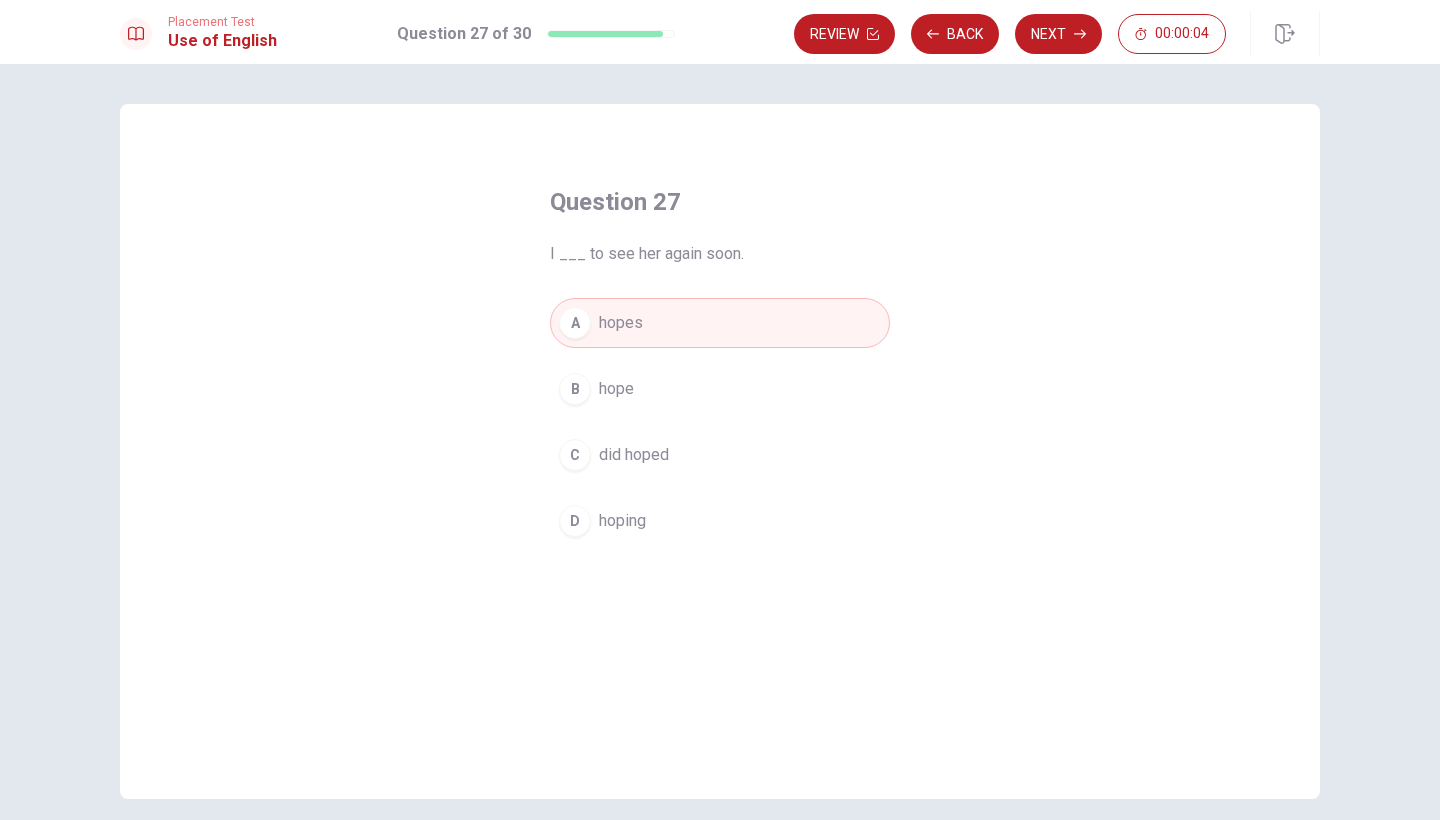 click on "B hope" at bounding box center (720, 389) 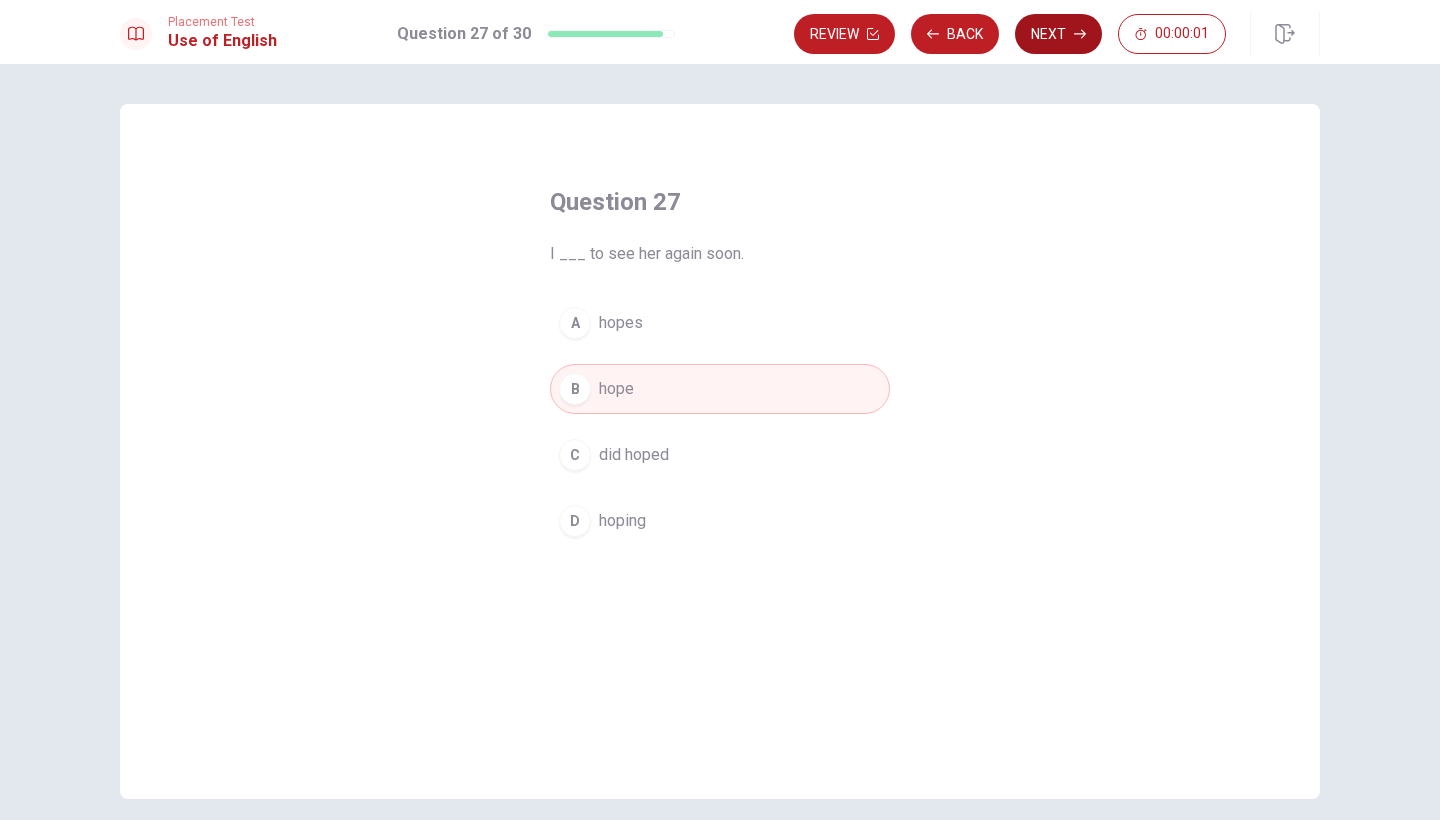 click on "Next" at bounding box center (1058, 34) 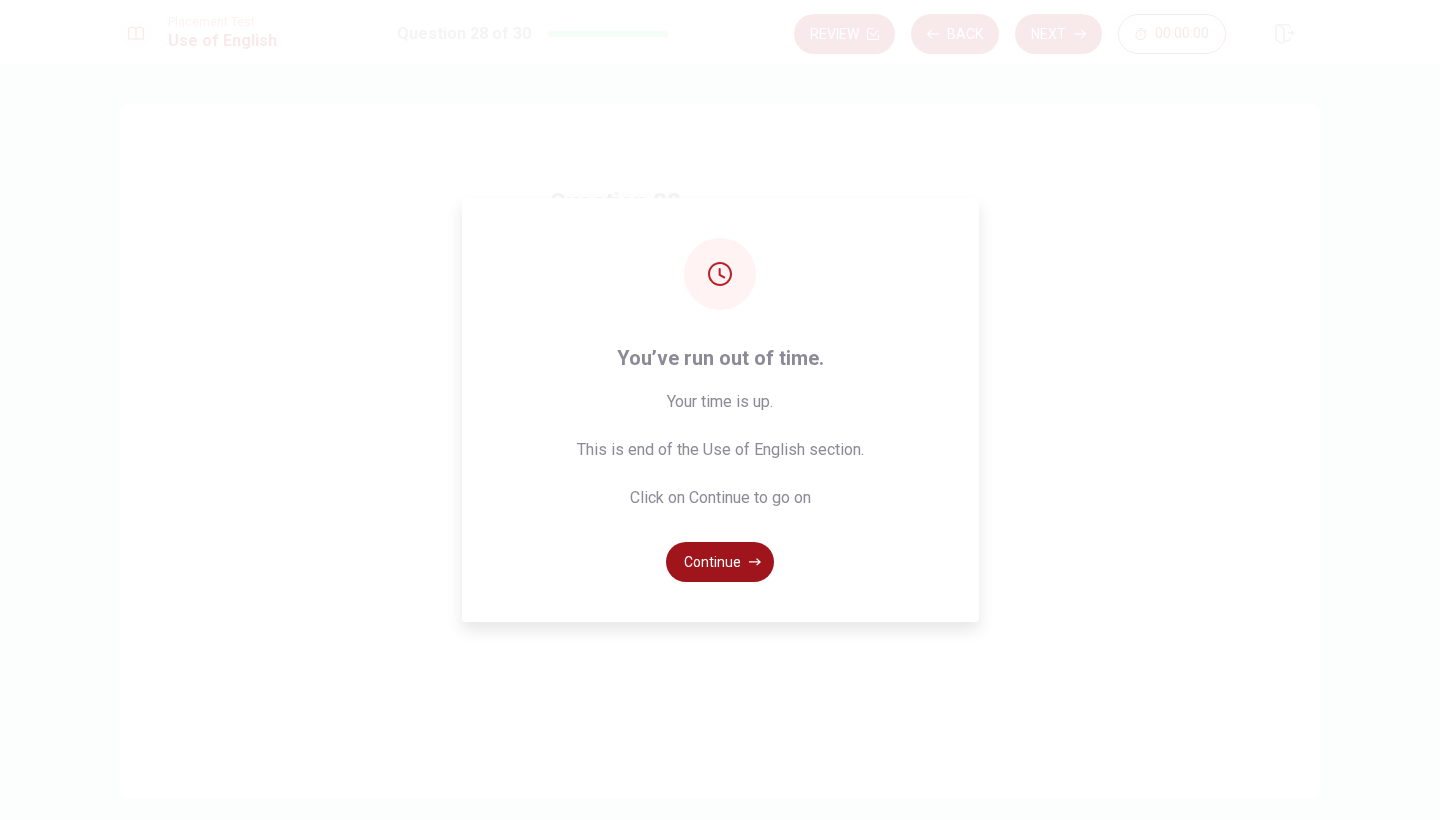 click on "Continue" at bounding box center (720, 562) 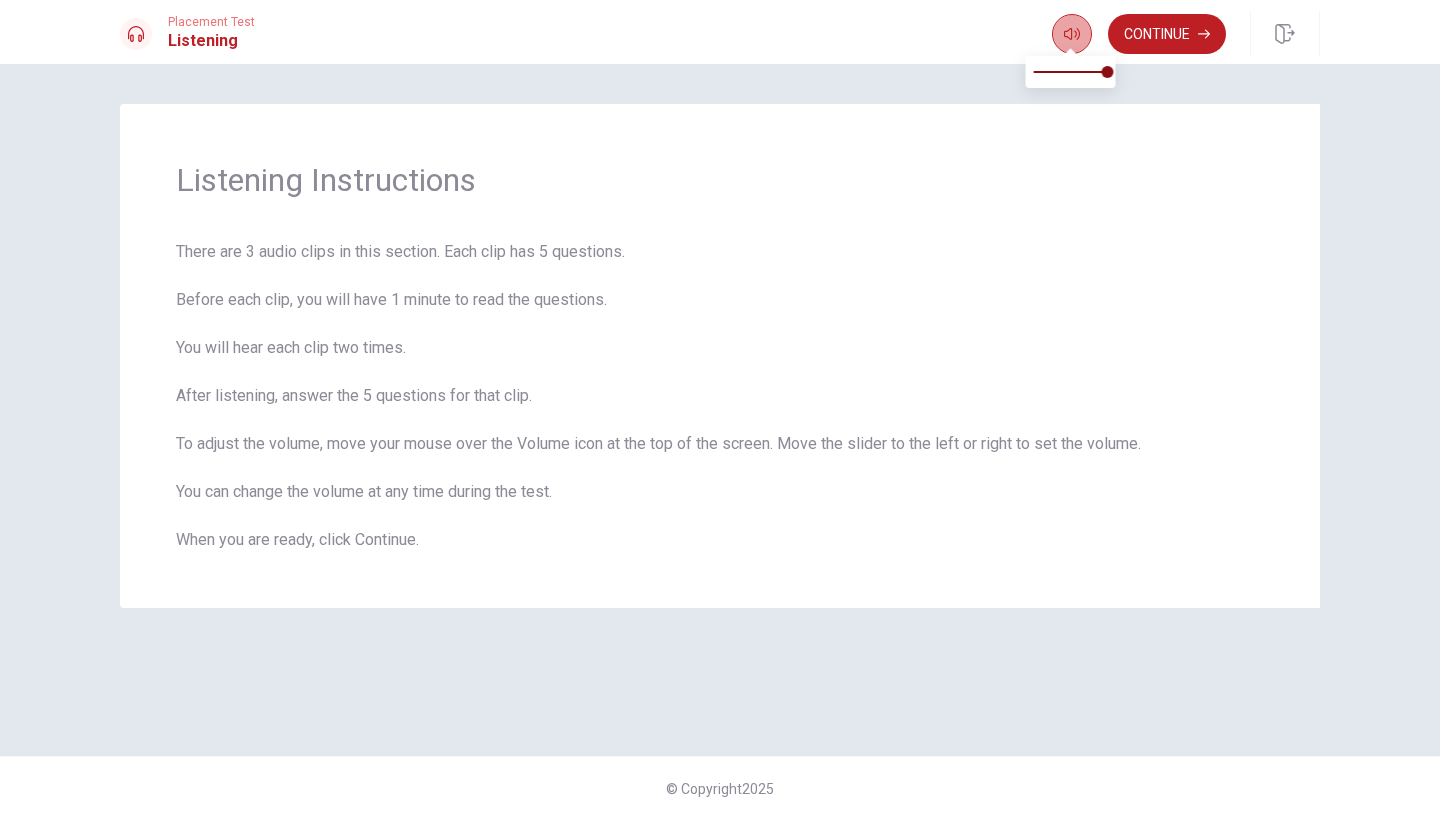 click 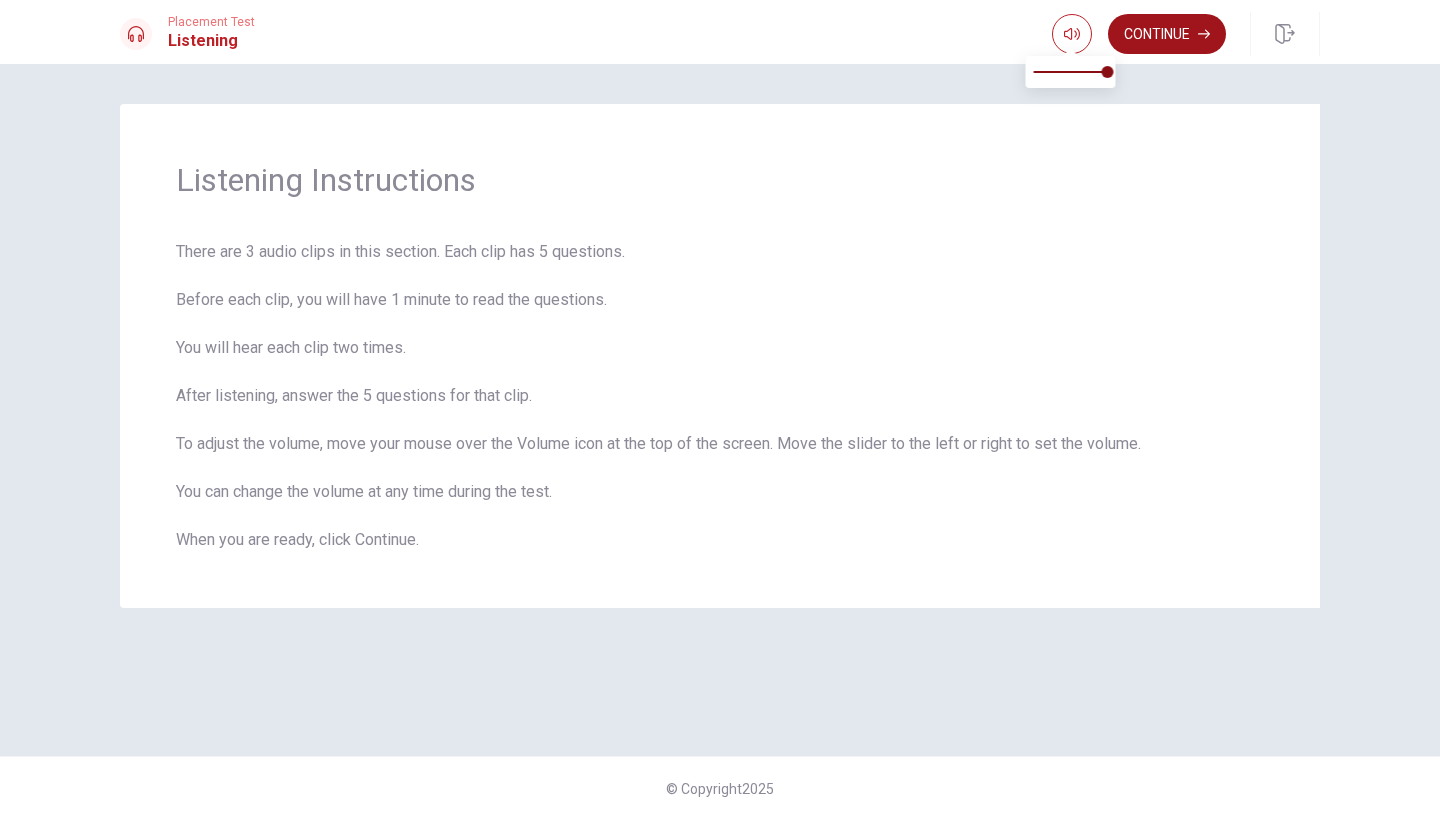 click on "Continue" at bounding box center (1167, 34) 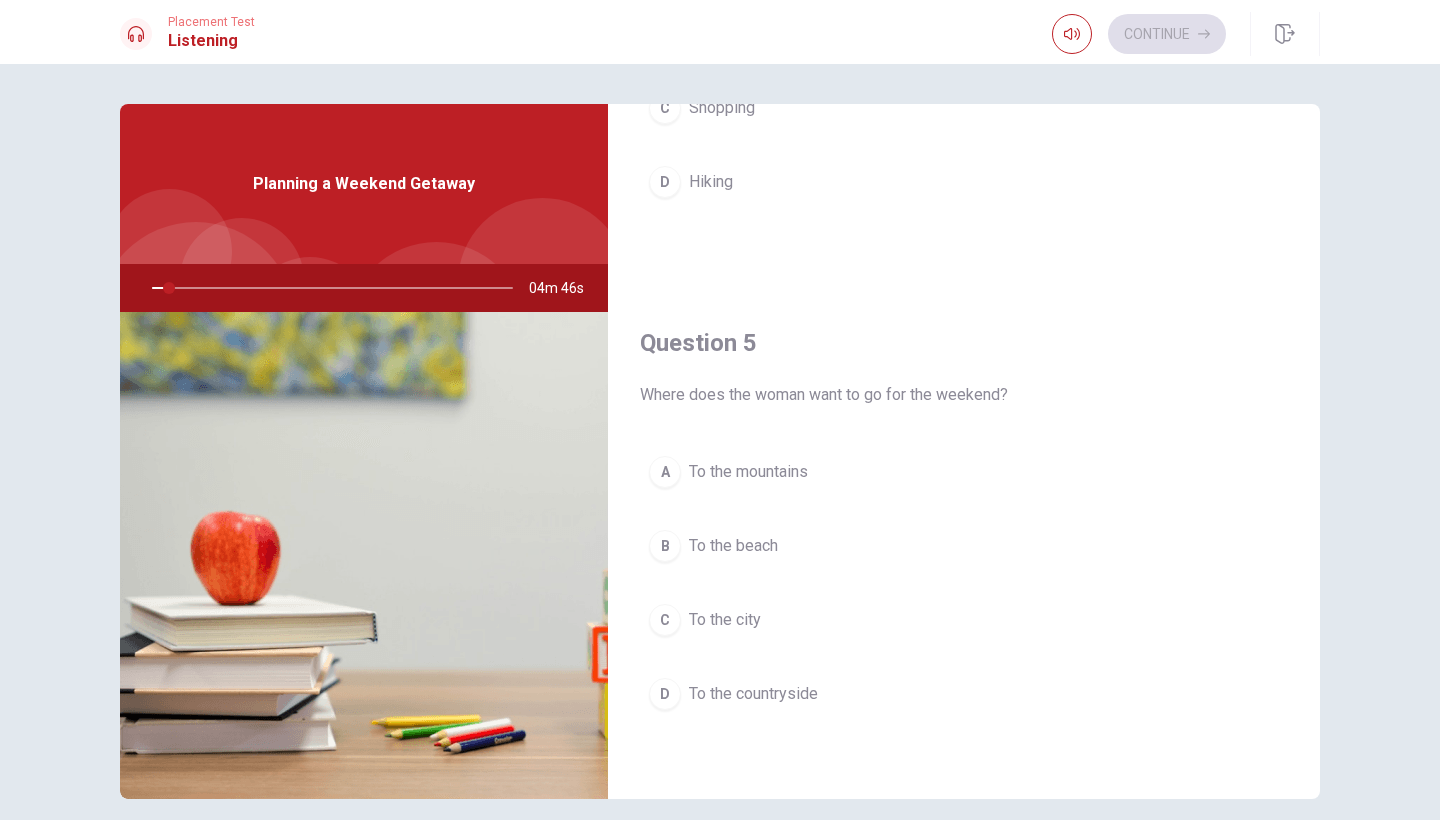 scroll, scrollTop: 1865, scrollLeft: 0, axis: vertical 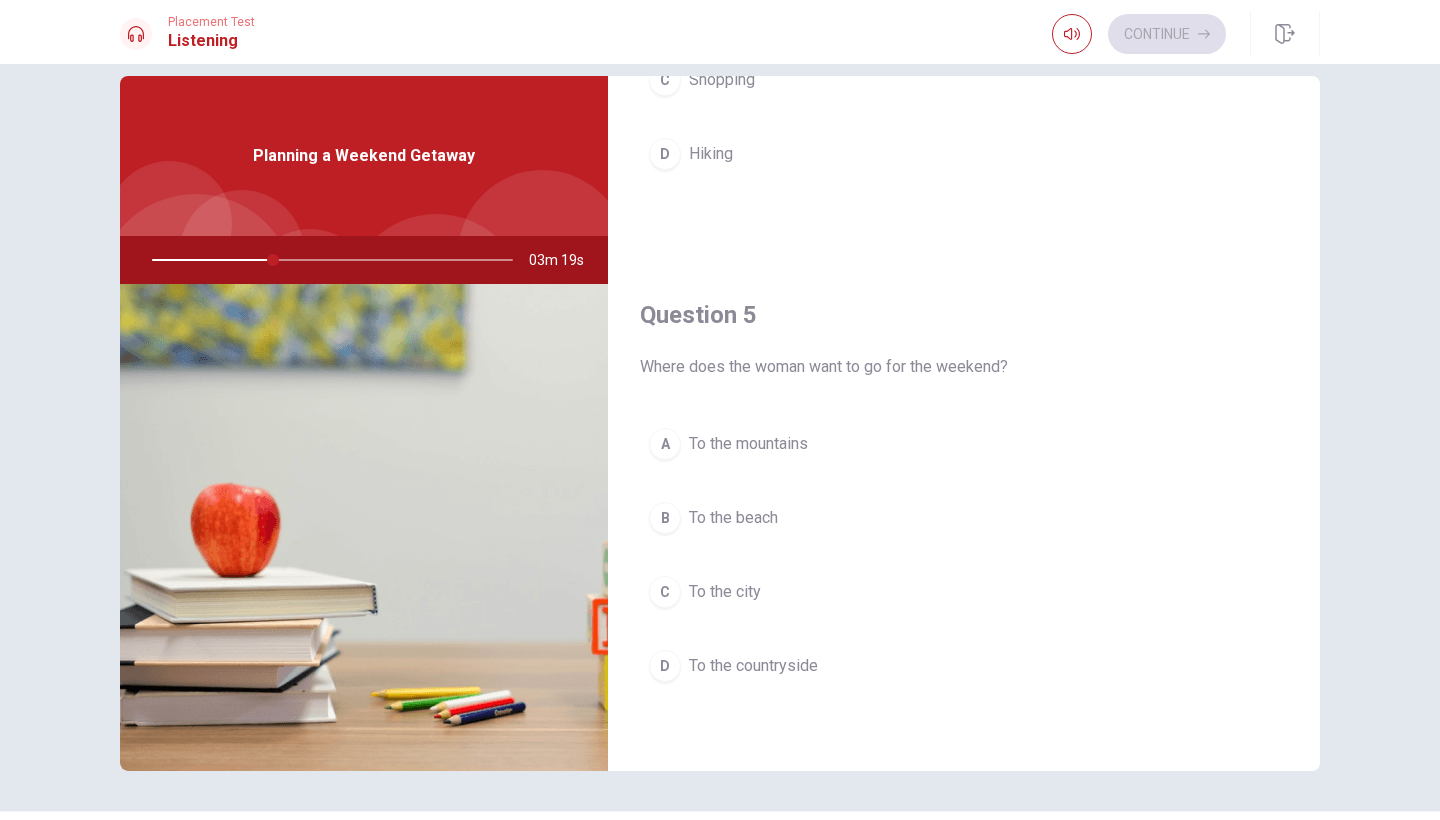 click on "A" at bounding box center (665, 444) 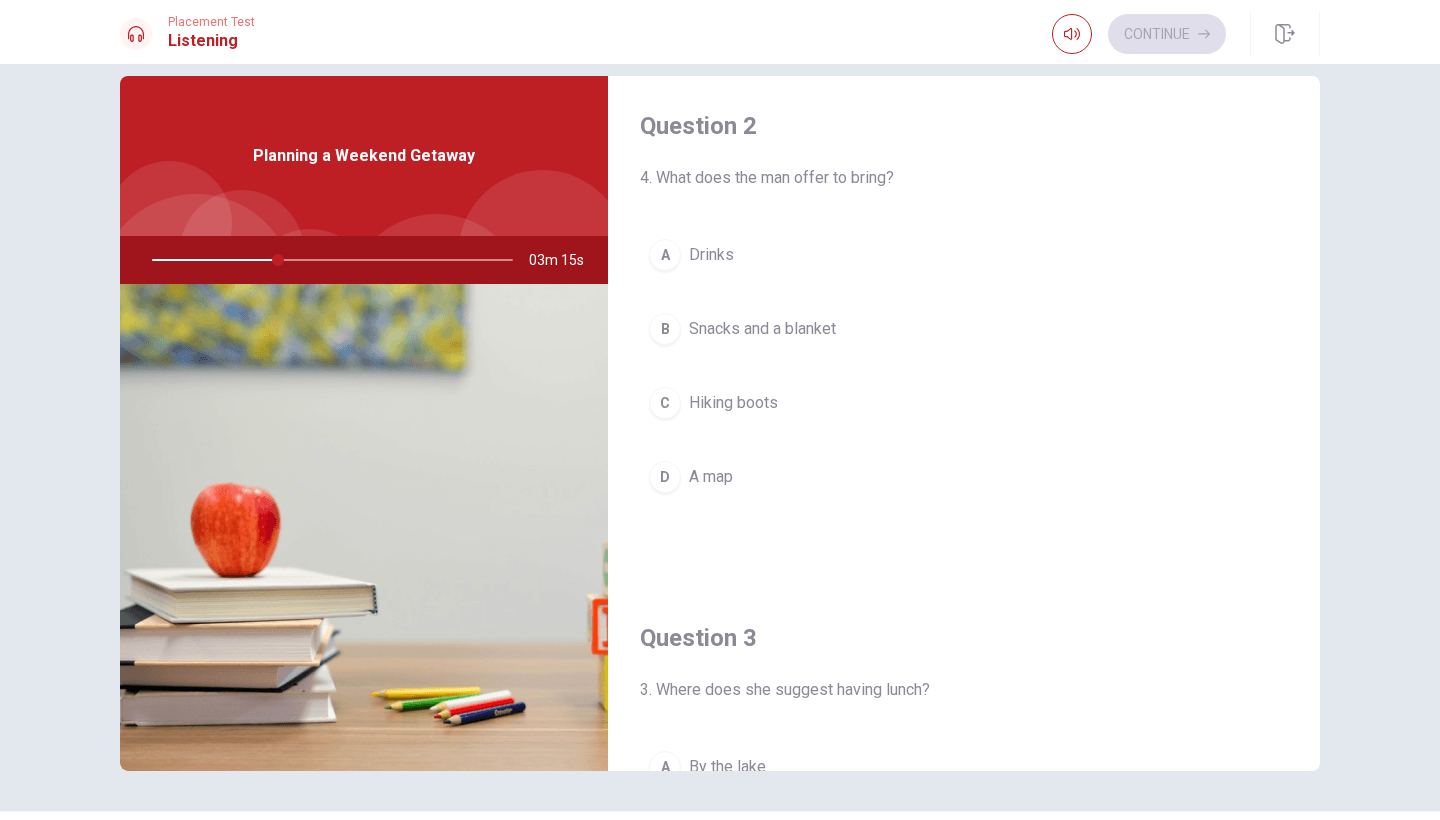 scroll, scrollTop: 516, scrollLeft: 0, axis: vertical 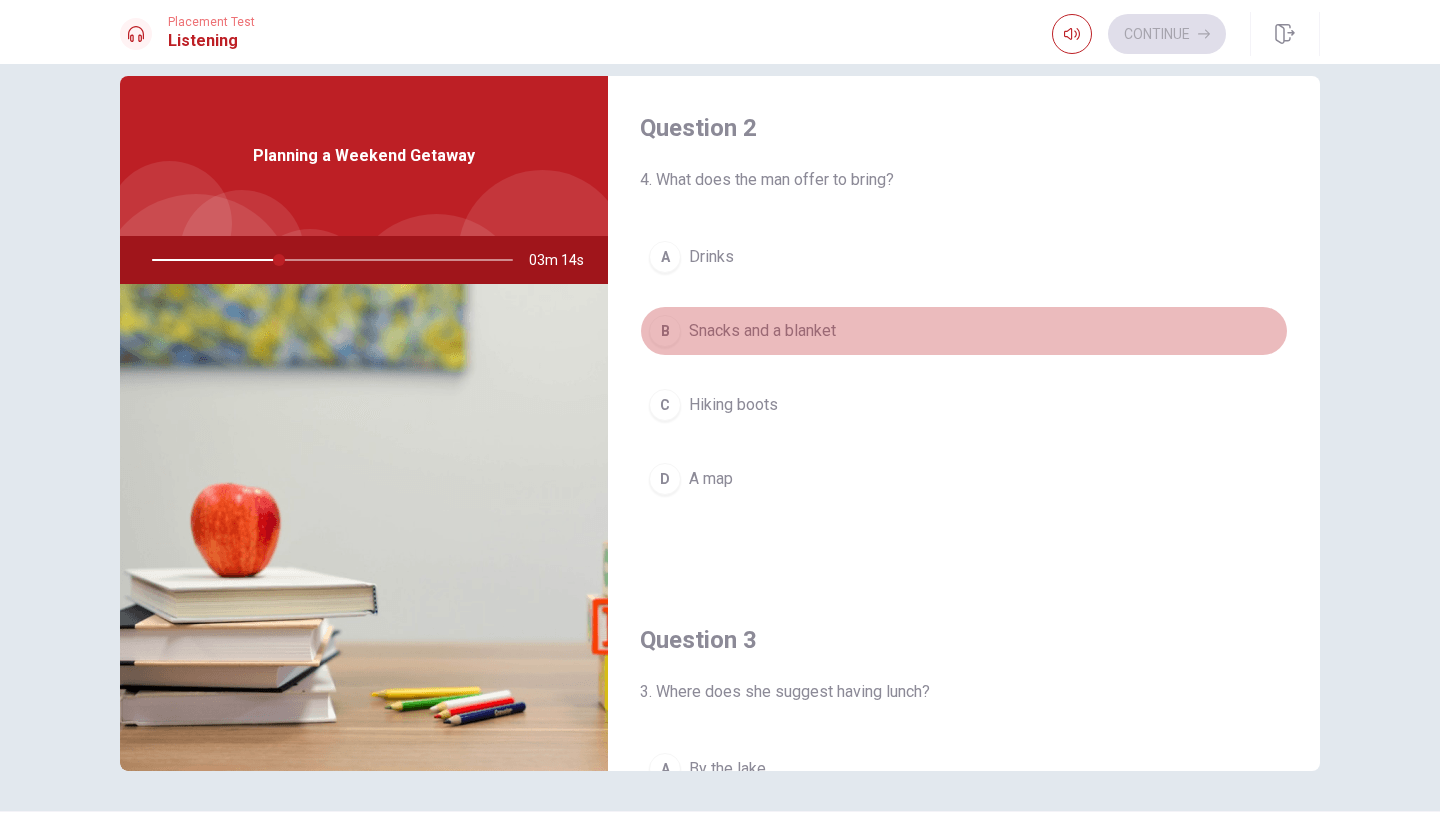 click on "B" at bounding box center [665, 331] 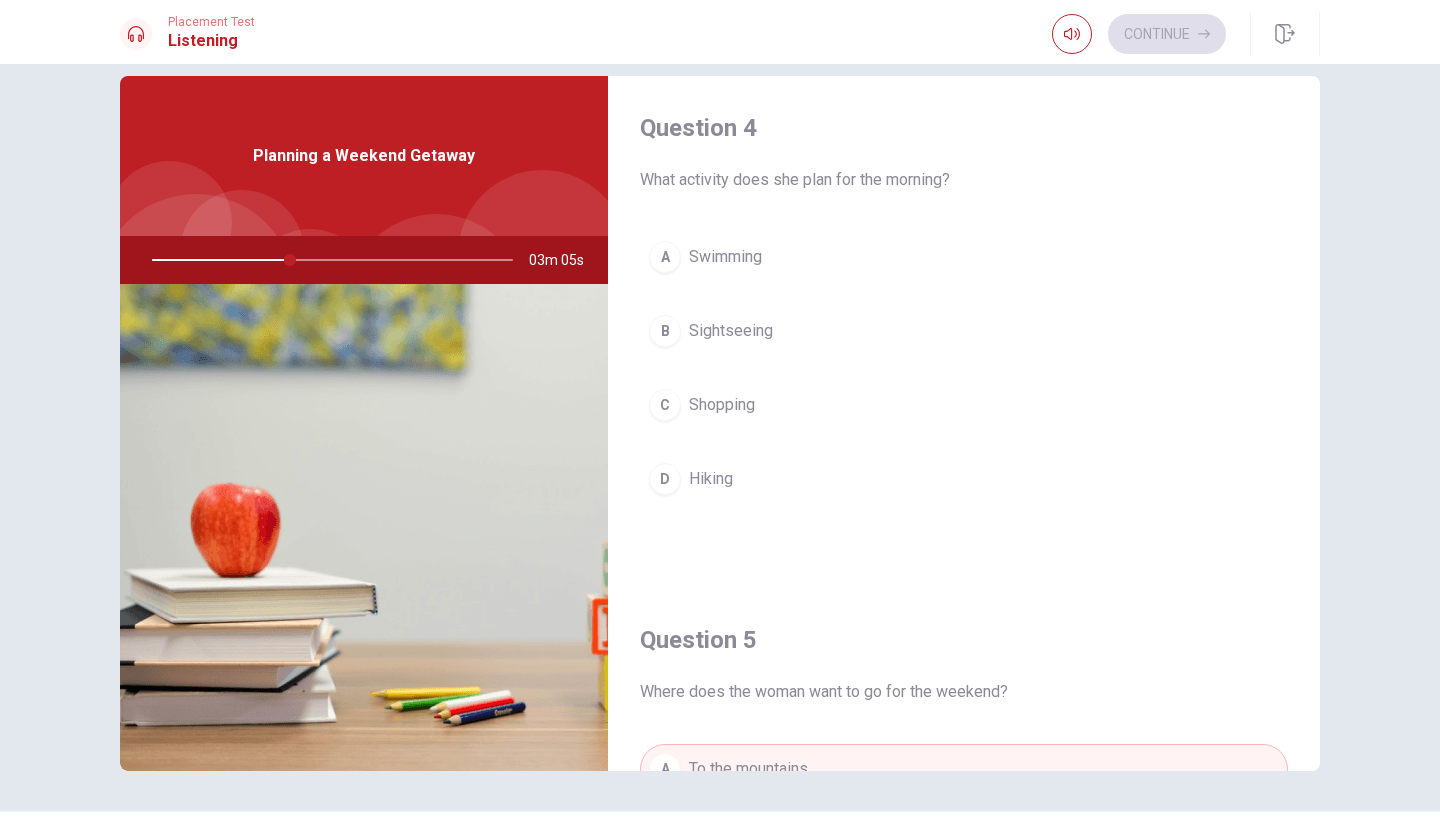 scroll, scrollTop: 1536, scrollLeft: 0, axis: vertical 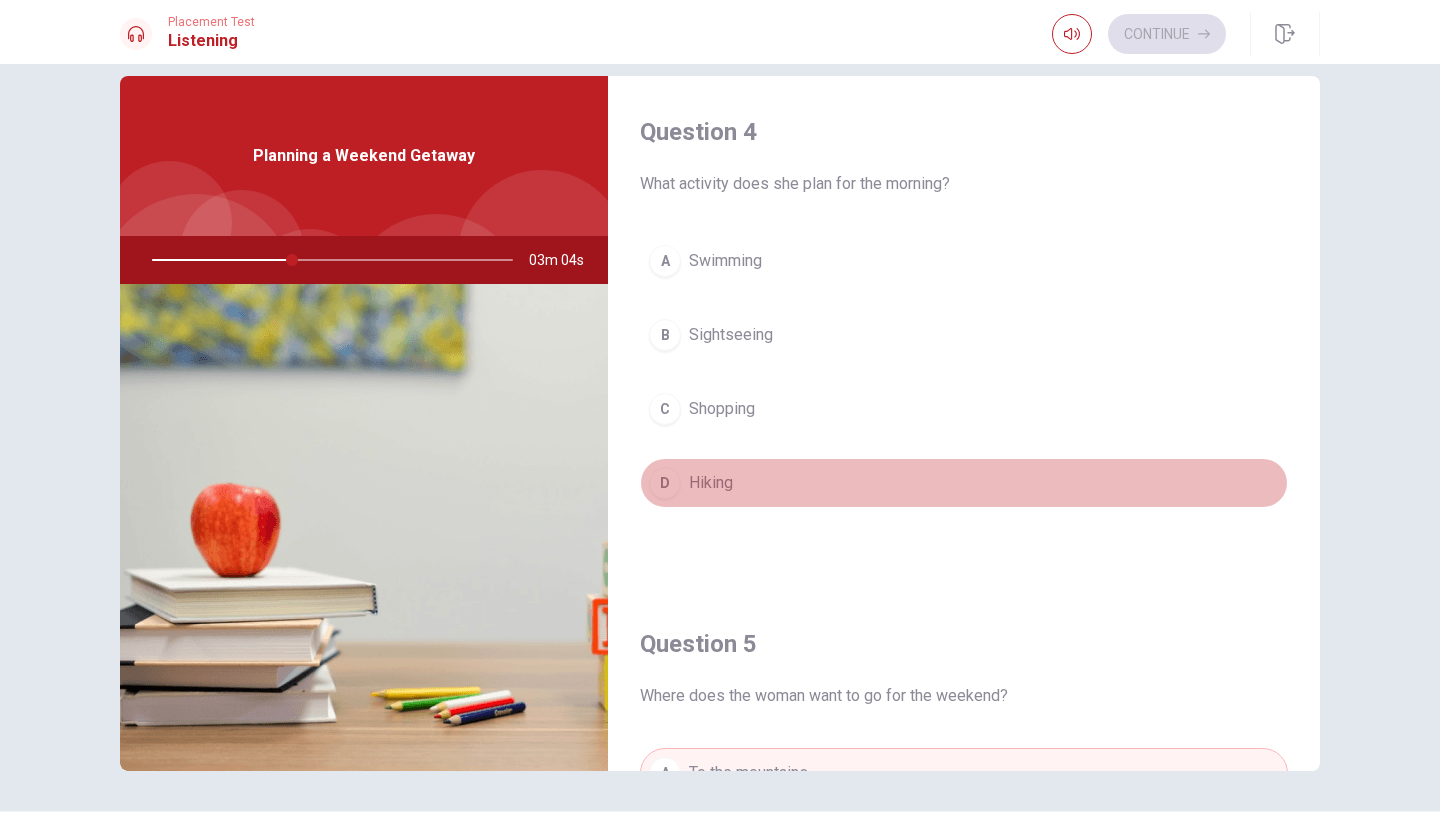 click on "D" at bounding box center [665, 483] 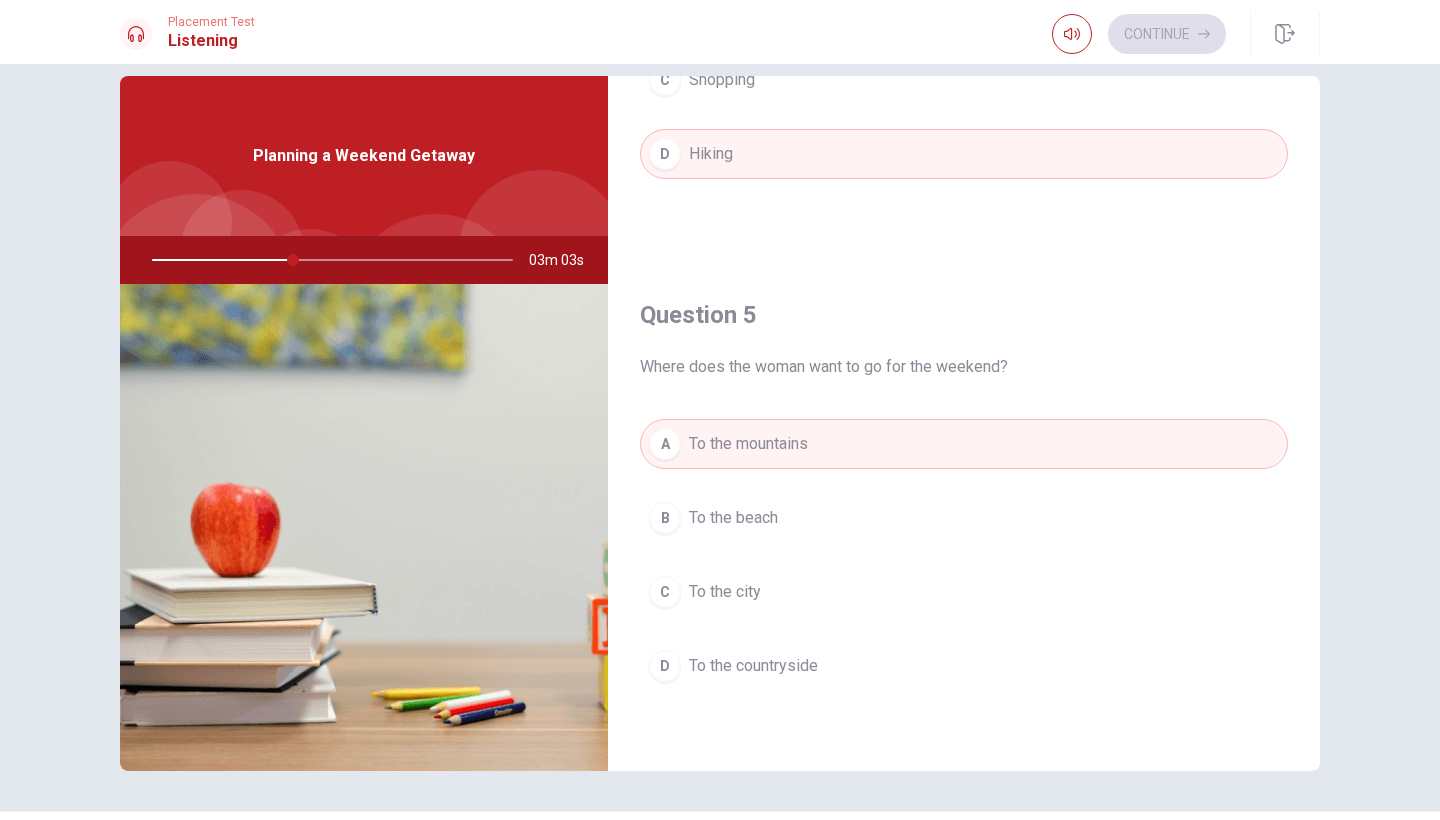 scroll, scrollTop: 1865, scrollLeft: 0, axis: vertical 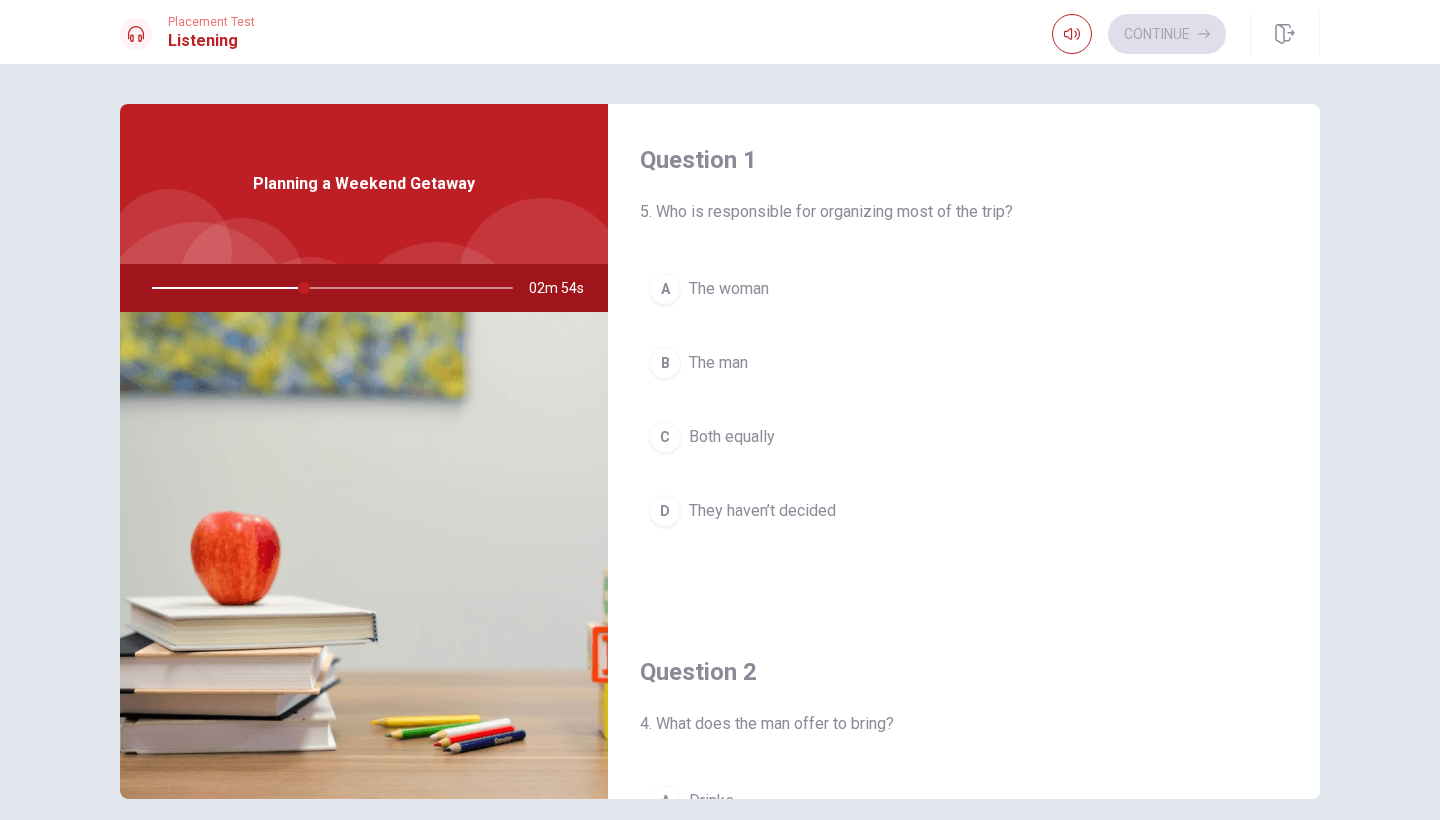 click on "The woman" at bounding box center (729, 289) 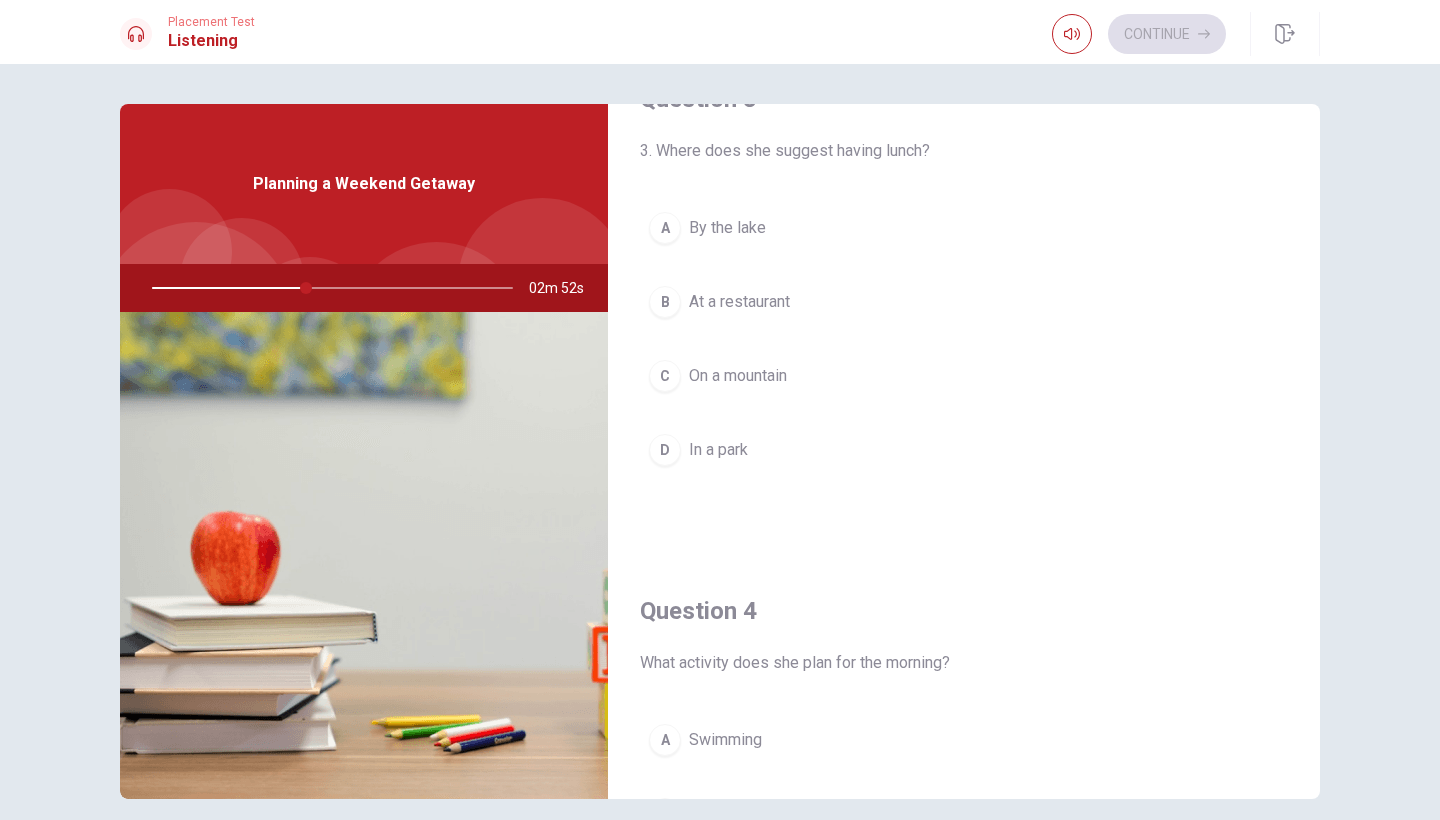 scroll, scrollTop: 1102, scrollLeft: 0, axis: vertical 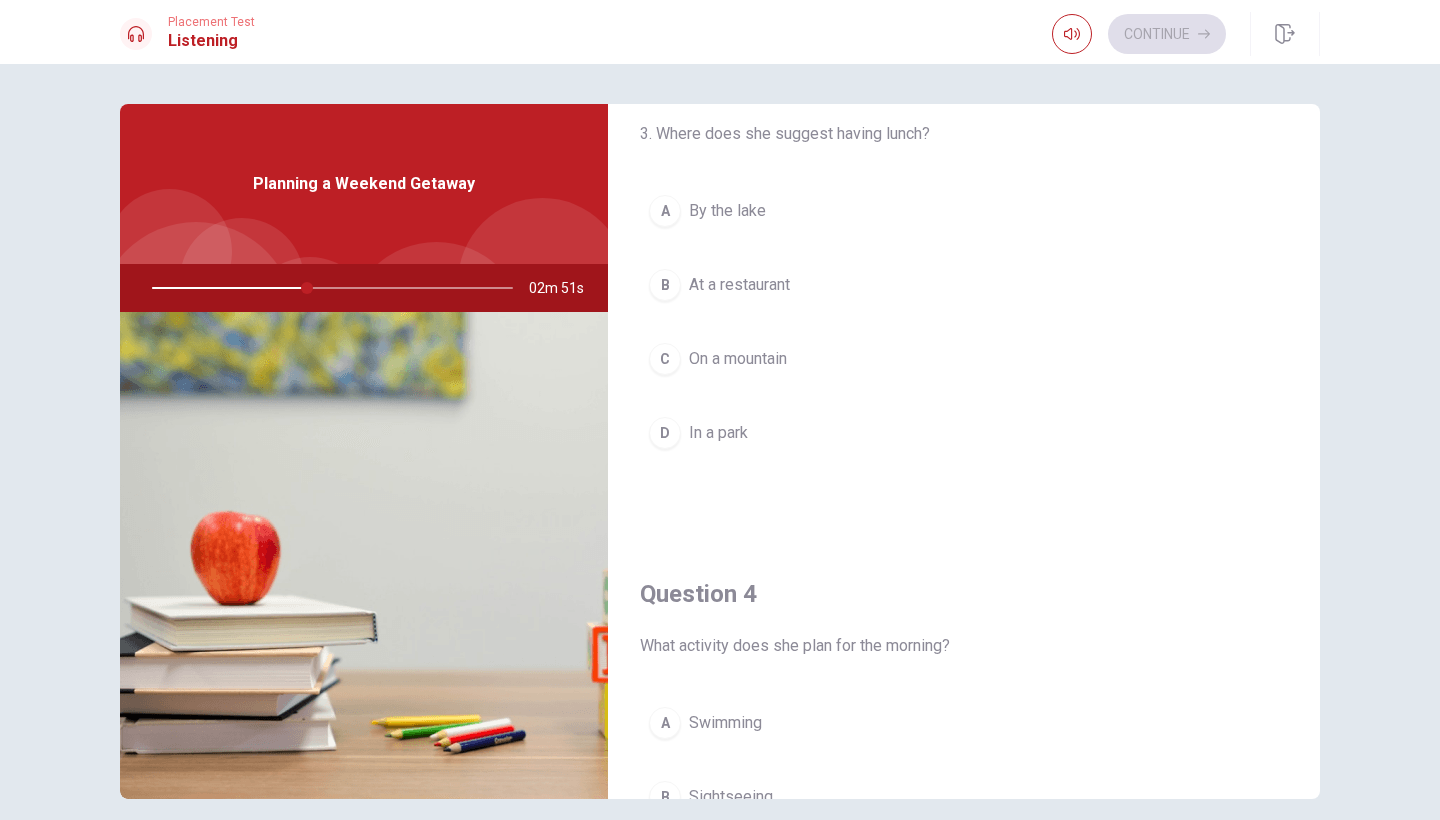 click on "A" at bounding box center [665, 211] 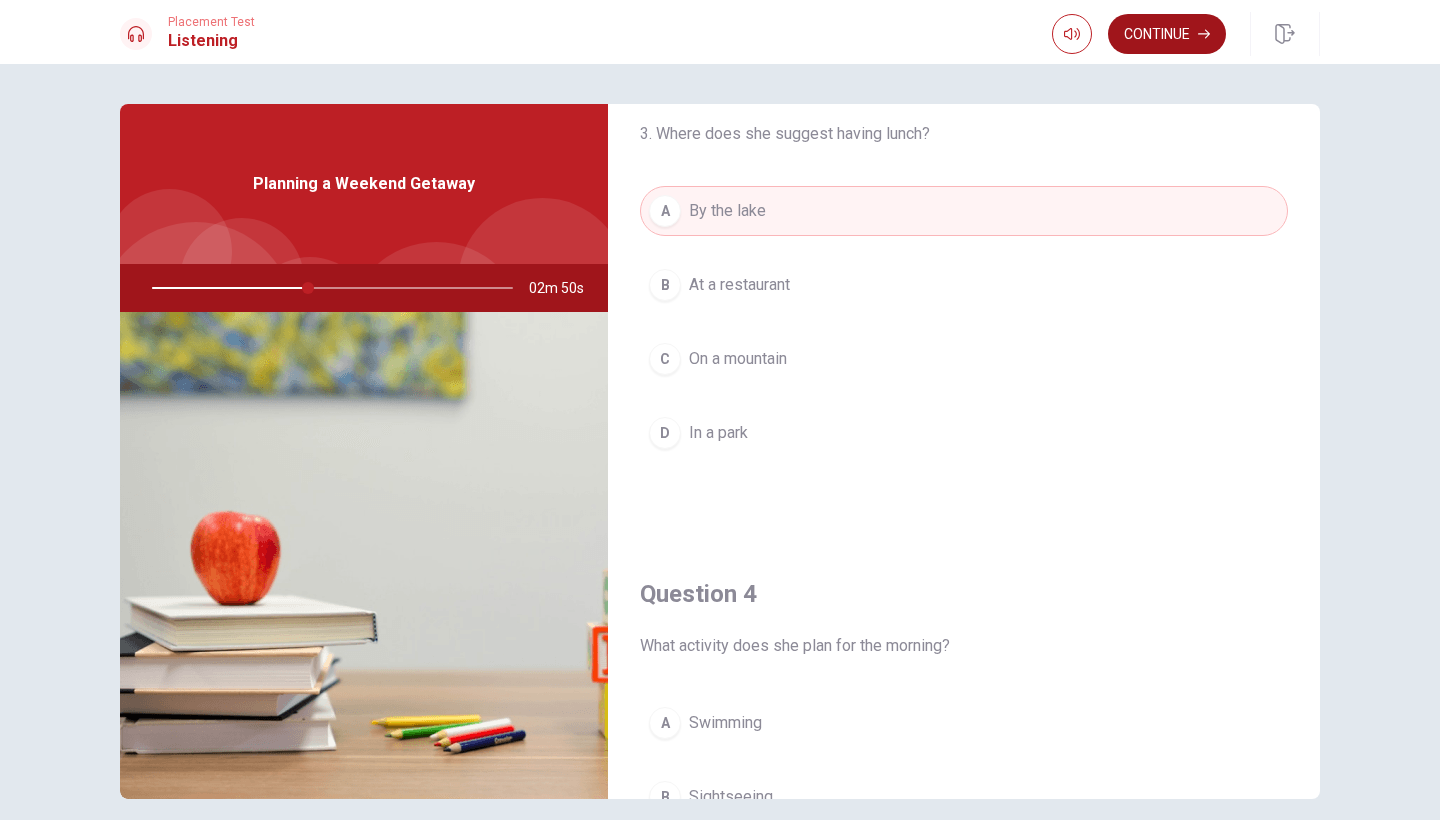 click on "Continue" at bounding box center [1167, 34] 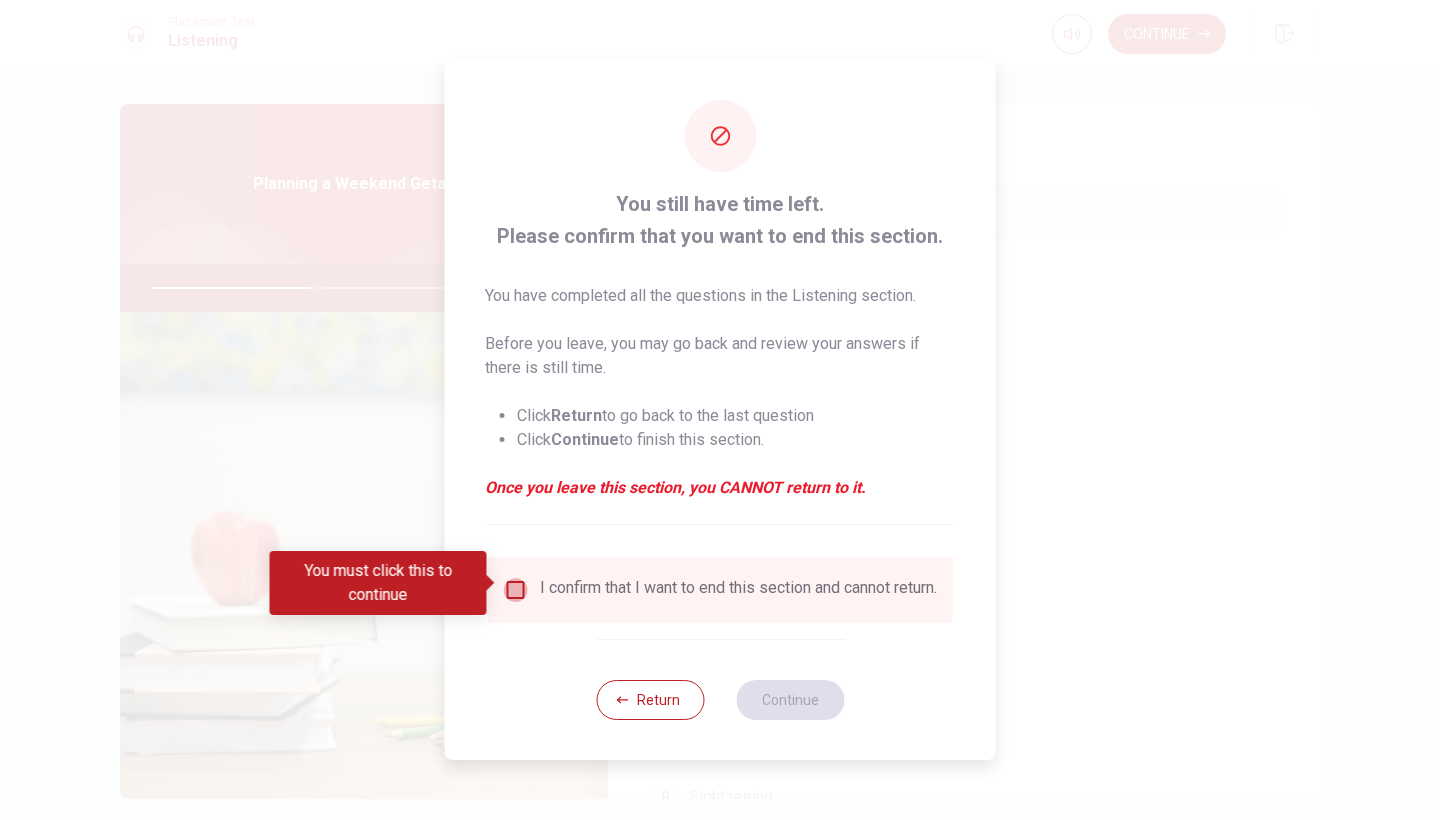 click at bounding box center (516, 590) 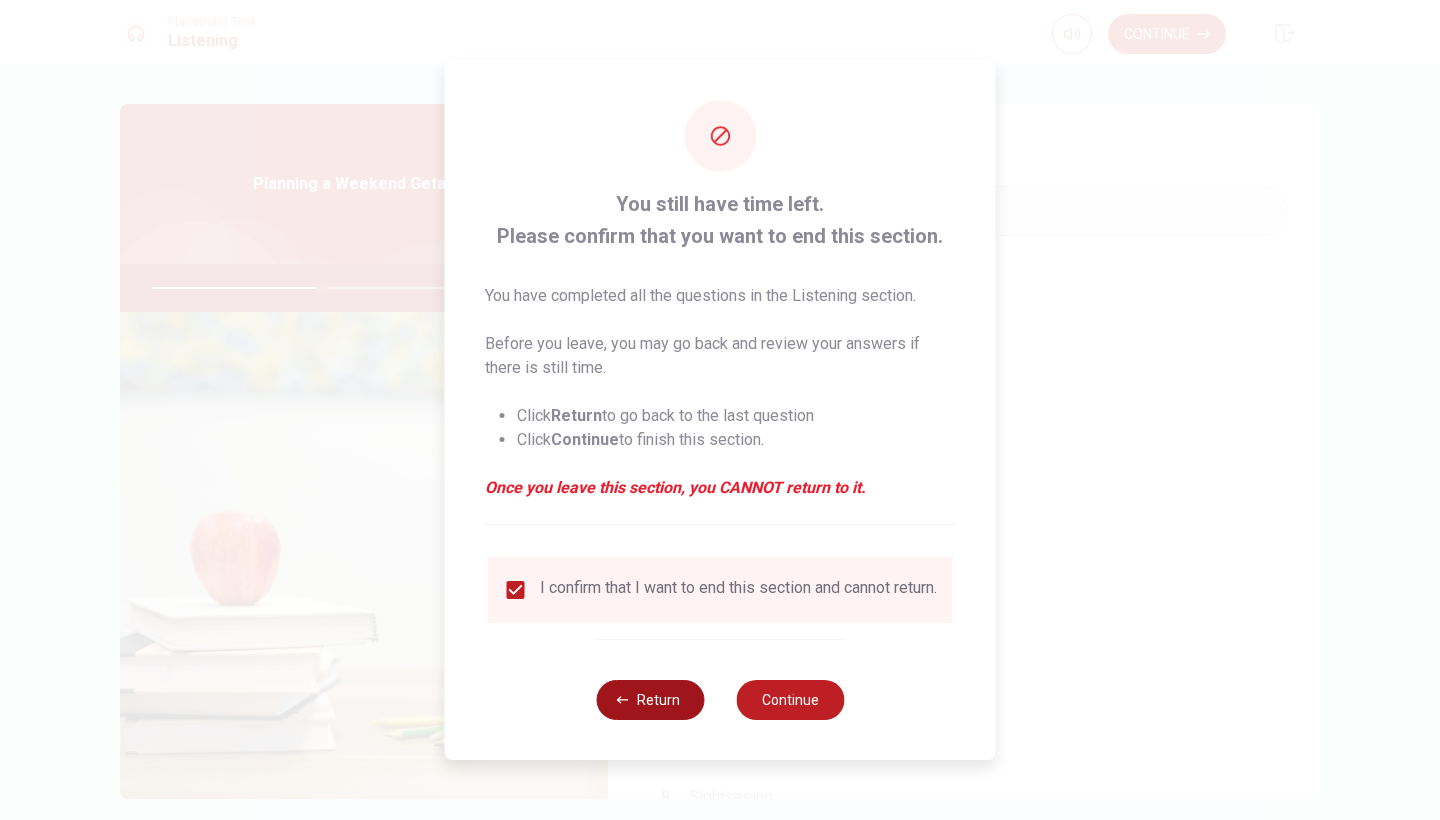click on "Return" at bounding box center (650, 700) 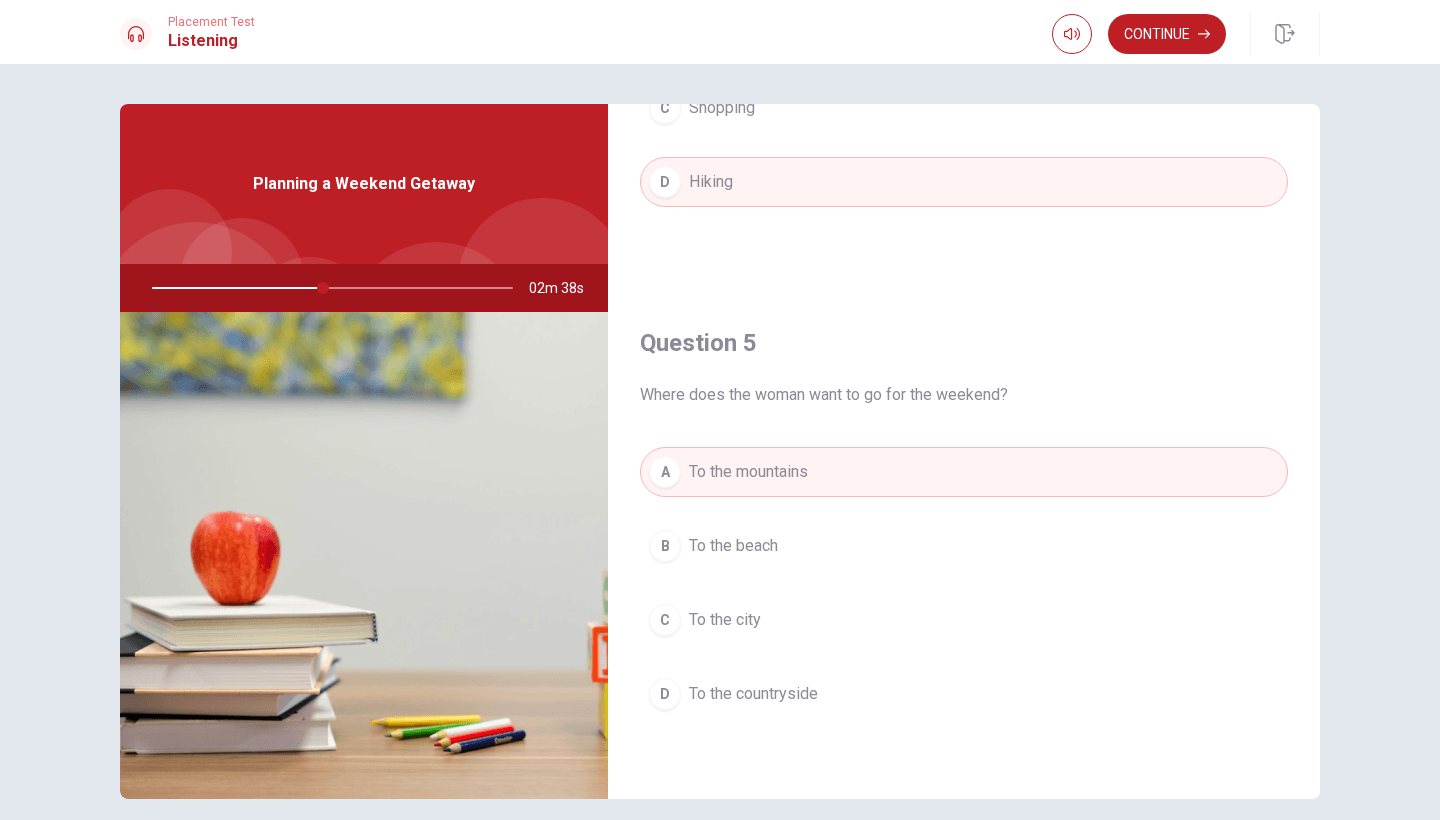 scroll, scrollTop: 1865, scrollLeft: 0, axis: vertical 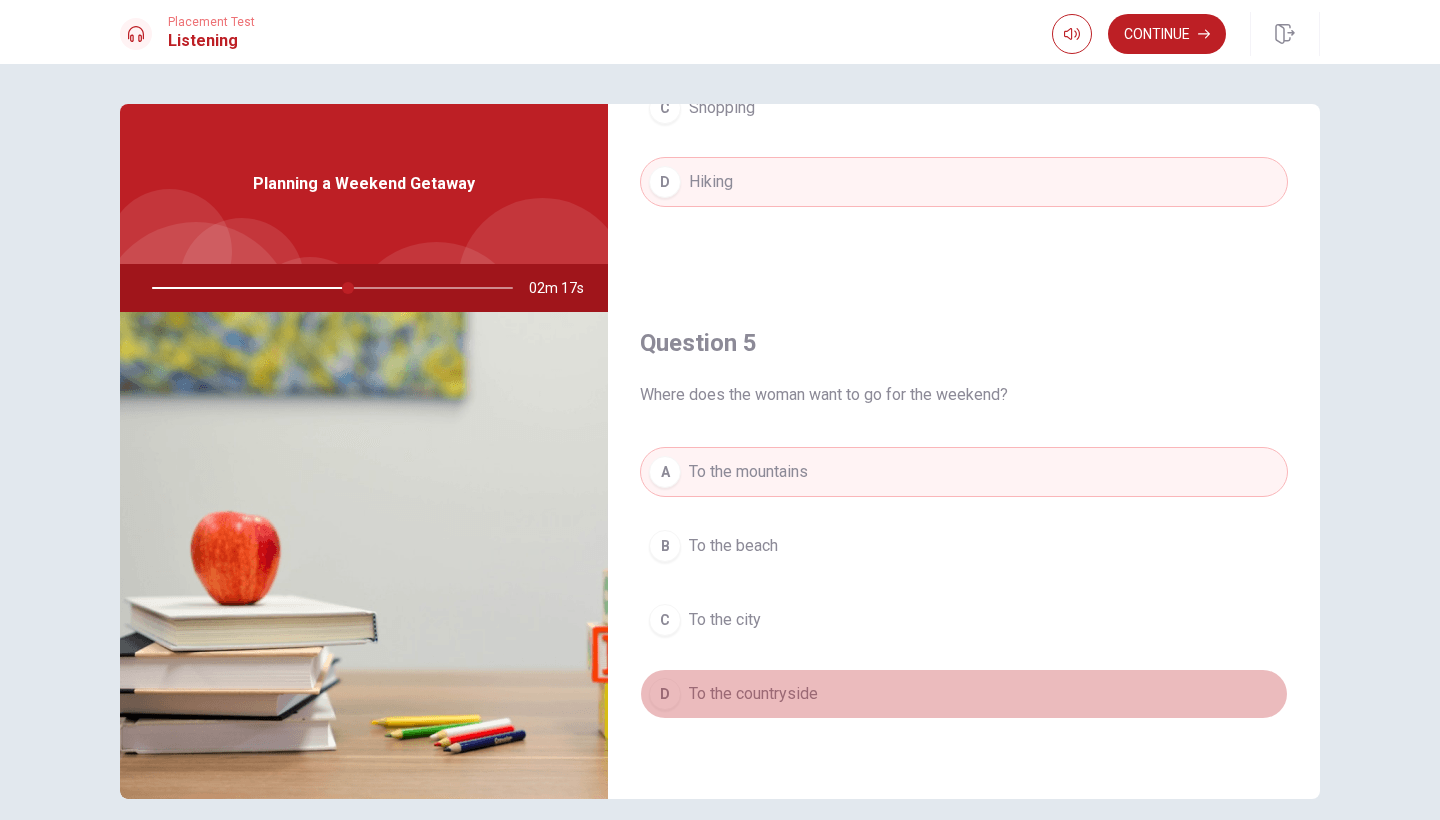 click on "D To the countryside" at bounding box center (964, 694) 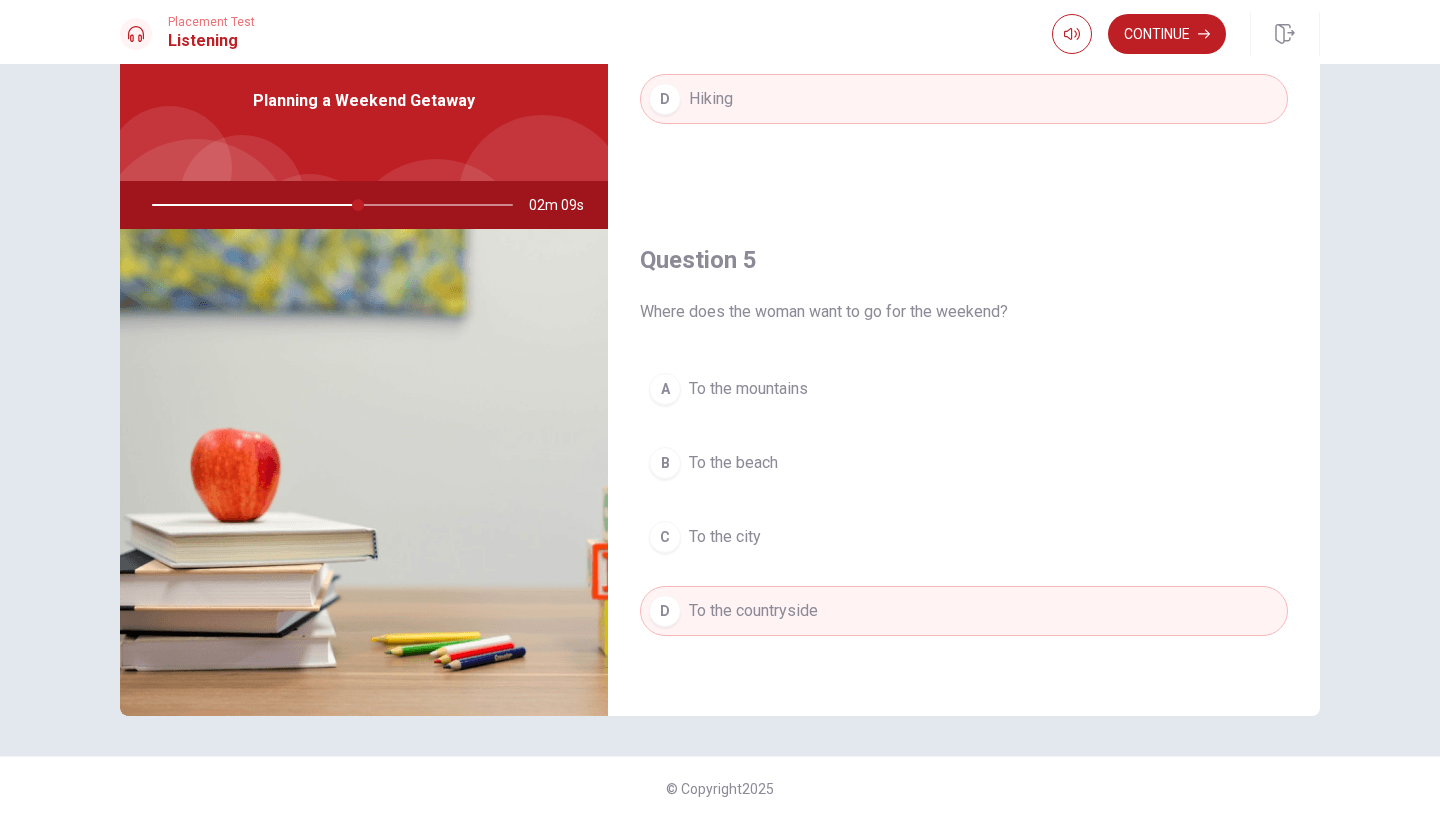 scroll, scrollTop: 83, scrollLeft: 0, axis: vertical 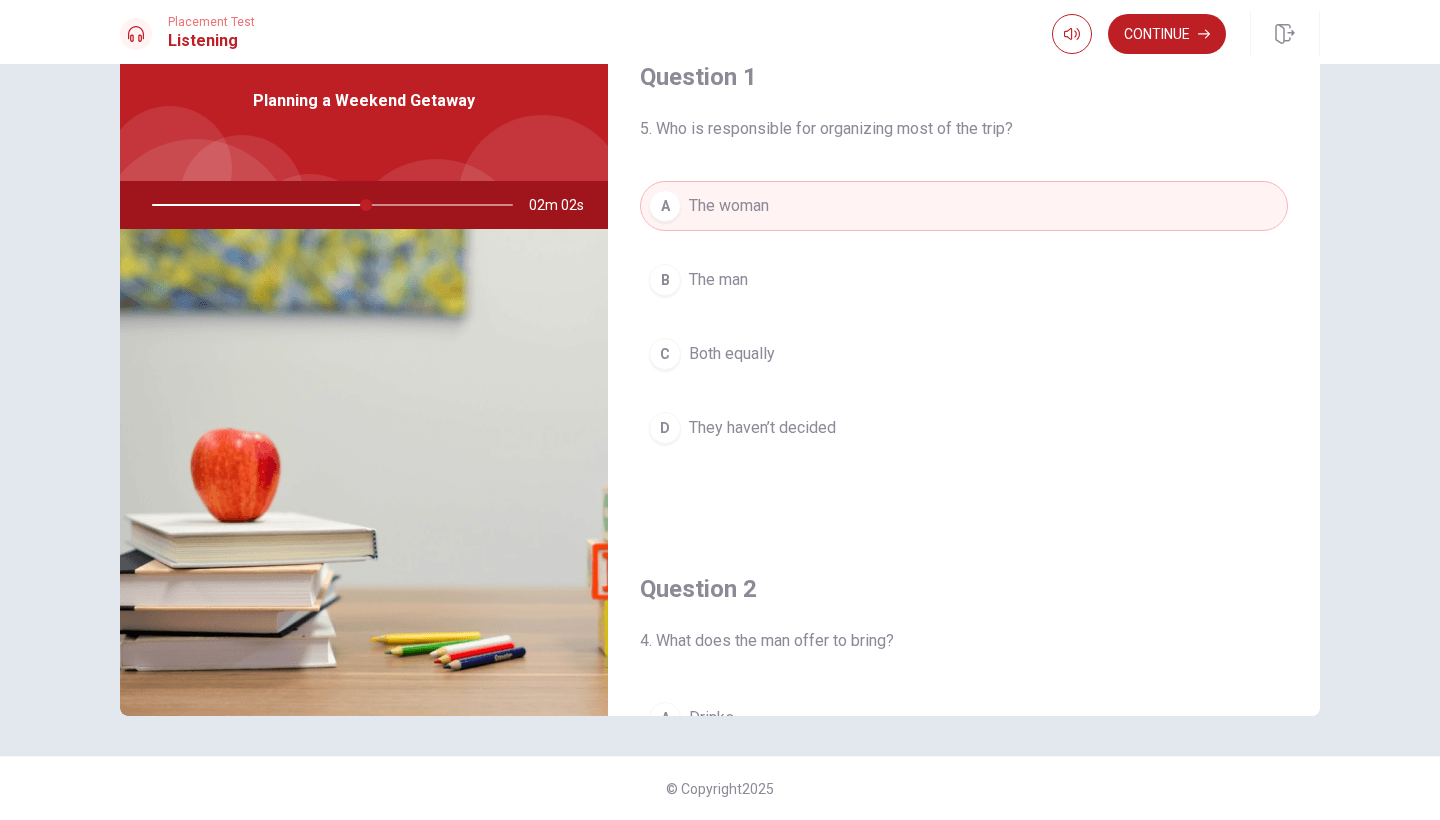 drag, startPoint x: 370, startPoint y: 207, endPoint x: 406, endPoint y: 207, distance: 36 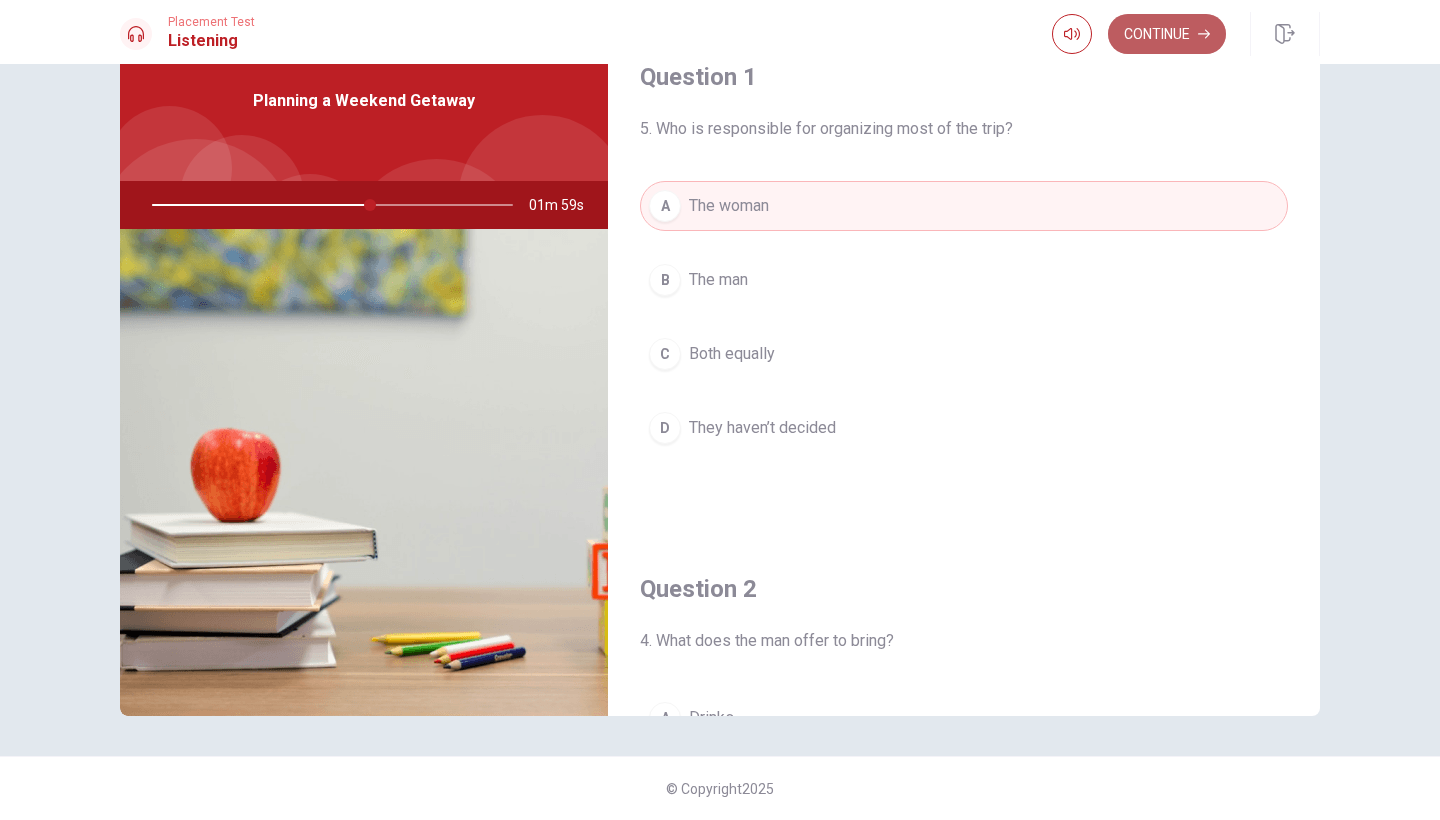 click on "Continue" at bounding box center (1167, 34) 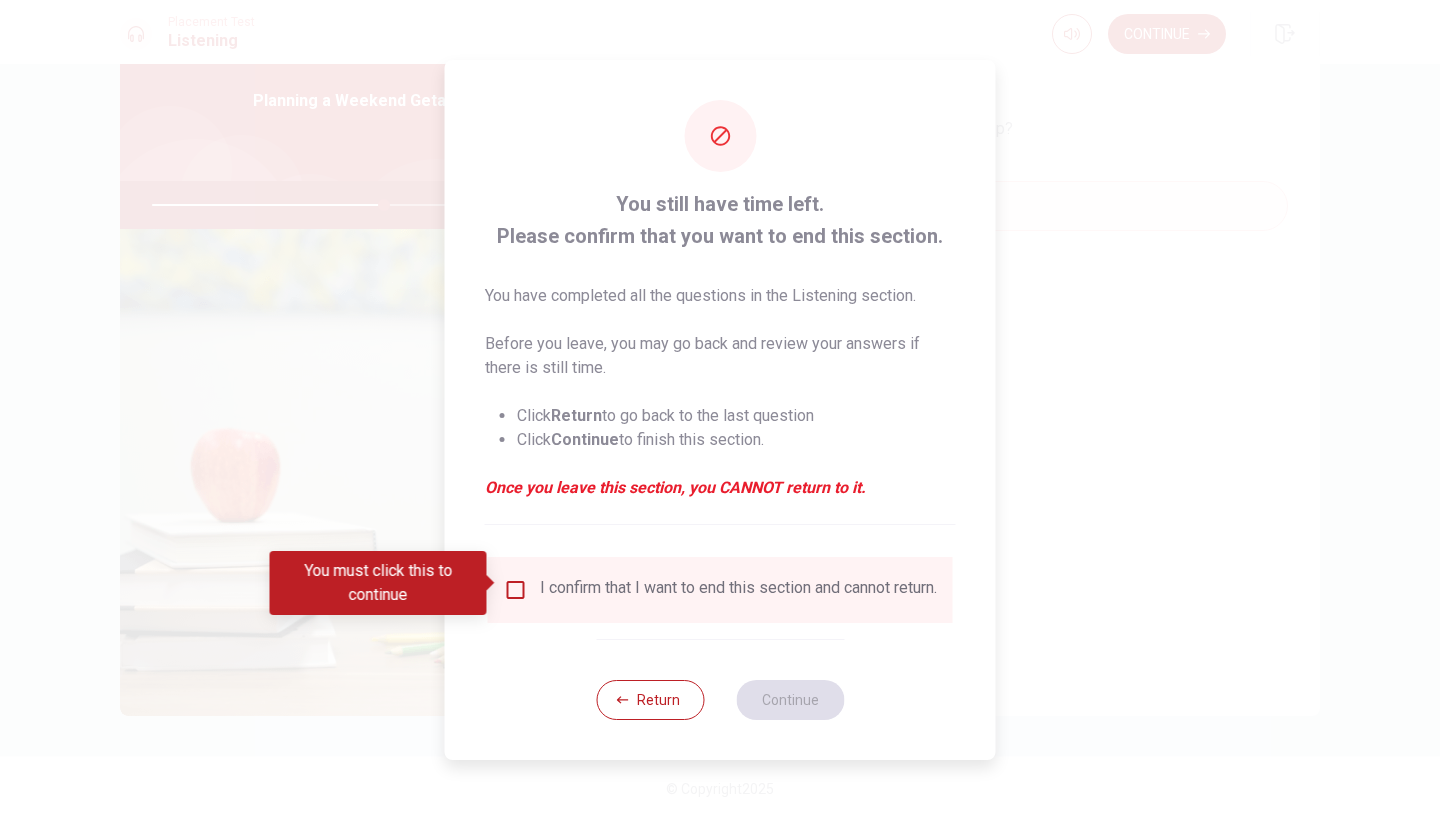 click at bounding box center (516, 590) 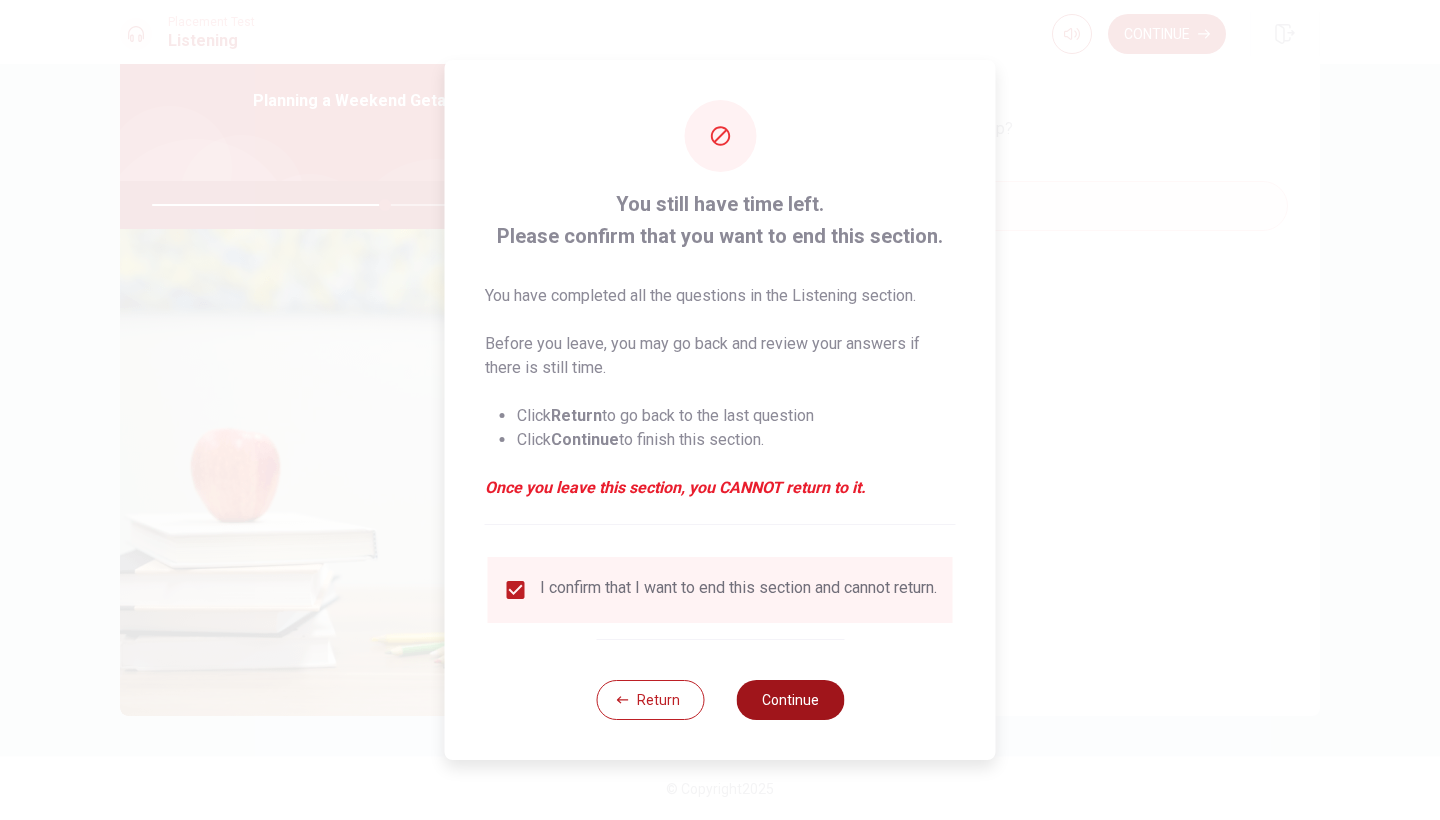 click on "Continue" at bounding box center (790, 700) 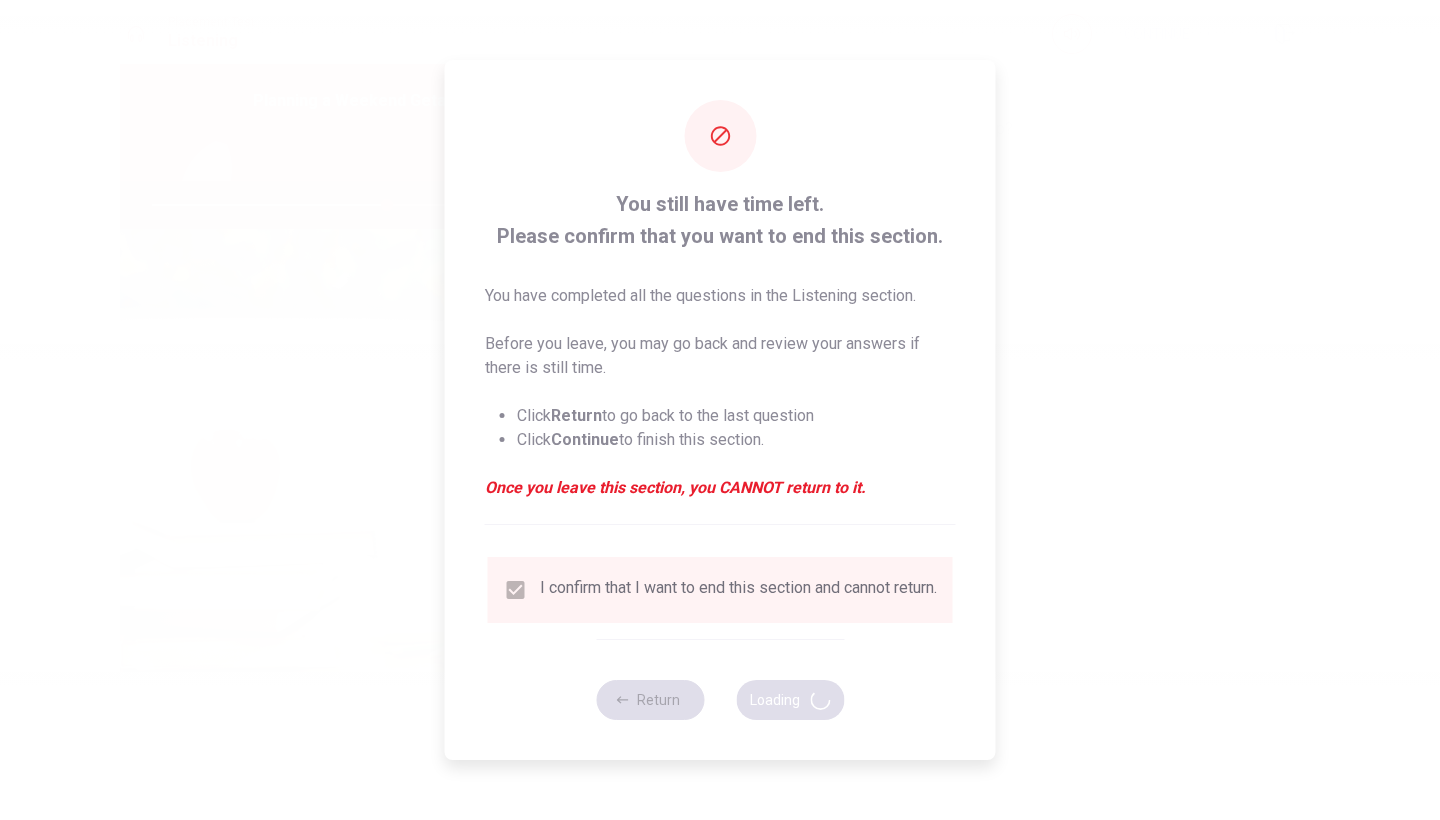 type on "65" 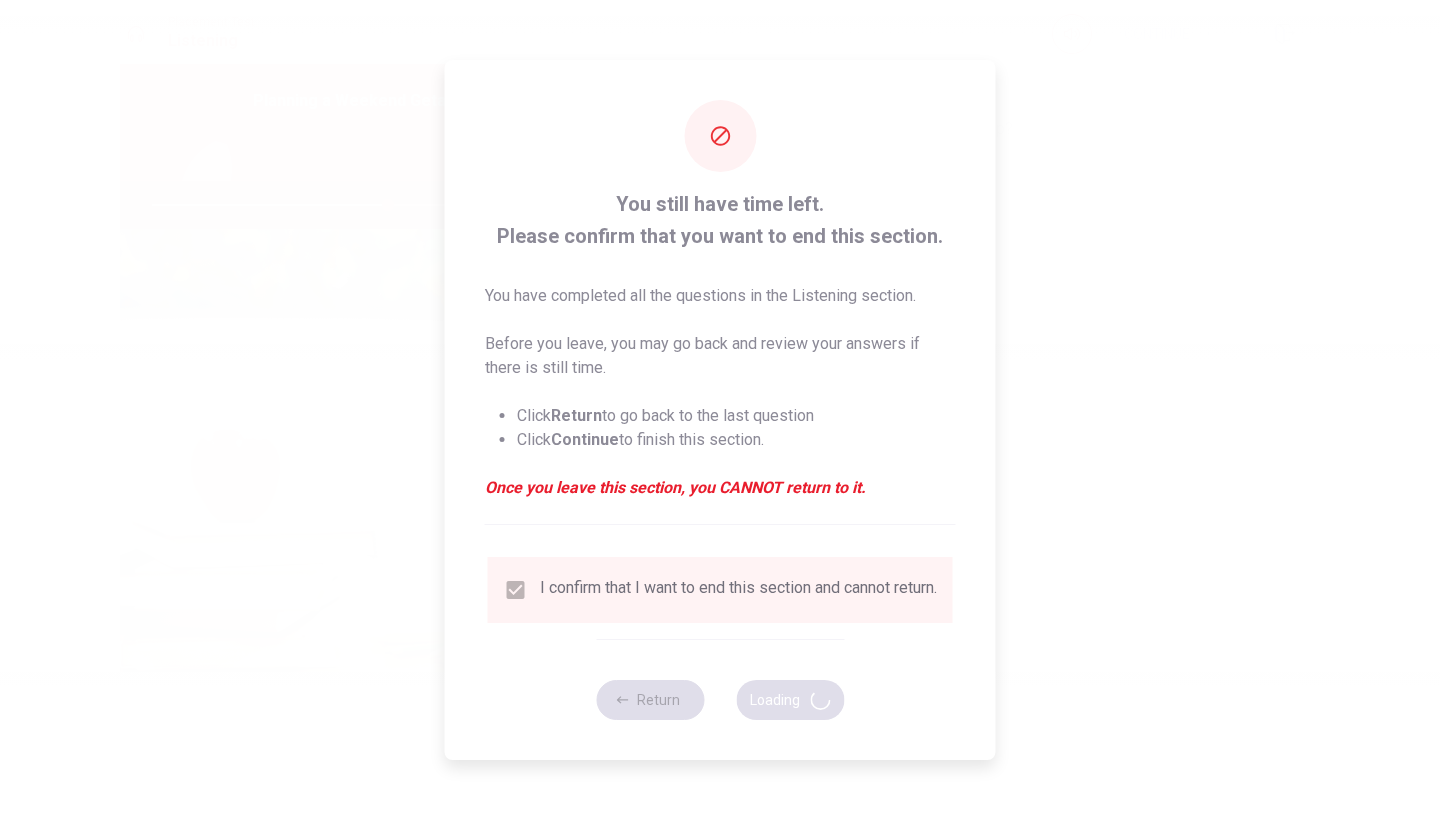 scroll, scrollTop: 0, scrollLeft: 0, axis: both 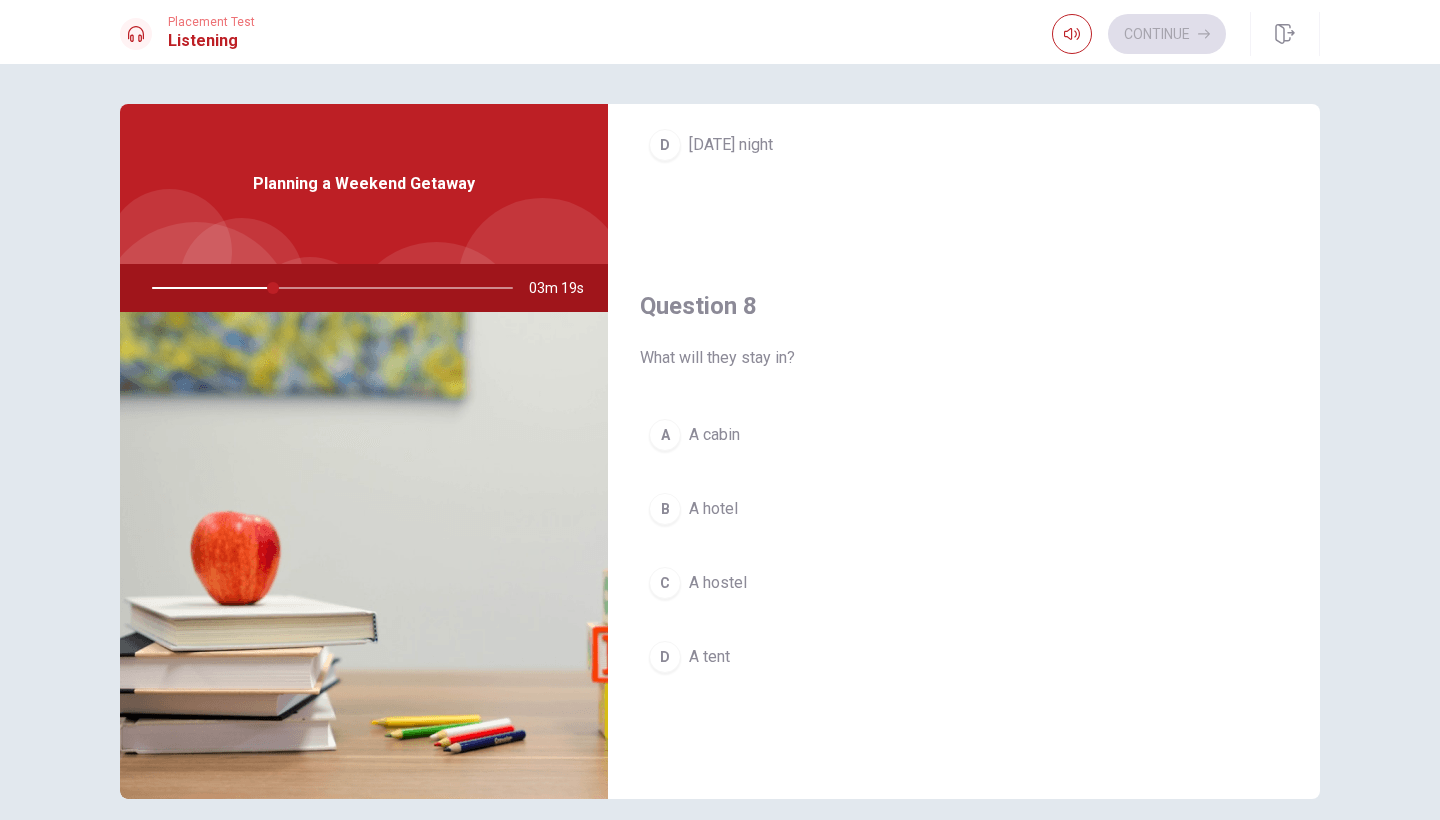 click on "A" at bounding box center [665, 435] 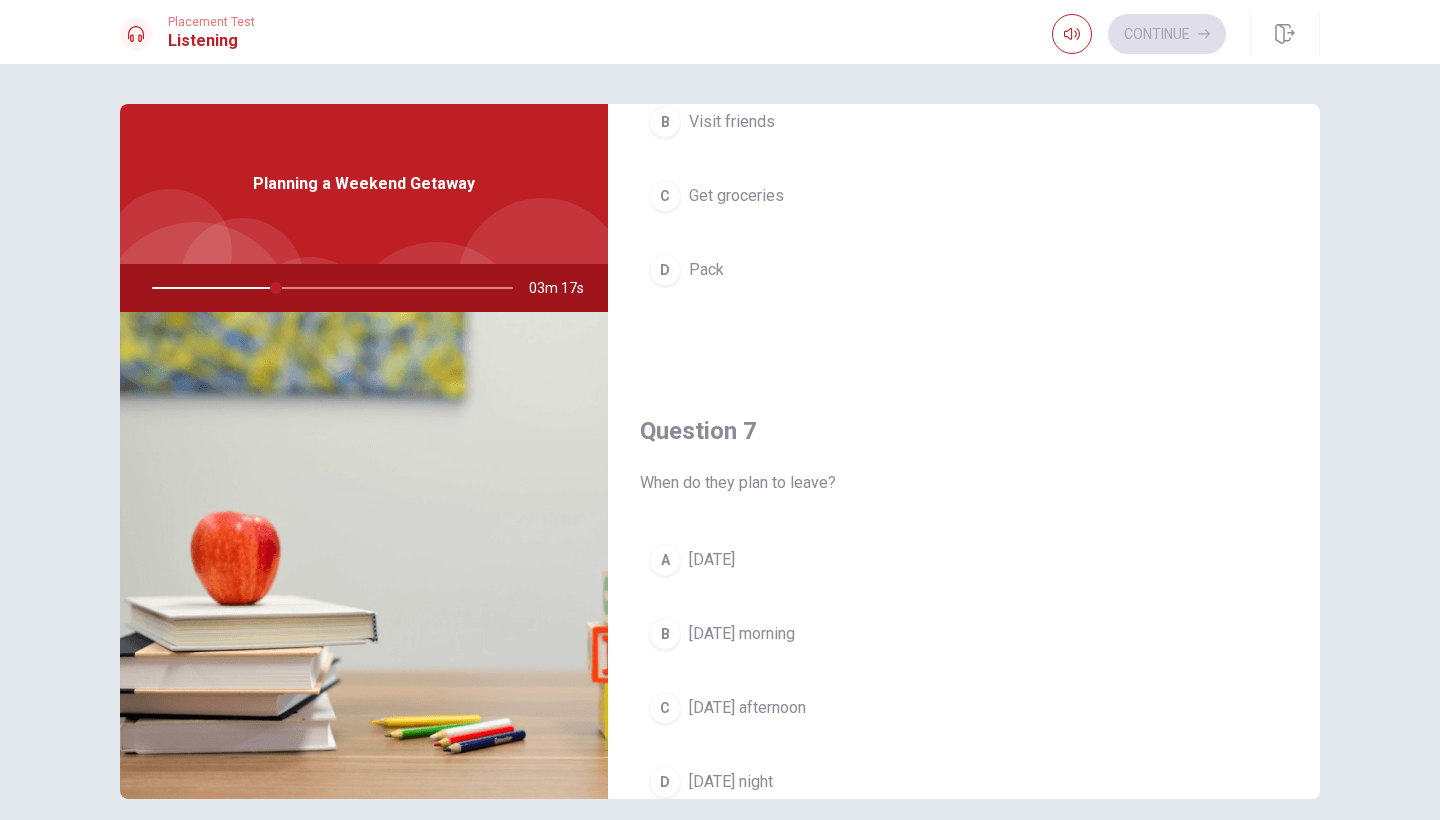 scroll, scrollTop: 251, scrollLeft: 0, axis: vertical 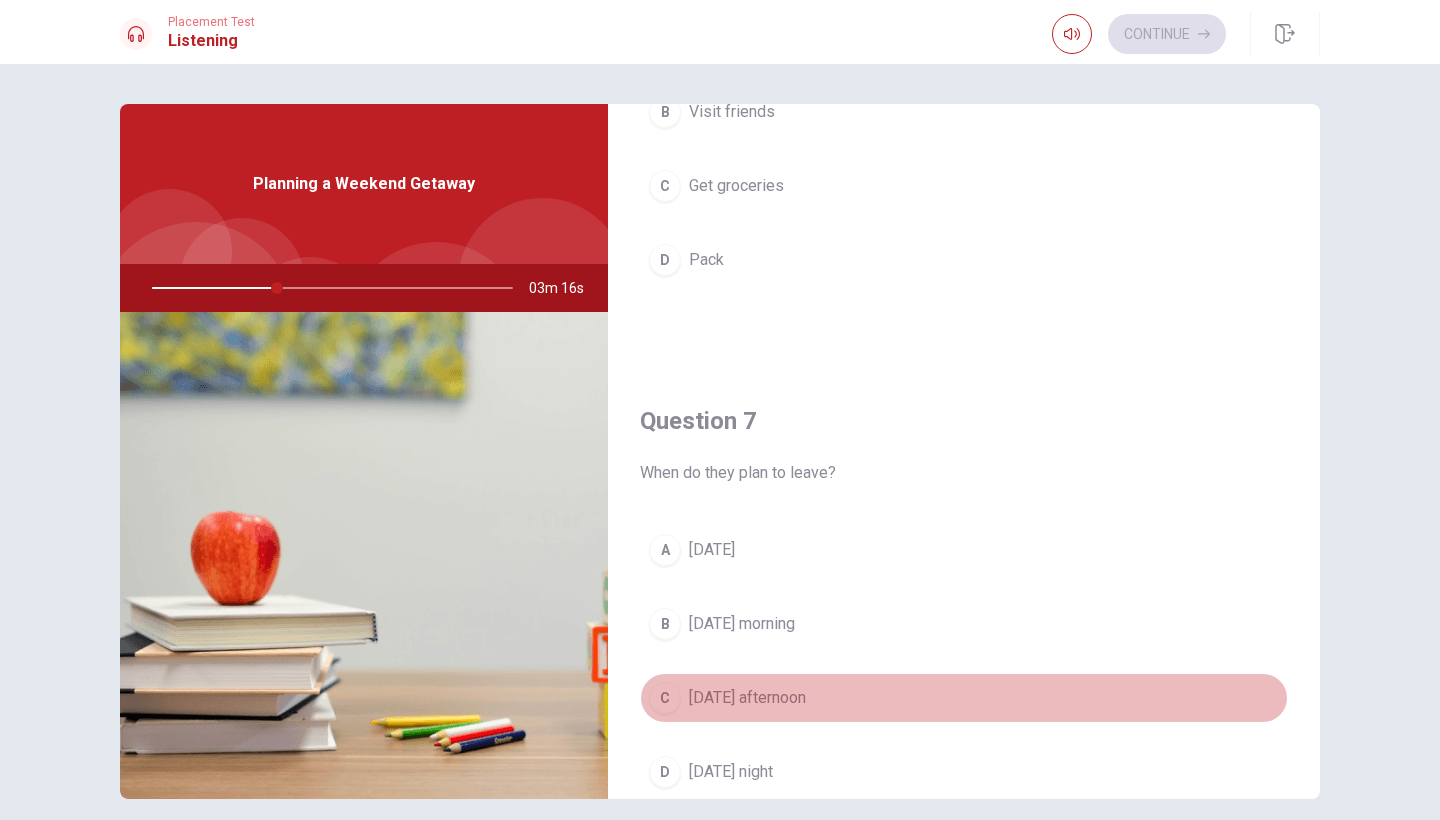 click on "[DATE] afternoon" at bounding box center [747, 698] 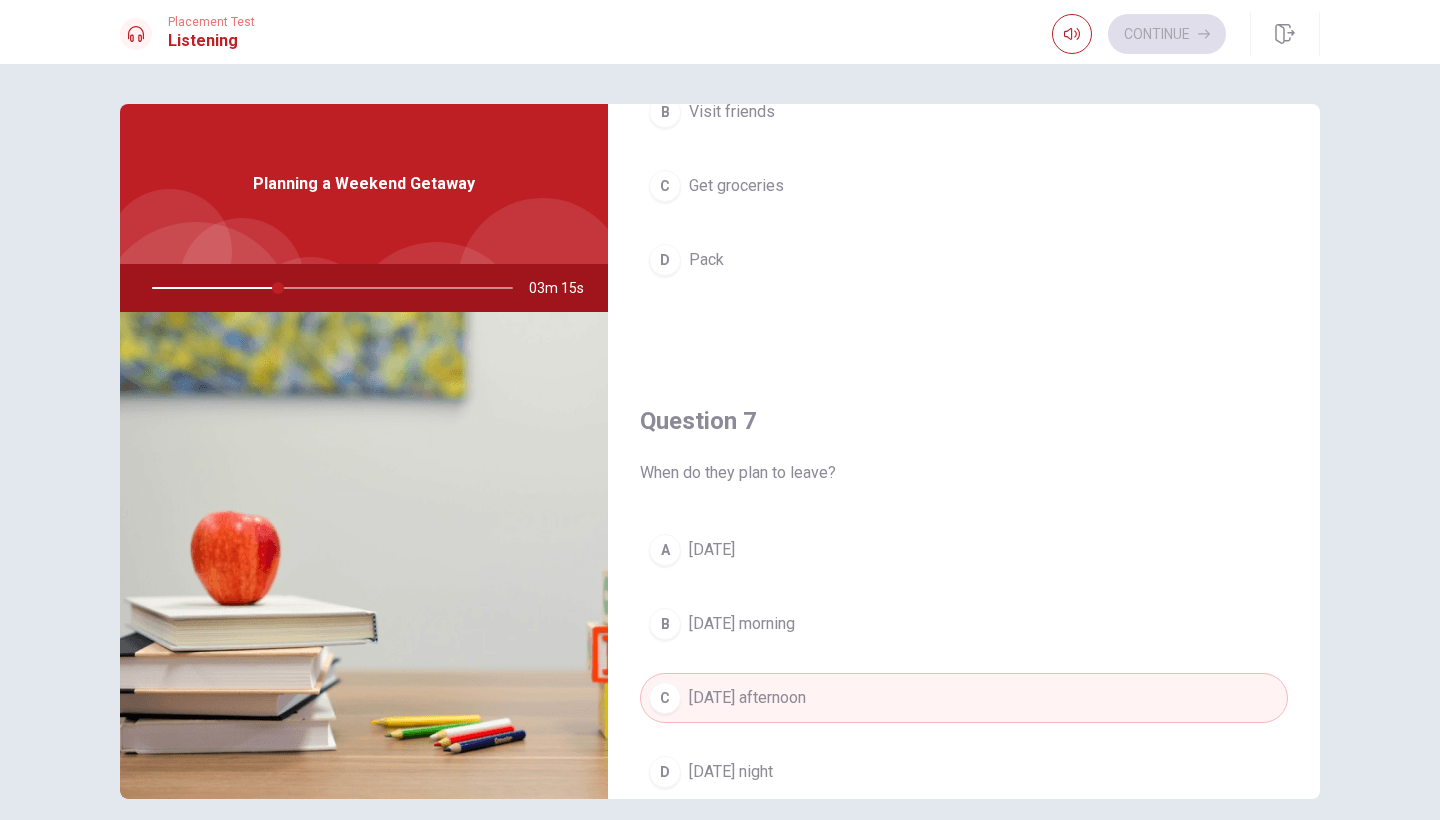 click on "D [DATE] night" at bounding box center (964, 772) 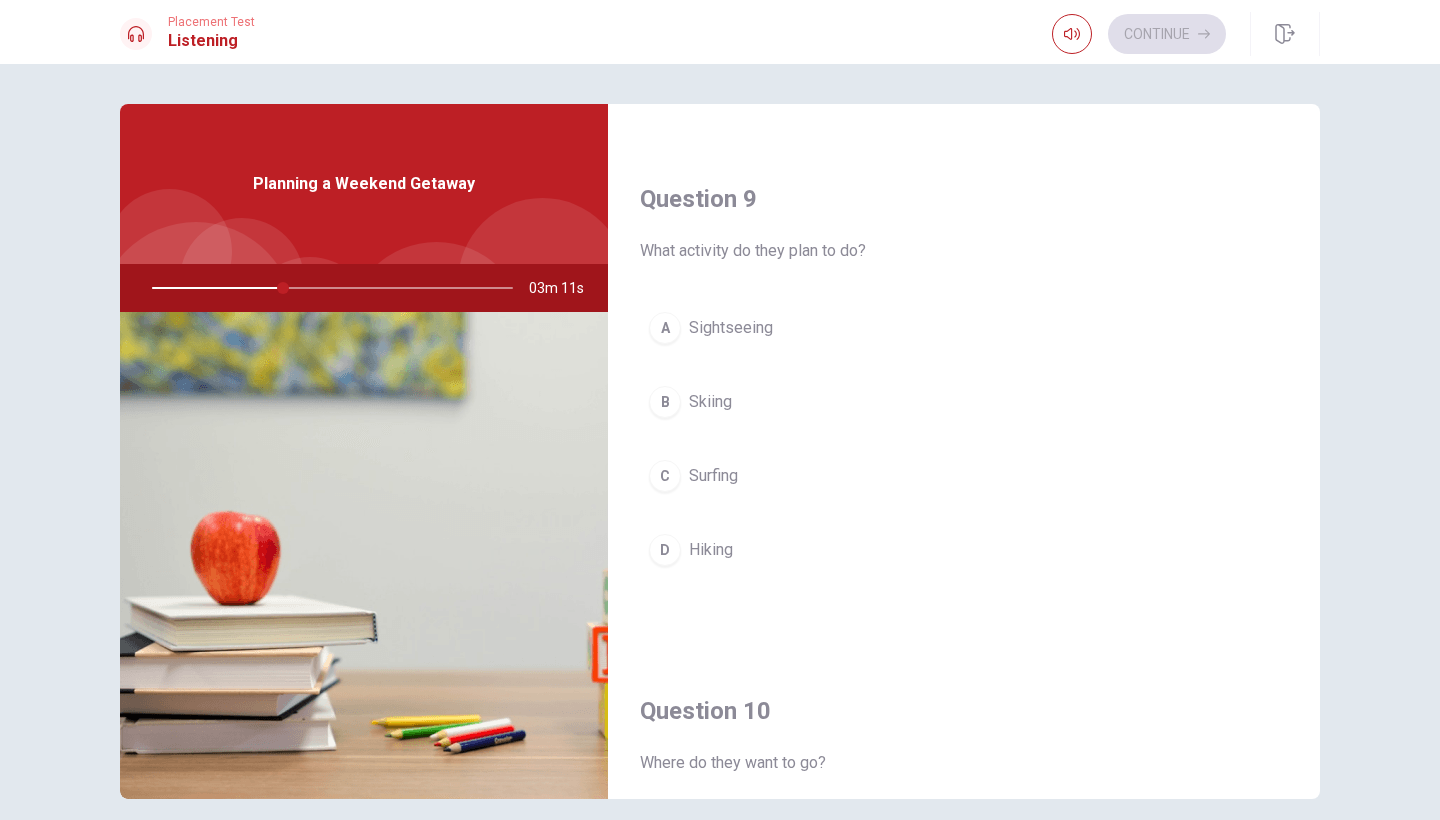 scroll, scrollTop: 1480, scrollLeft: 0, axis: vertical 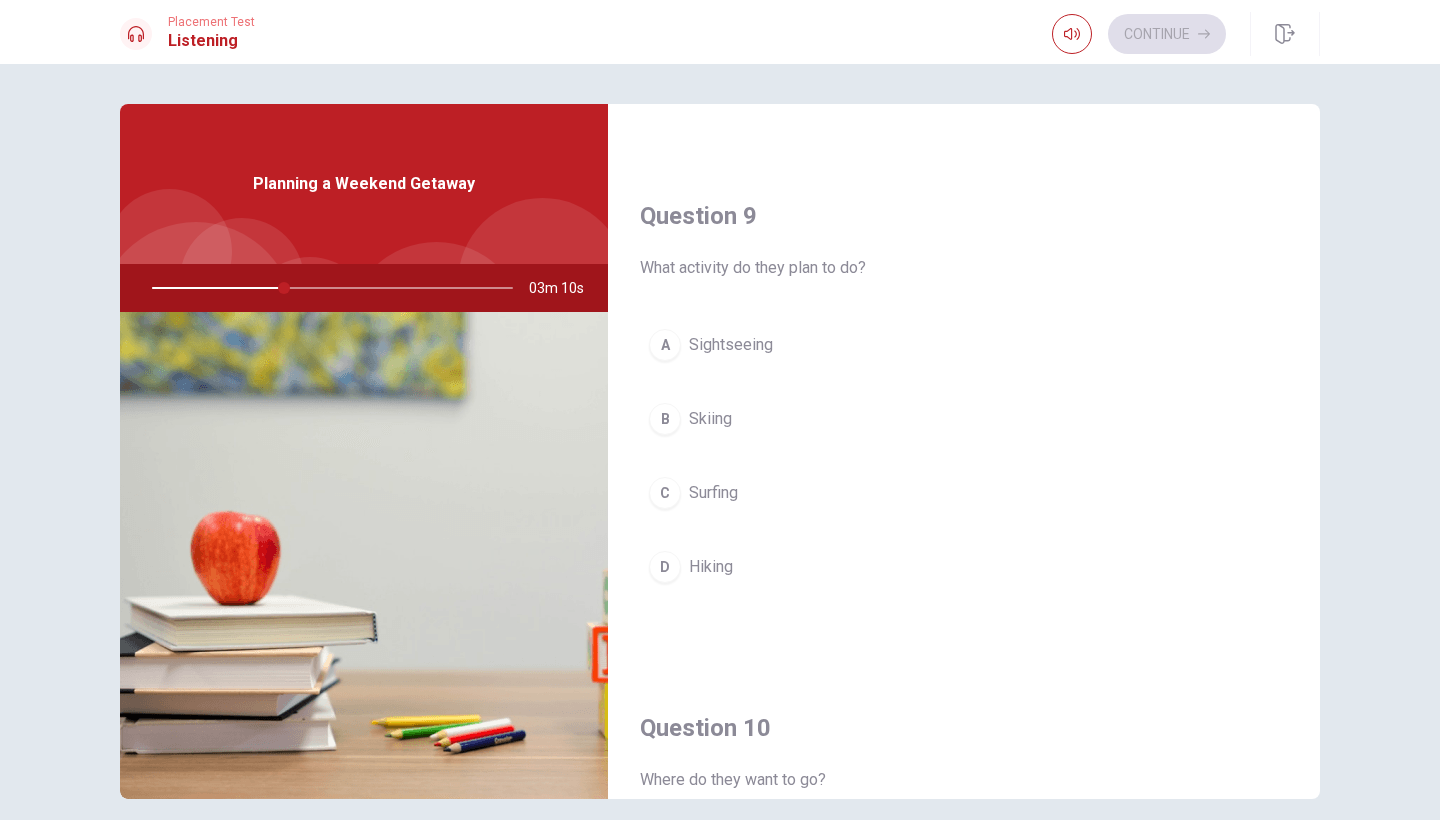 click on "Hiking" at bounding box center (711, 567) 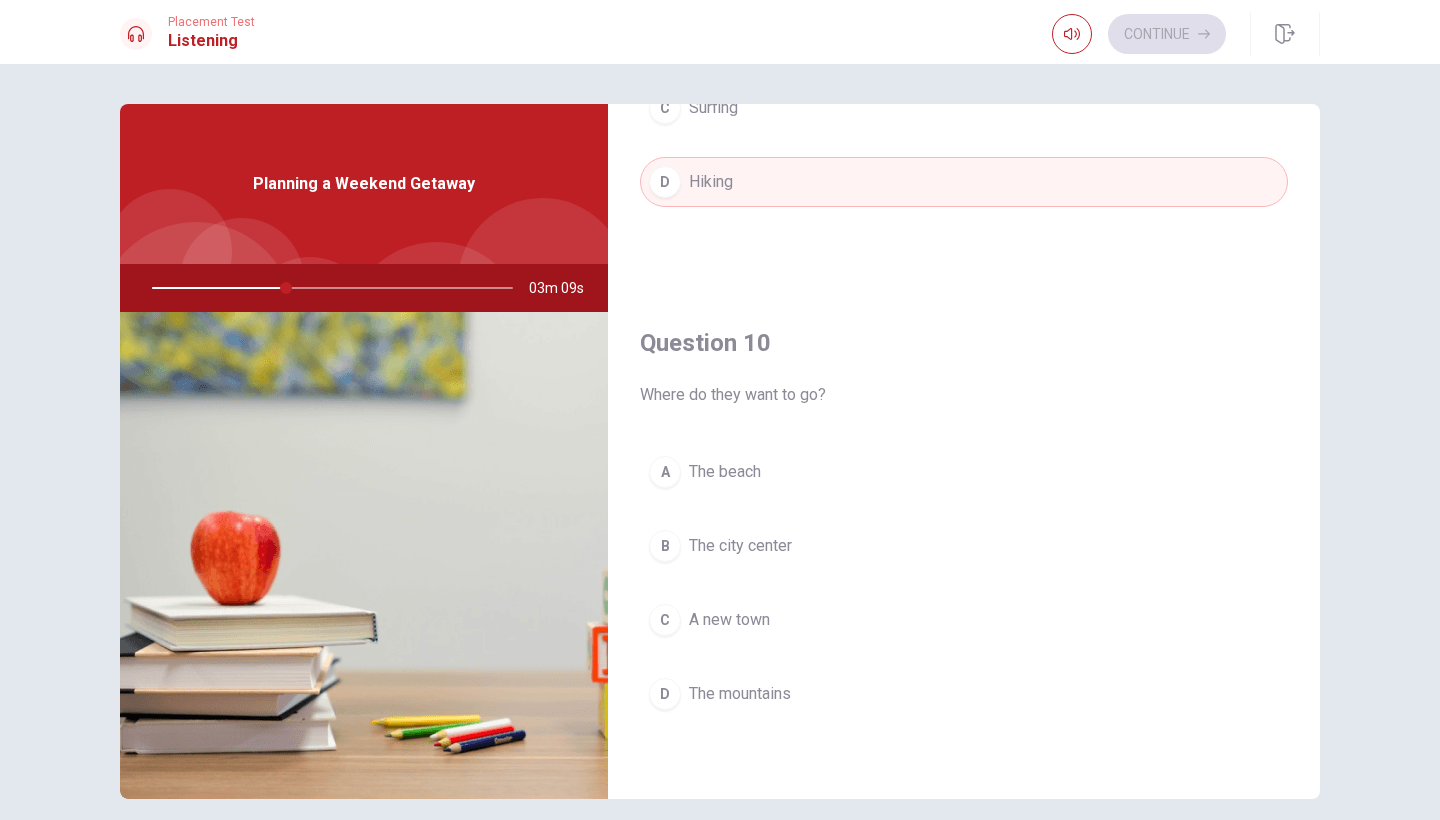scroll, scrollTop: 1865, scrollLeft: 0, axis: vertical 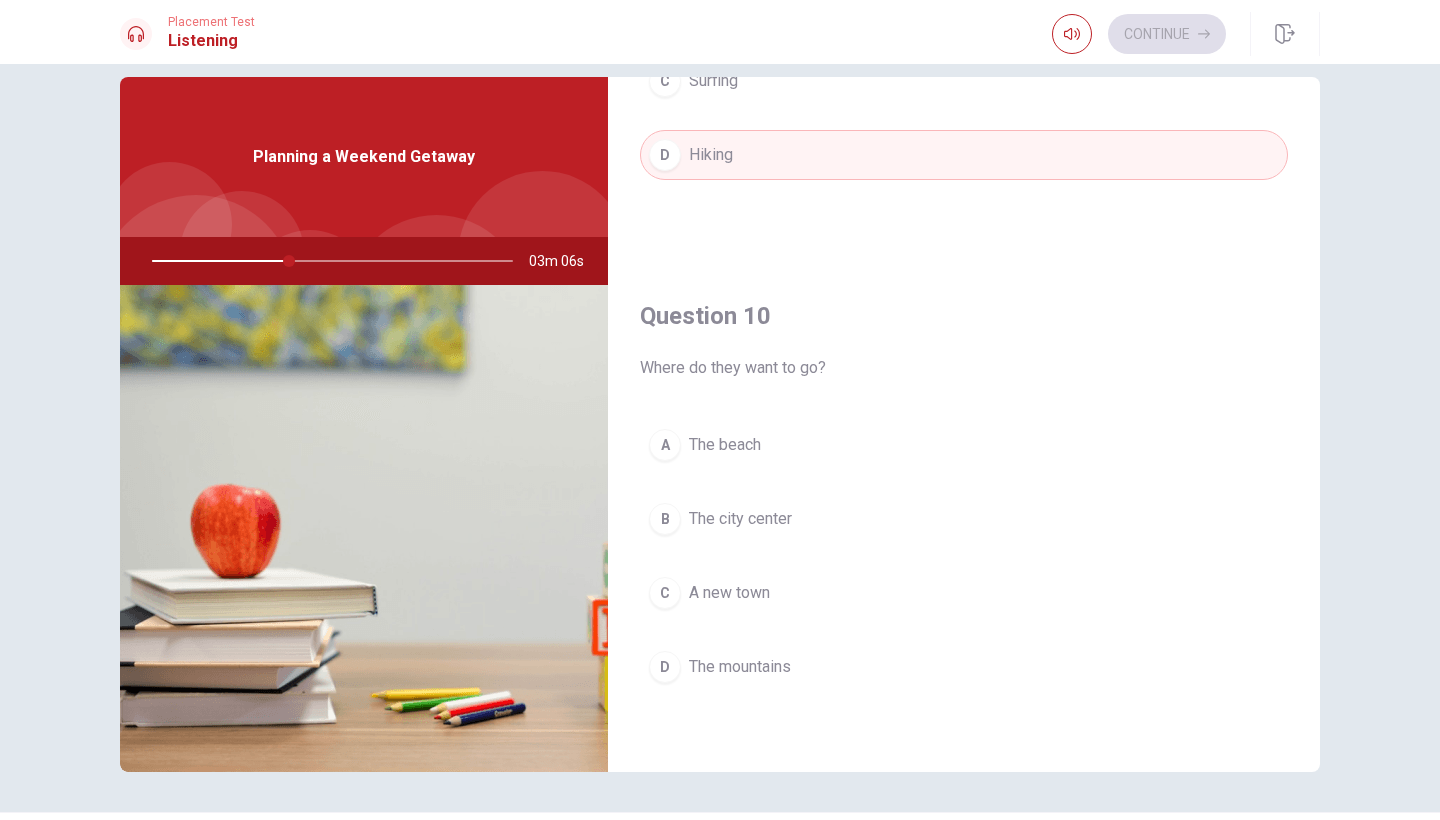 click on "The mountains" at bounding box center (740, 667) 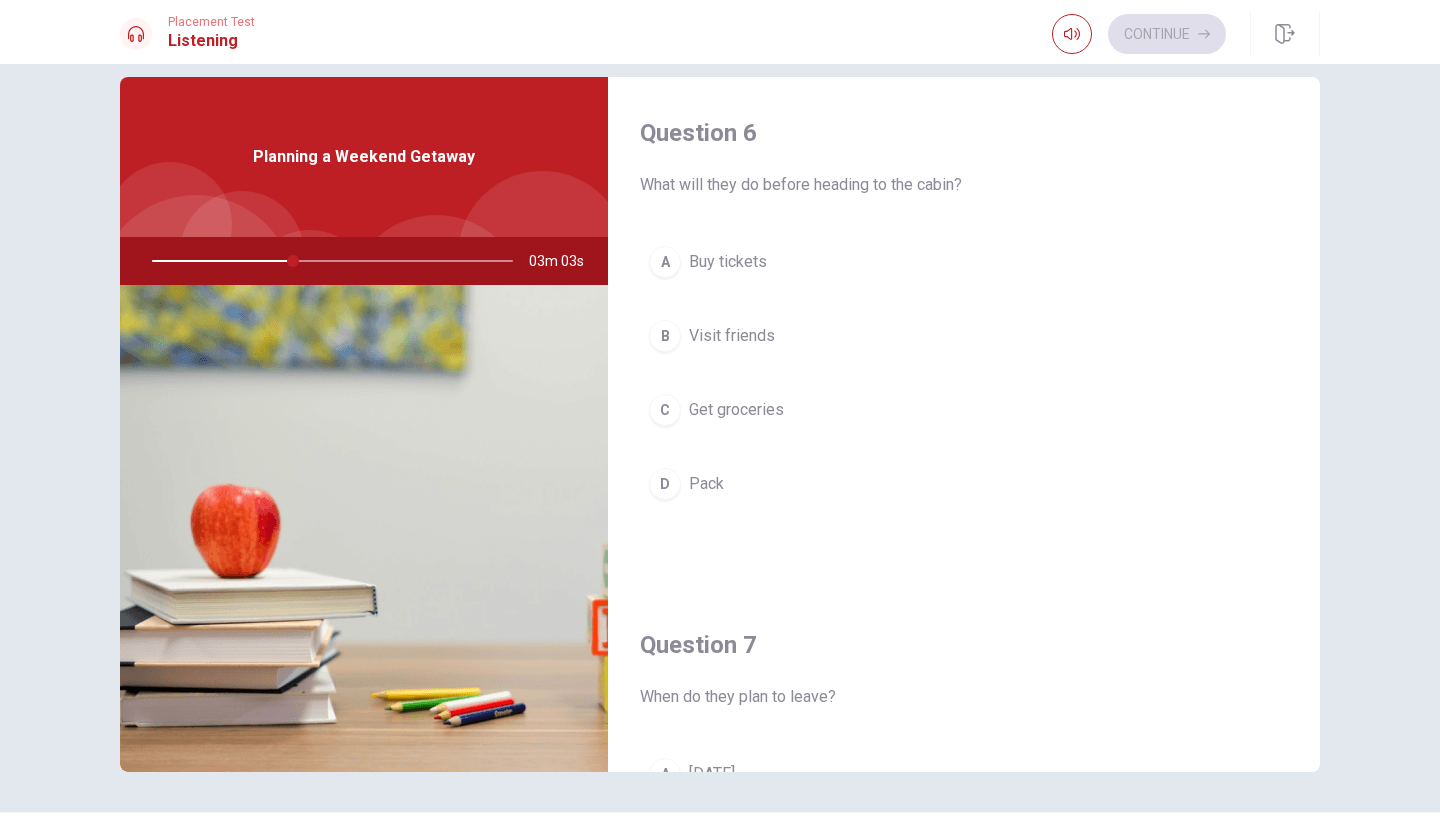 scroll, scrollTop: 0, scrollLeft: 0, axis: both 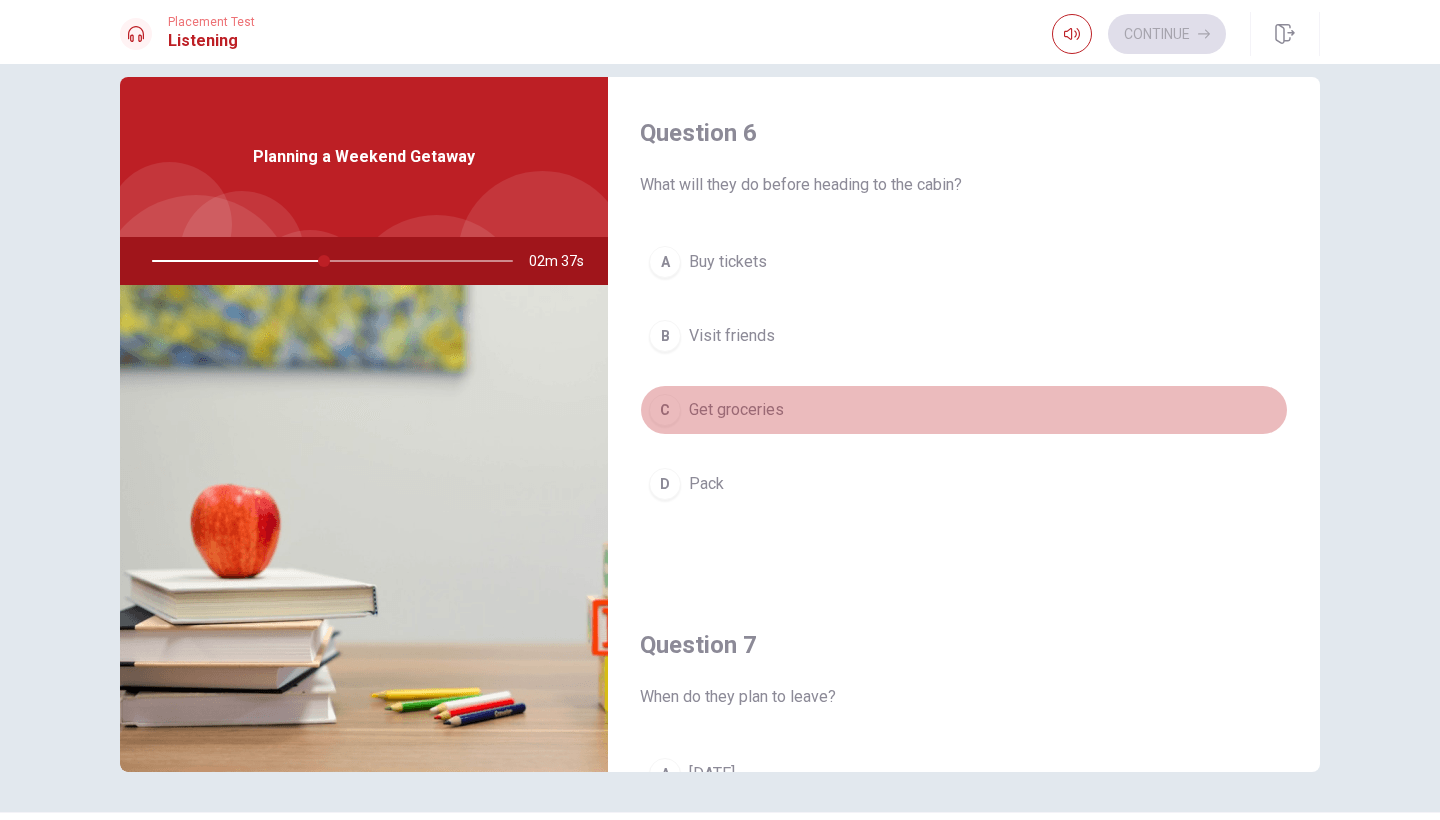 click on "C" at bounding box center [665, 410] 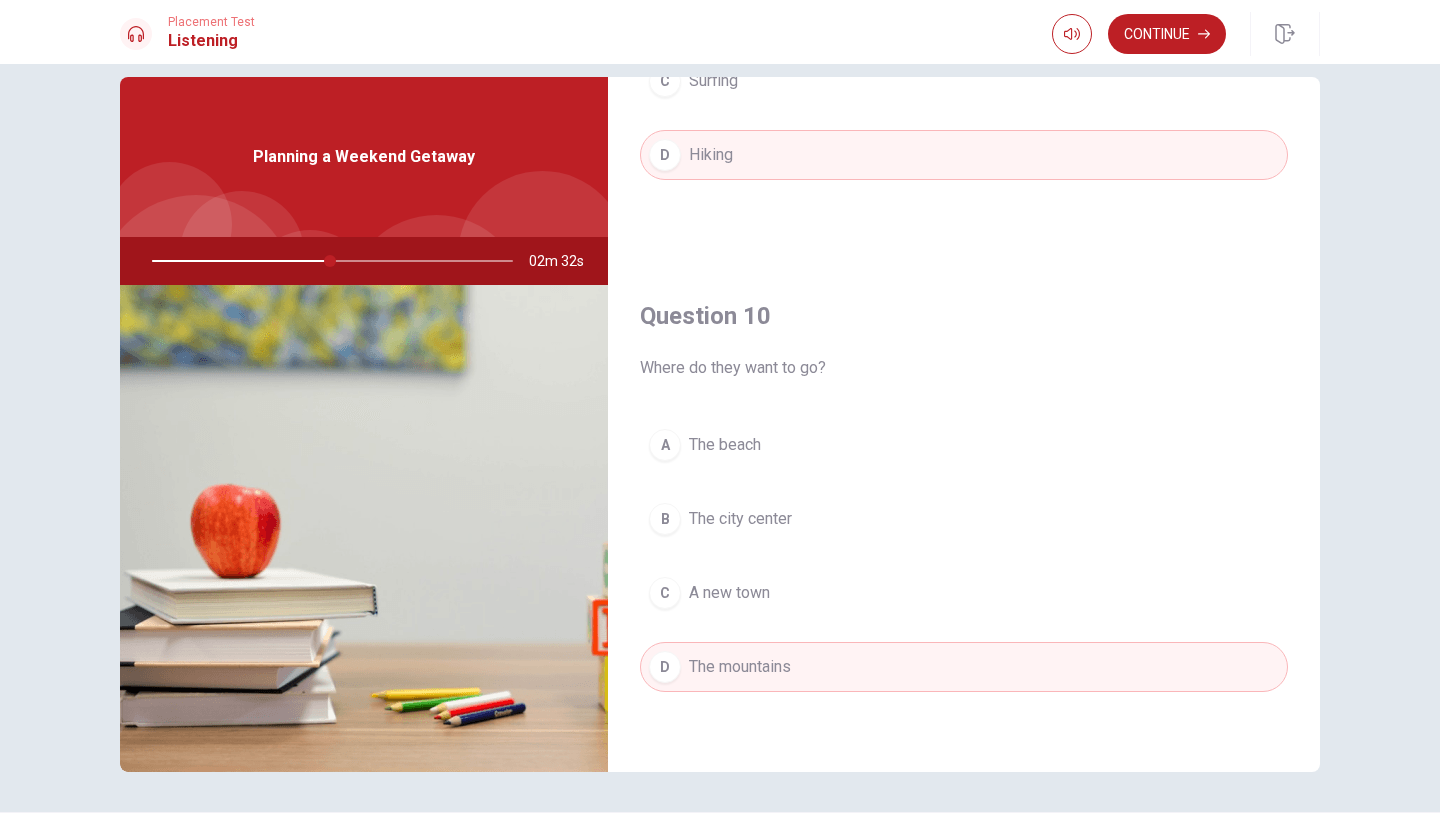scroll, scrollTop: 1865, scrollLeft: 0, axis: vertical 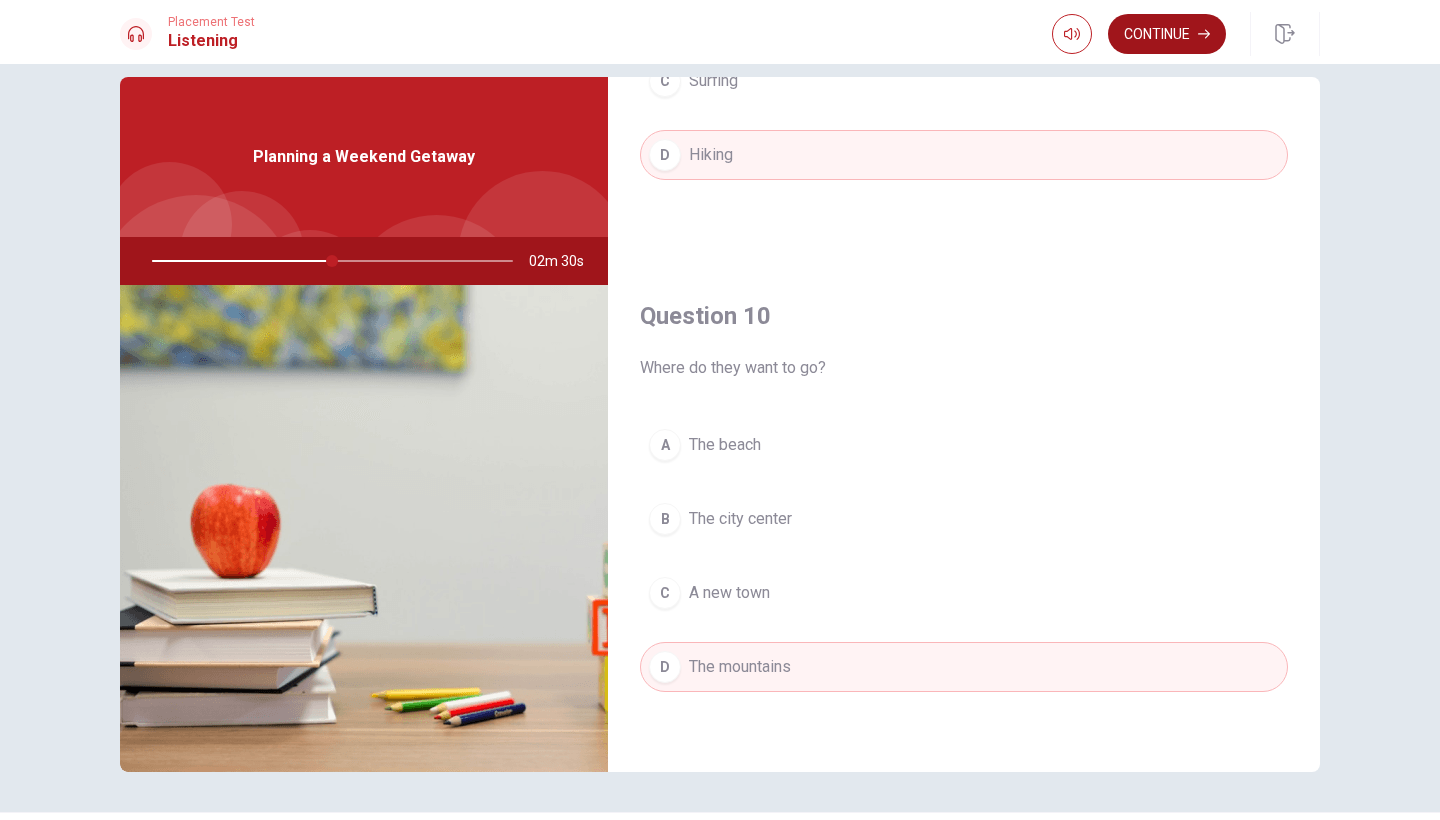 click on "Continue" at bounding box center (1167, 34) 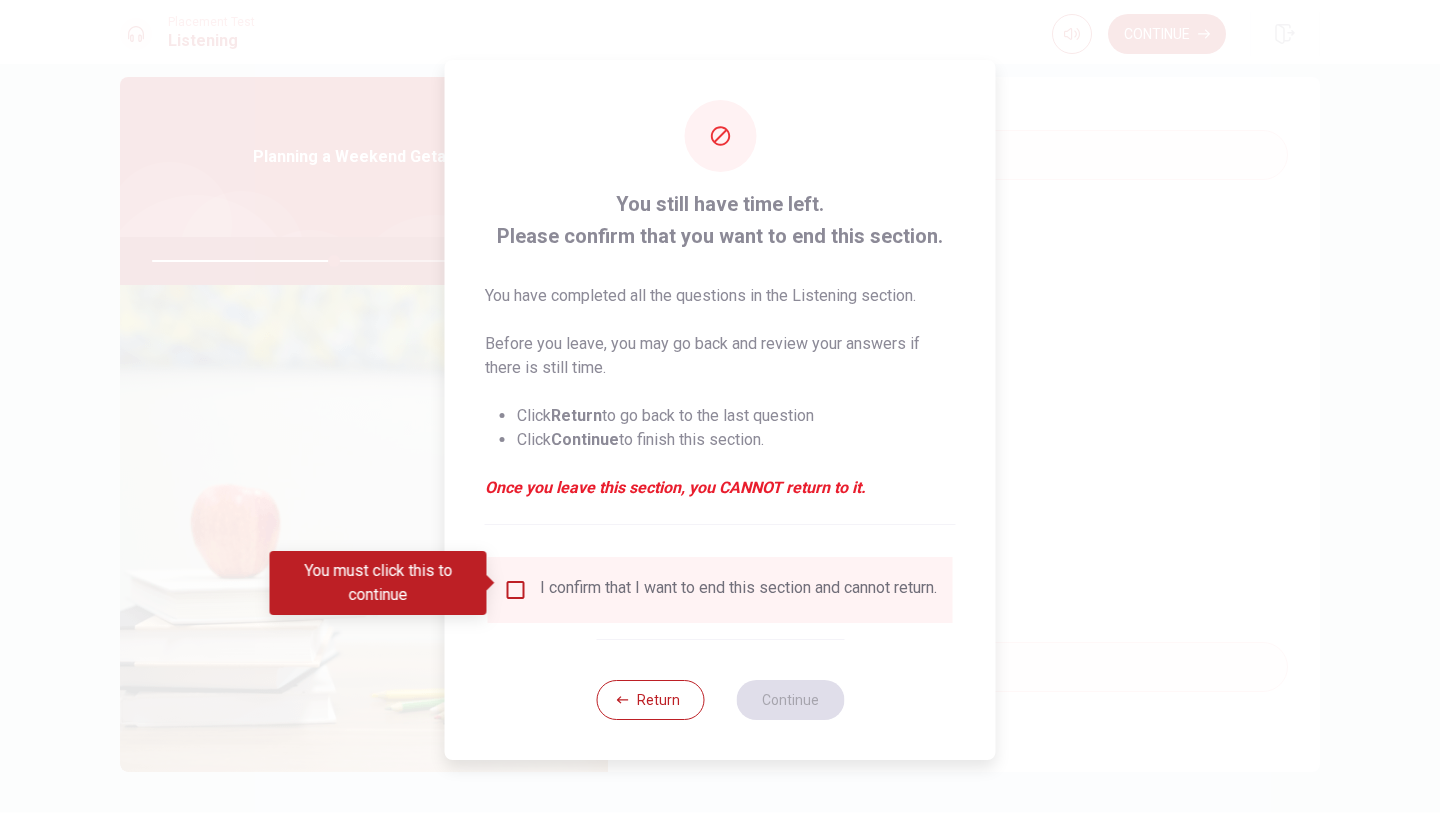 click at bounding box center [516, 590] 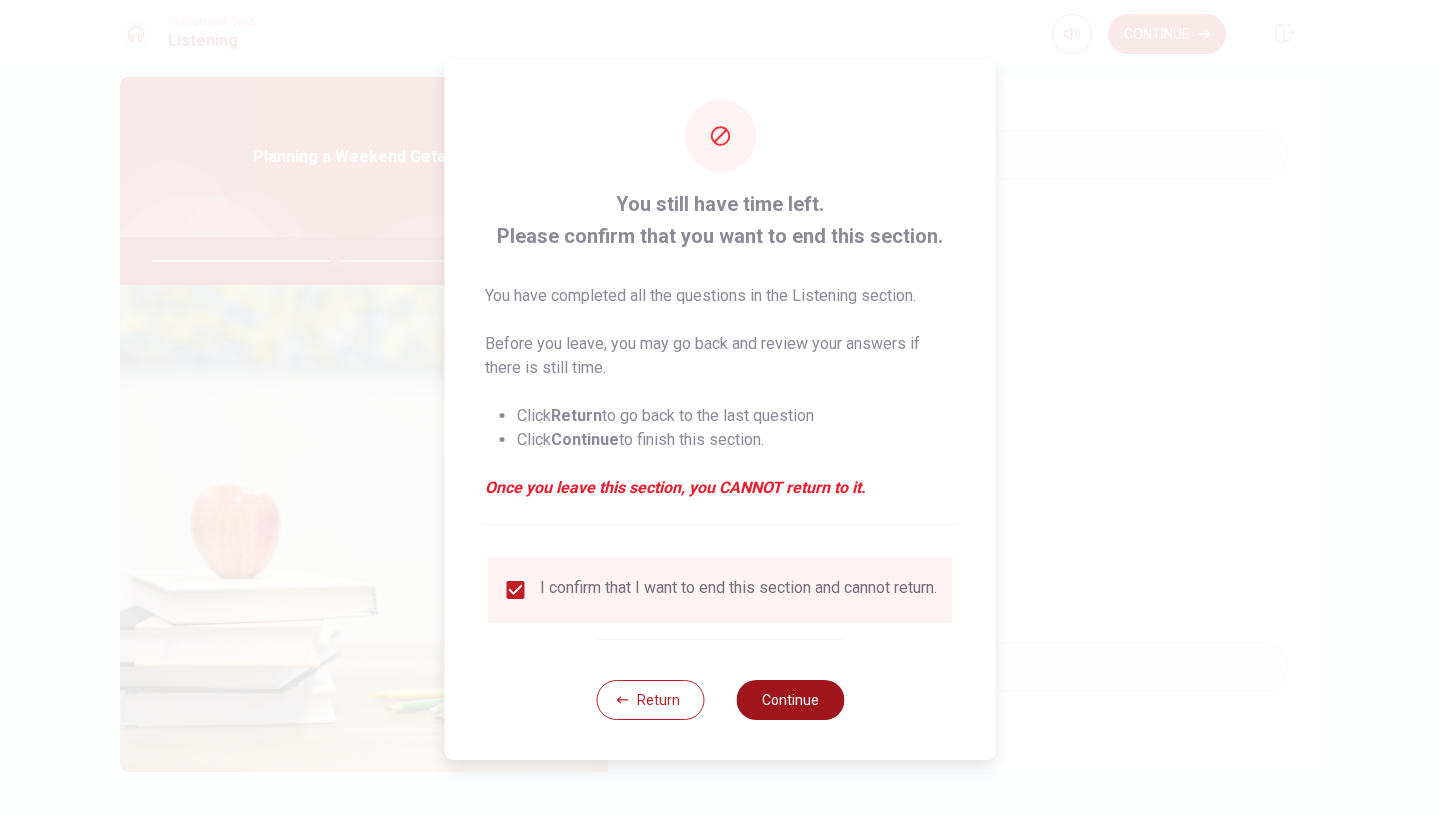 click on "Continue" at bounding box center [790, 700] 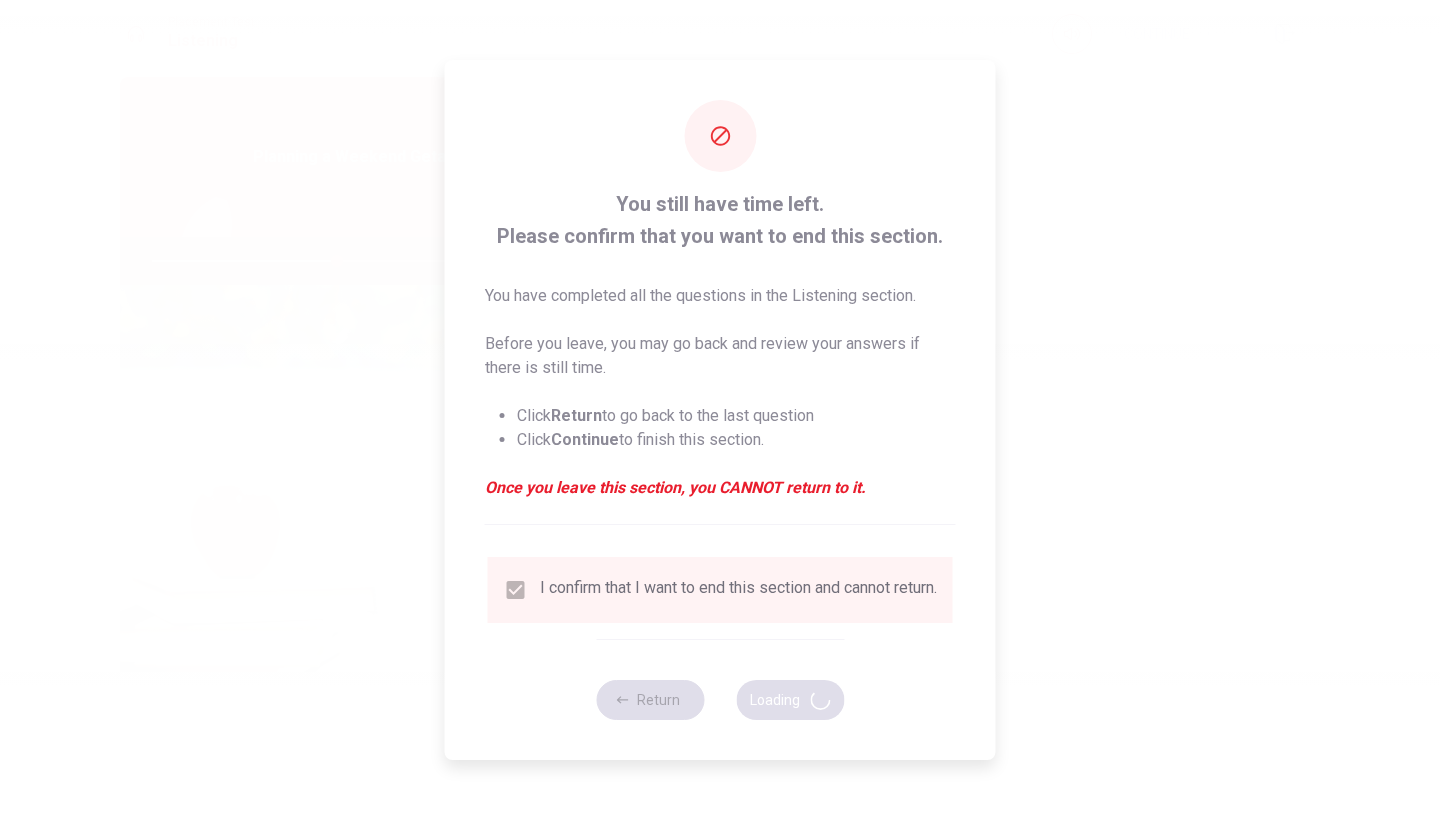 type on "52" 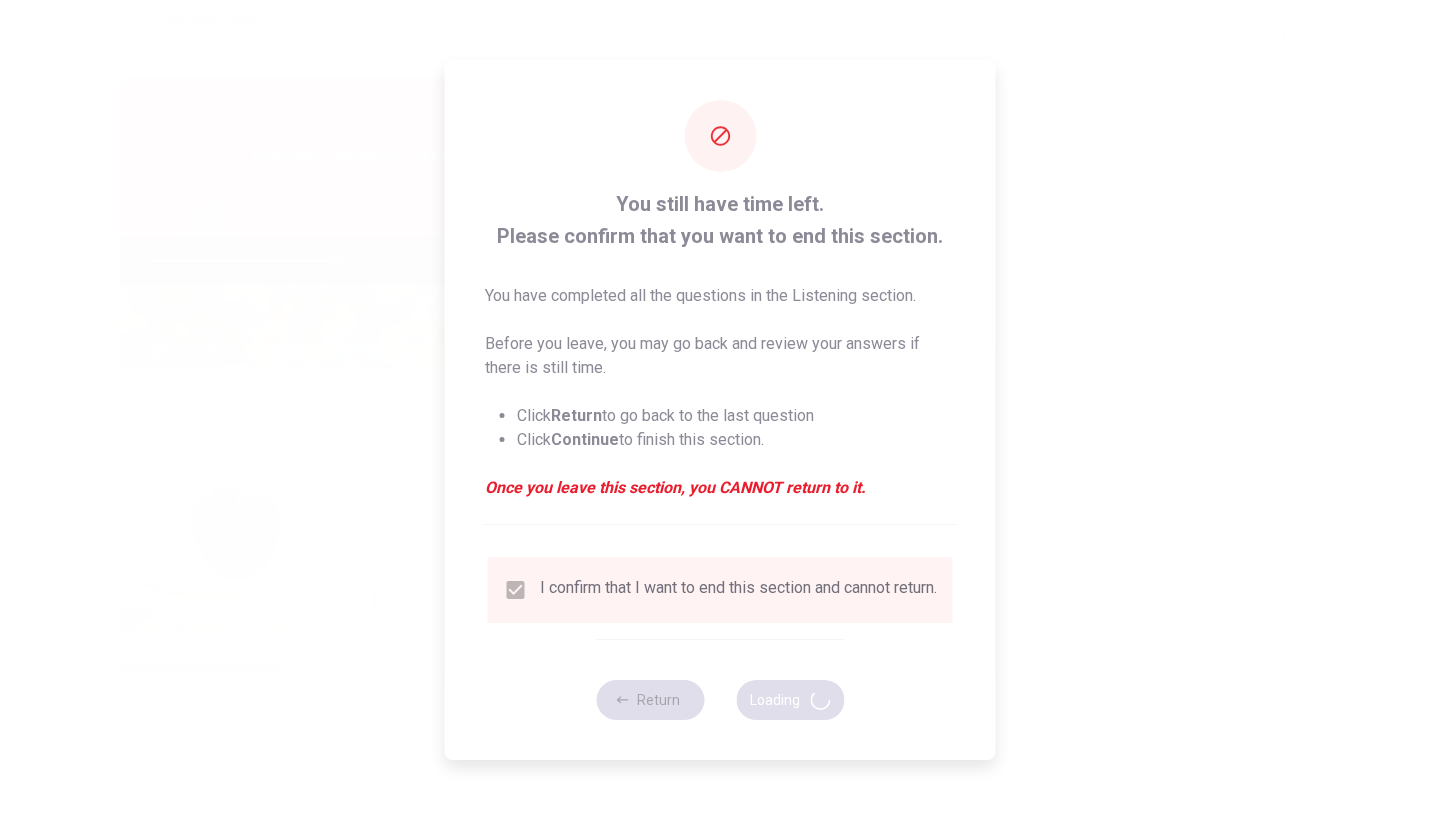 scroll, scrollTop: 0, scrollLeft: 0, axis: both 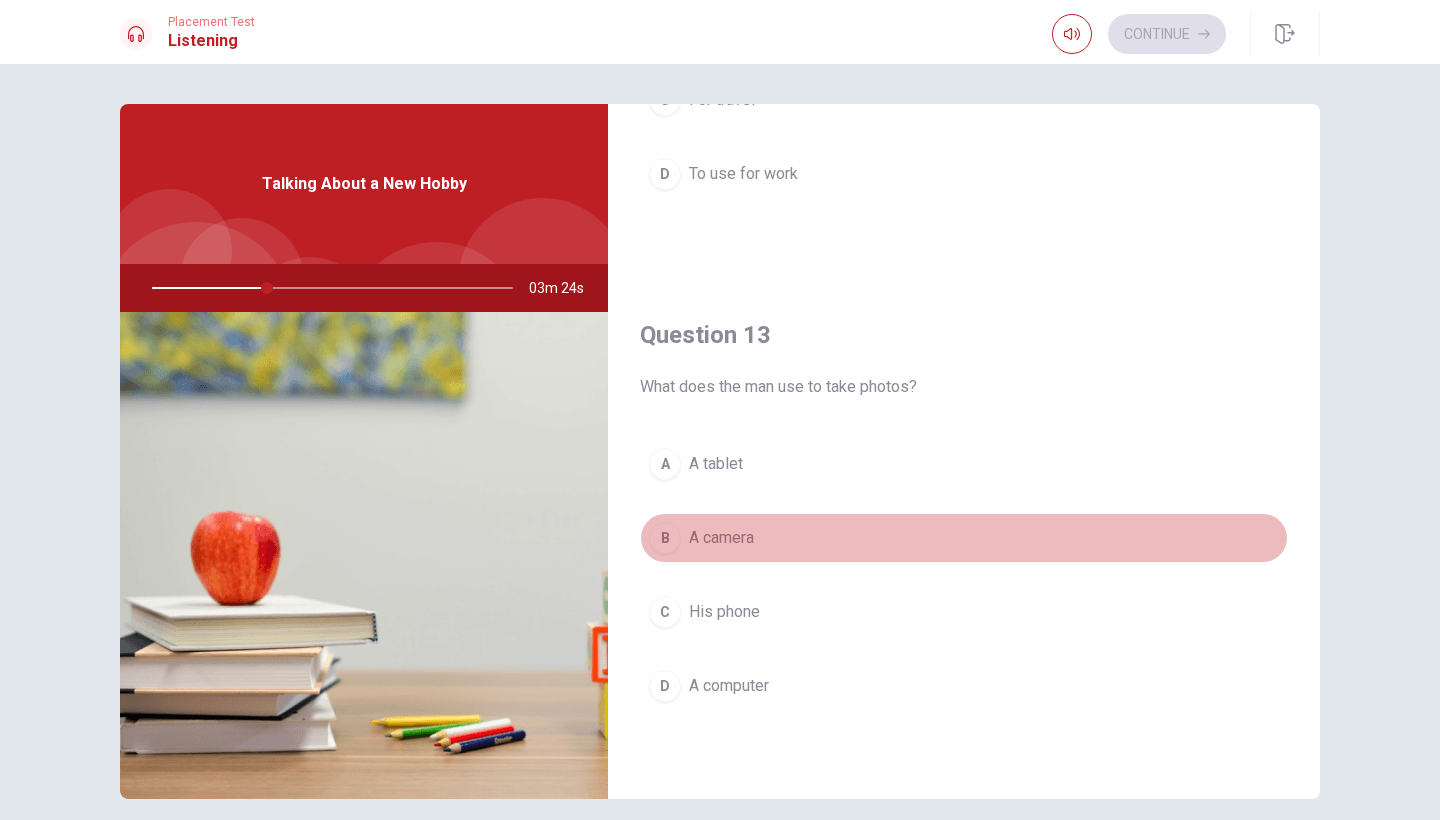 click on "B" at bounding box center [665, 538] 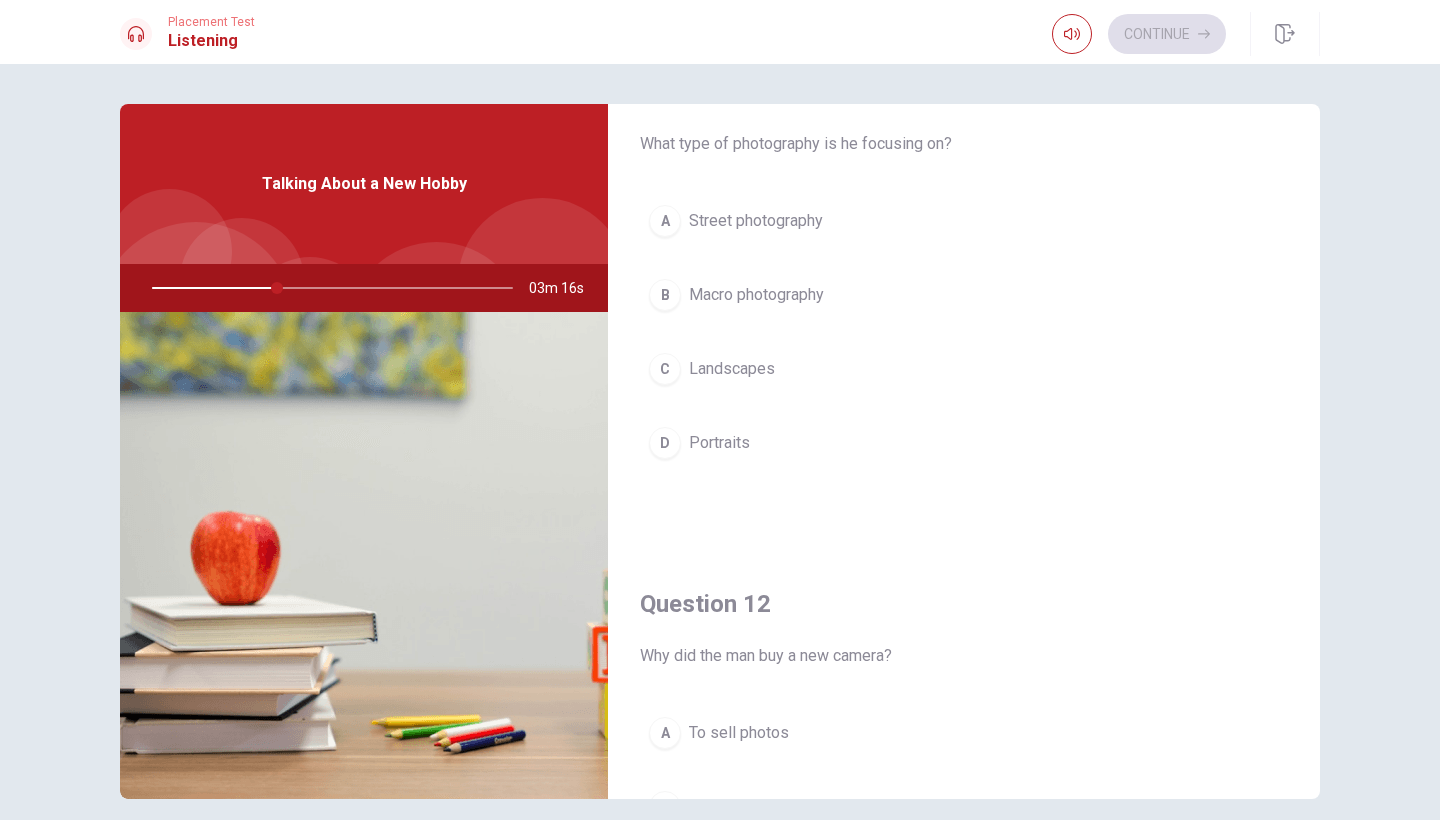 scroll, scrollTop: 31, scrollLeft: 0, axis: vertical 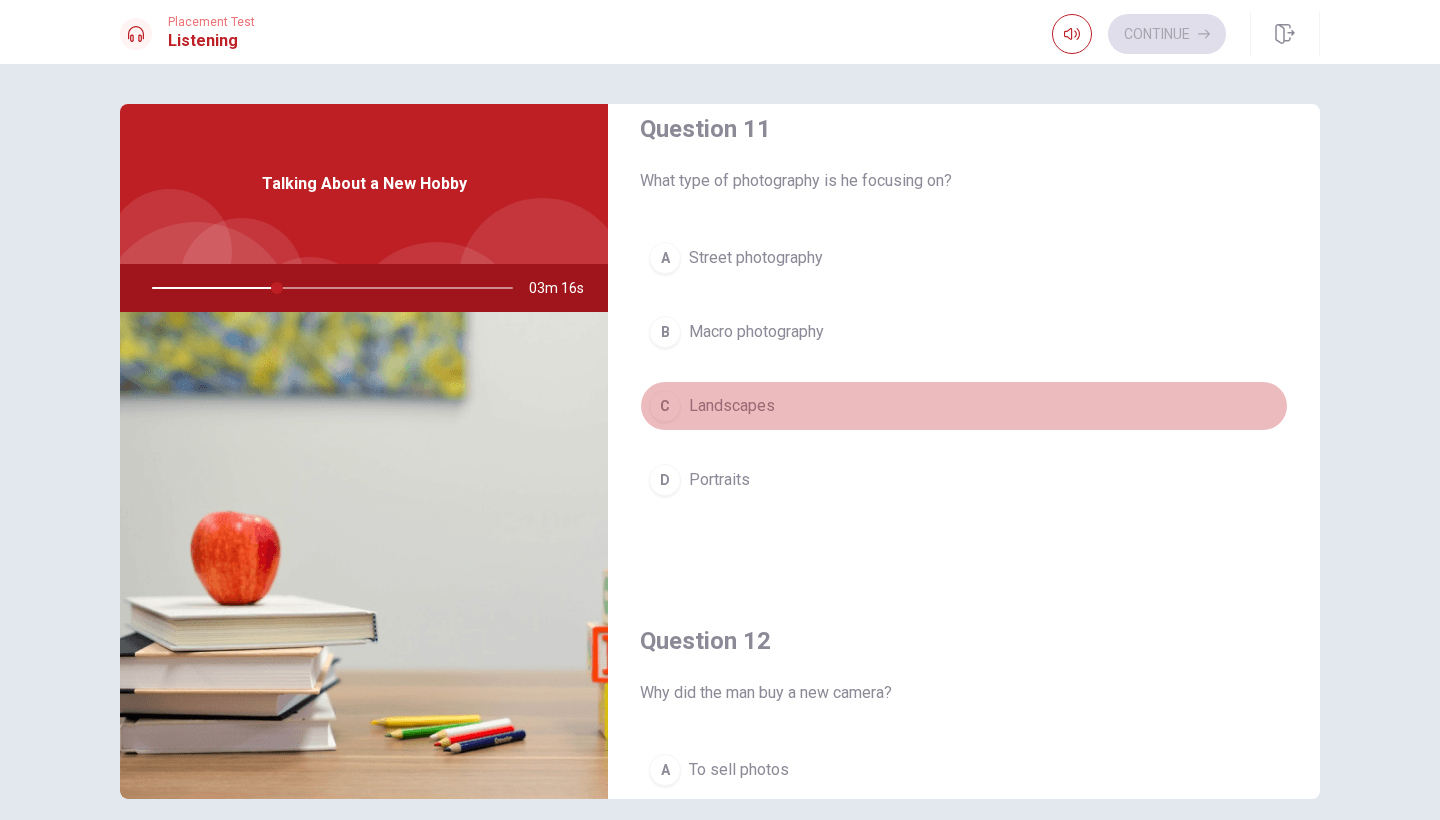 click on "C" at bounding box center [665, 406] 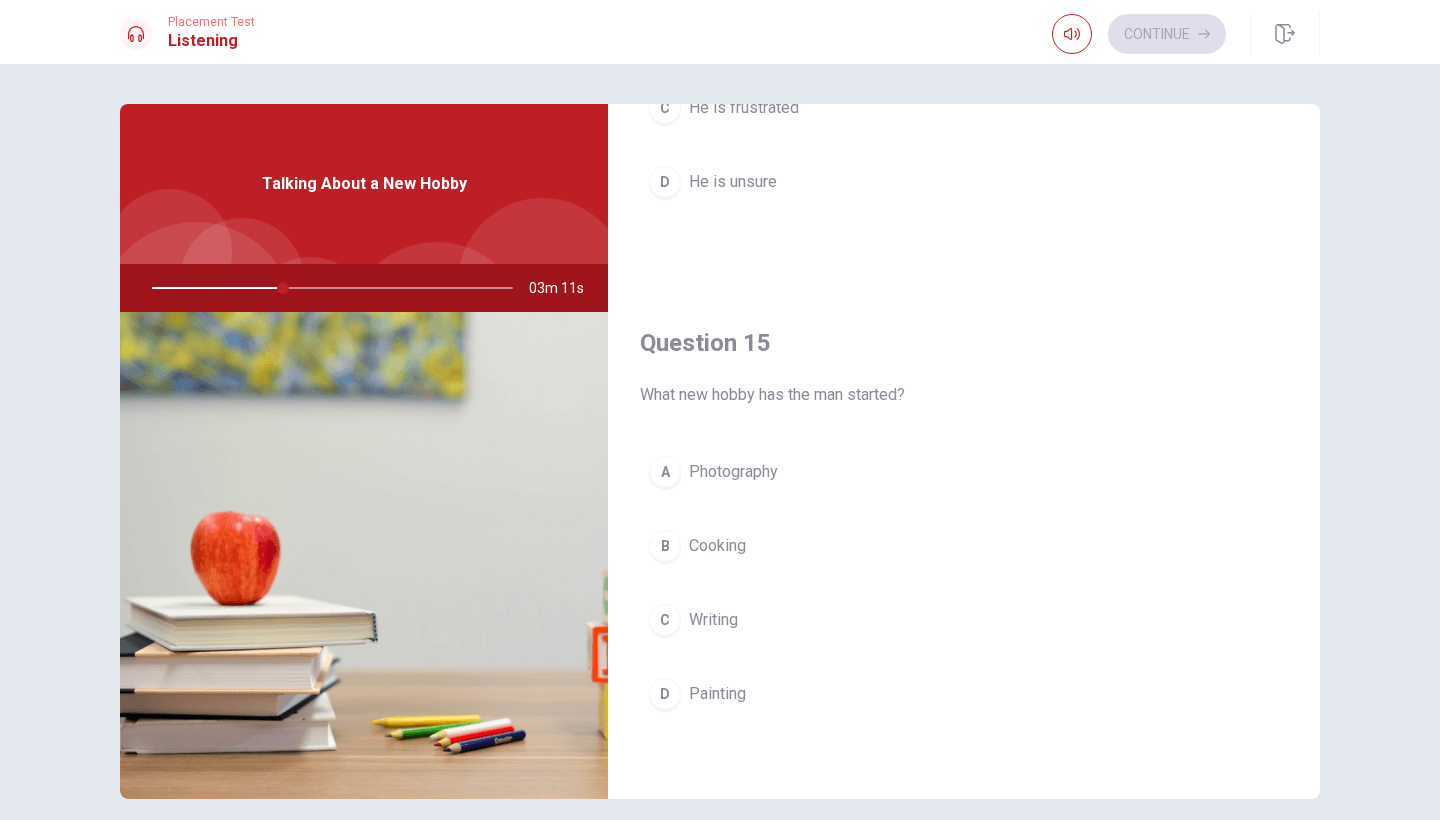 scroll, scrollTop: 1865, scrollLeft: 0, axis: vertical 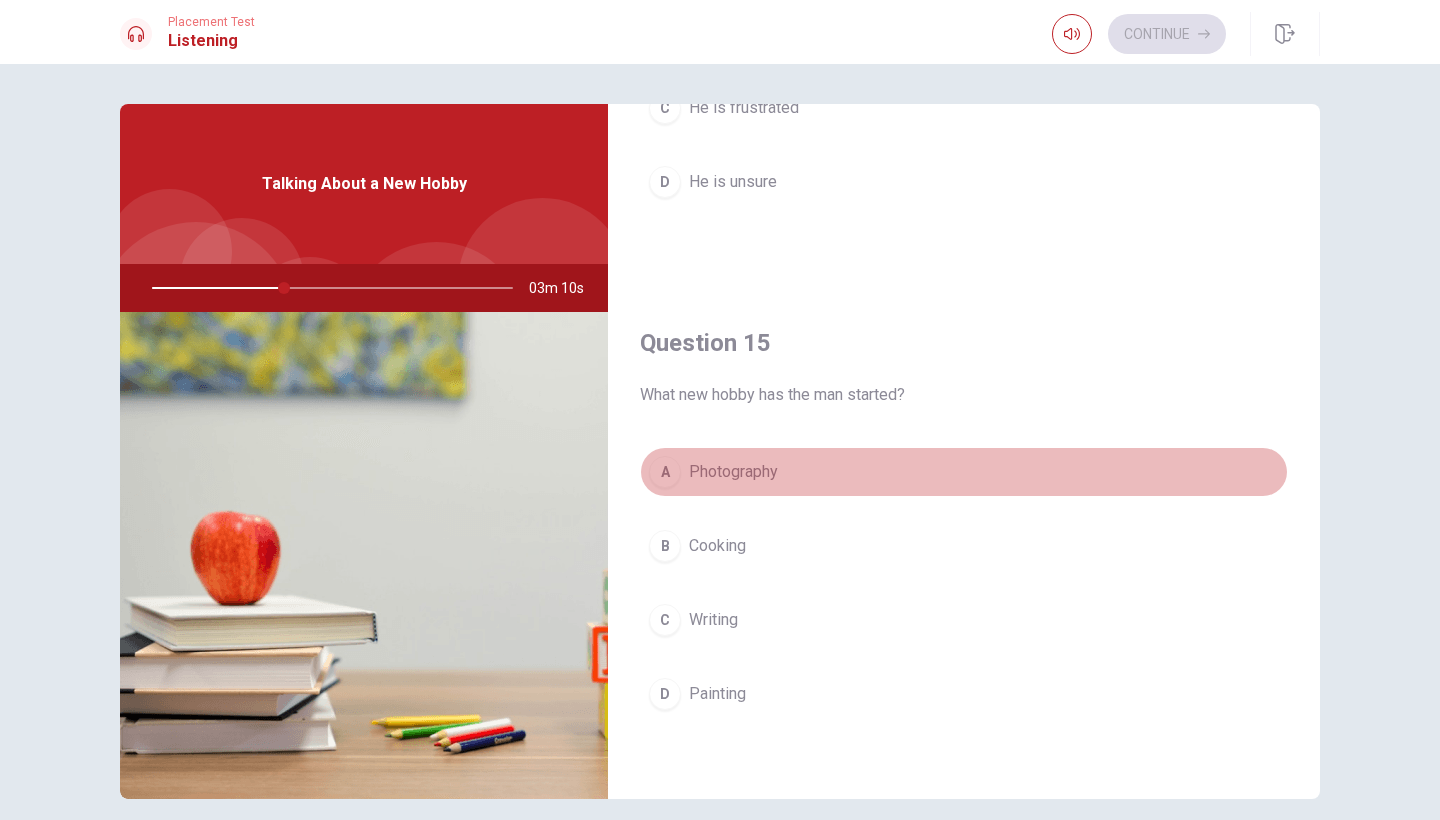 click on "Photography" at bounding box center [733, 472] 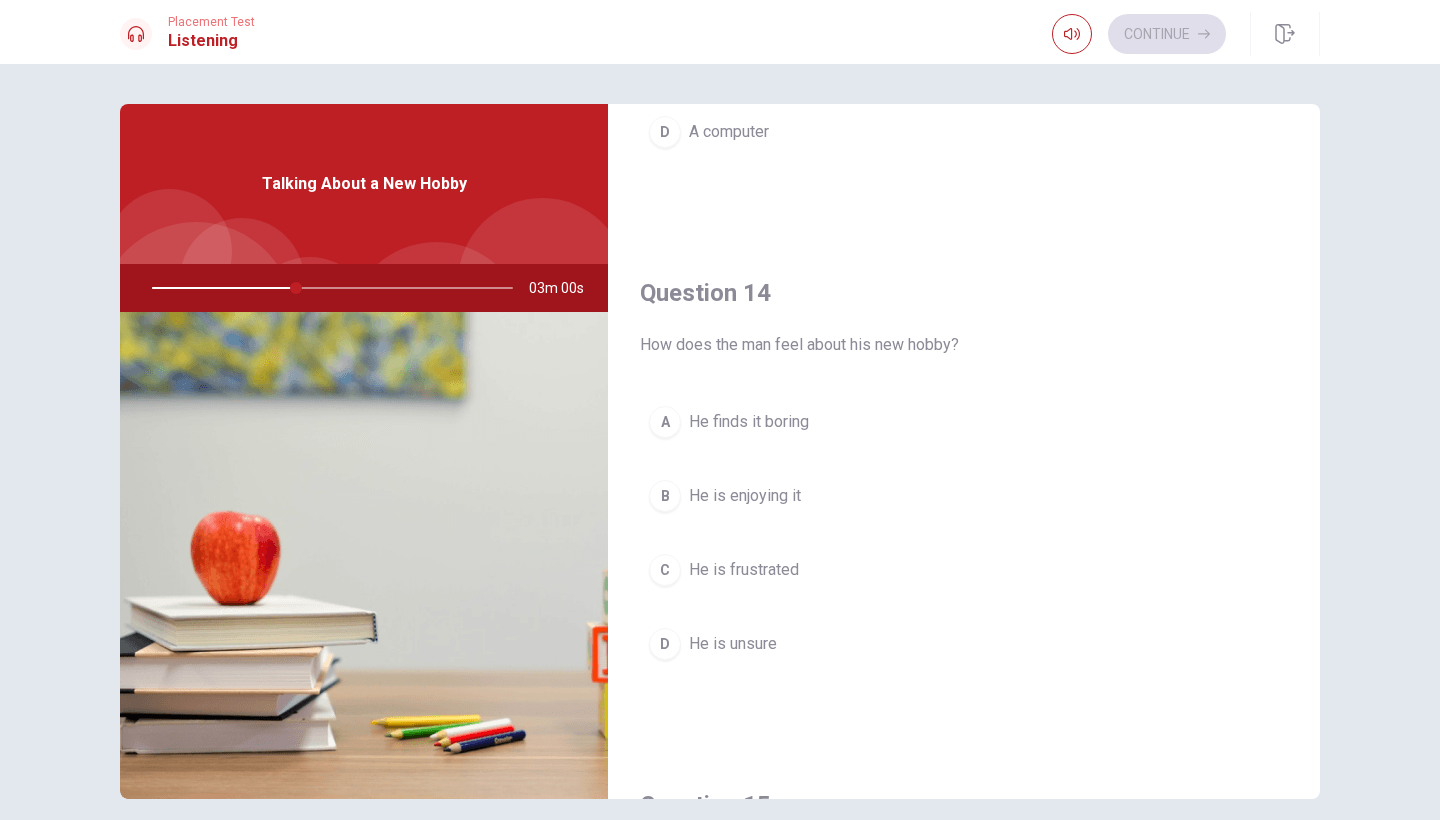 scroll, scrollTop: 1401, scrollLeft: 0, axis: vertical 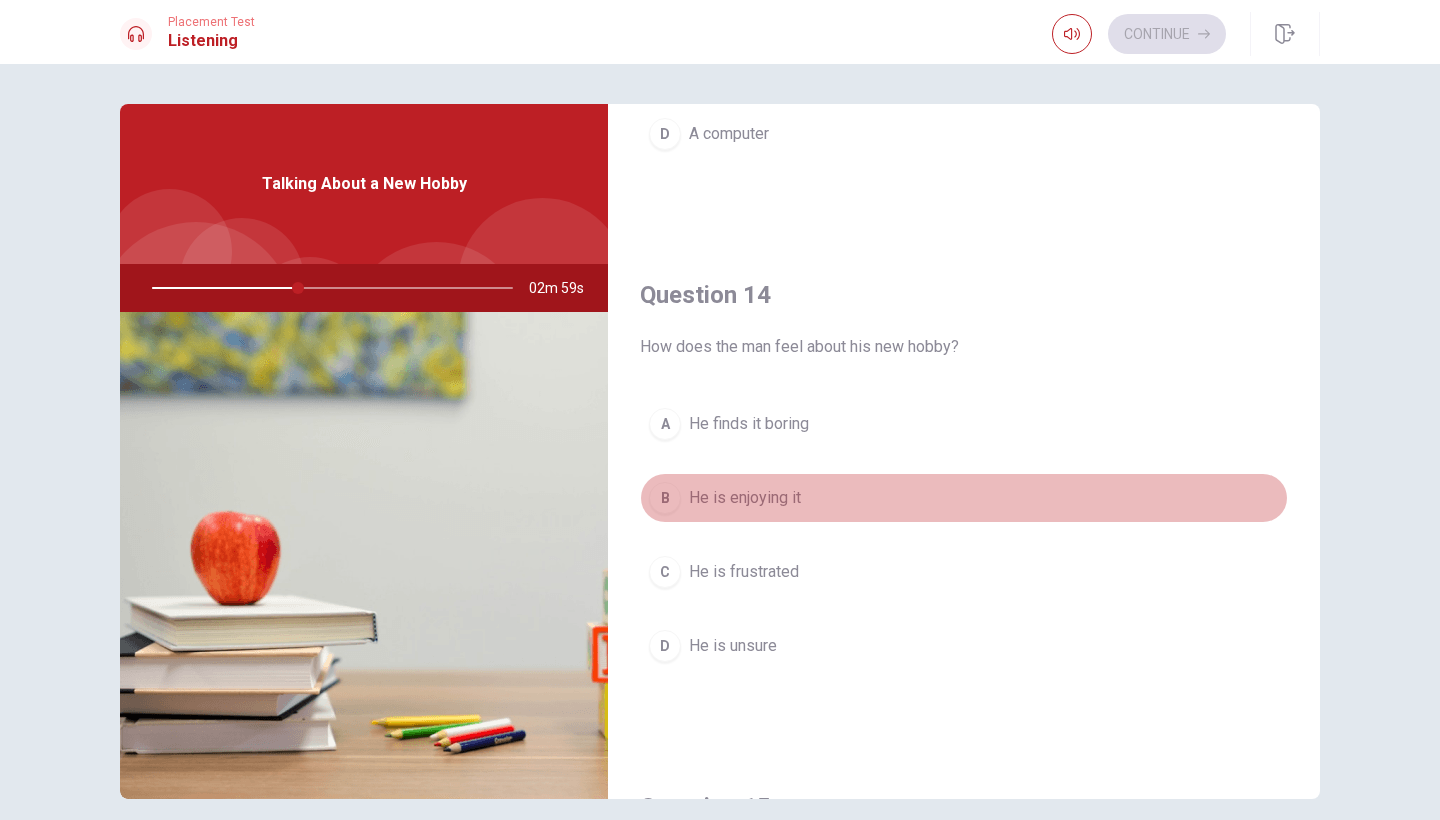 click on "He is enjoying it" at bounding box center [745, 498] 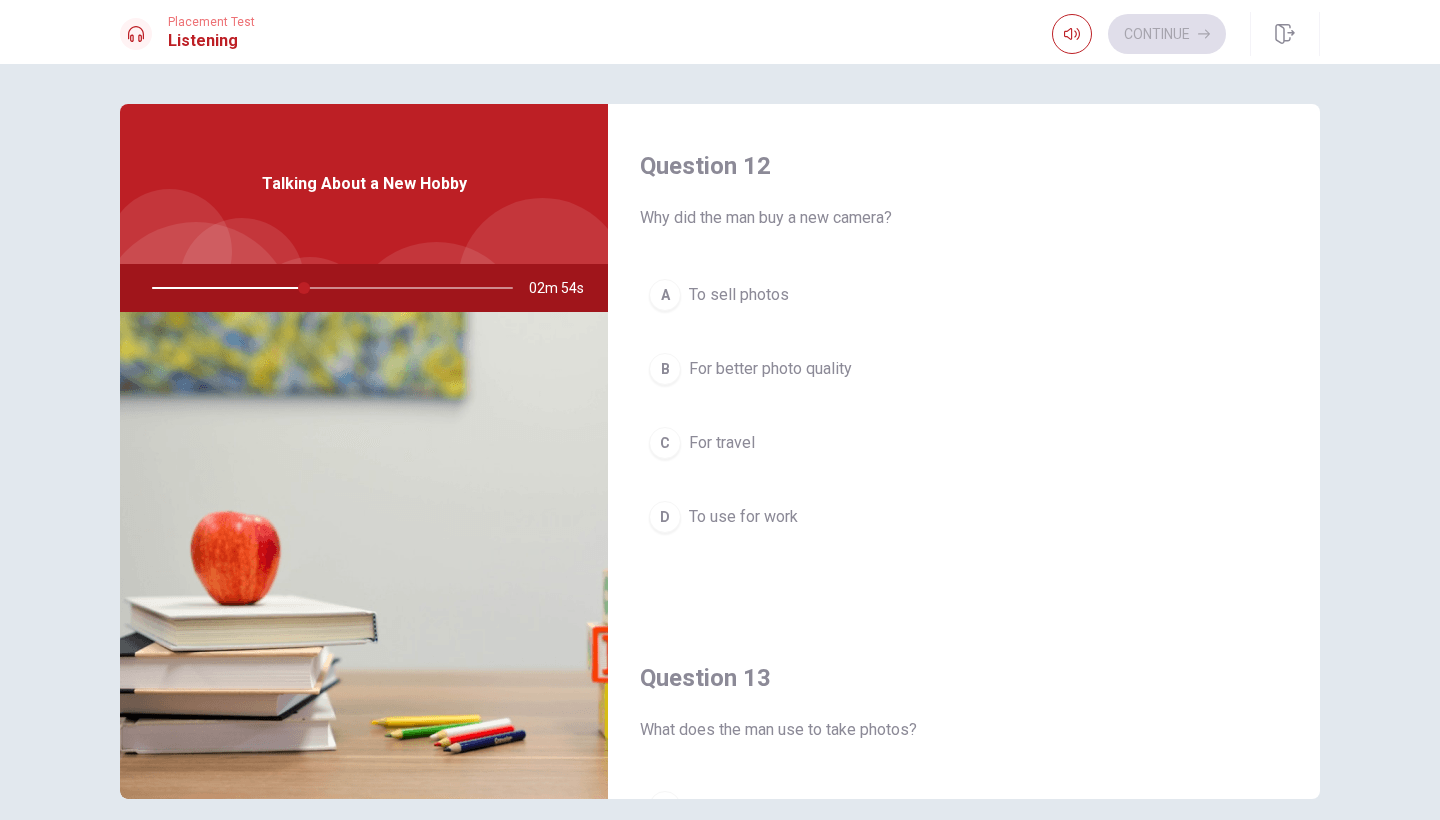 scroll, scrollTop: 500, scrollLeft: 0, axis: vertical 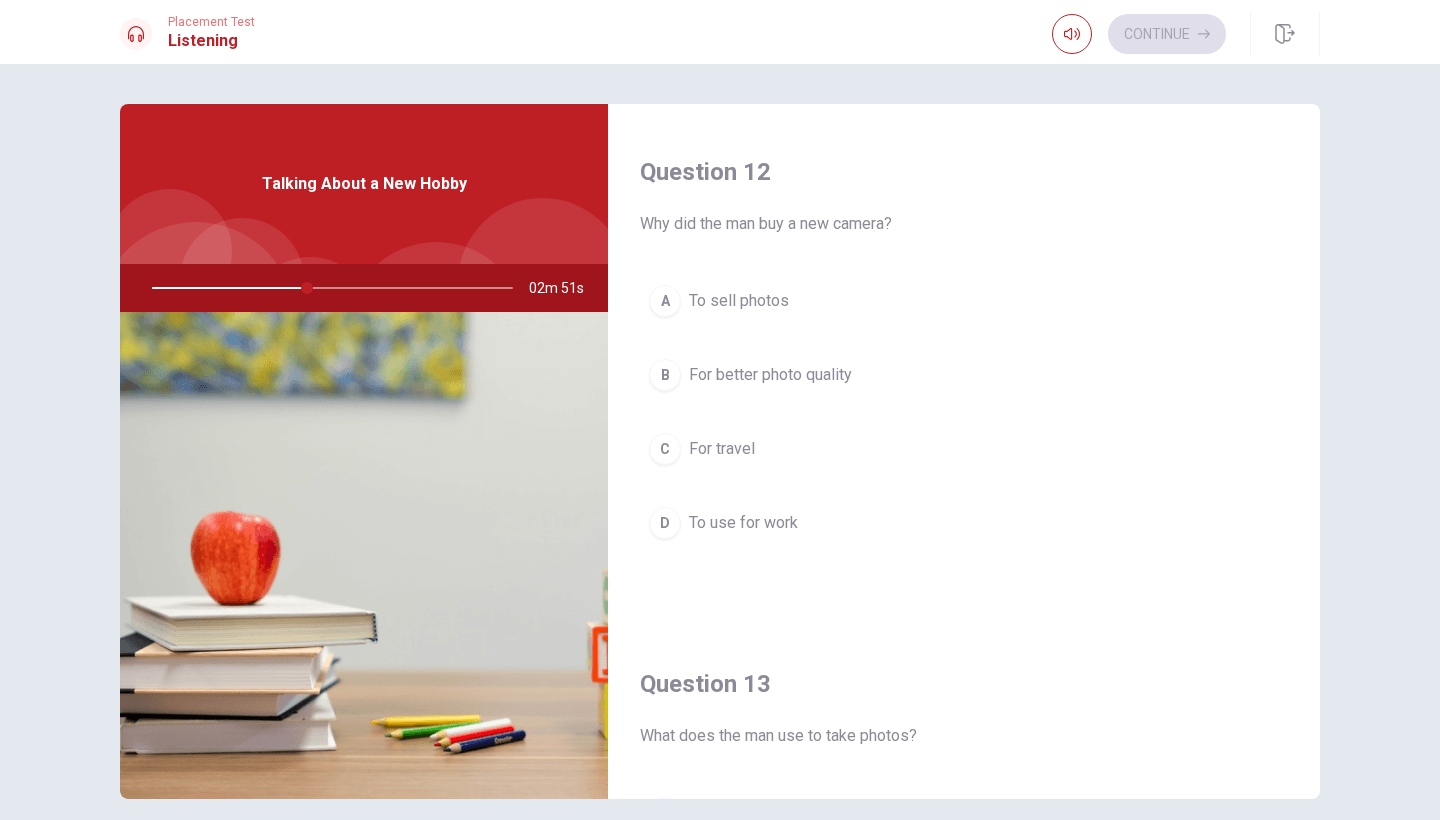 click on "To use for work" at bounding box center (743, 523) 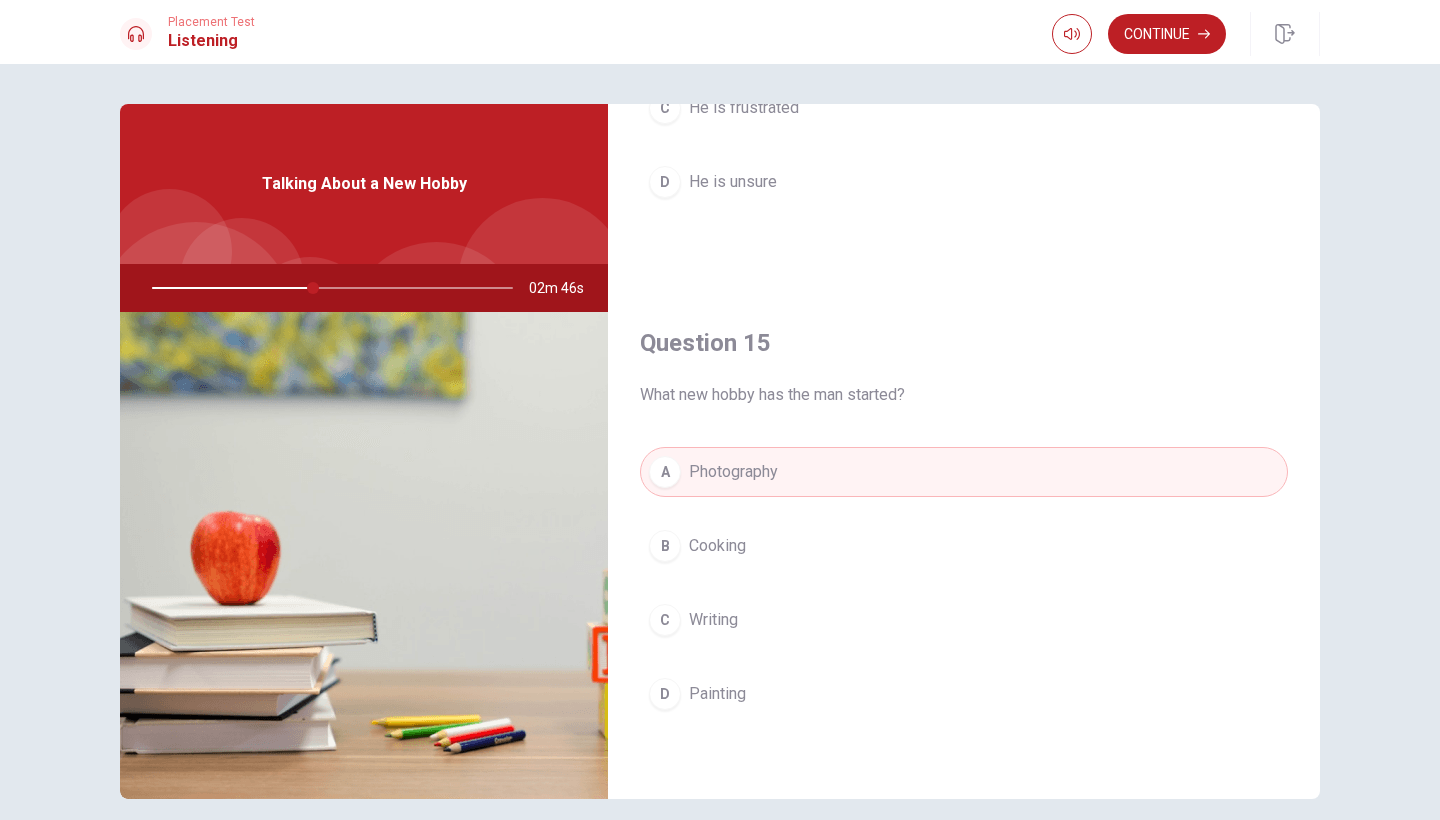 scroll, scrollTop: 1865, scrollLeft: 0, axis: vertical 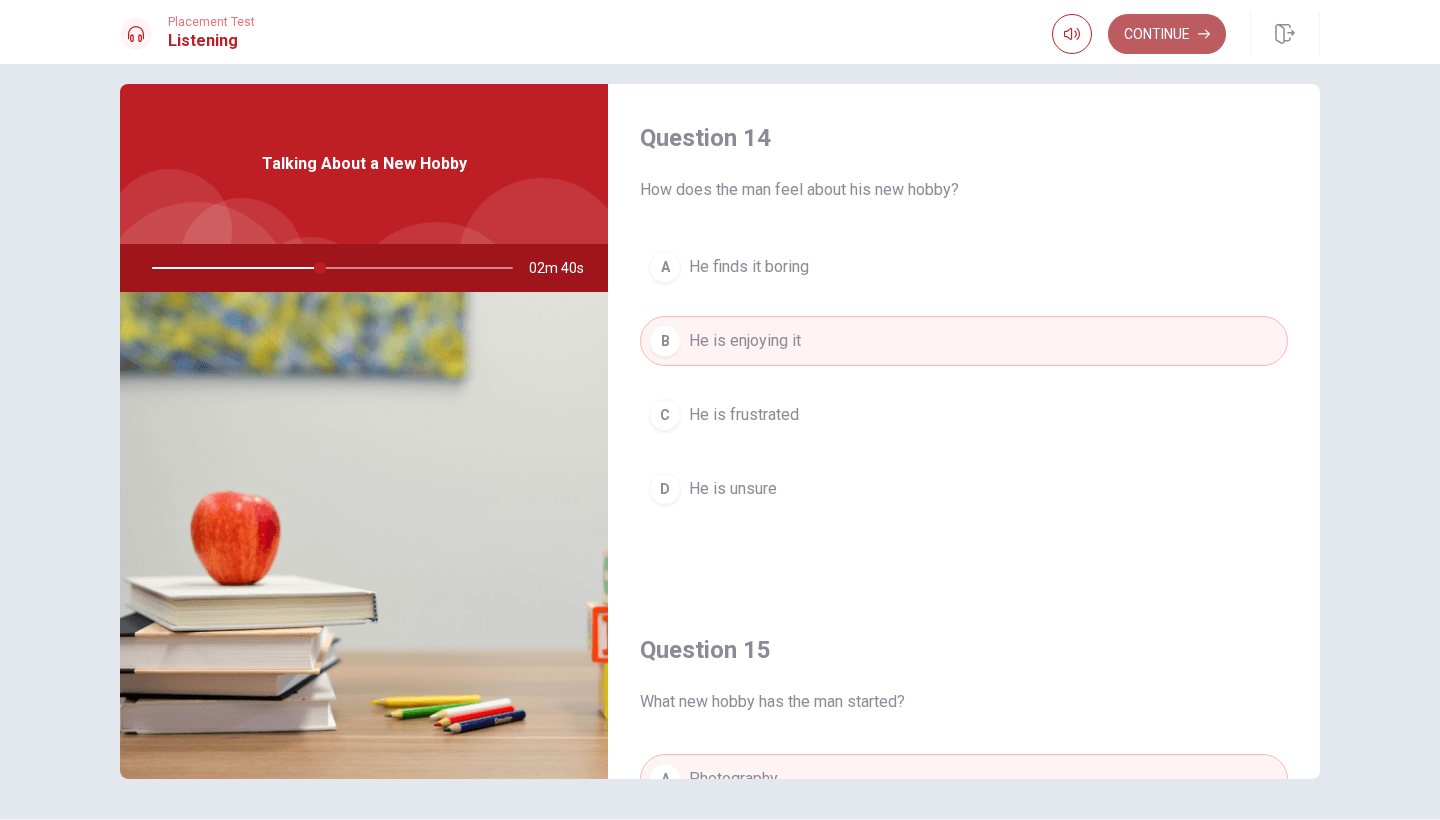 click on "Continue" at bounding box center [1167, 34] 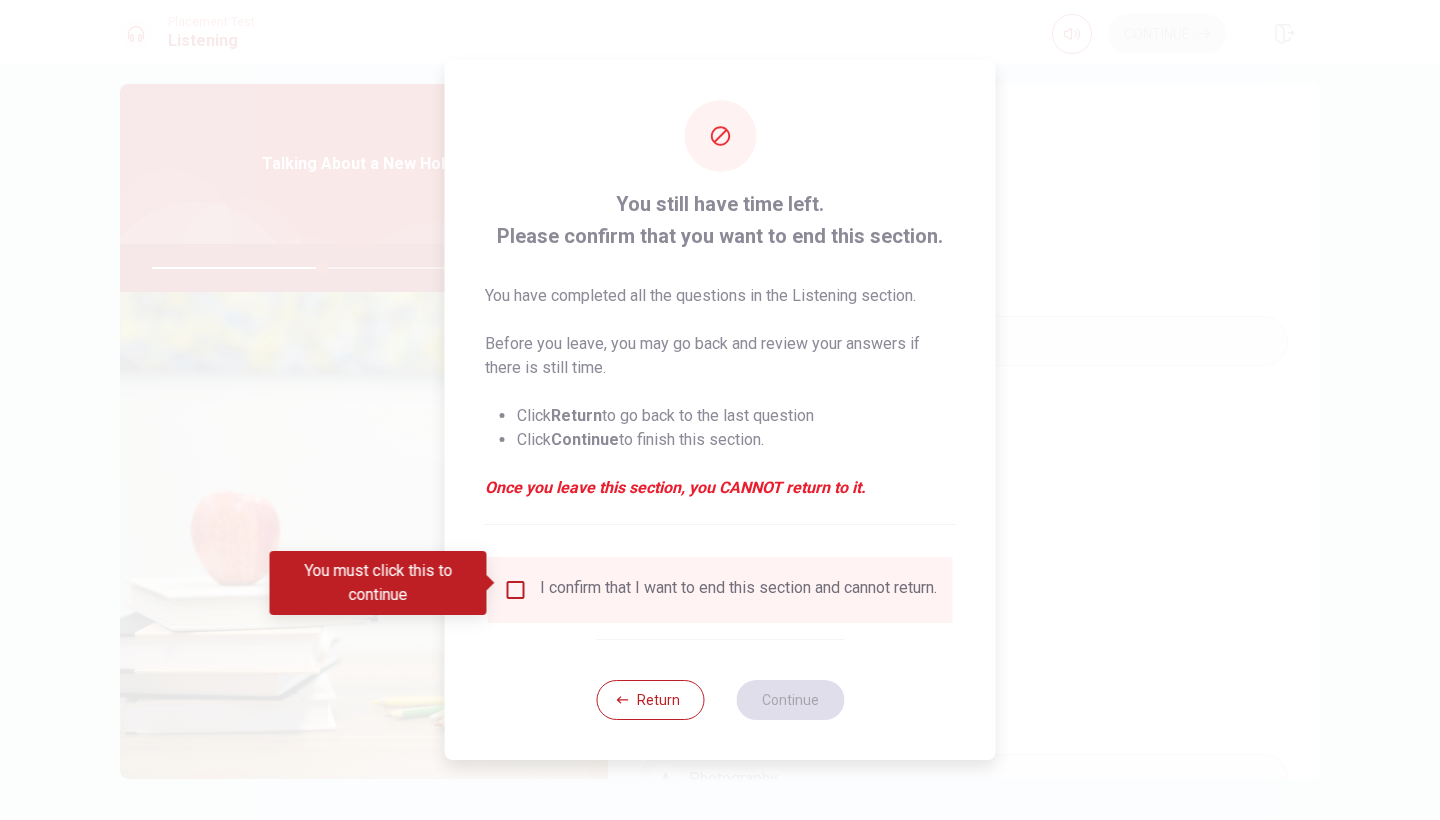 click at bounding box center [516, 590] 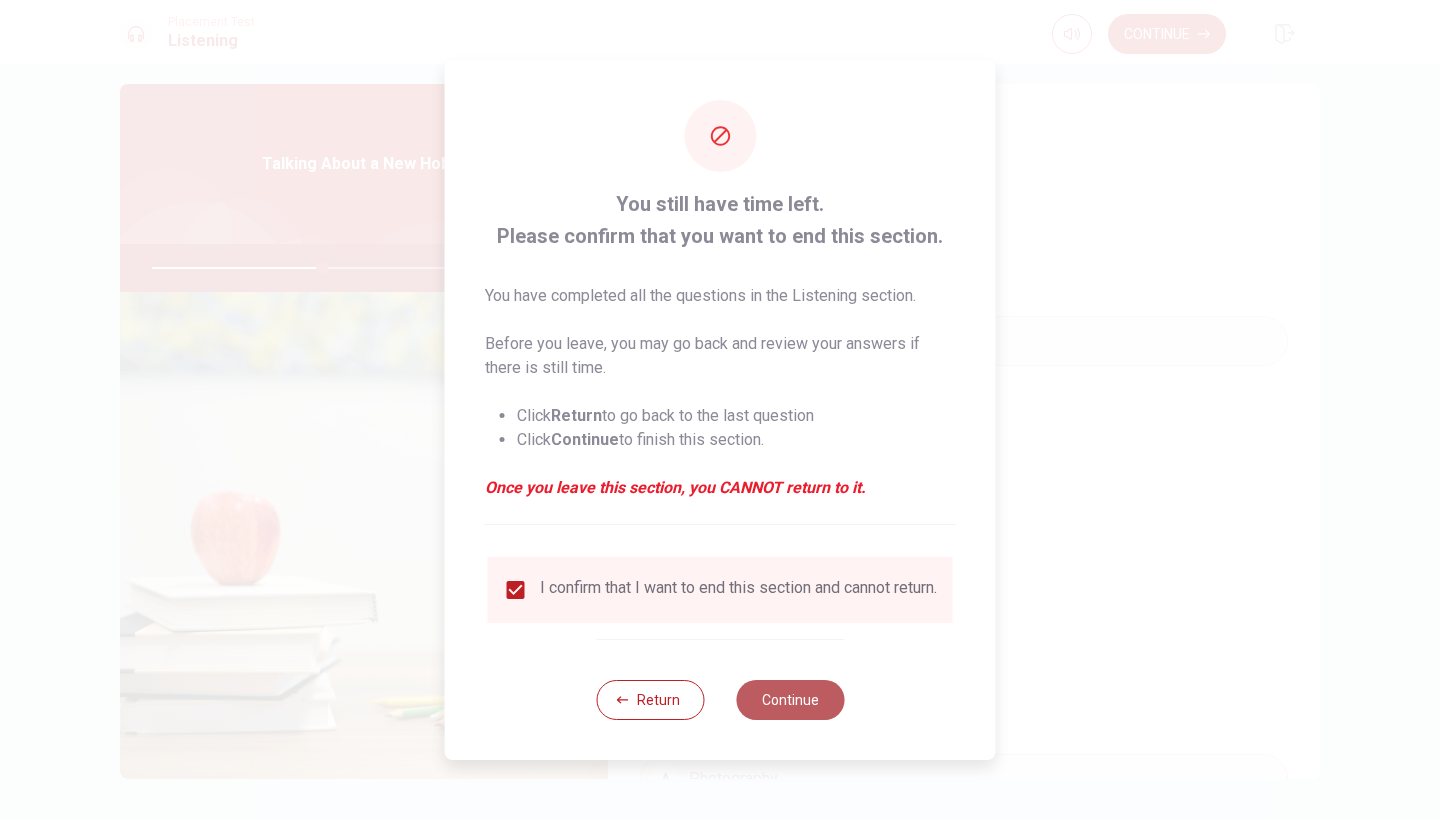 click on "Continue" at bounding box center (790, 700) 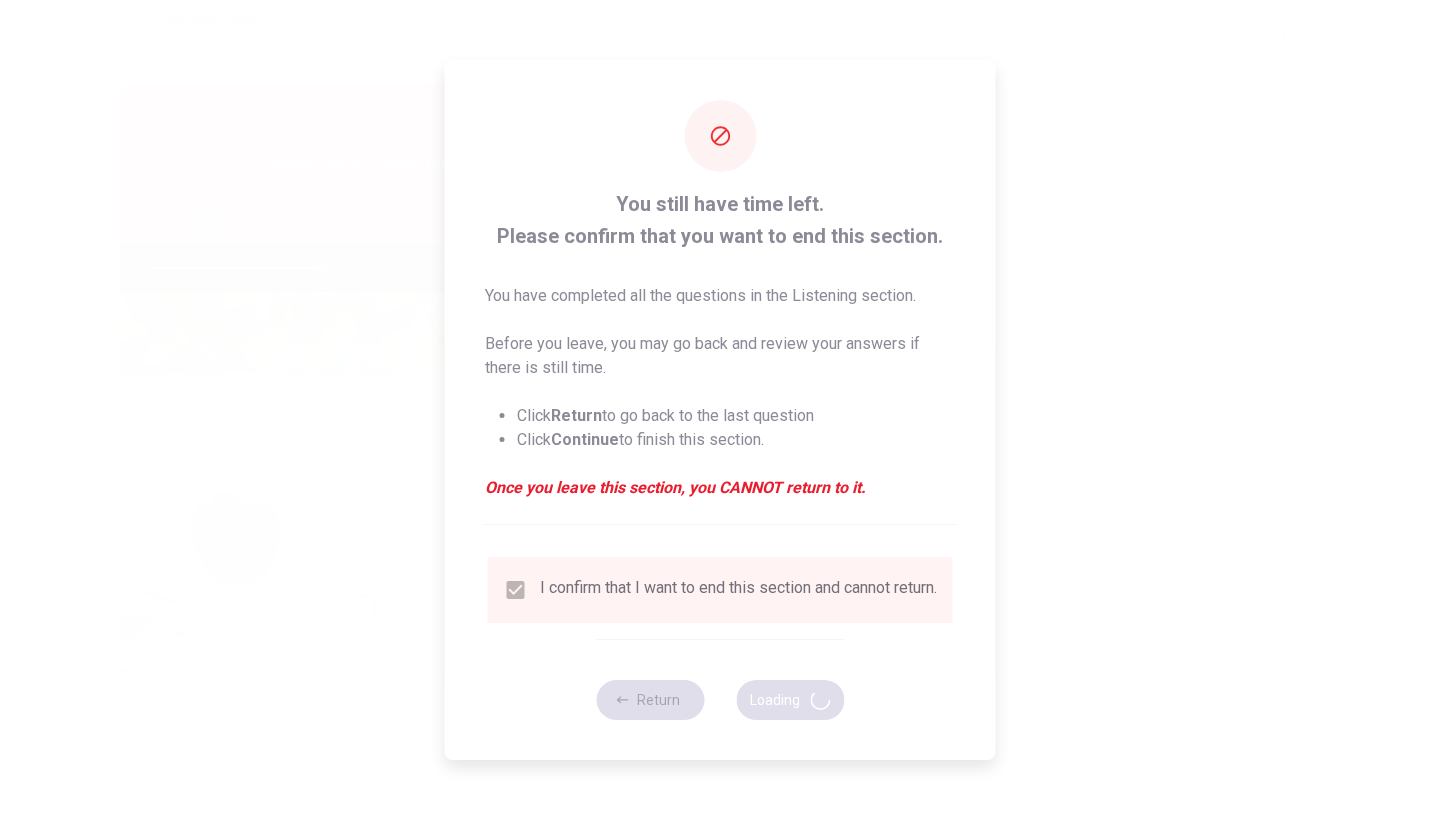 type on "48" 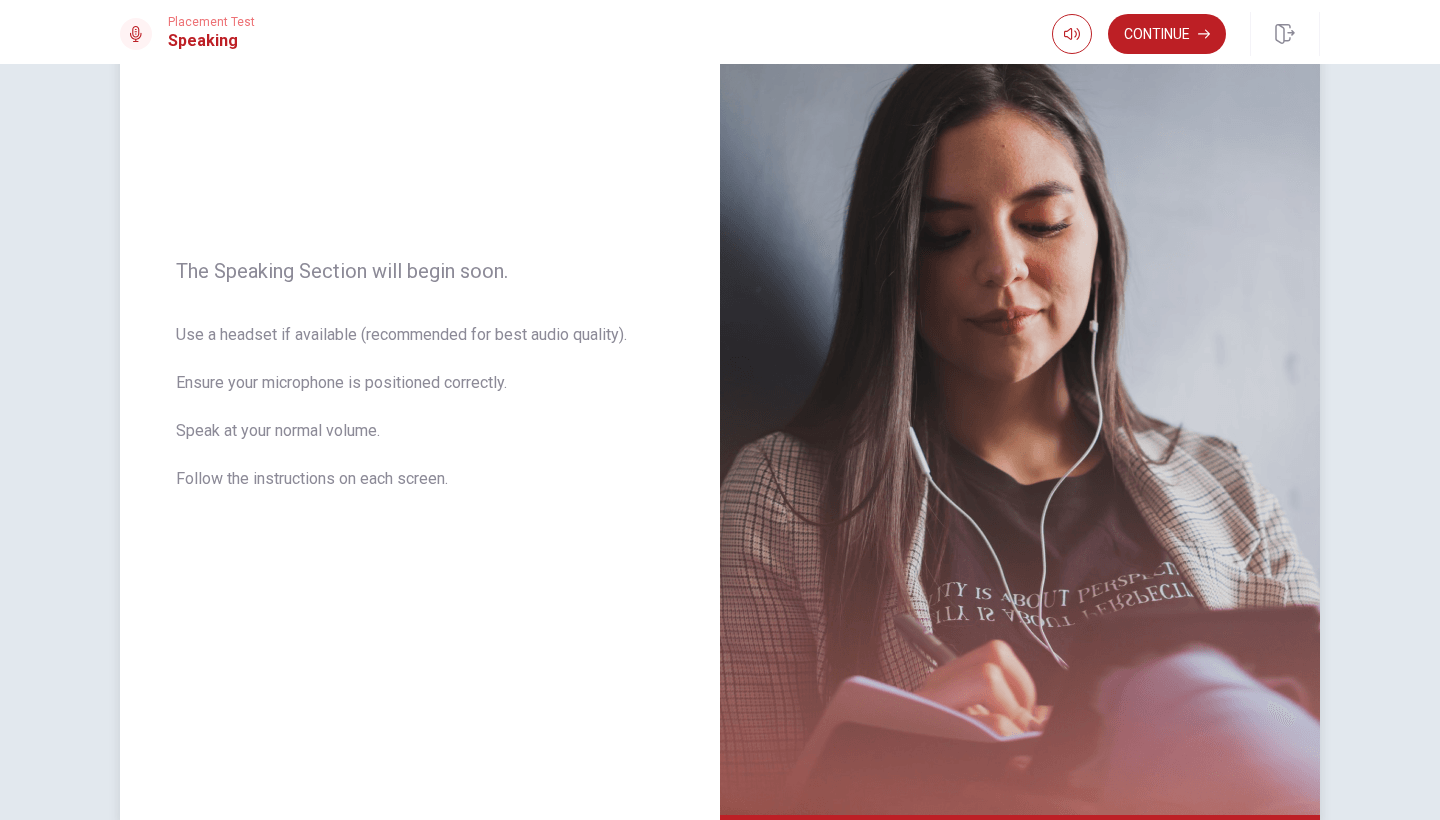scroll, scrollTop: 189, scrollLeft: 0, axis: vertical 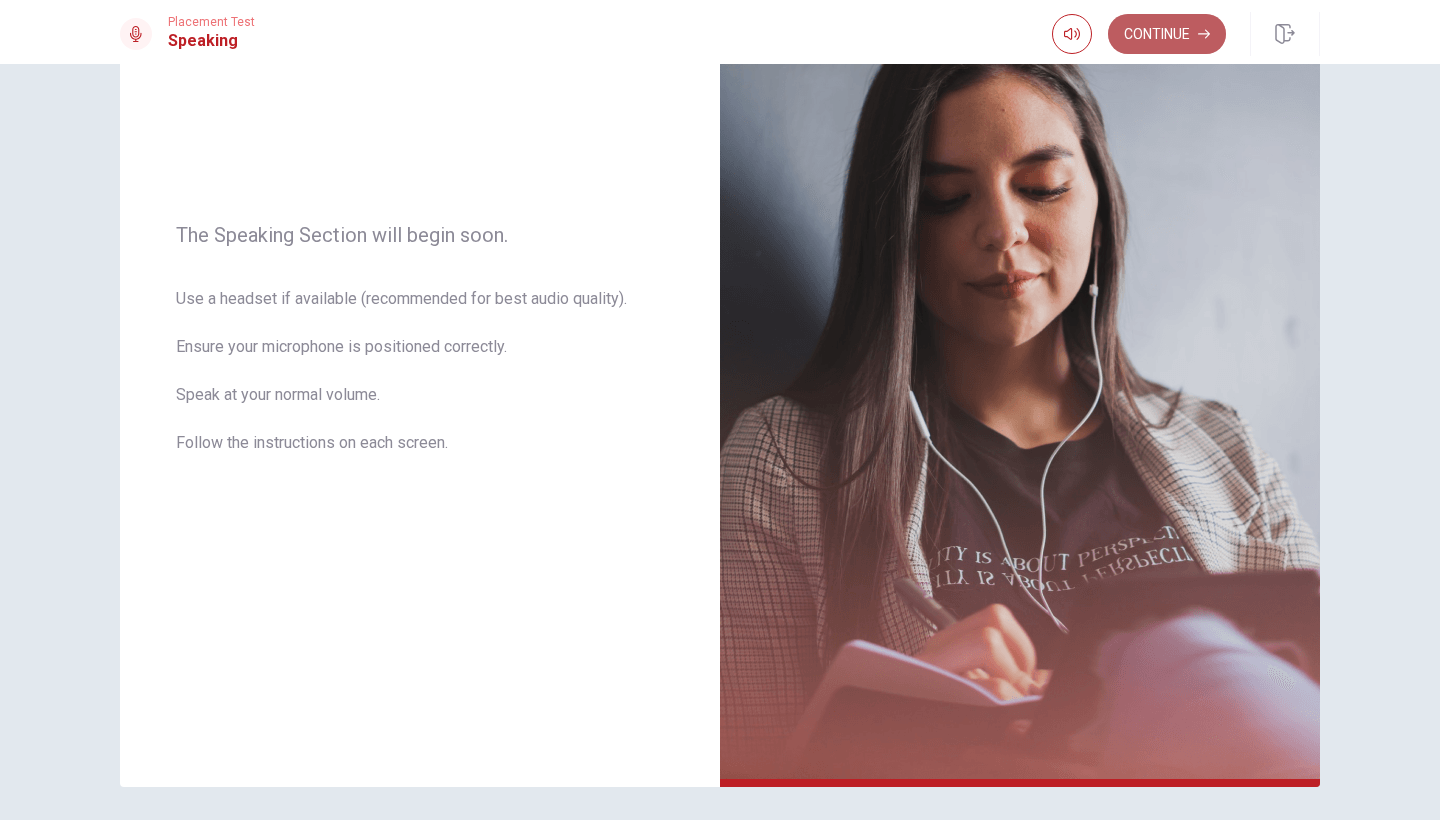 click on "Continue" at bounding box center [1167, 34] 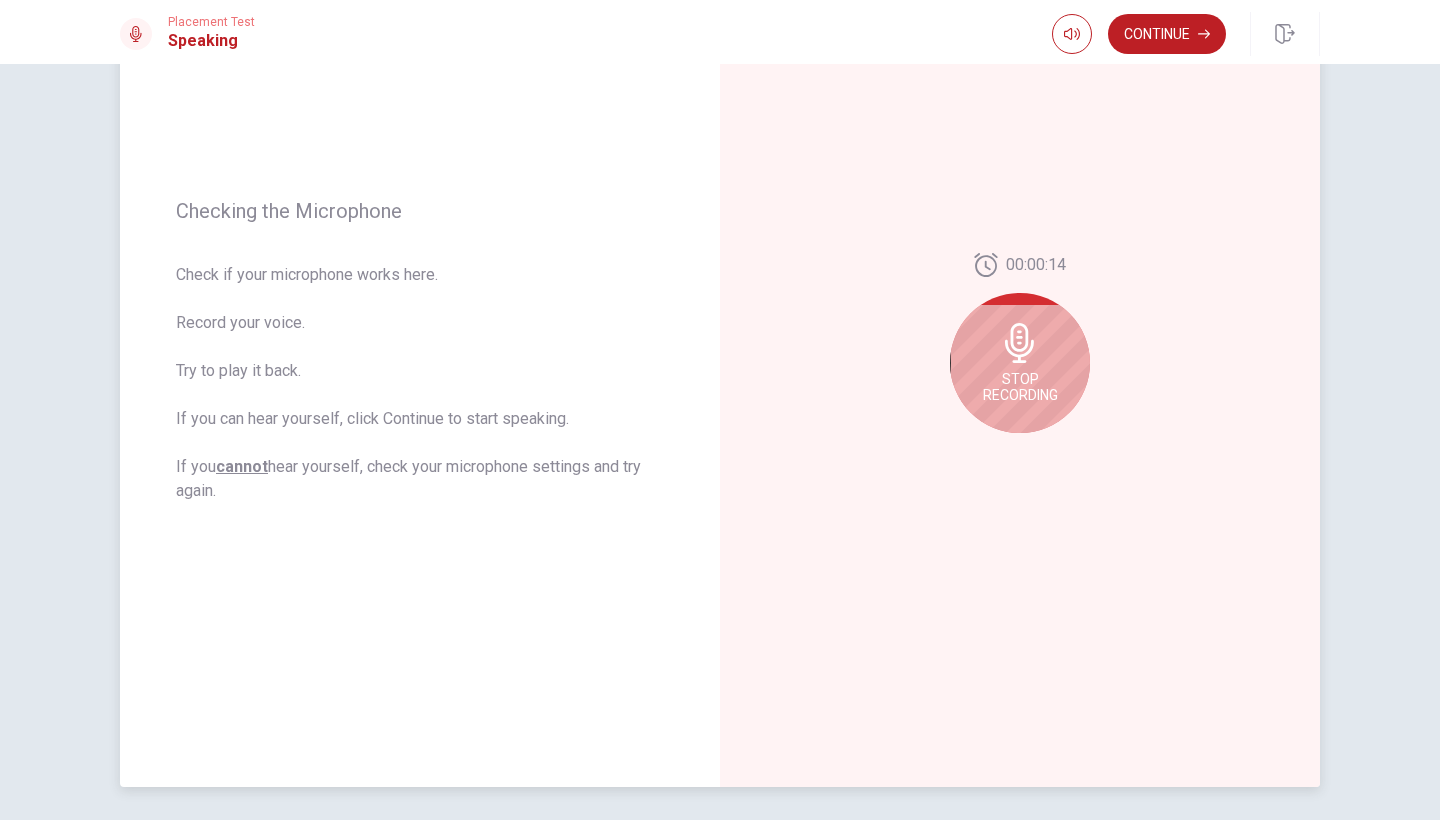 click 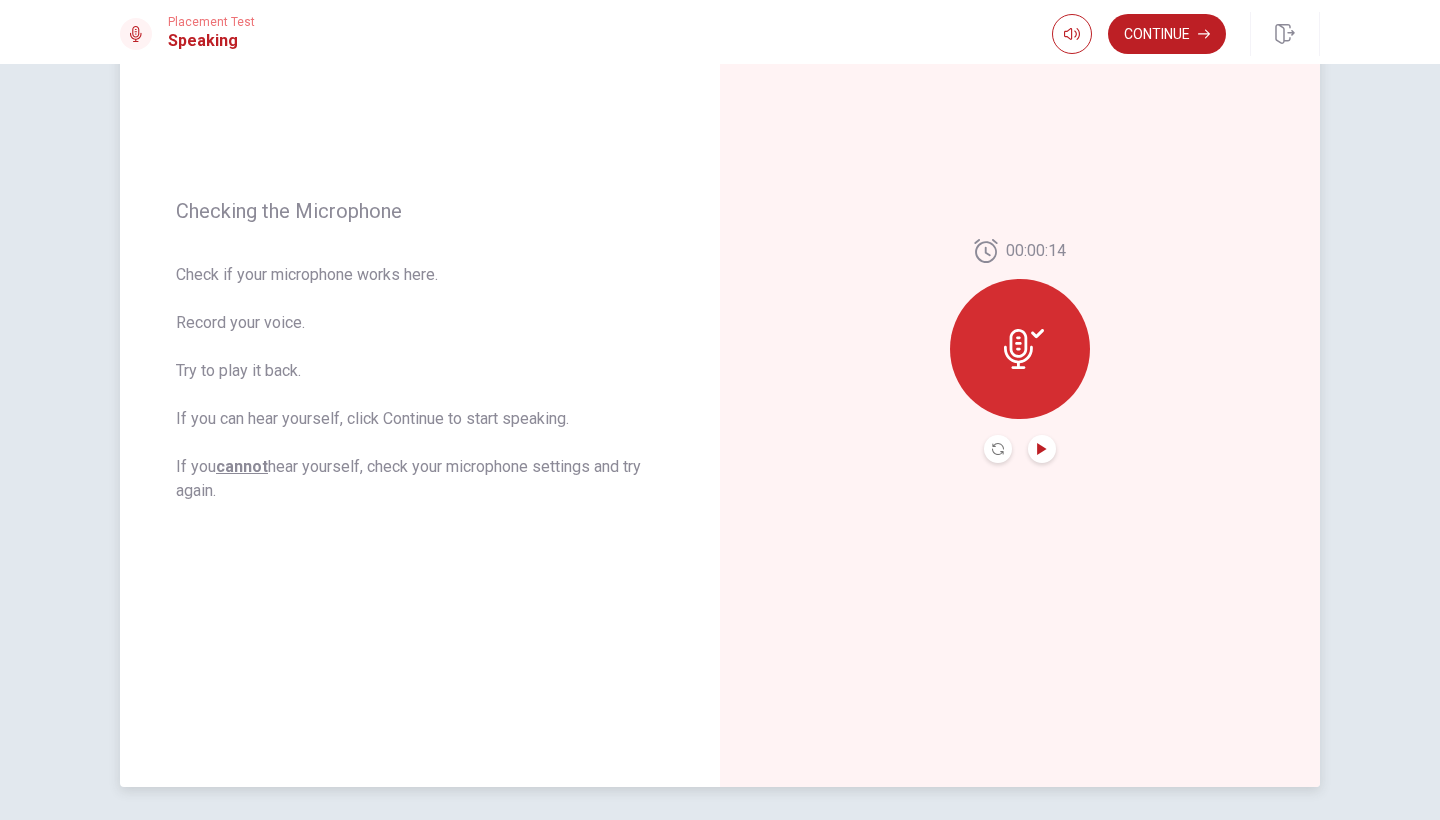 click 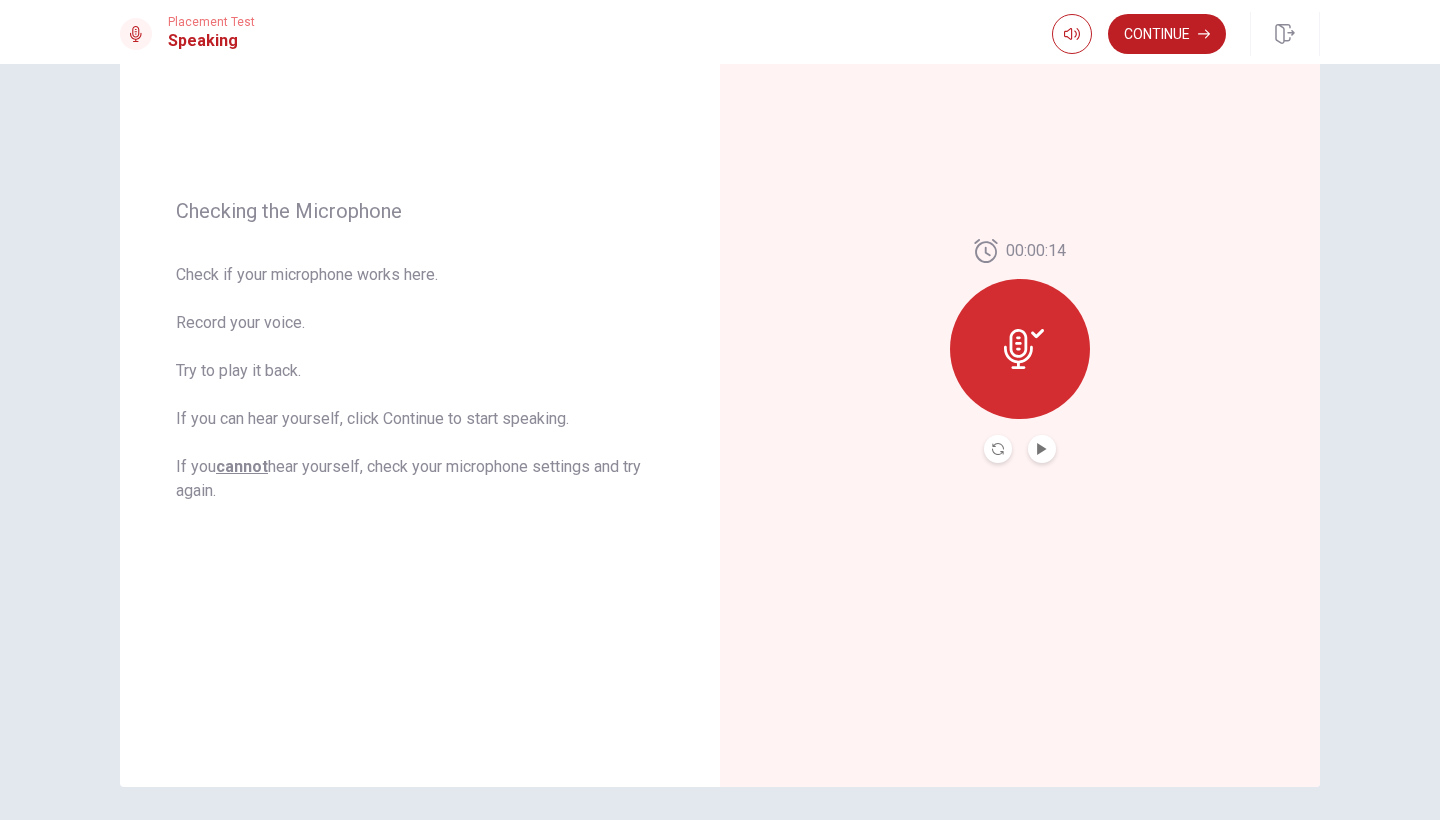click 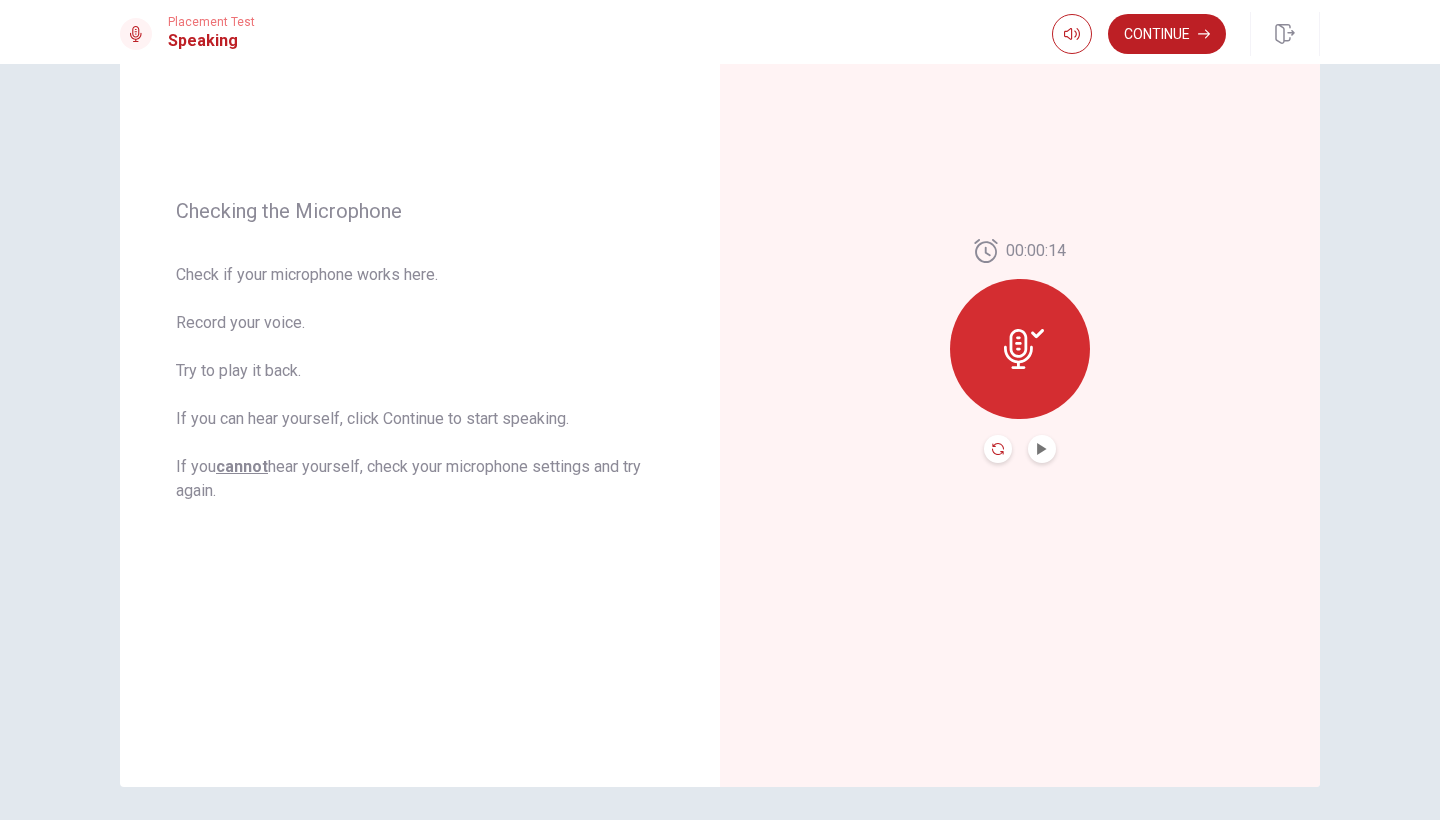 click 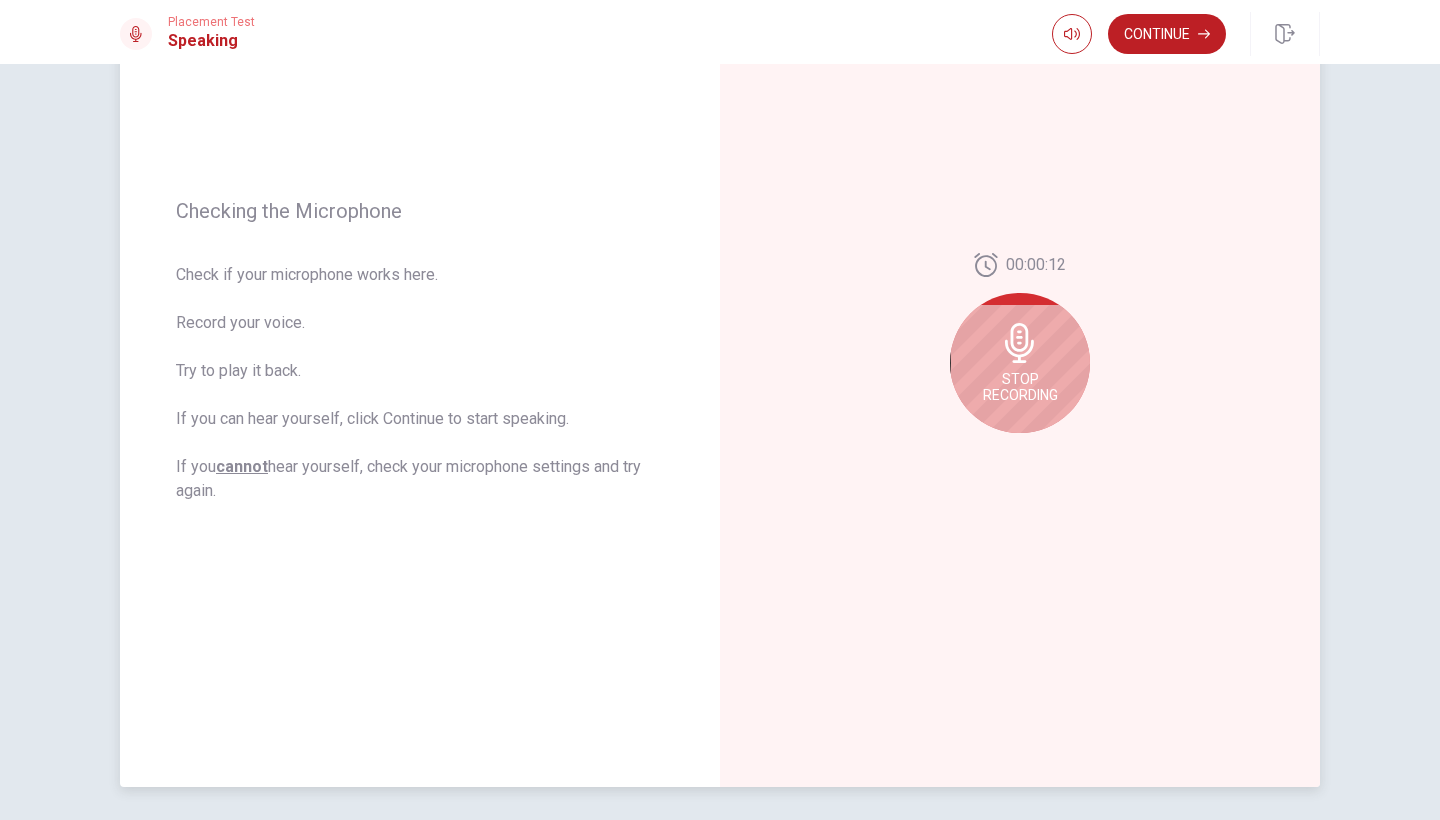 click on "Stop   Recording" at bounding box center (1020, 363) 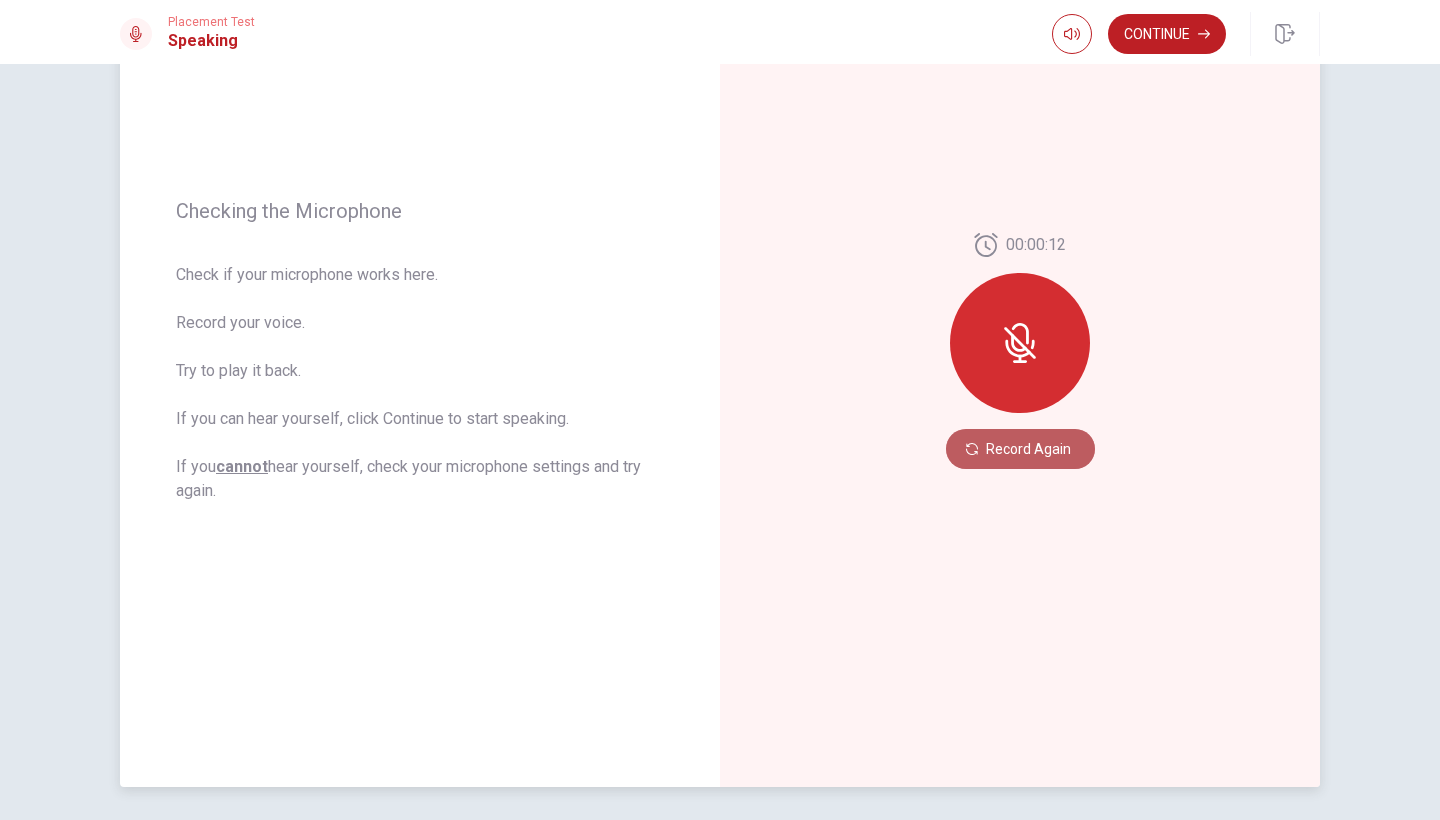 click on "Record Again" at bounding box center [1020, 449] 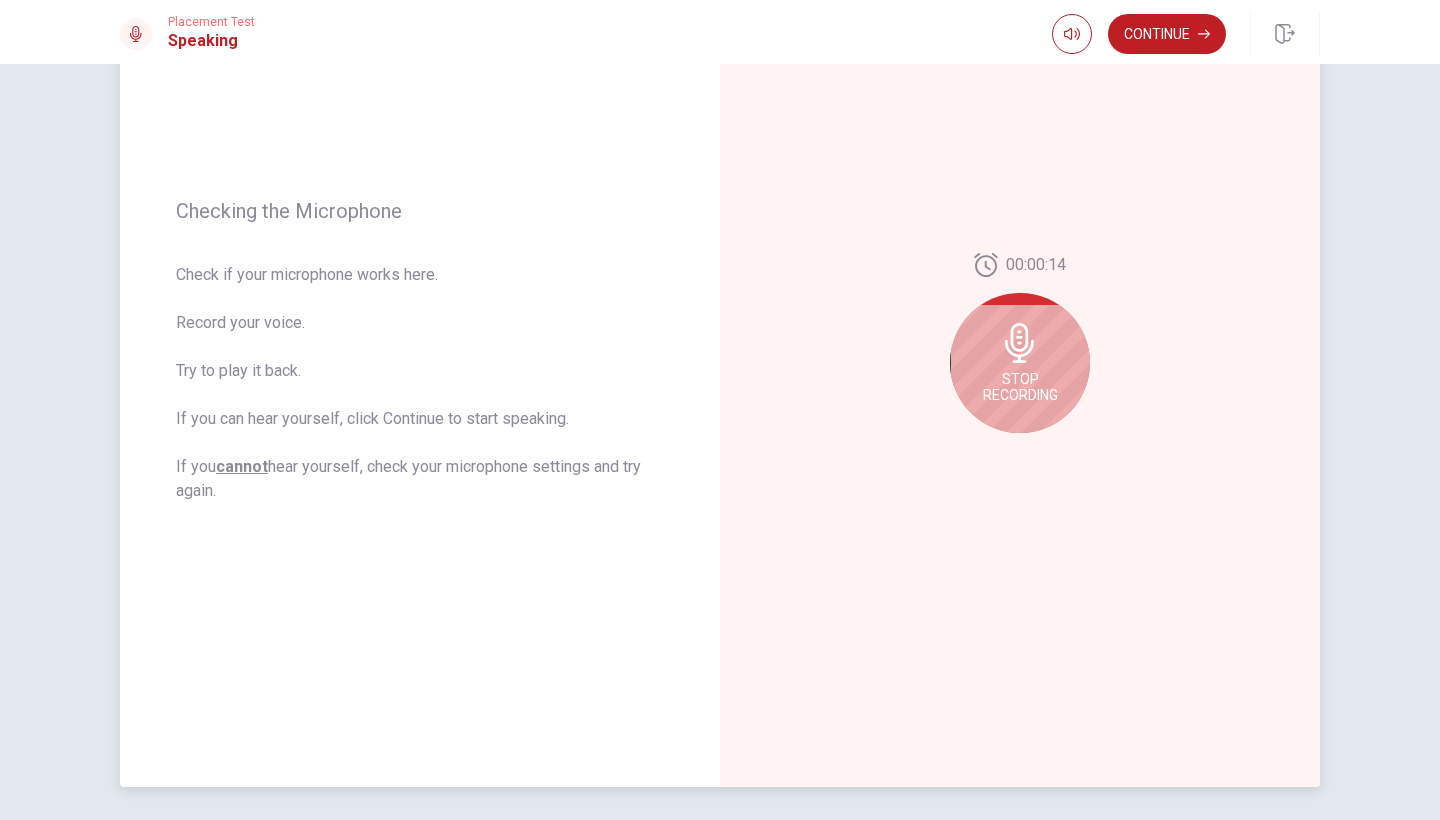 click on "Stop   Recording" at bounding box center (1020, 363) 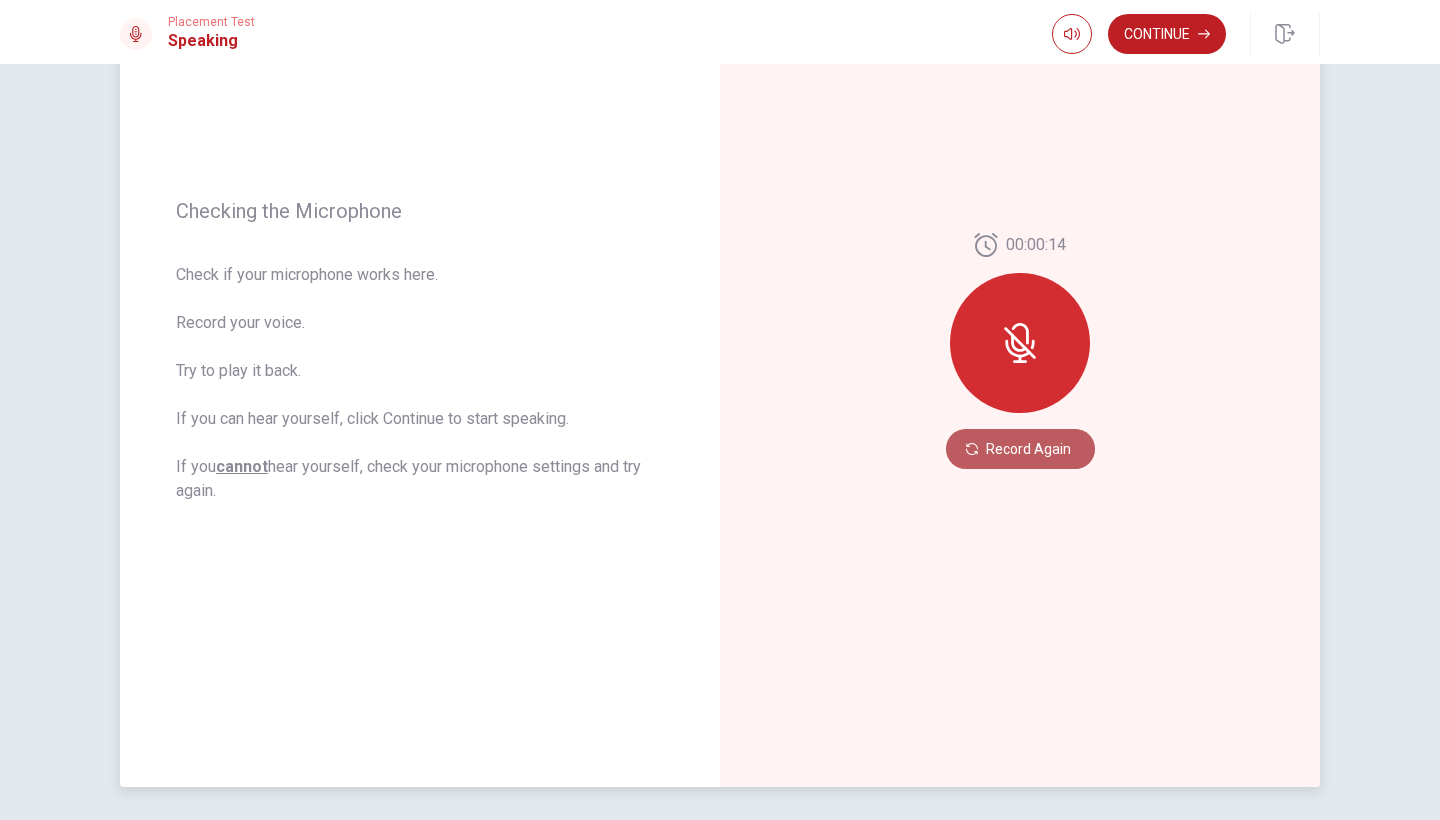 click on "Record Again" at bounding box center (1020, 449) 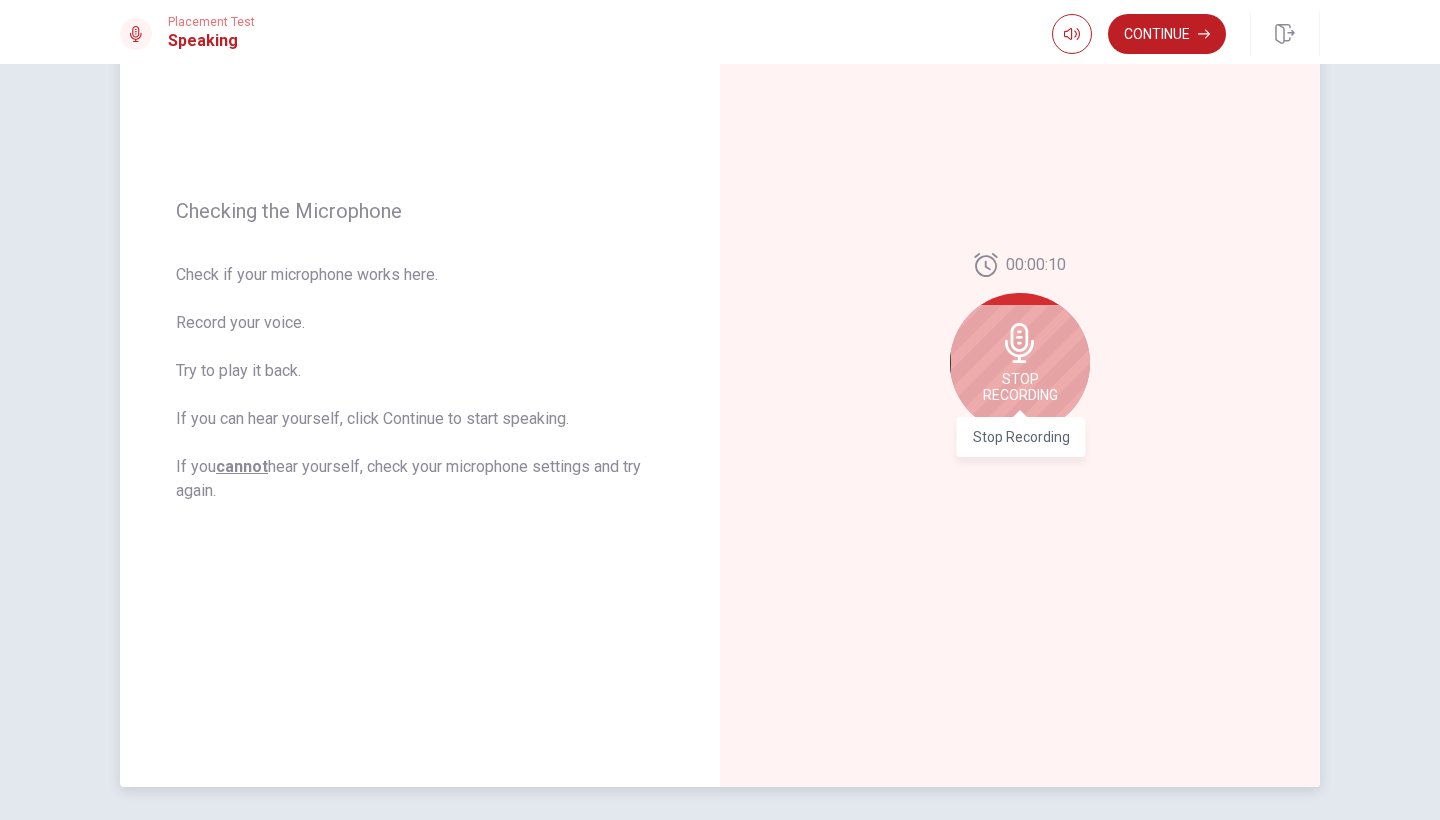 click on "Stop   Recording" at bounding box center [1020, 387] 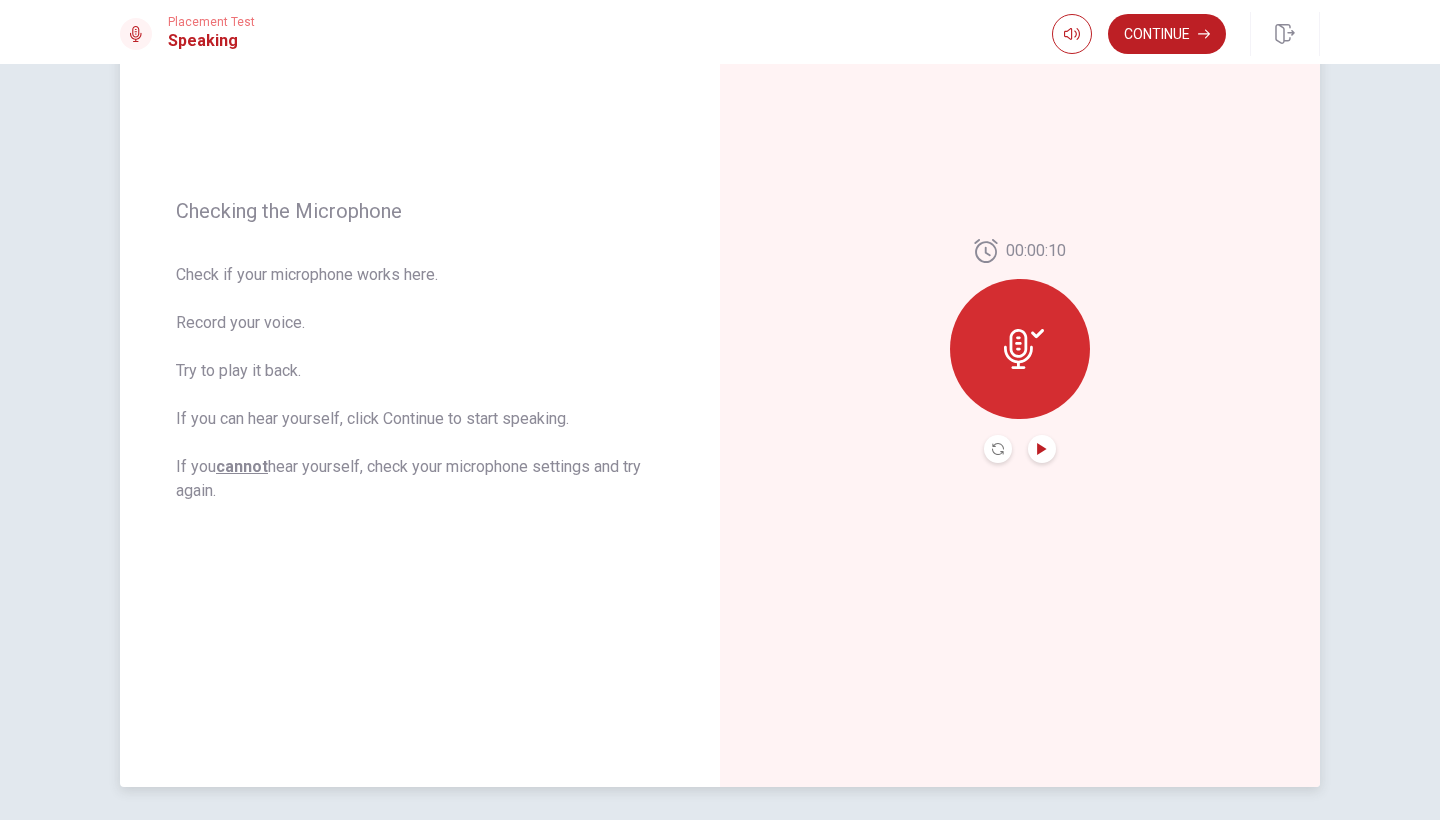 click 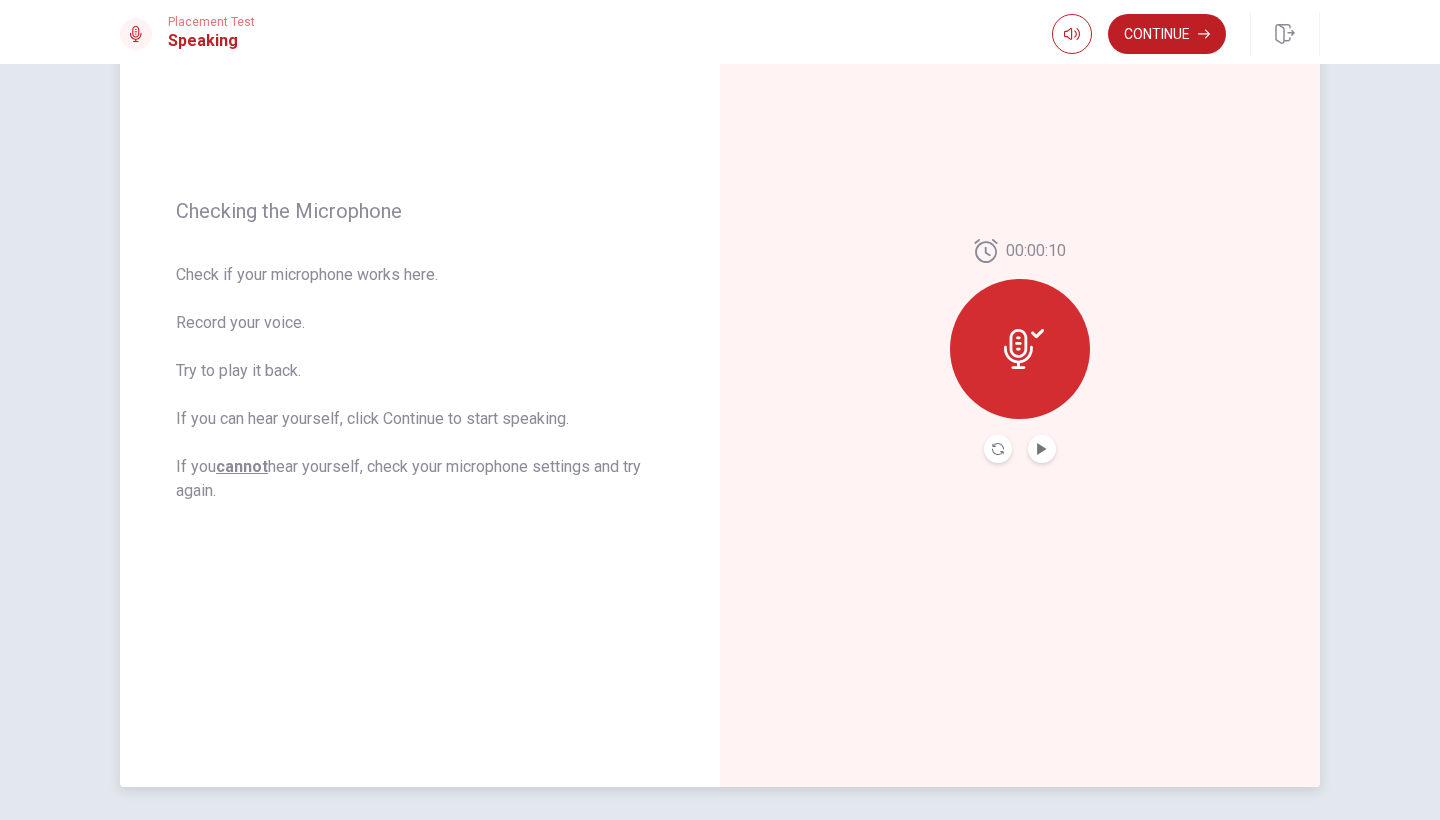 click at bounding box center (1042, 449) 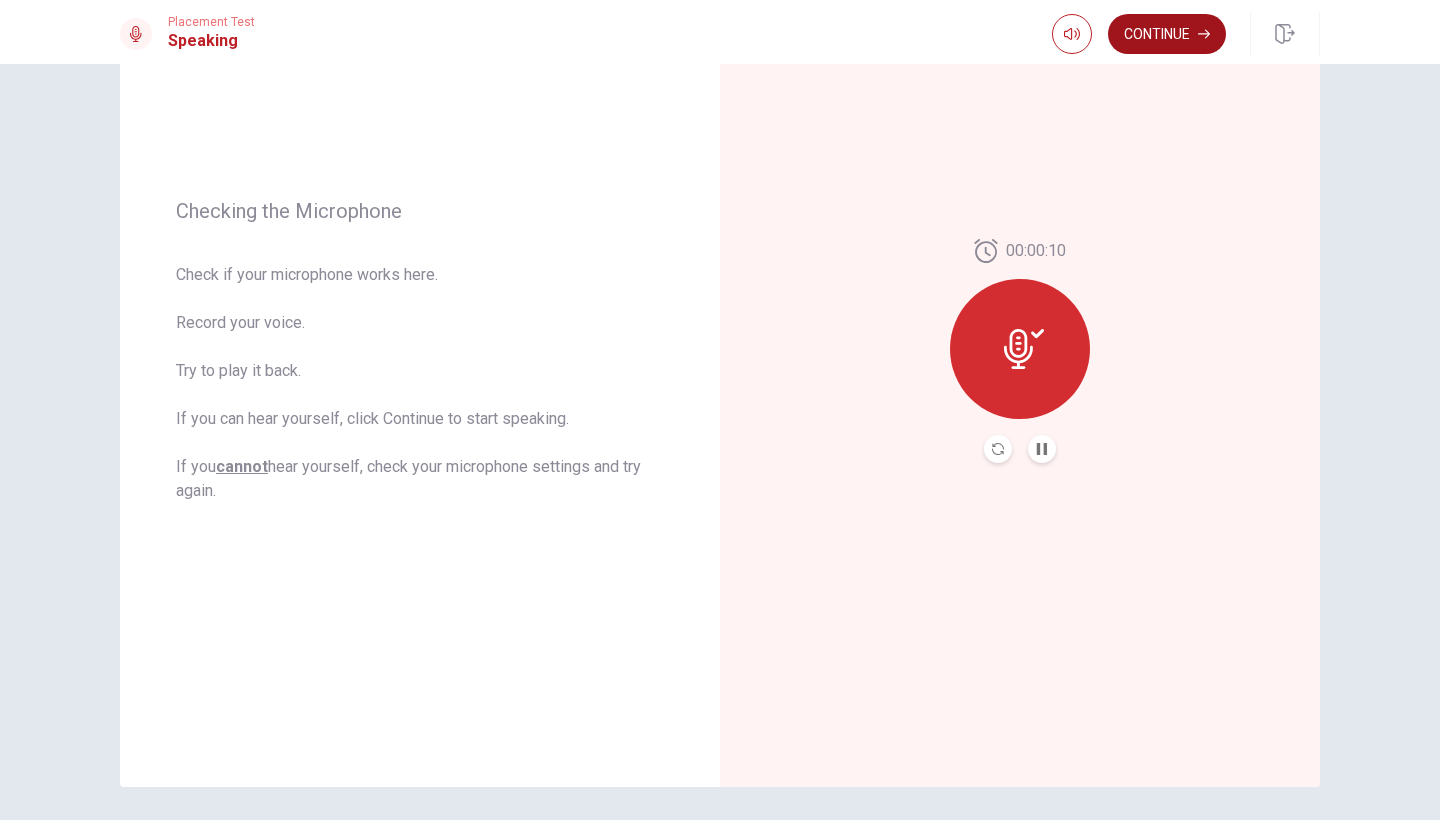 click on "Continue" at bounding box center [1167, 34] 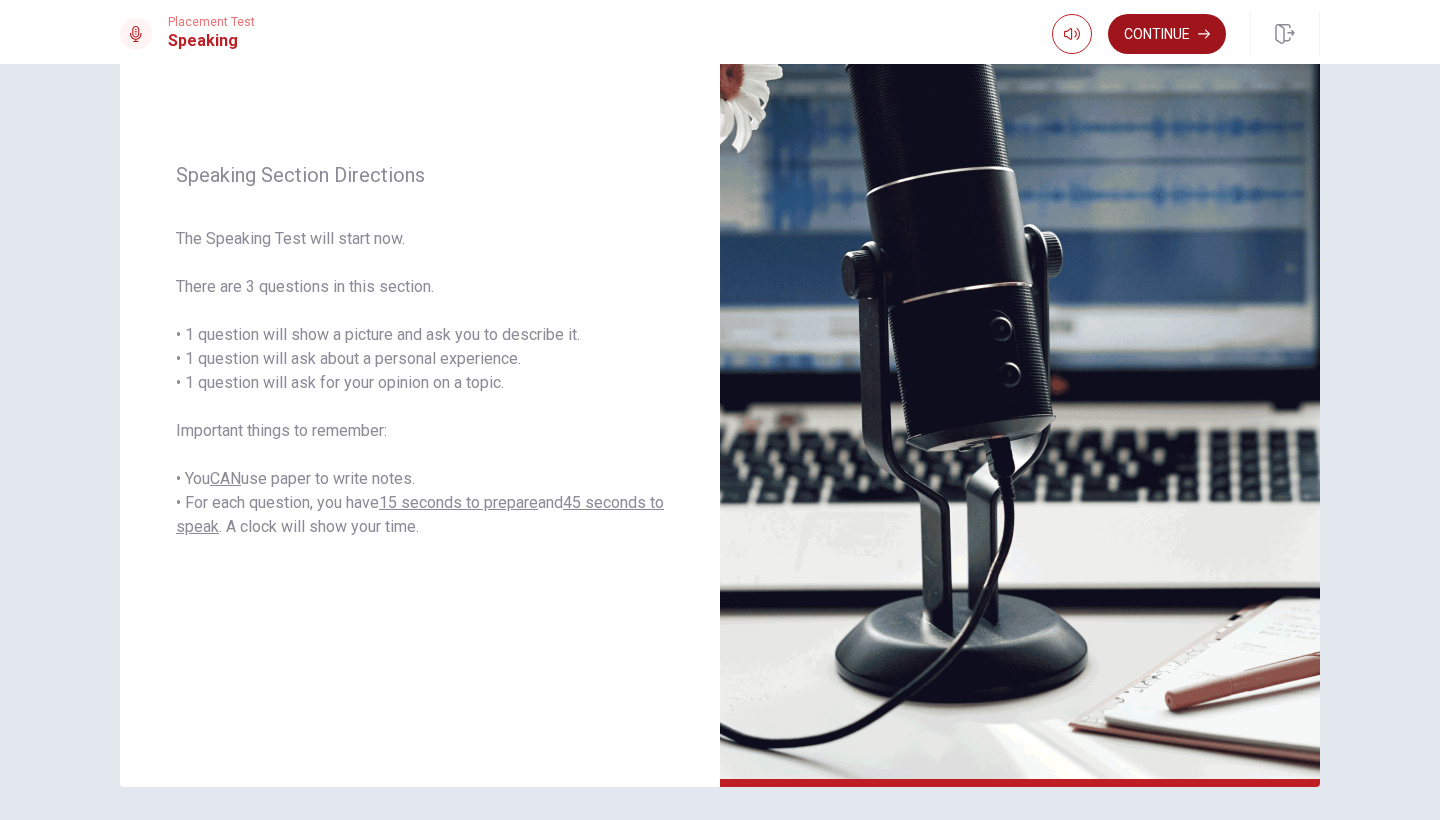 click on "Continue" at bounding box center [1167, 34] 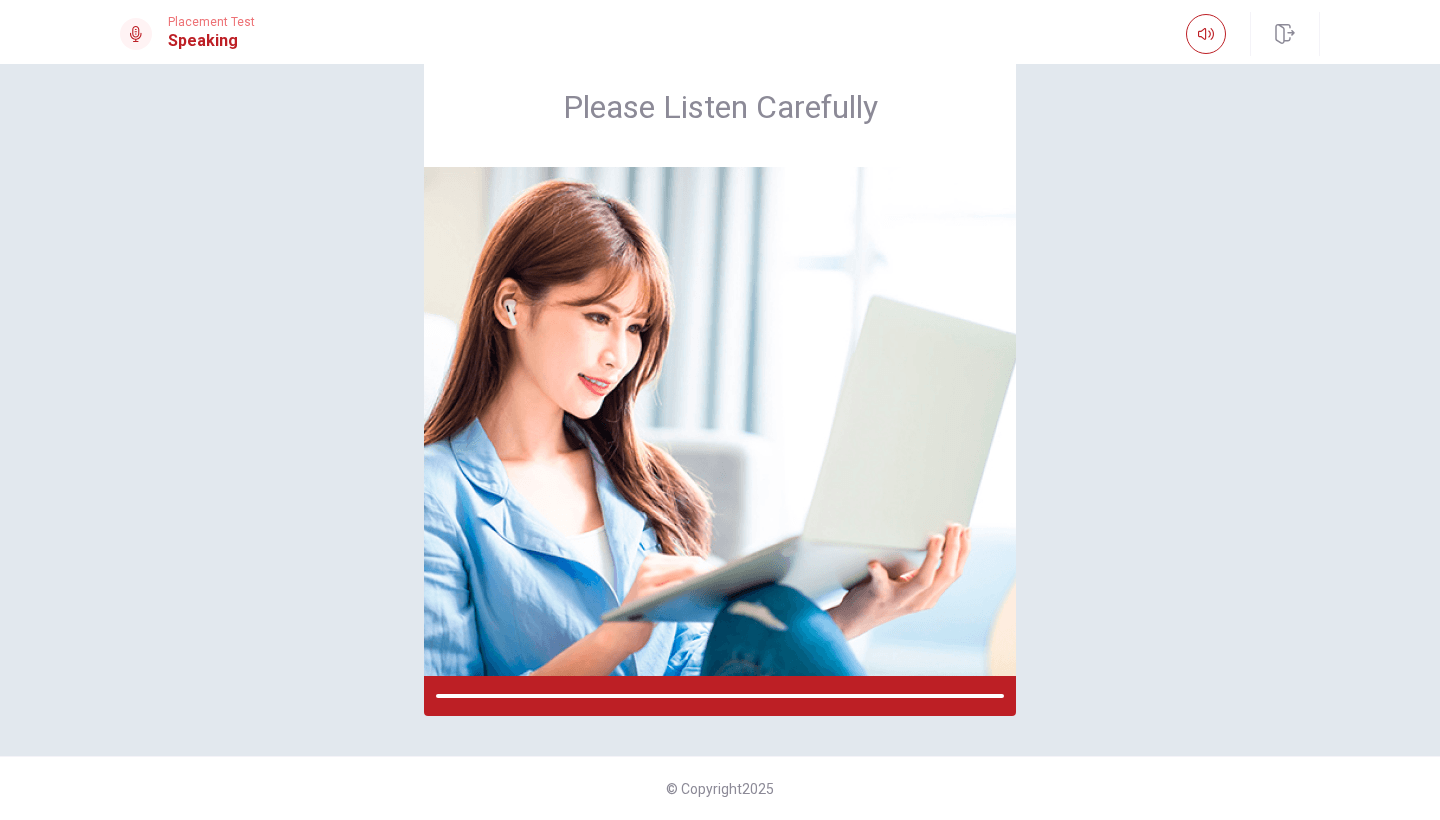 scroll, scrollTop: 57, scrollLeft: 0, axis: vertical 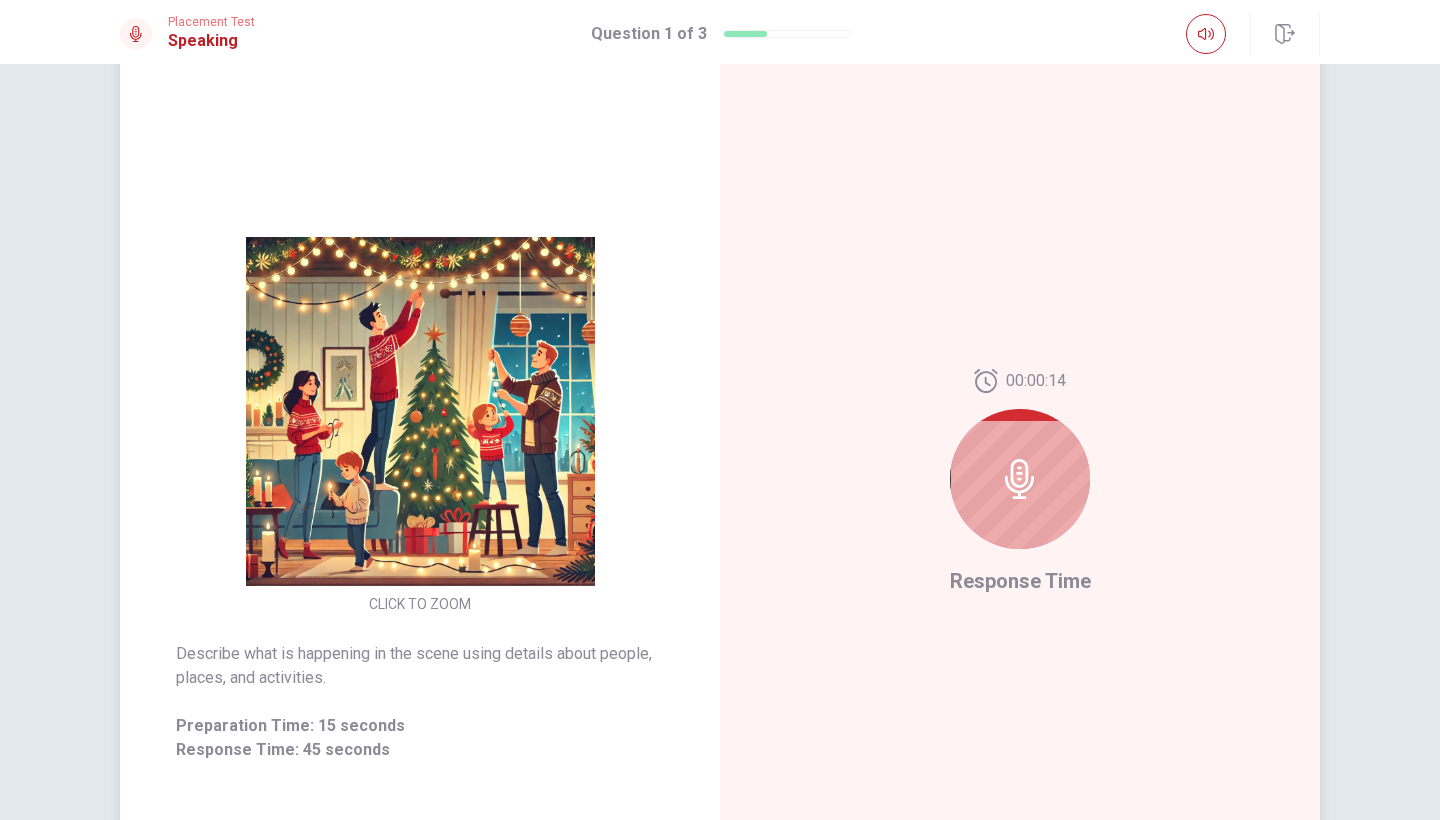 click 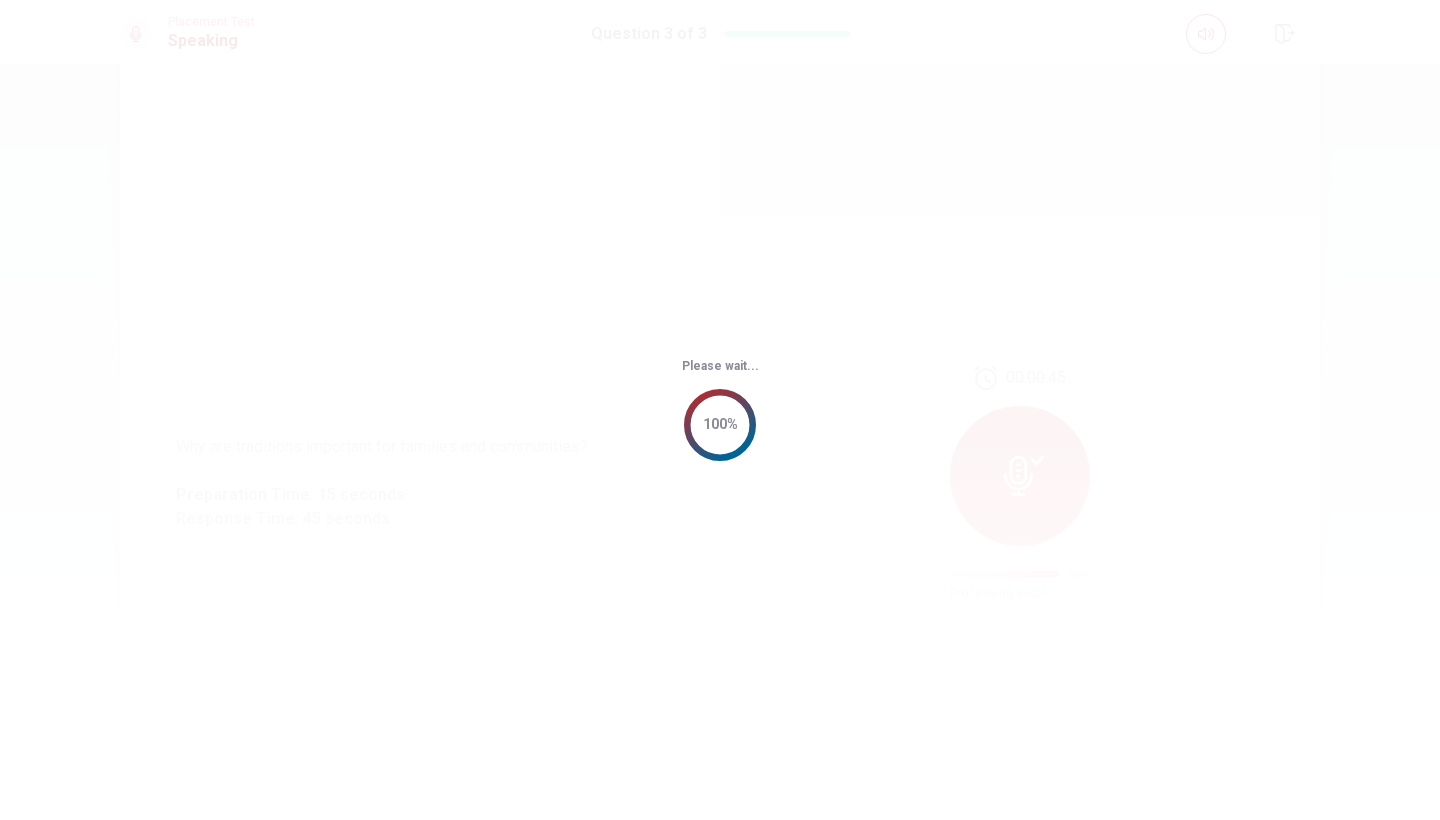 scroll, scrollTop: 0, scrollLeft: 0, axis: both 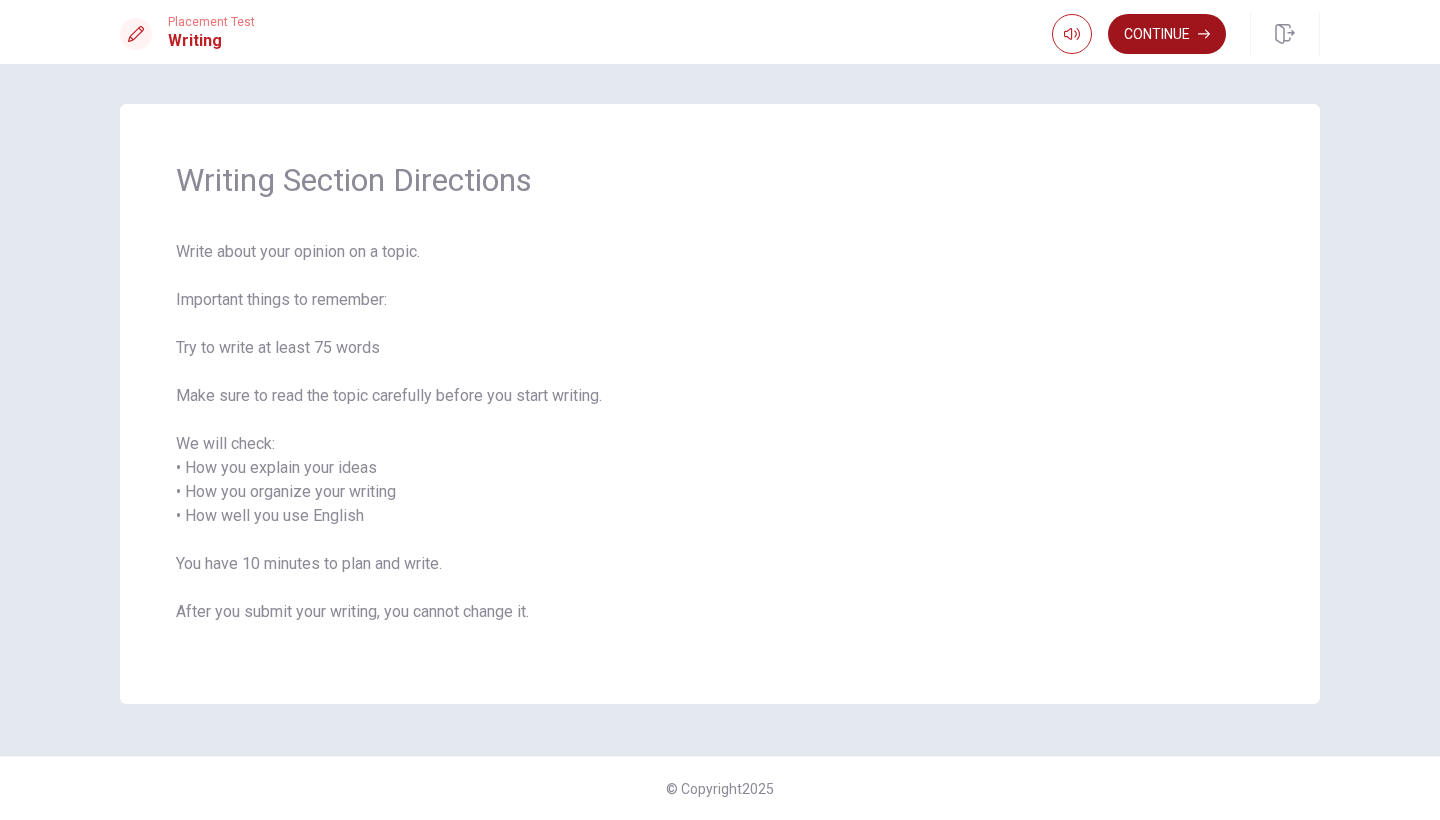 click on "Continue" at bounding box center [1167, 34] 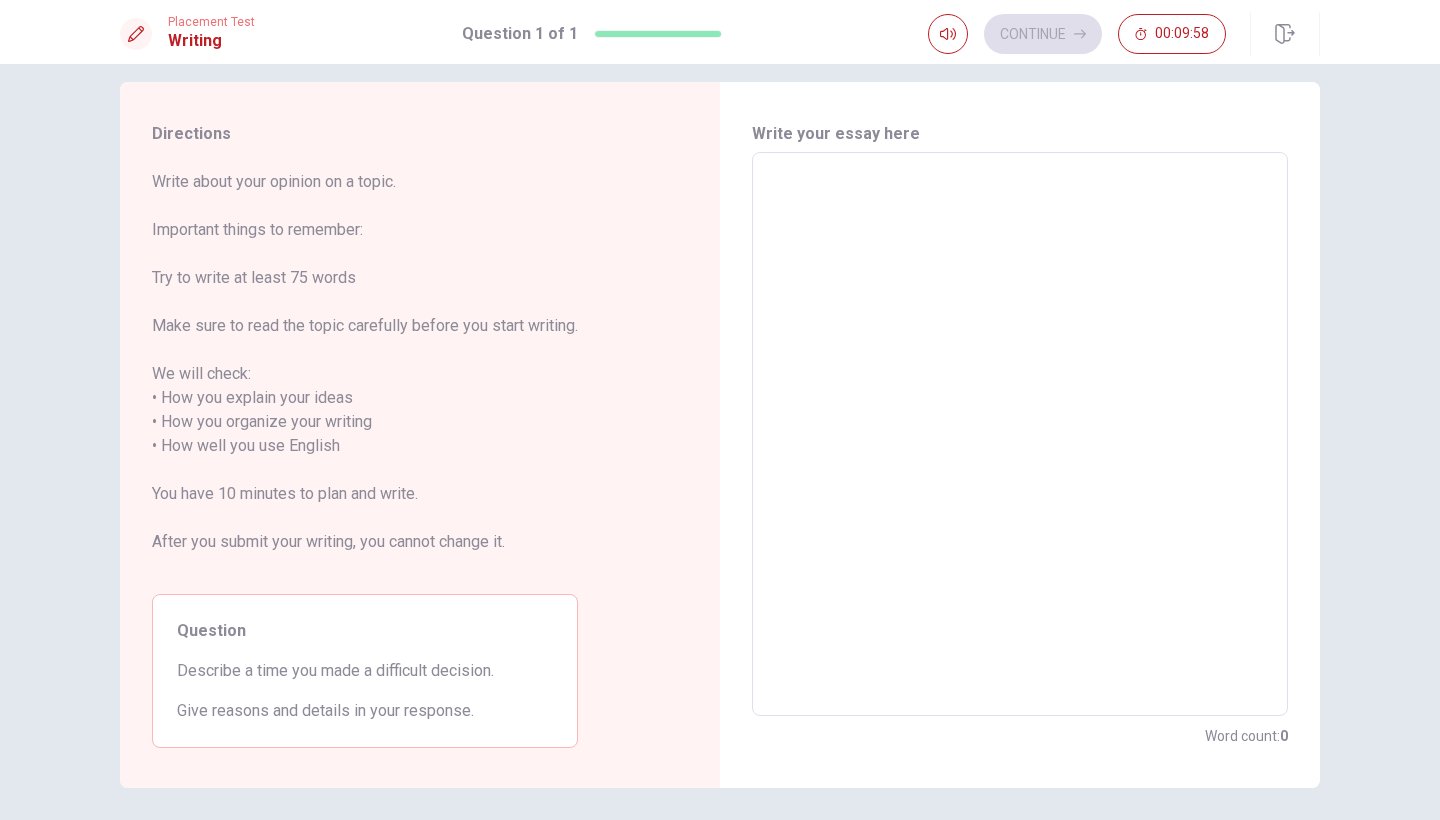 scroll, scrollTop: 20, scrollLeft: 0, axis: vertical 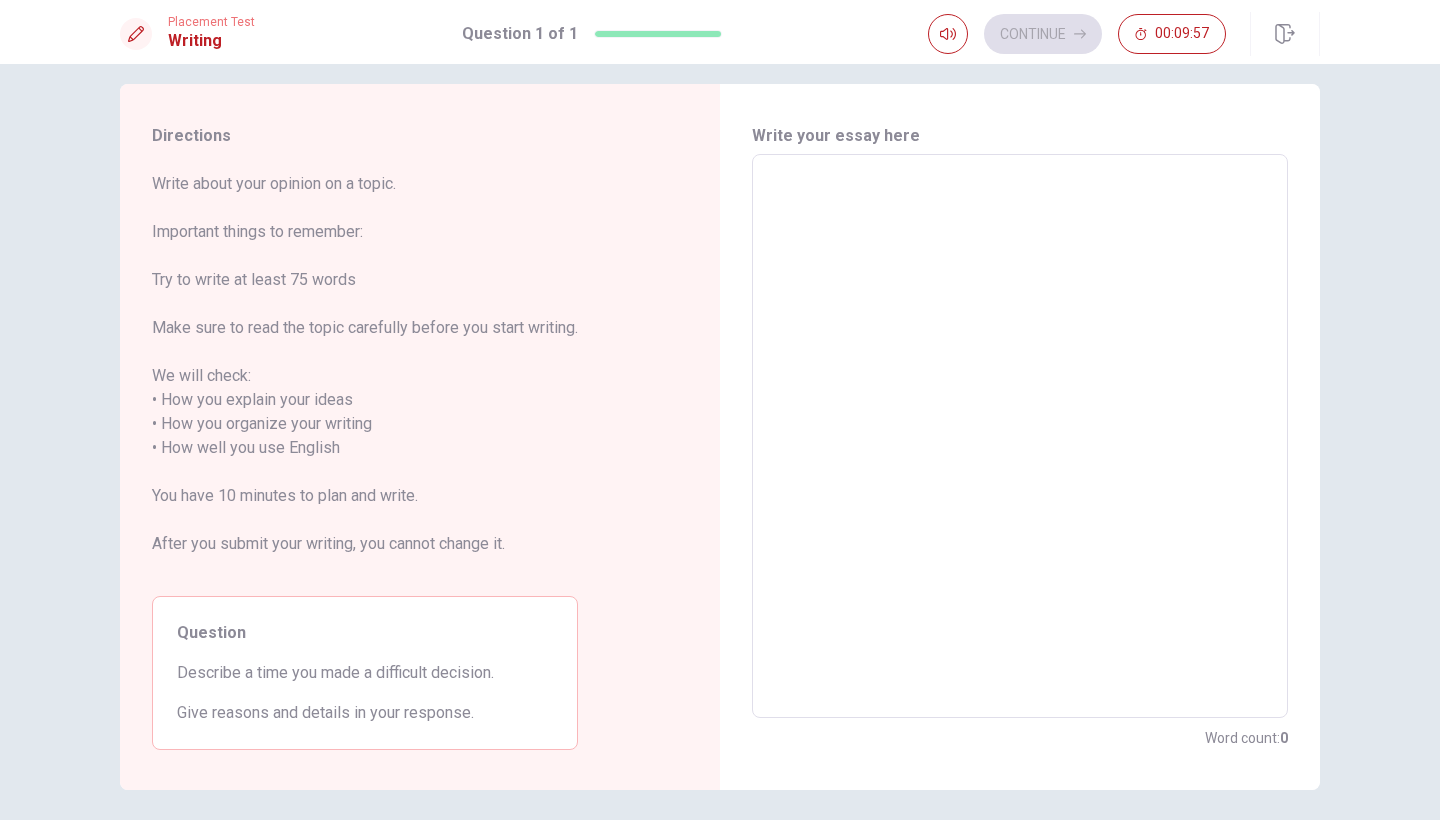 click at bounding box center [1020, 436] 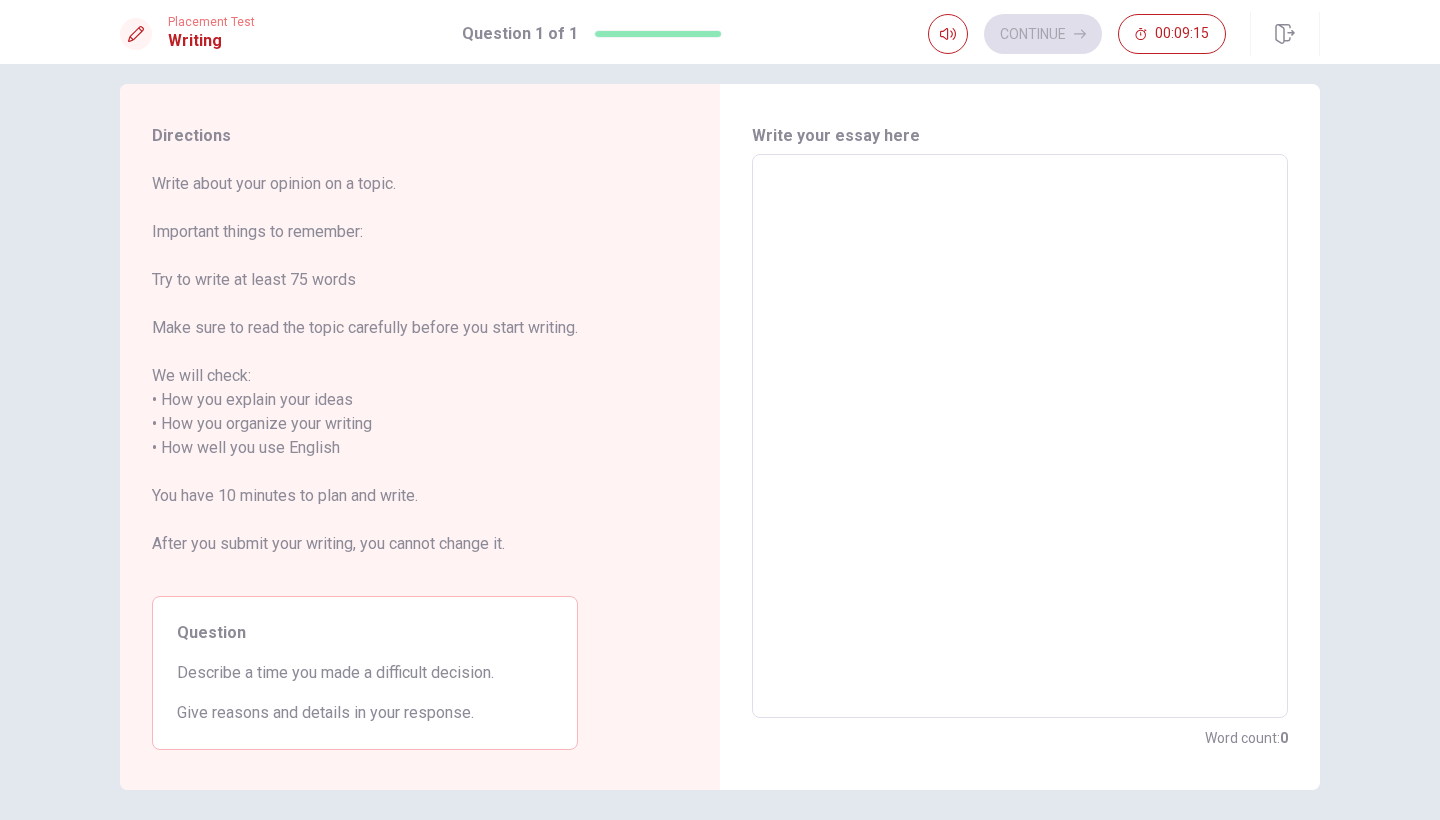 type on "I" 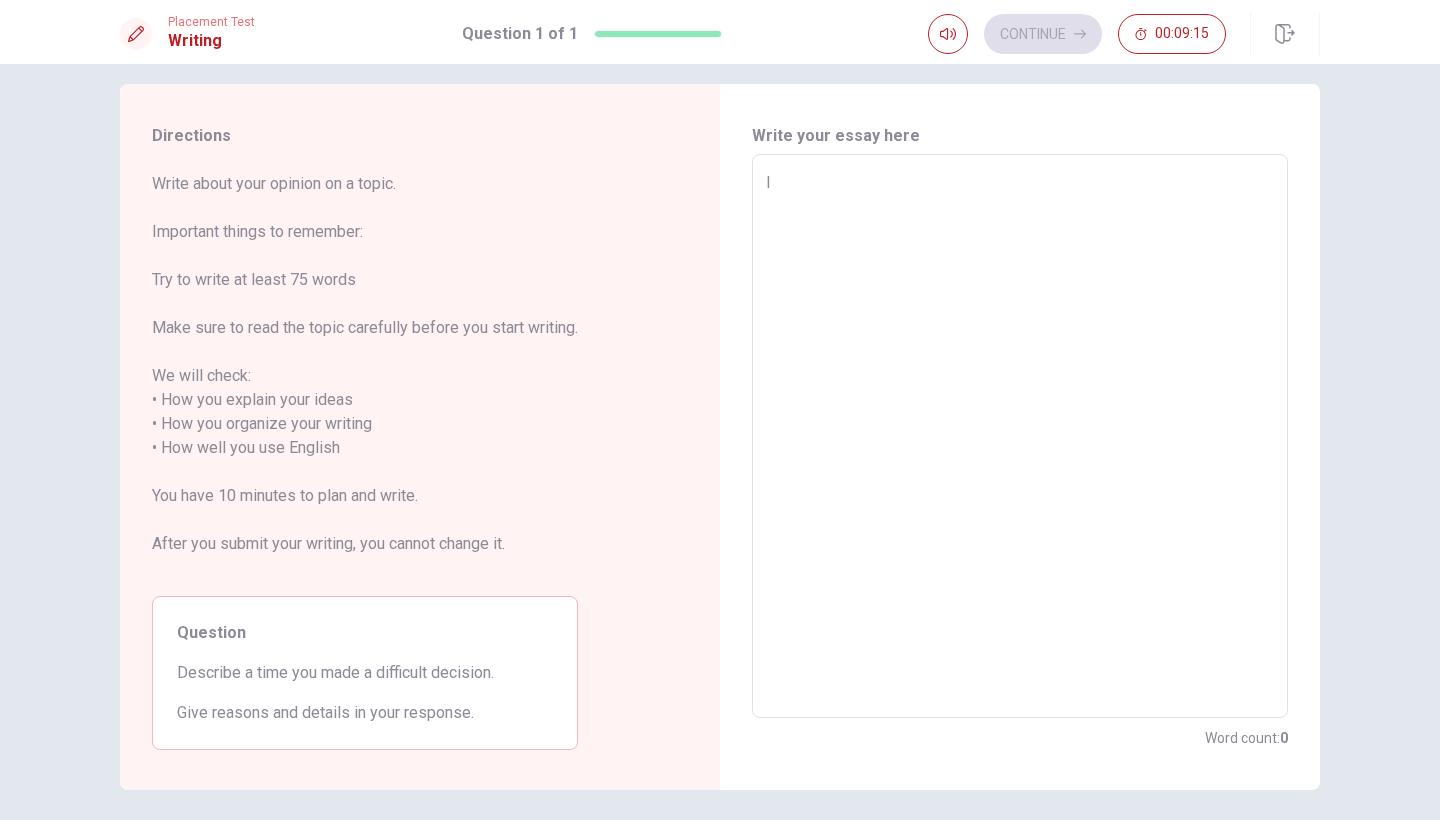 type on "x" 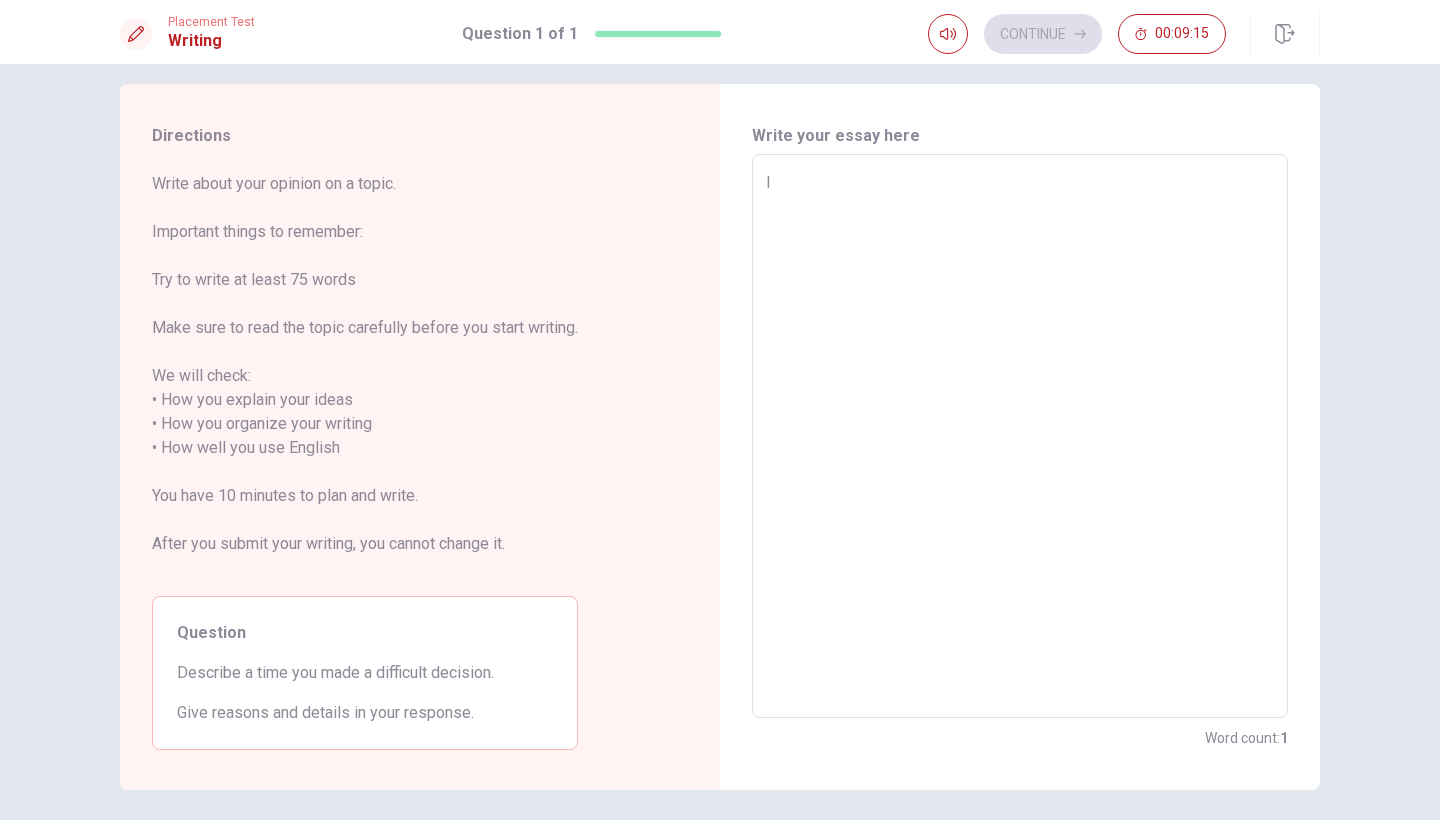 type on "I" 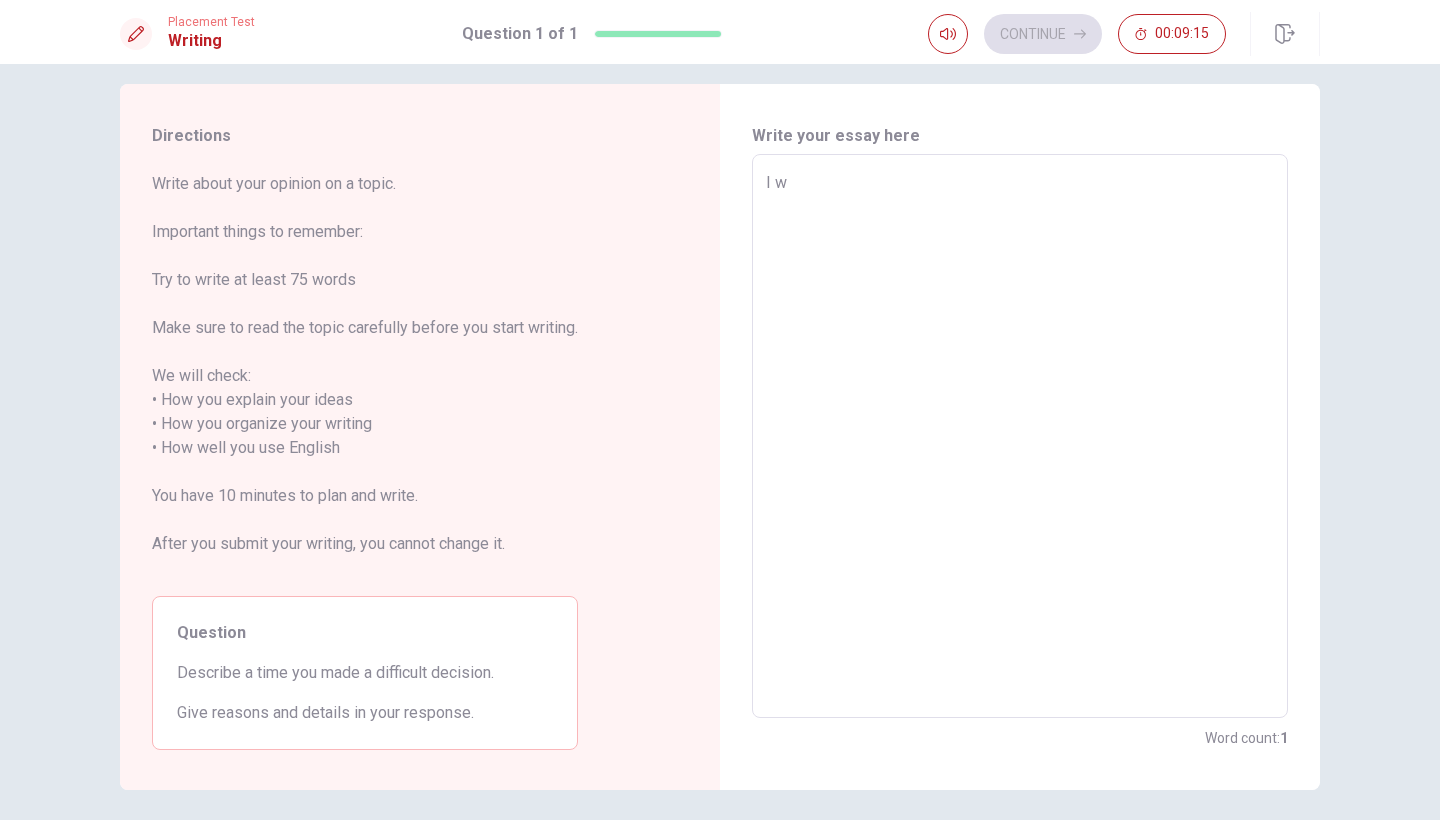 type on "x" 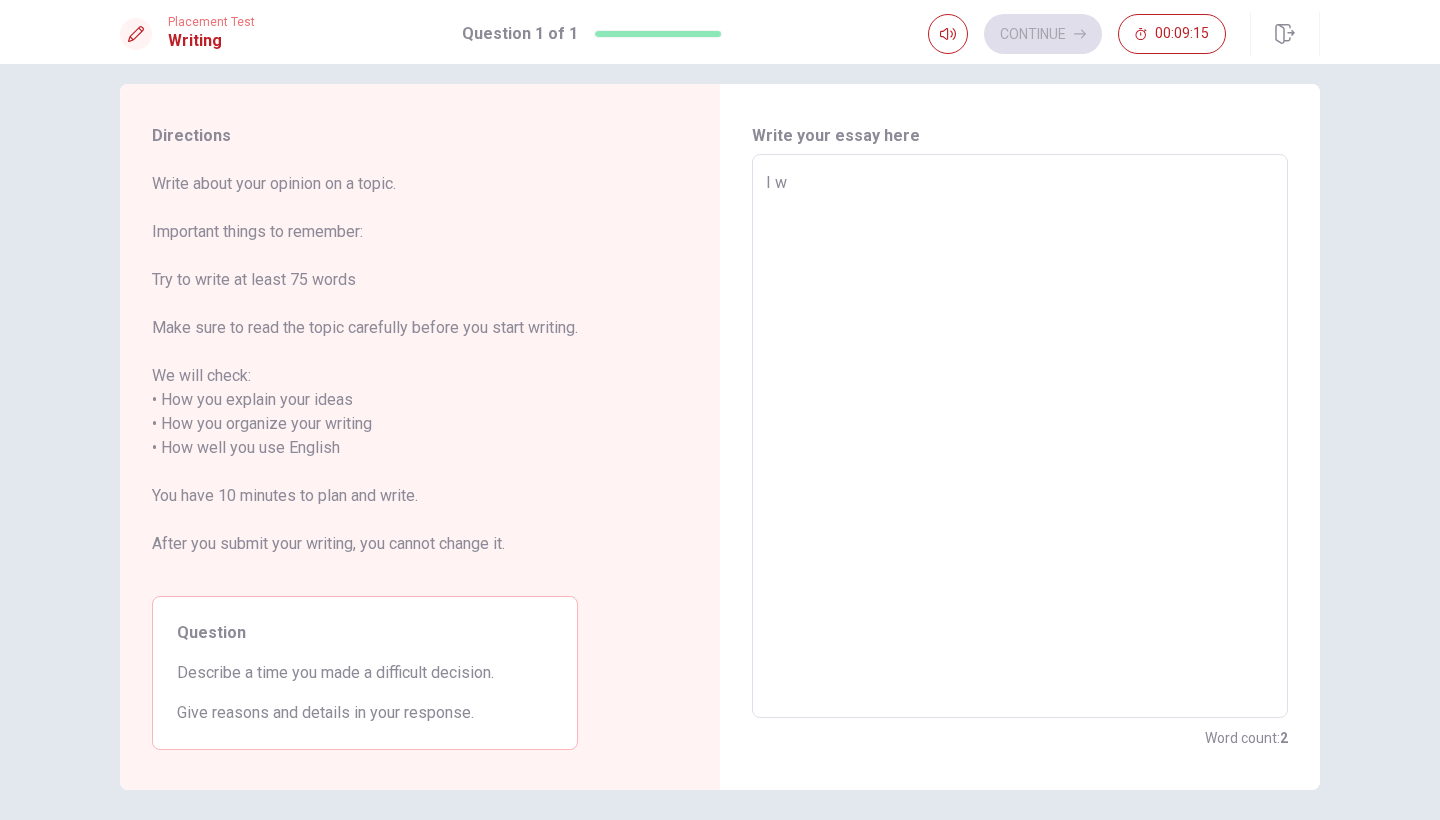 type on "I wa" 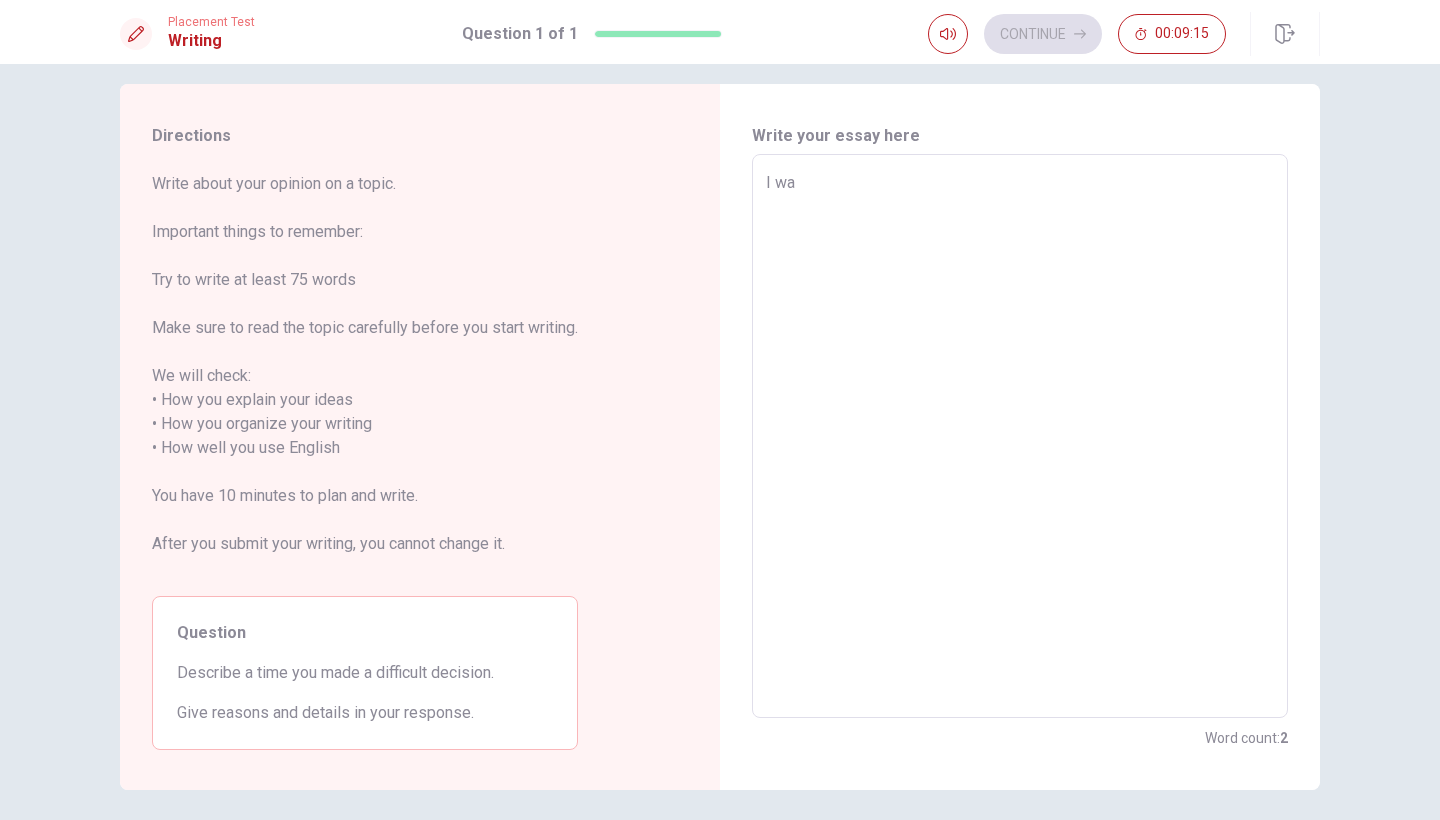 type on "x" 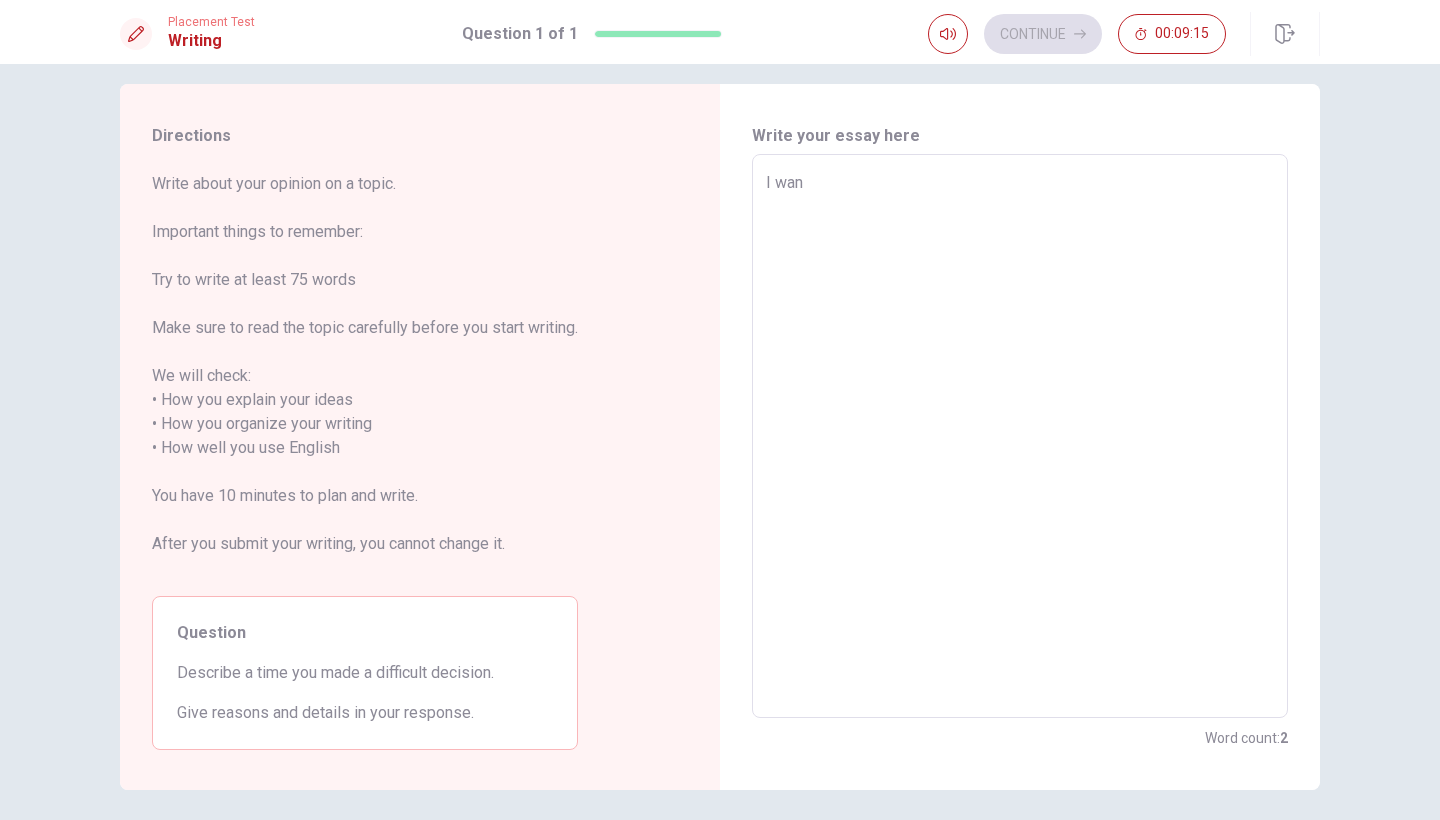 type on "x" 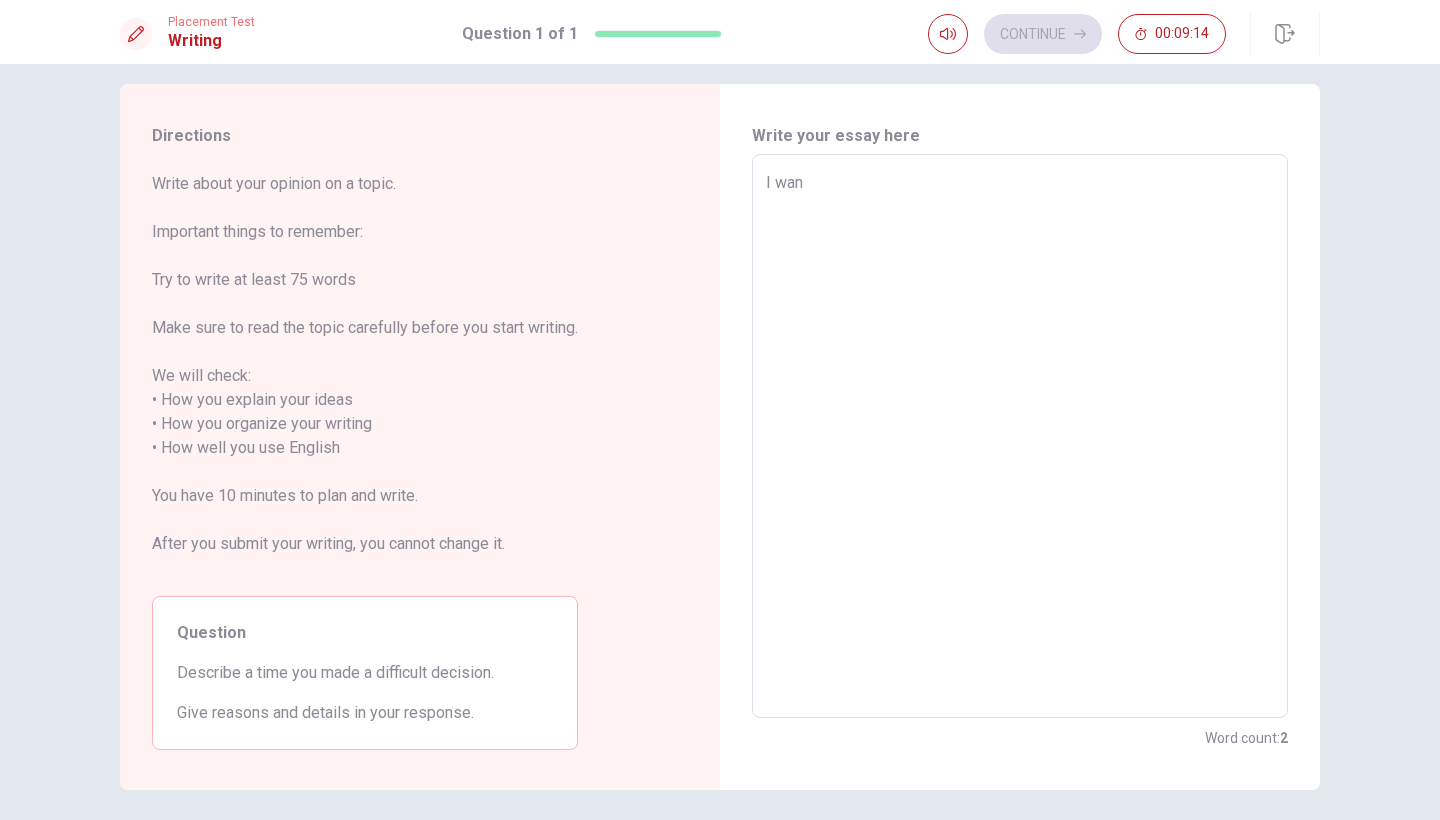 type on "I want" 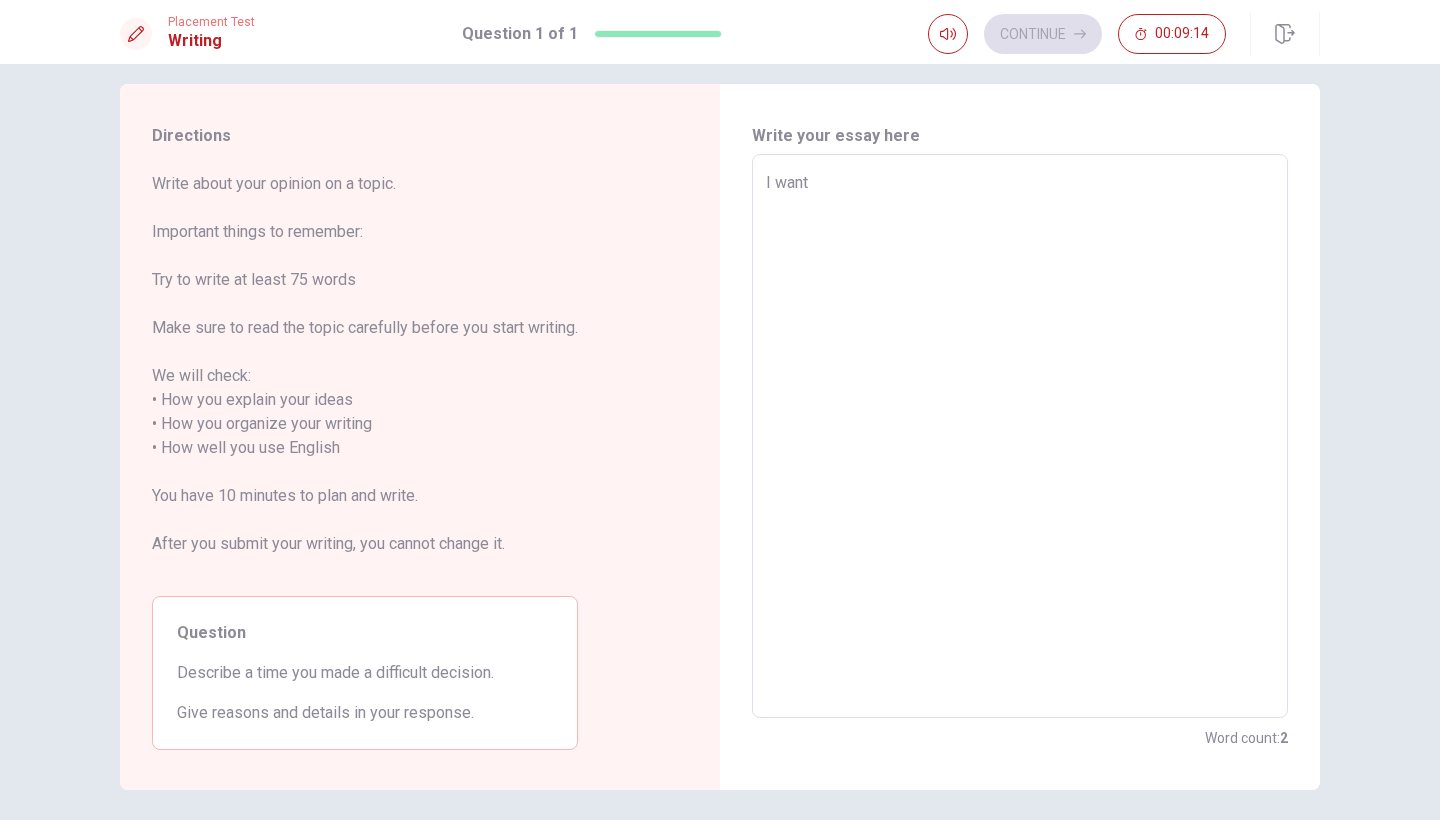 type on "x" 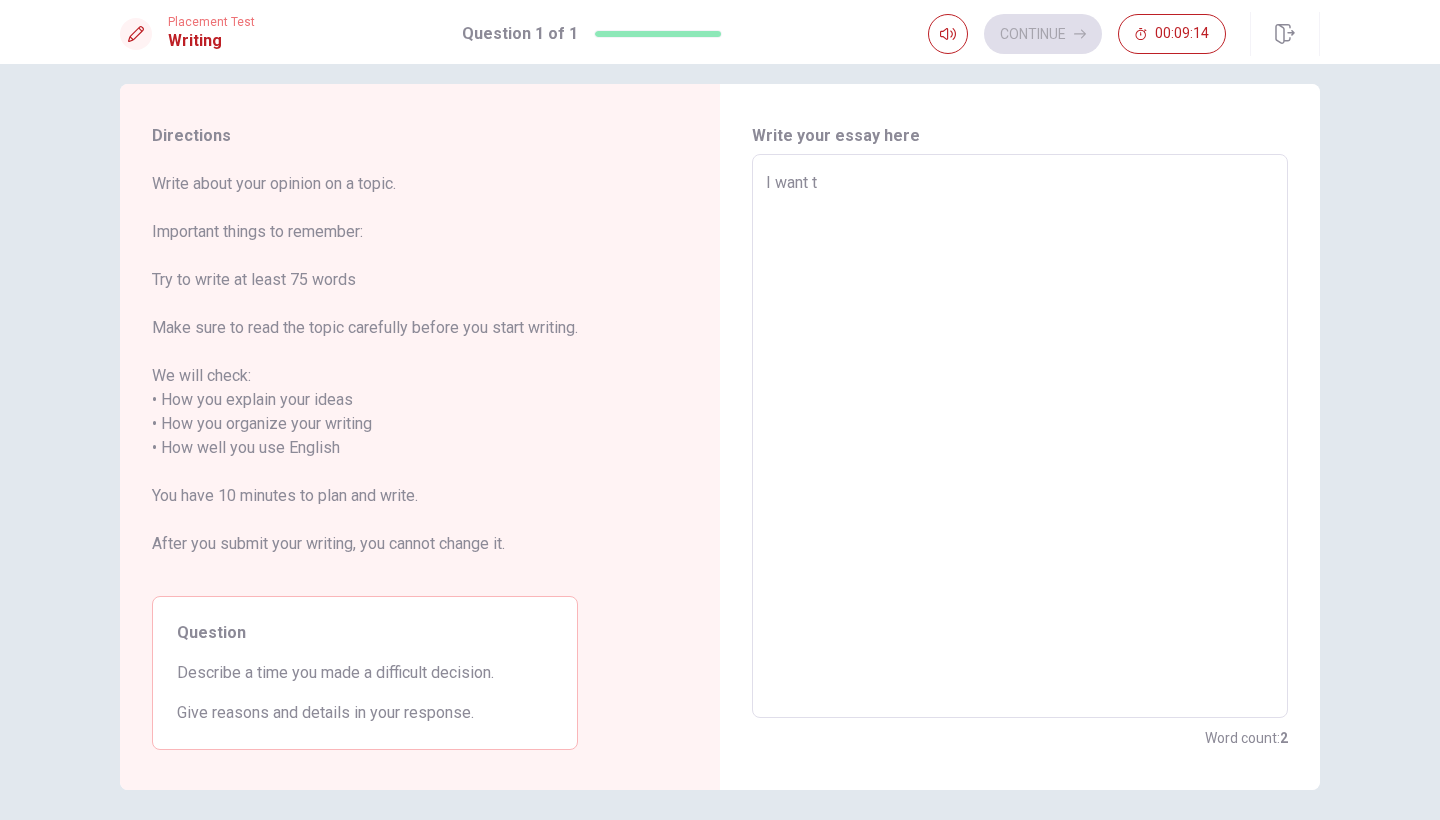 type on "x" 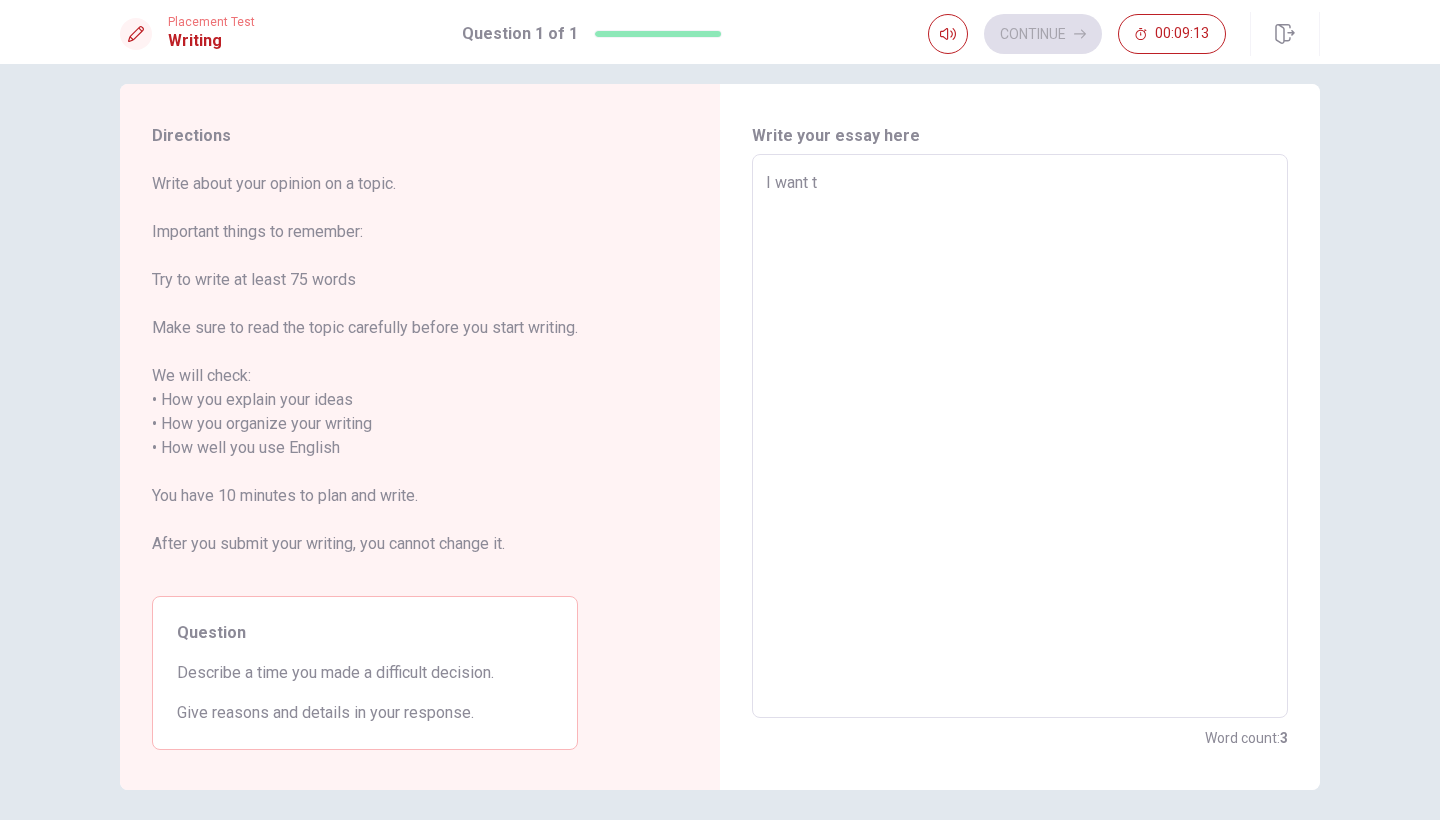 type on "I want to" 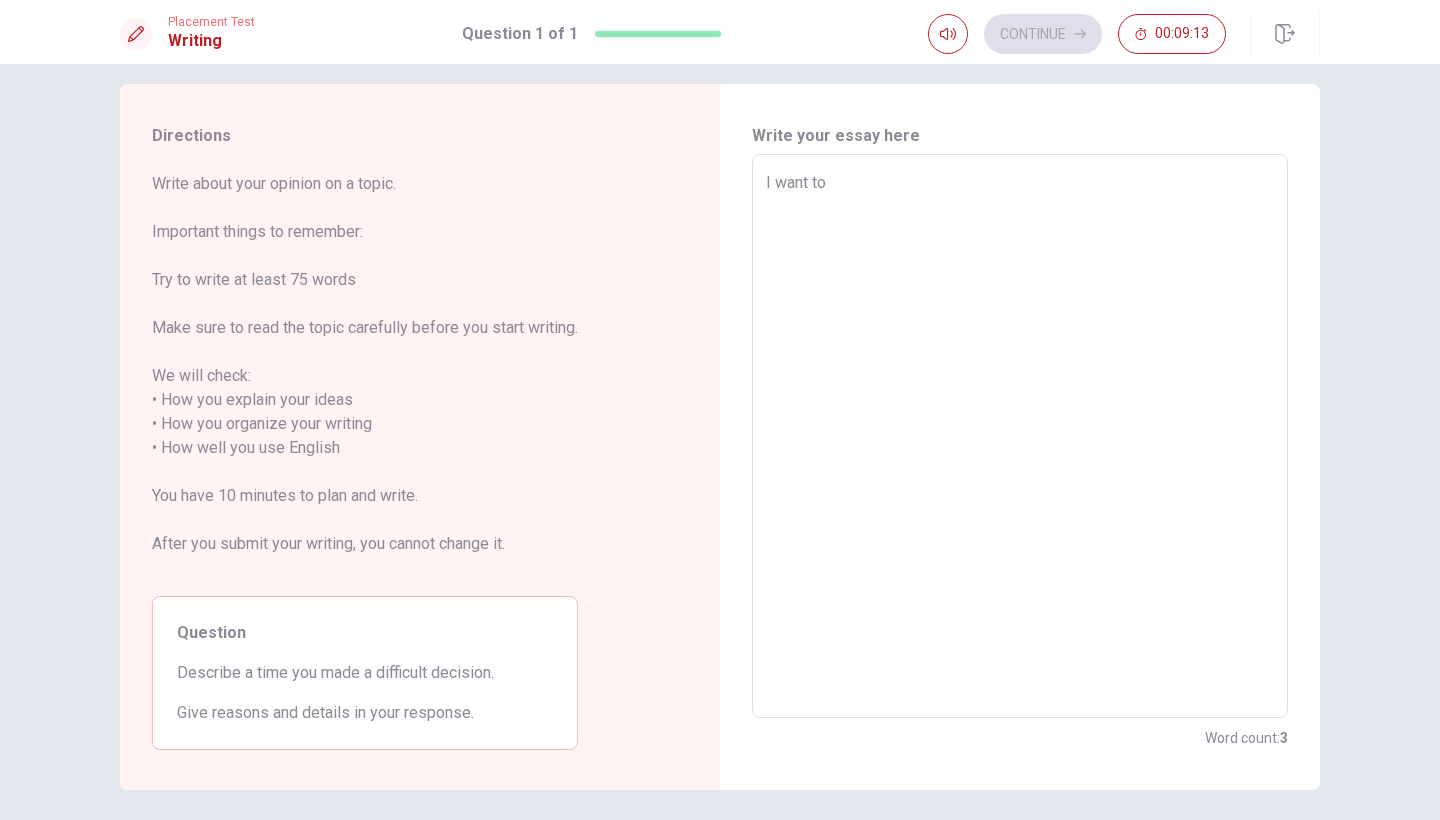 type on "x" 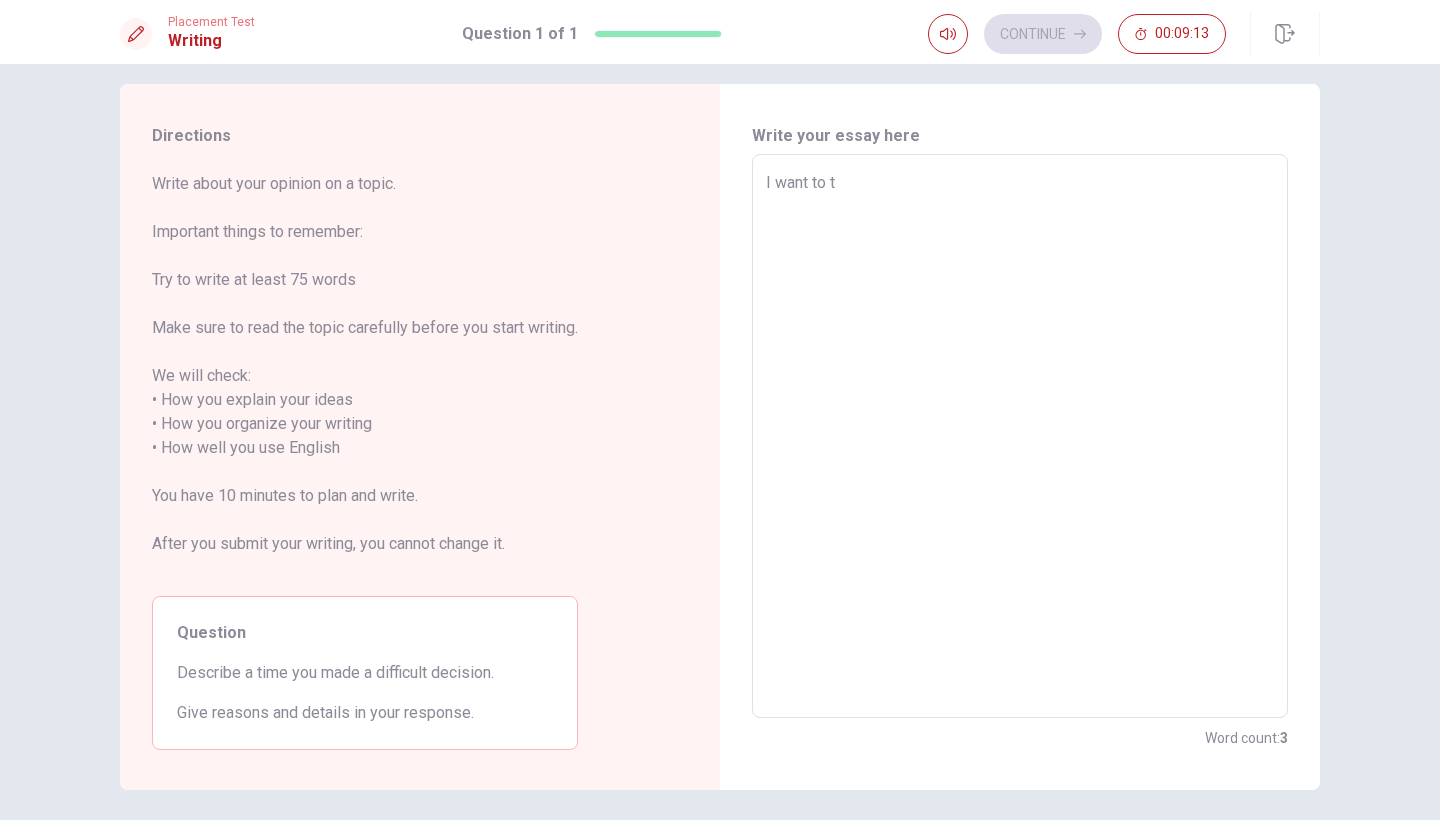 type on "x" 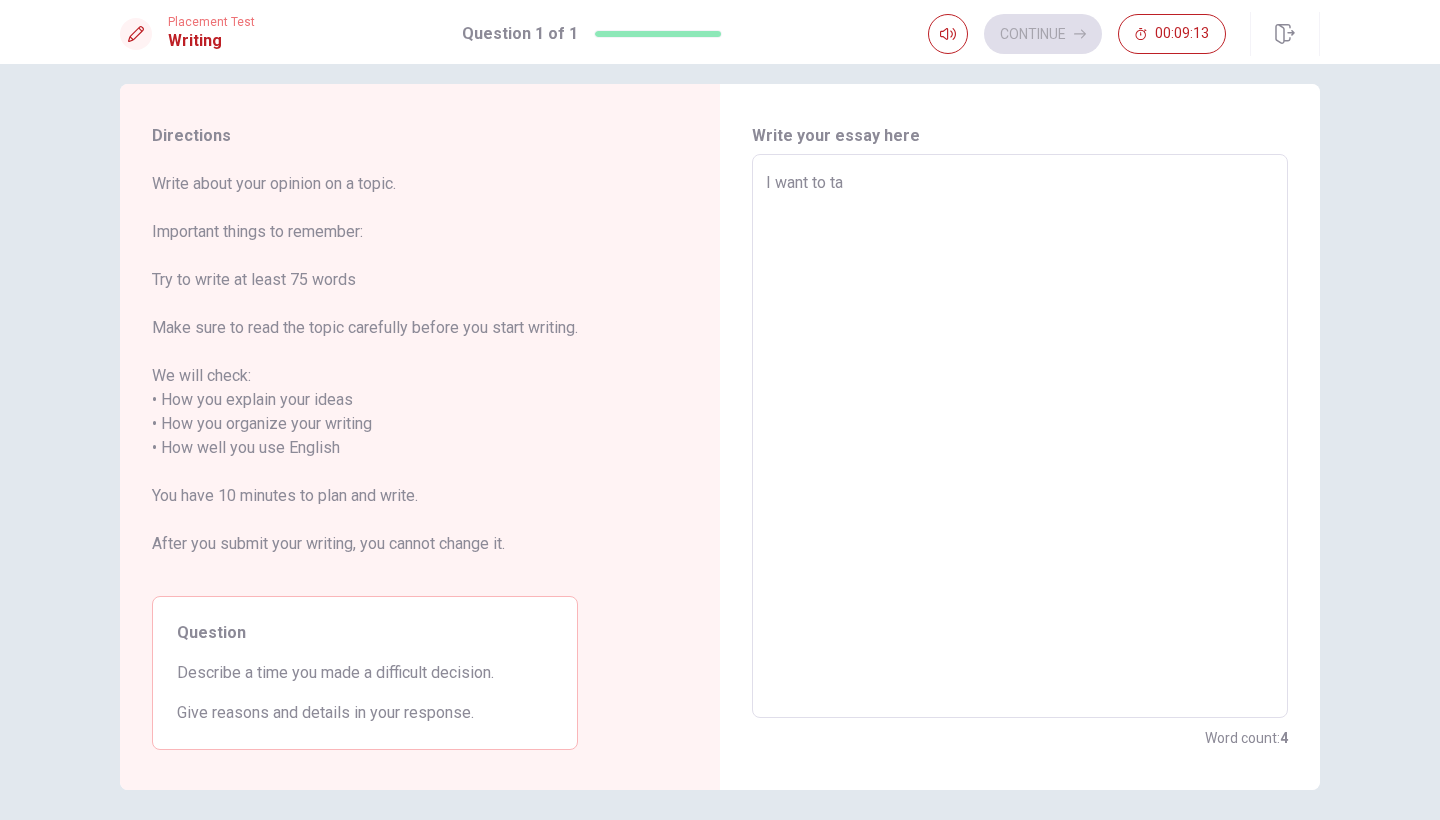 type on "x" 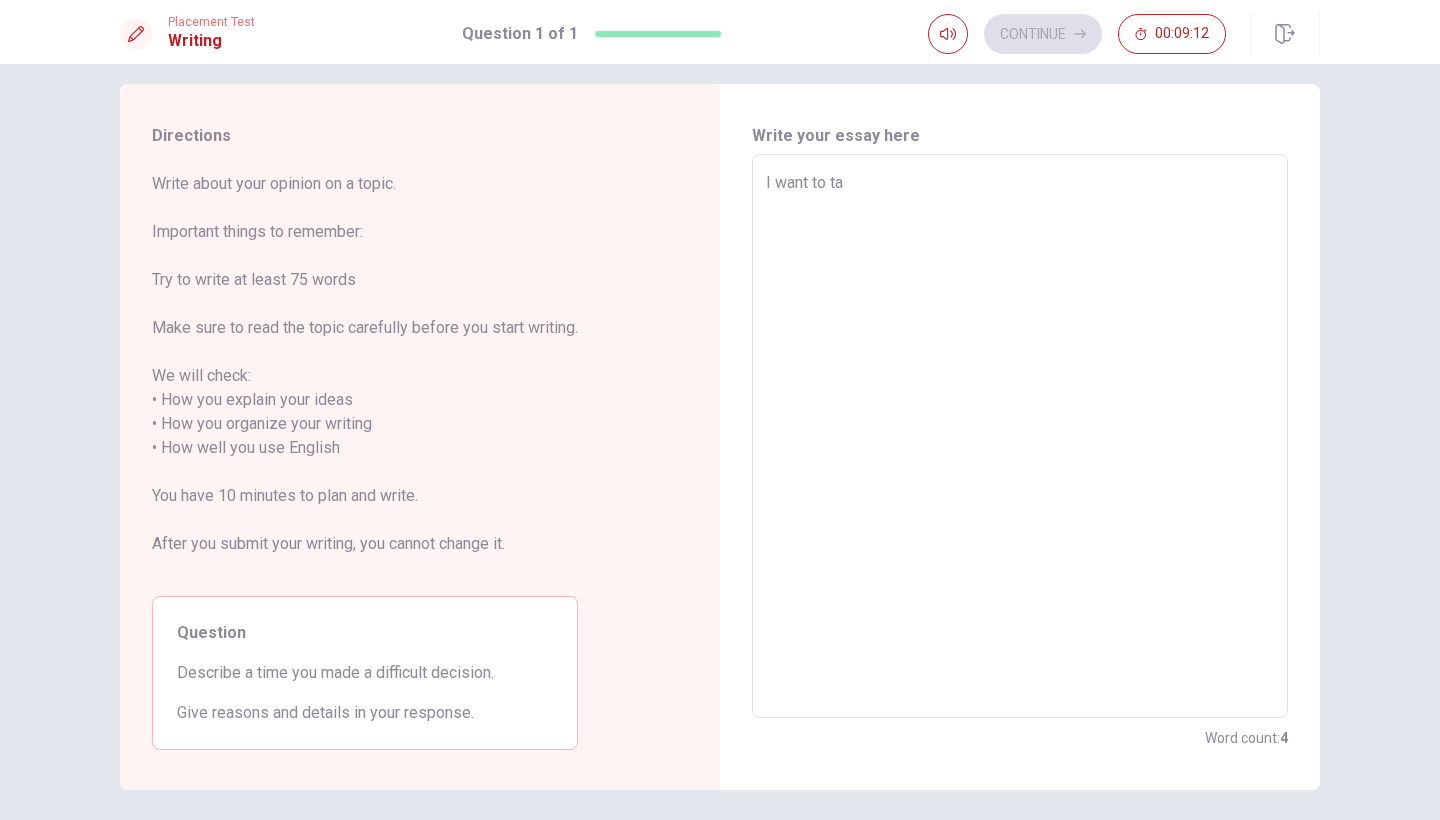 type on "I want to tal" 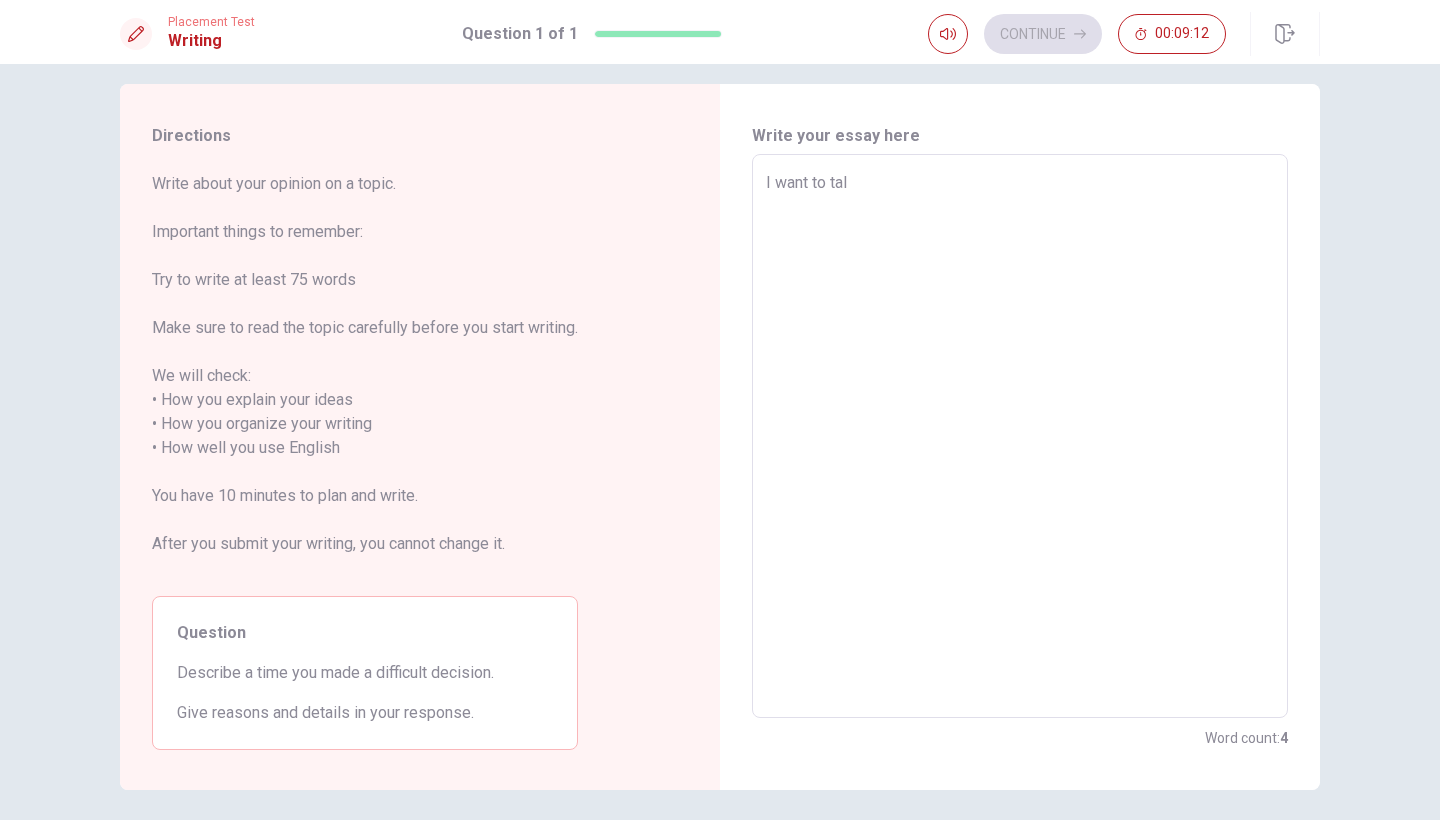 type on "x" 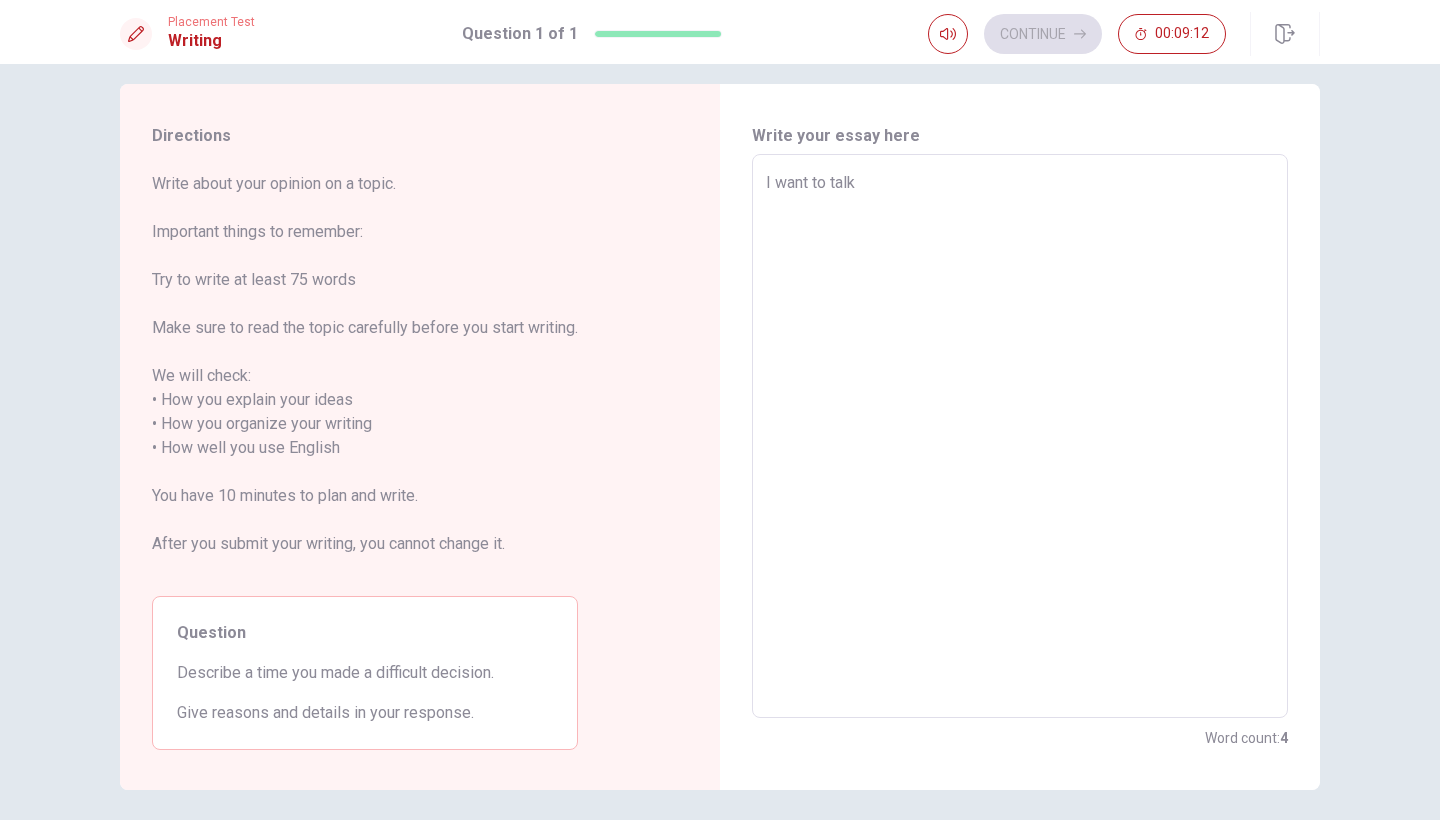 type on "x" 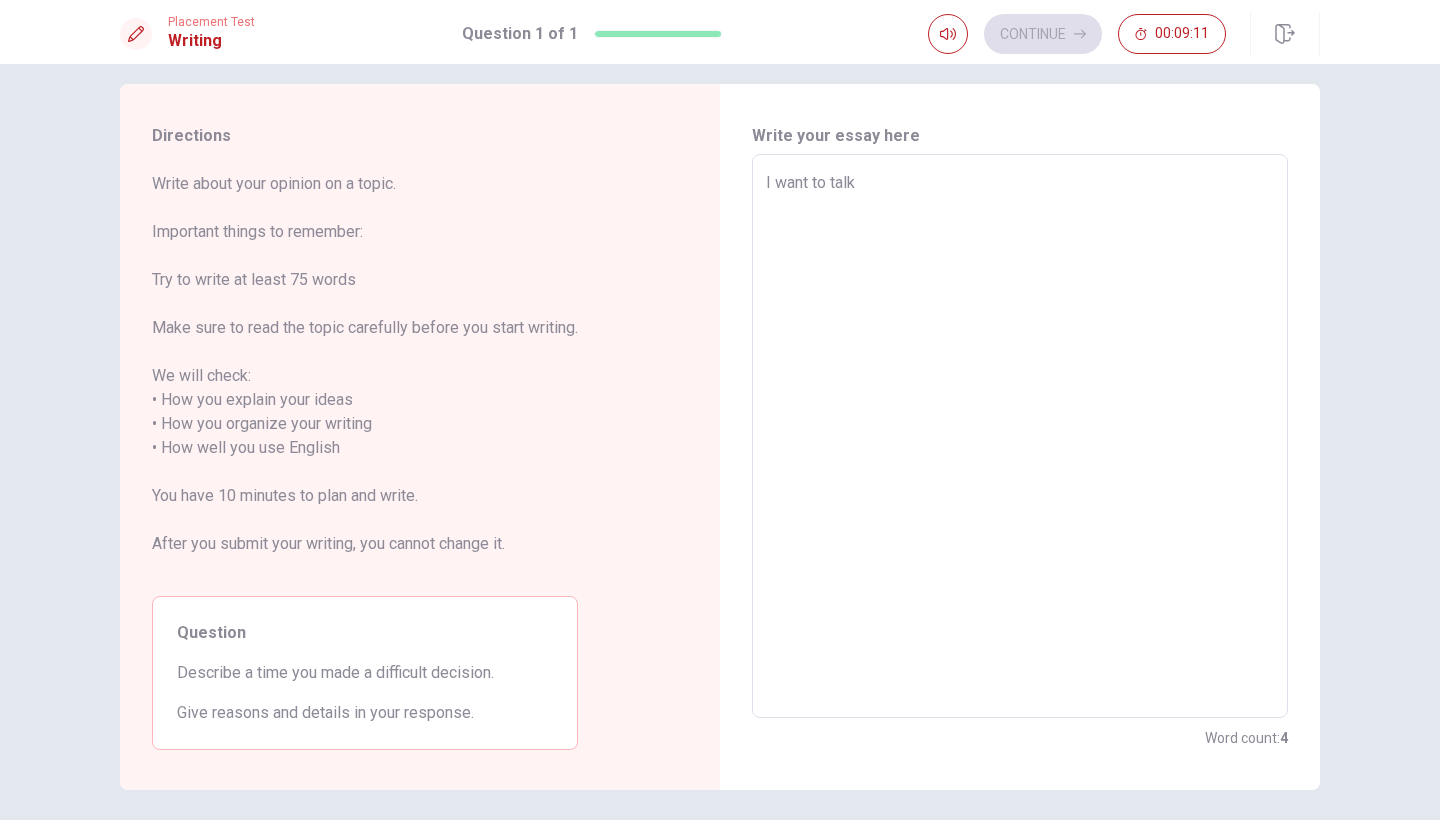 type on "I want to talk a" 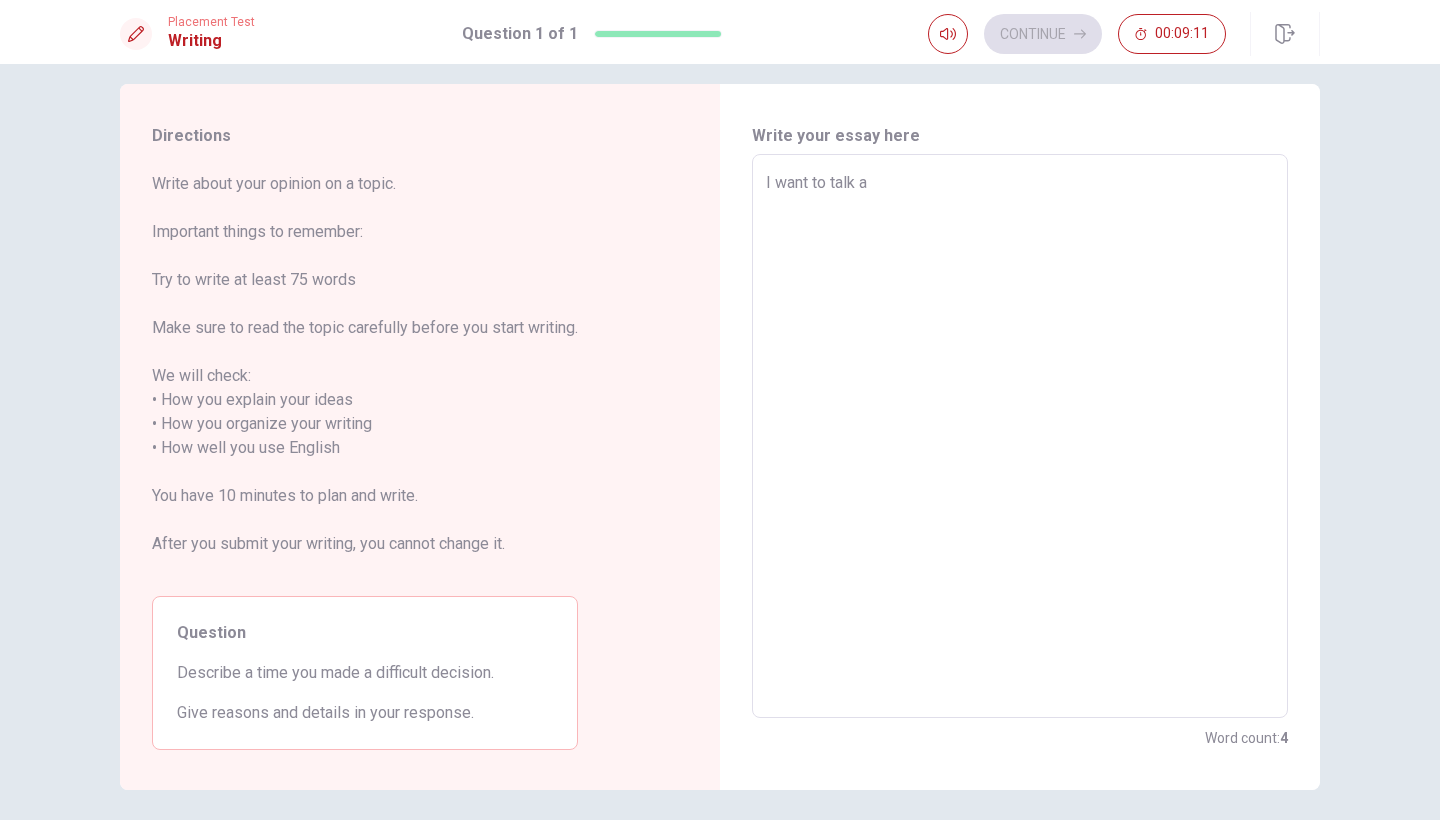 type on "x" 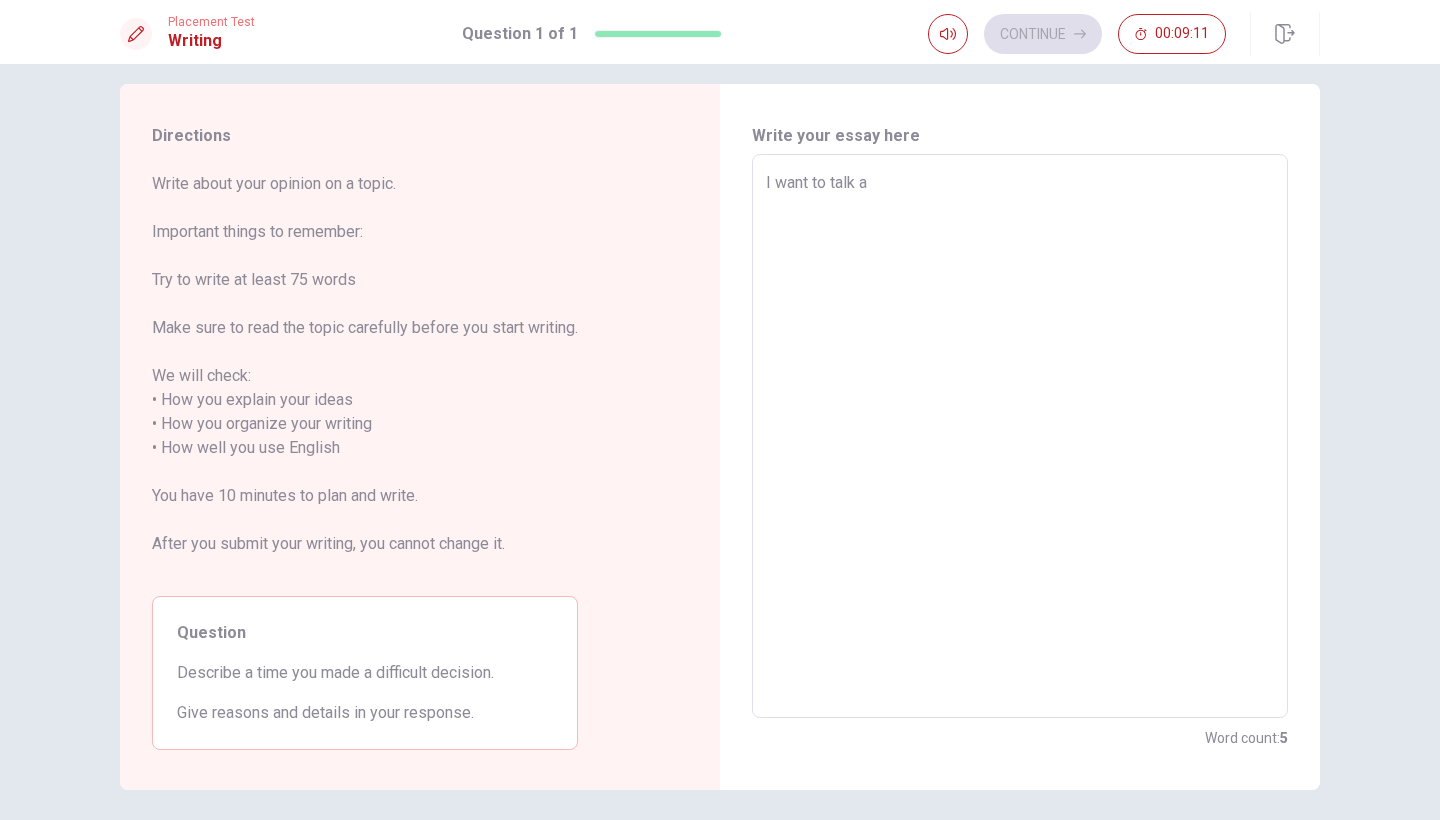 type on "I want to talk ab" 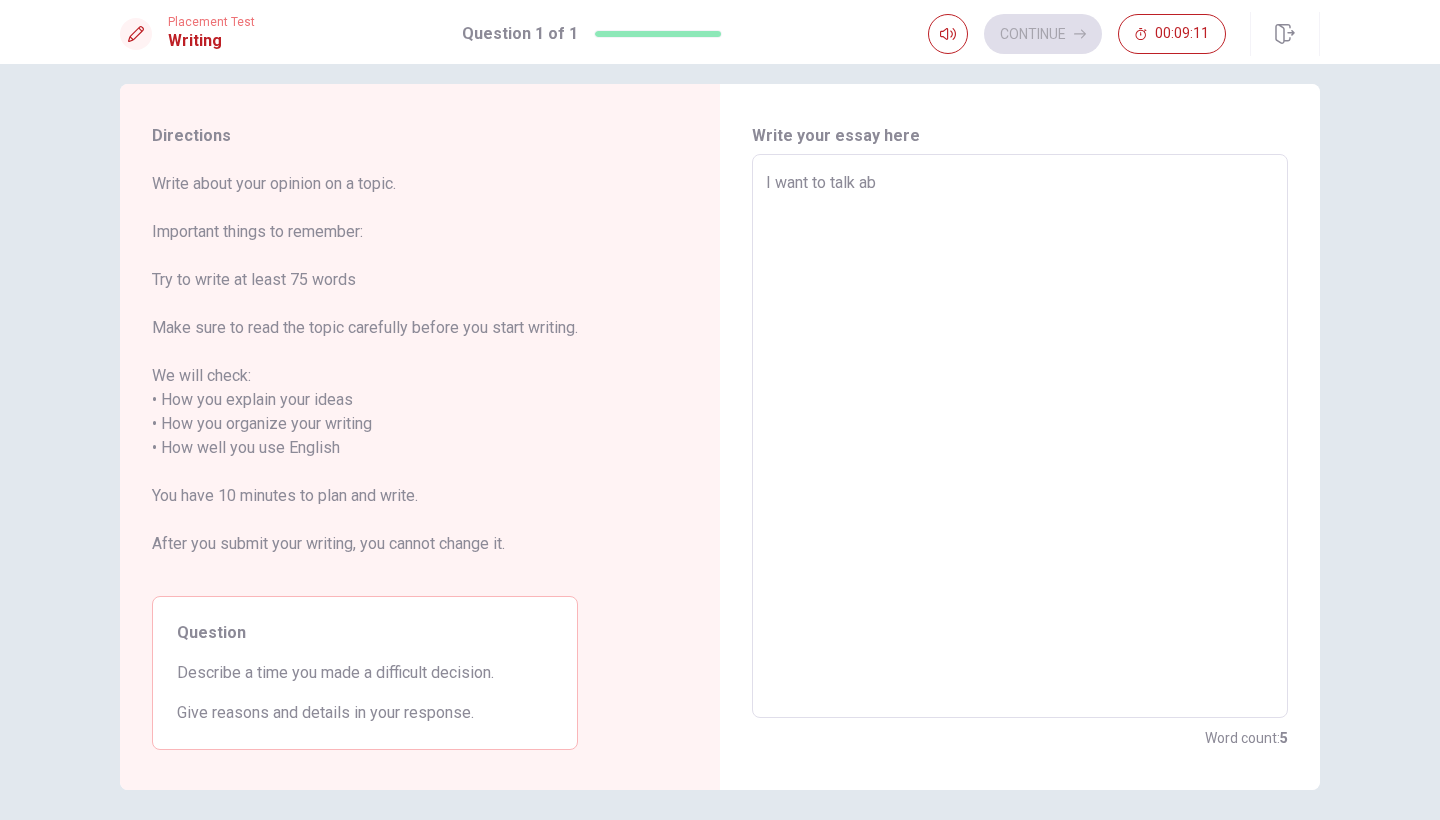 type on "x" 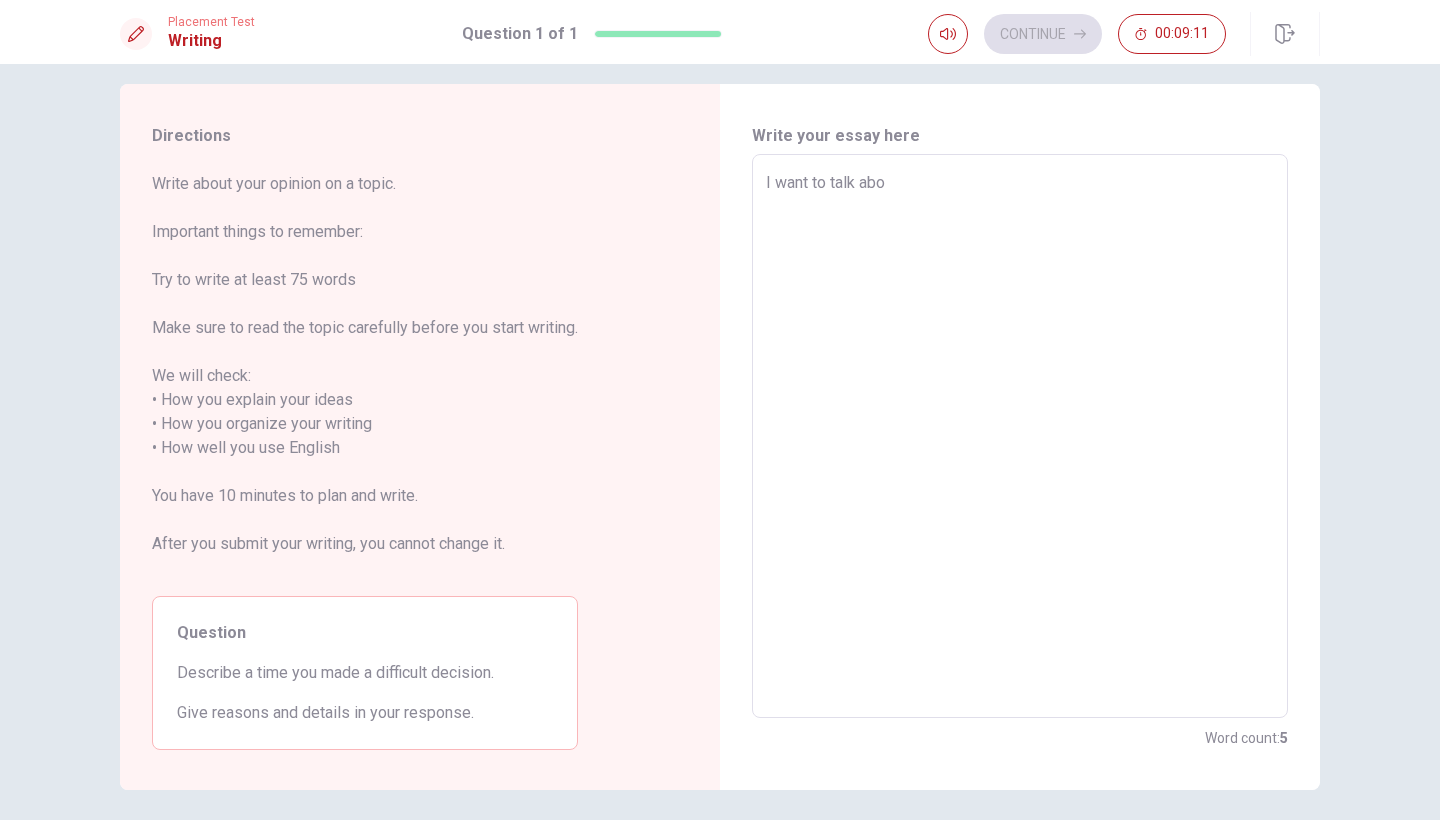 type on "x" 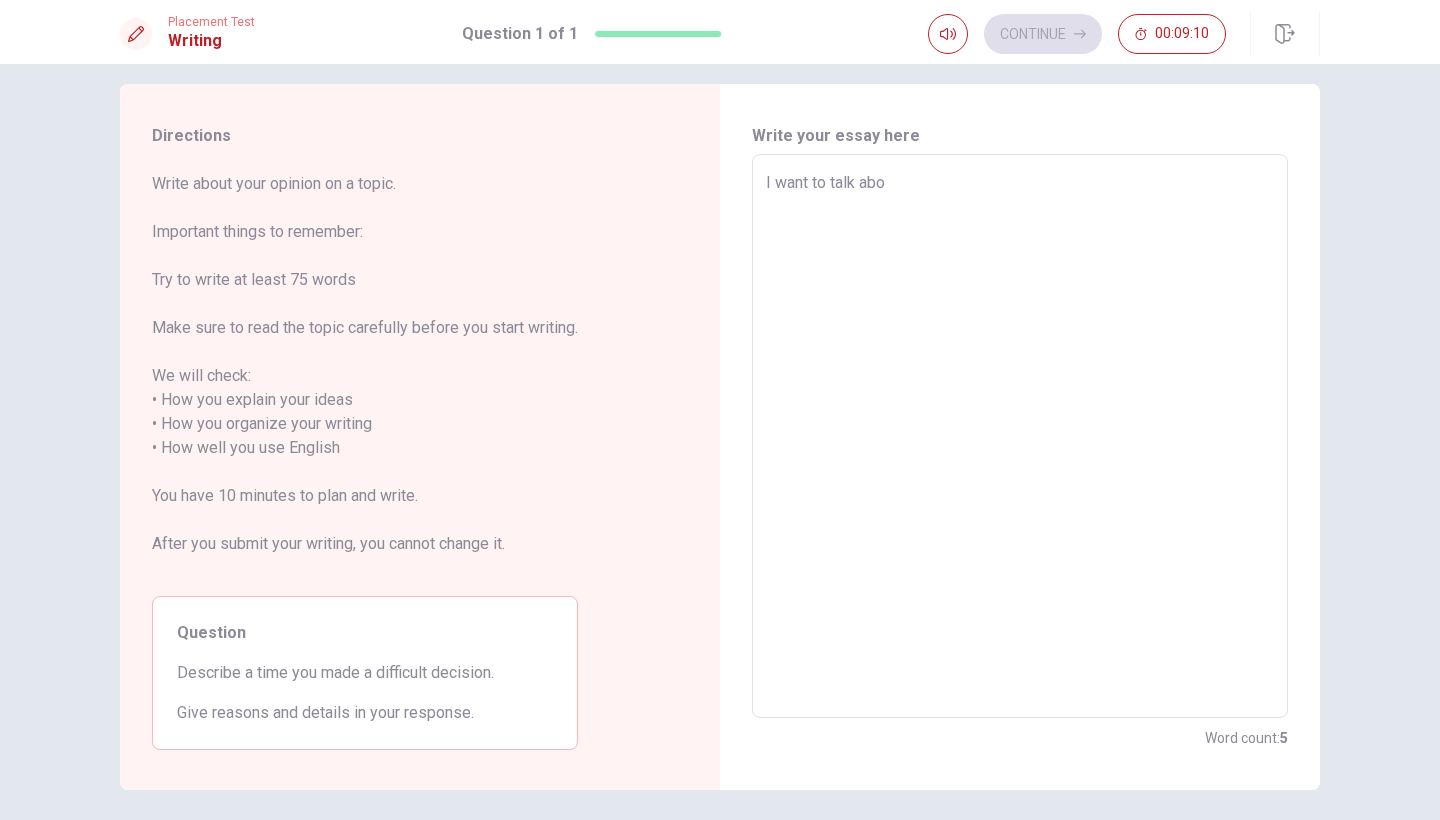 type on "I want to talk abou" 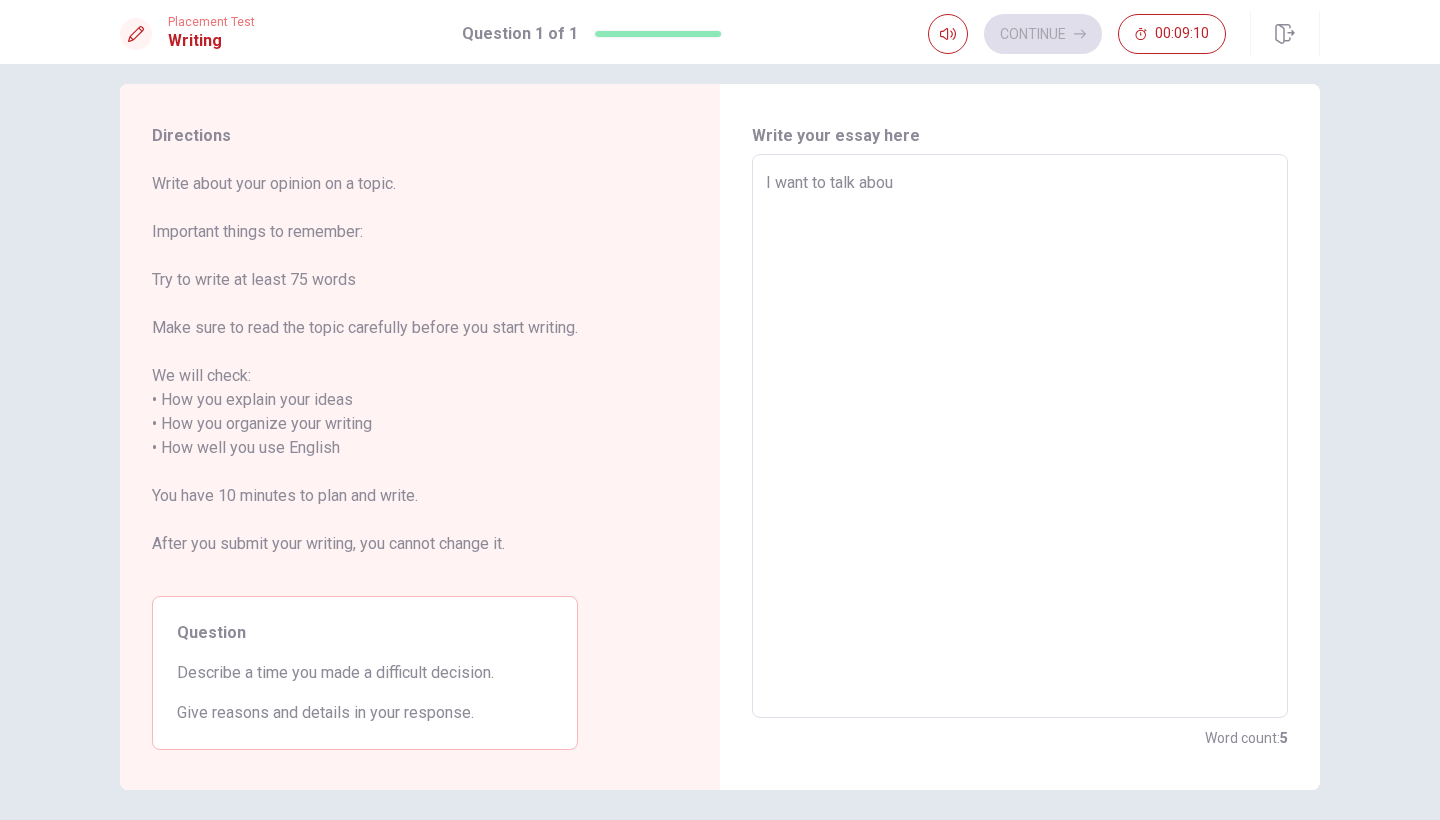 type on "x" 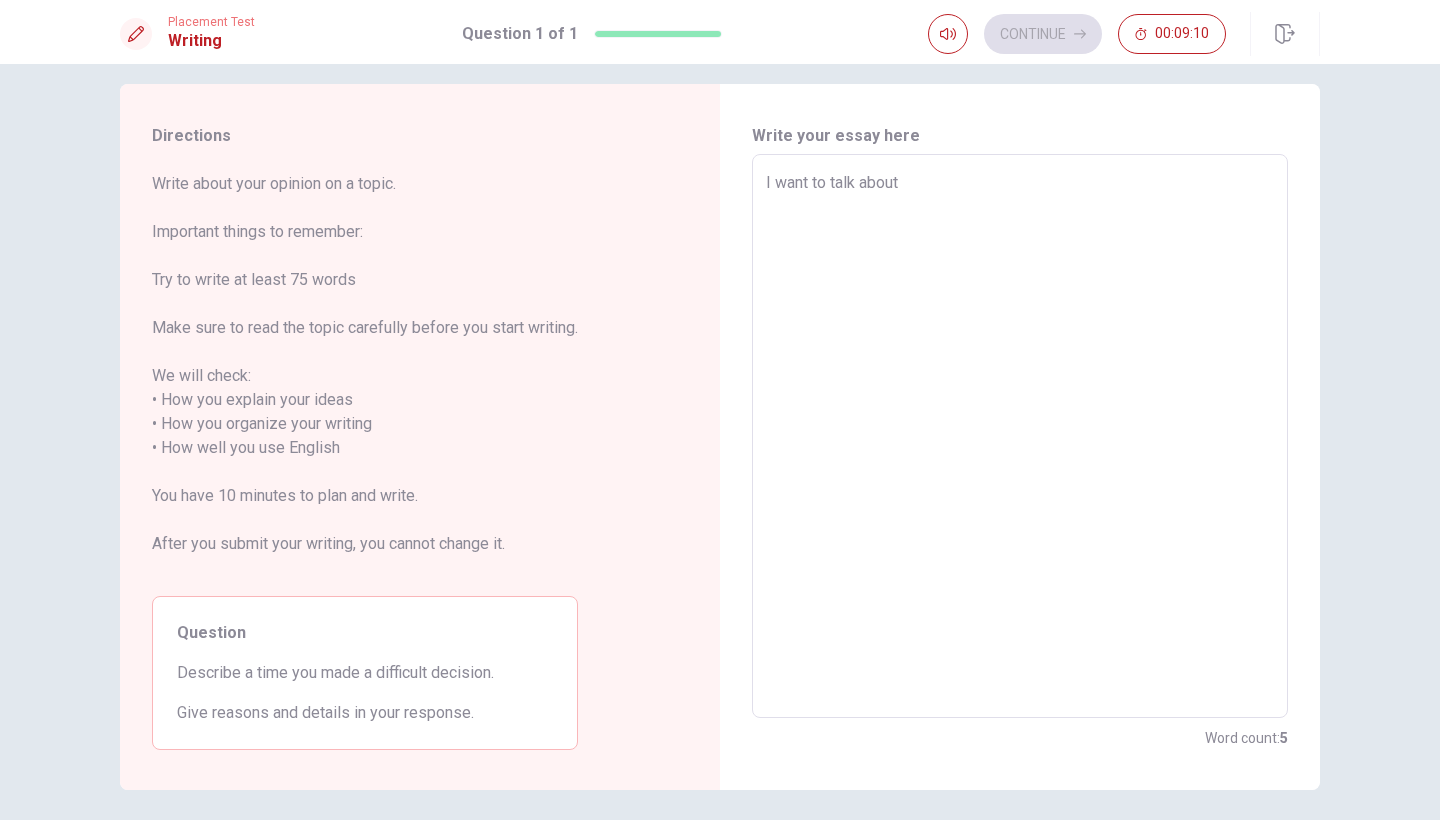 type on "x" 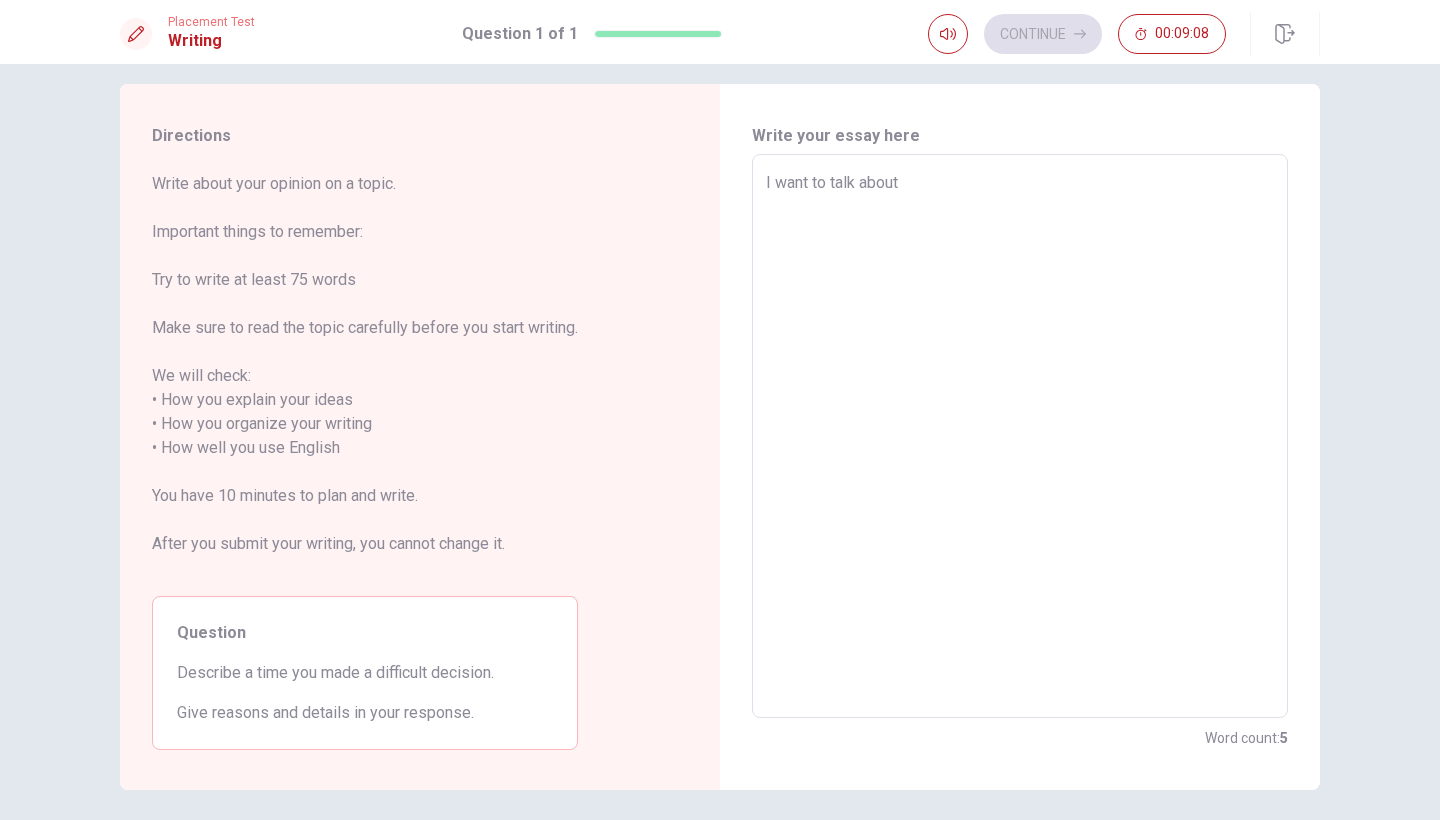 type on "x" 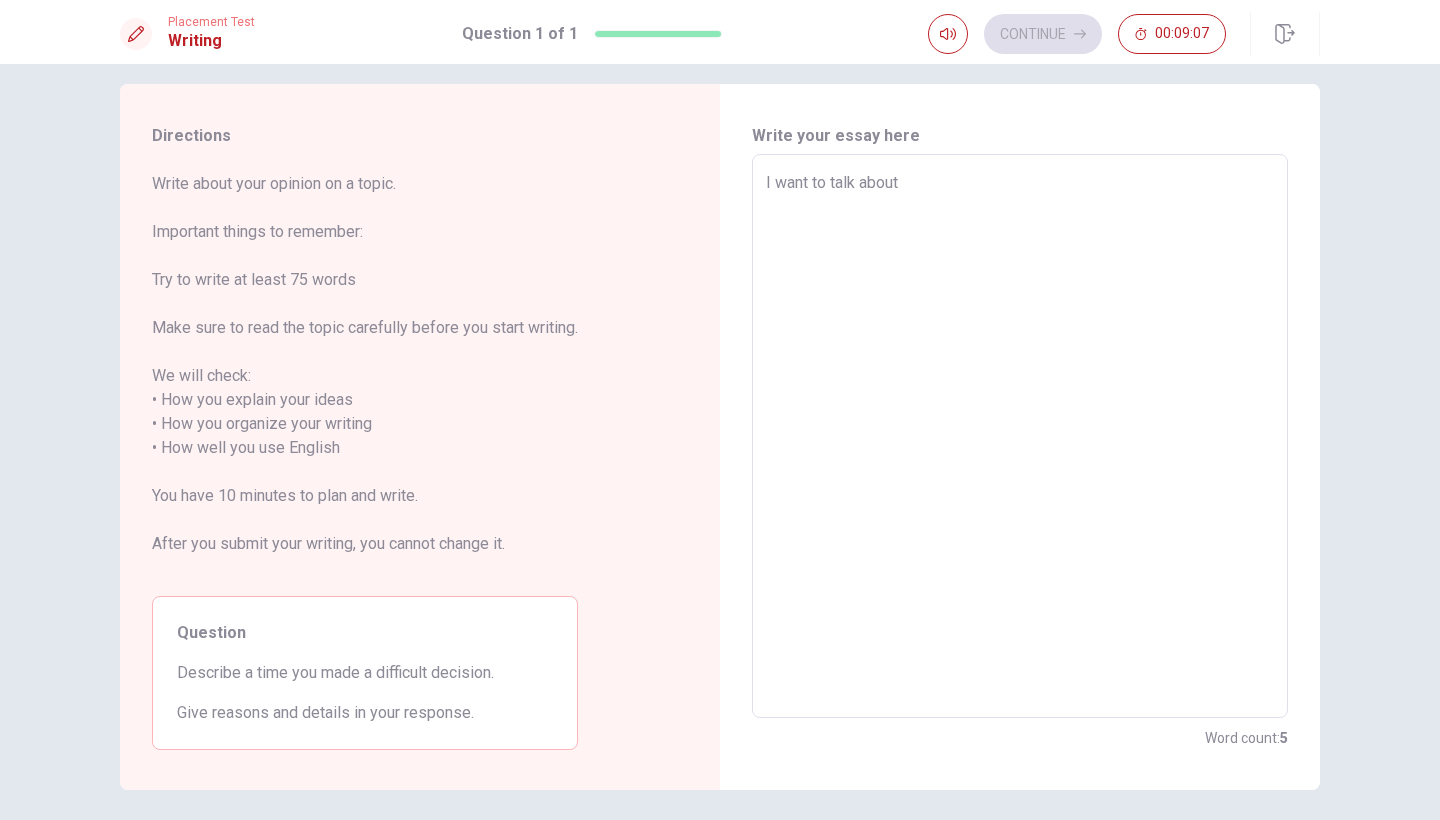 type on "I want to talk about t" 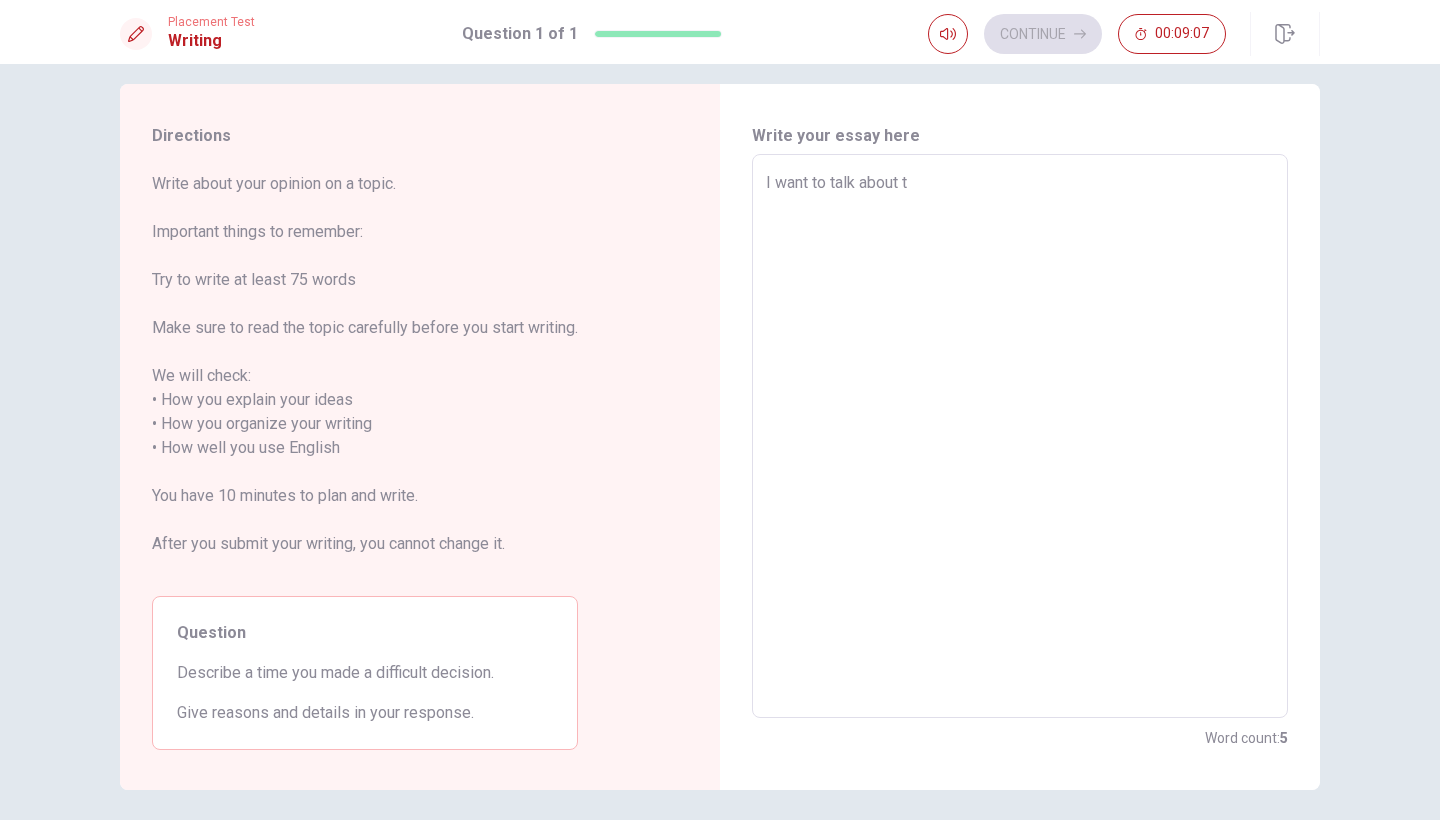 type on "x" 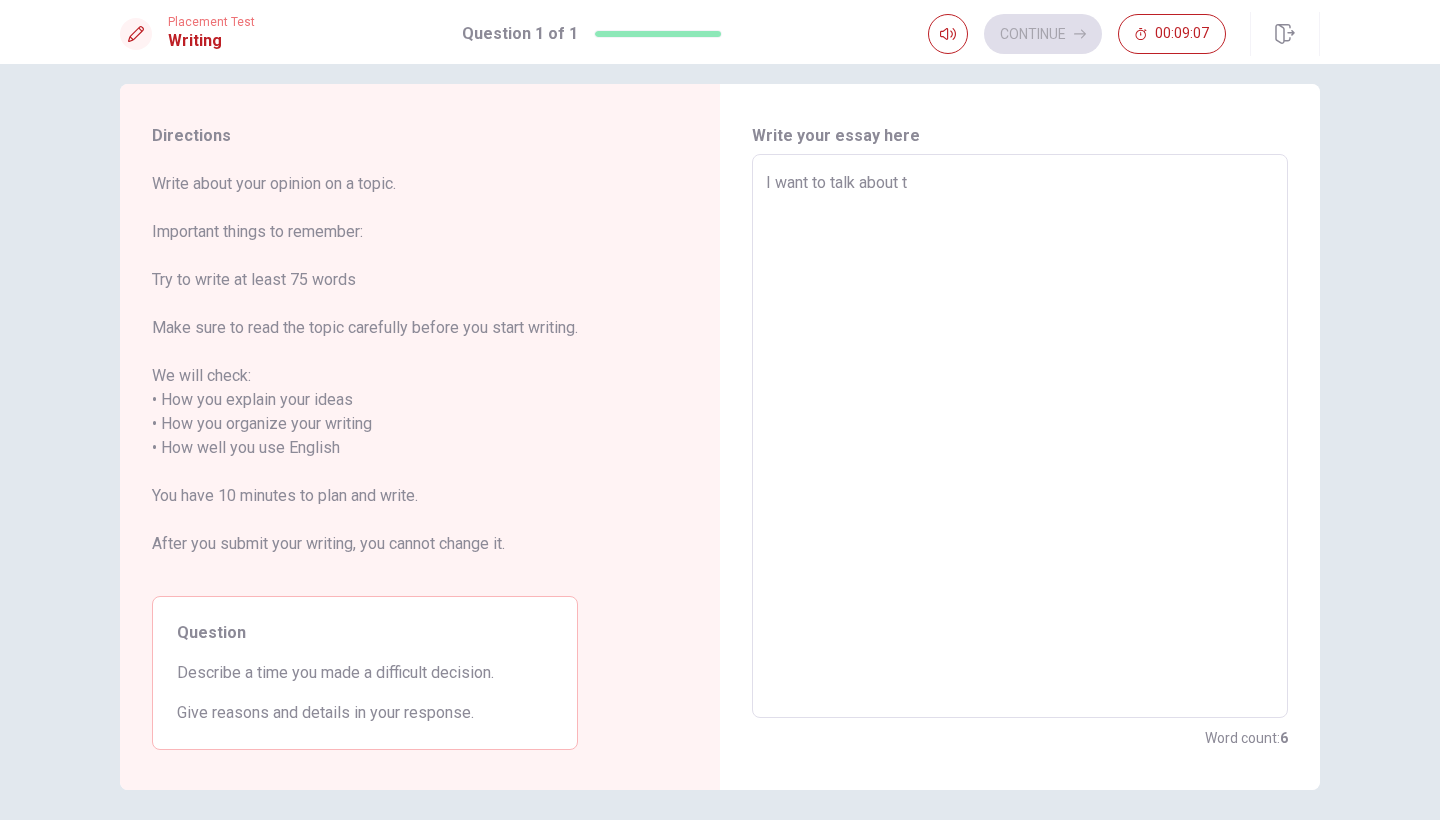 type on "I want to talk about th" 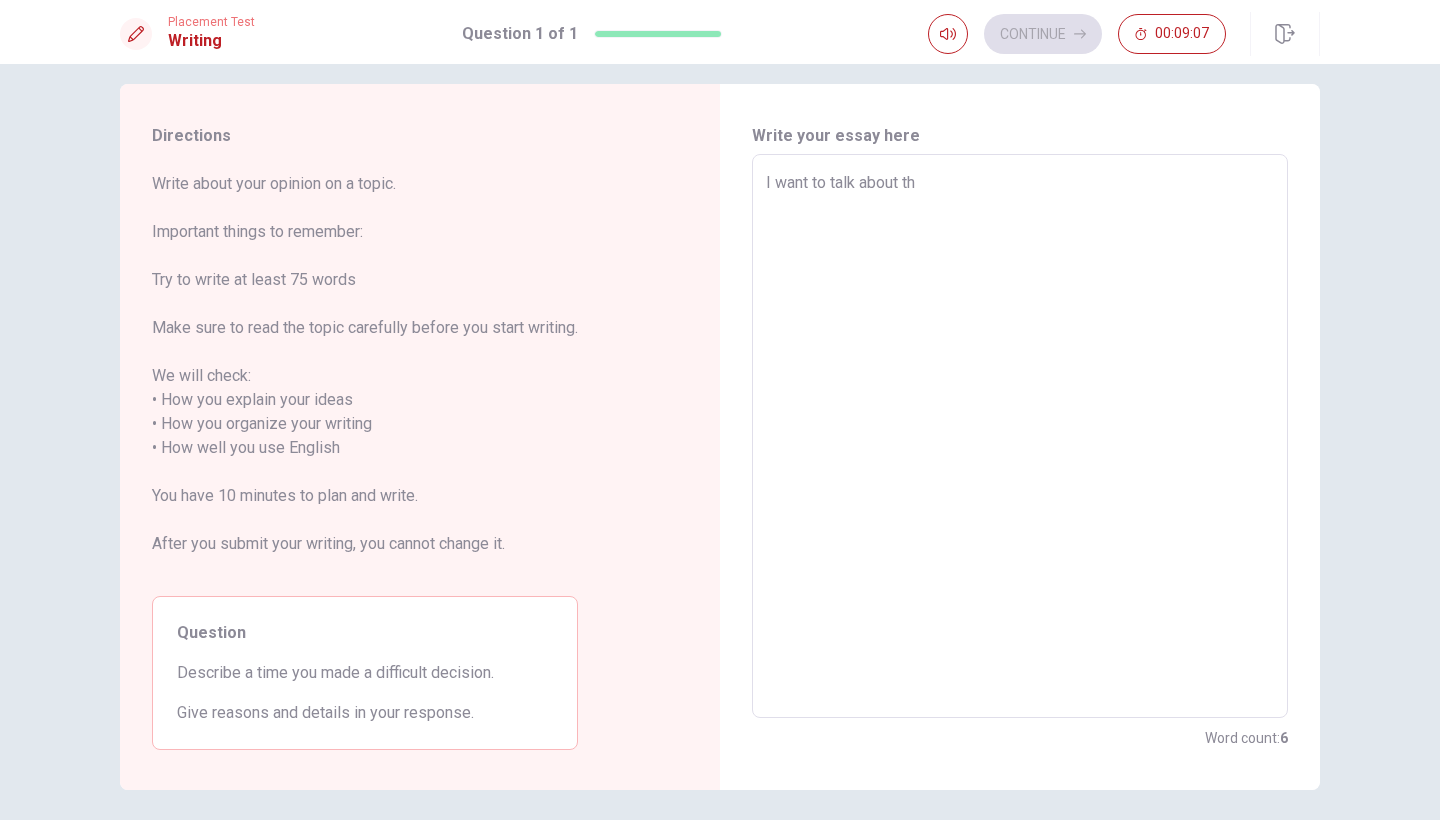 type on "x" 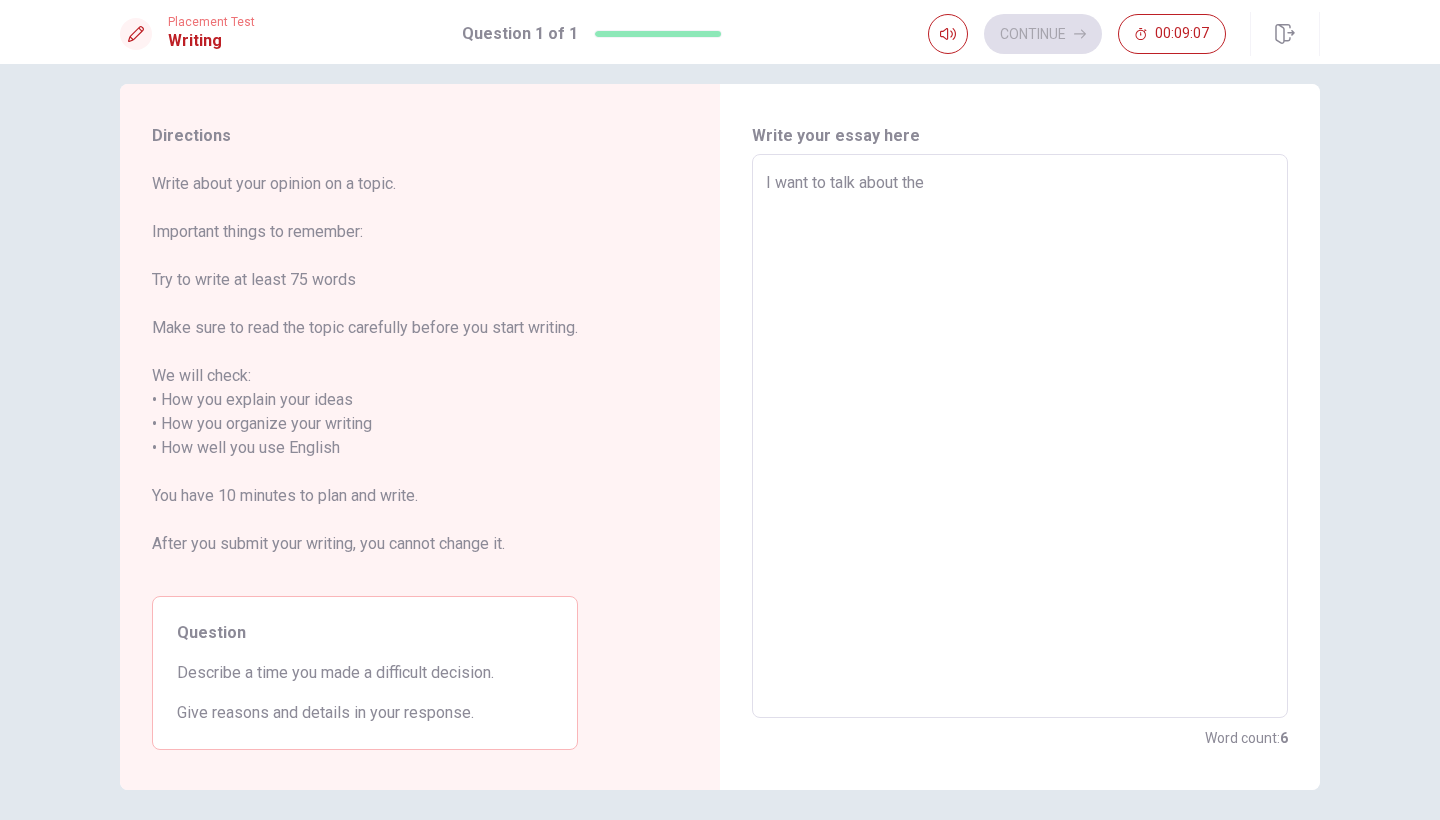 type on "x" 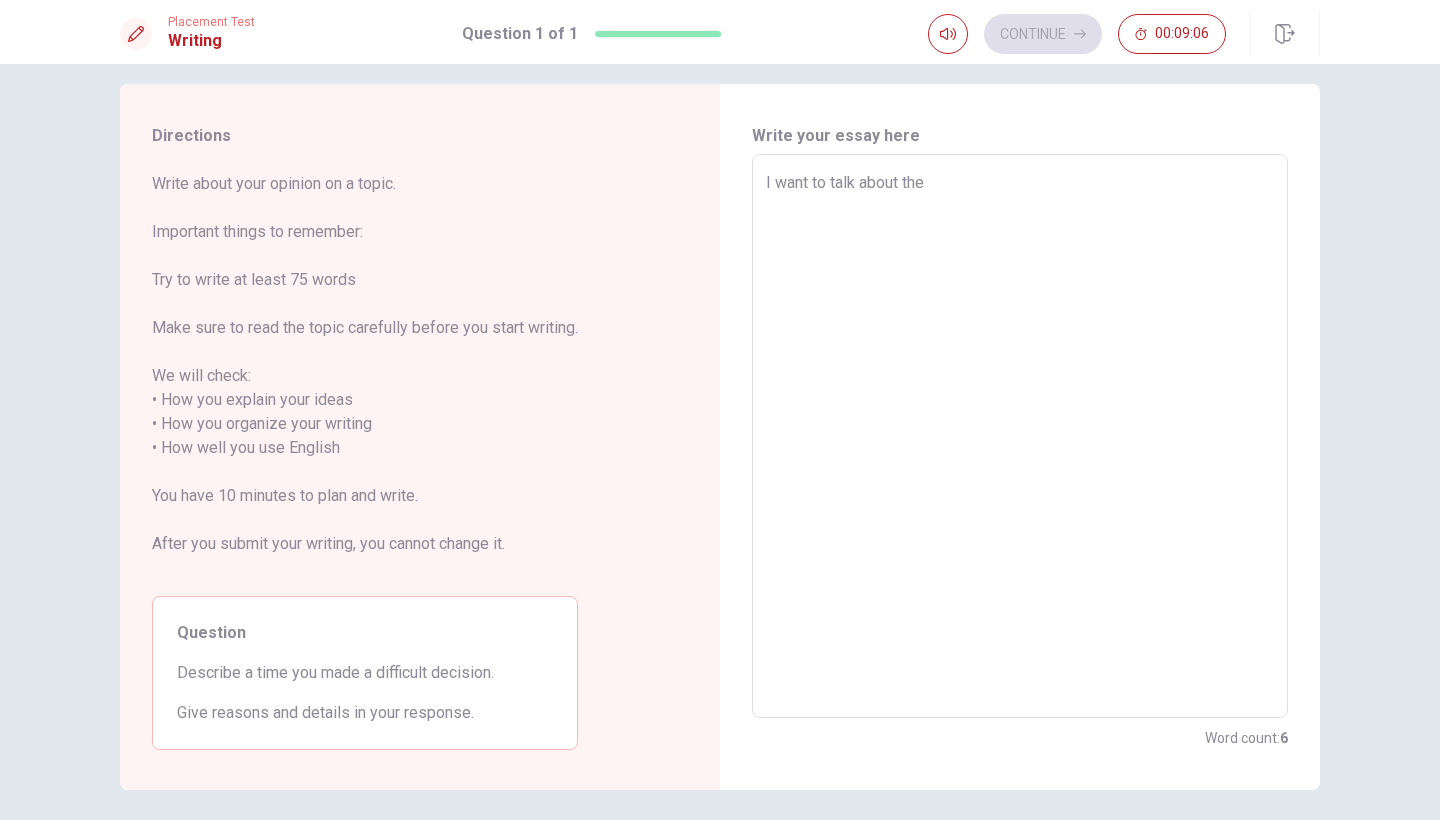 type on "I want to talk about the" 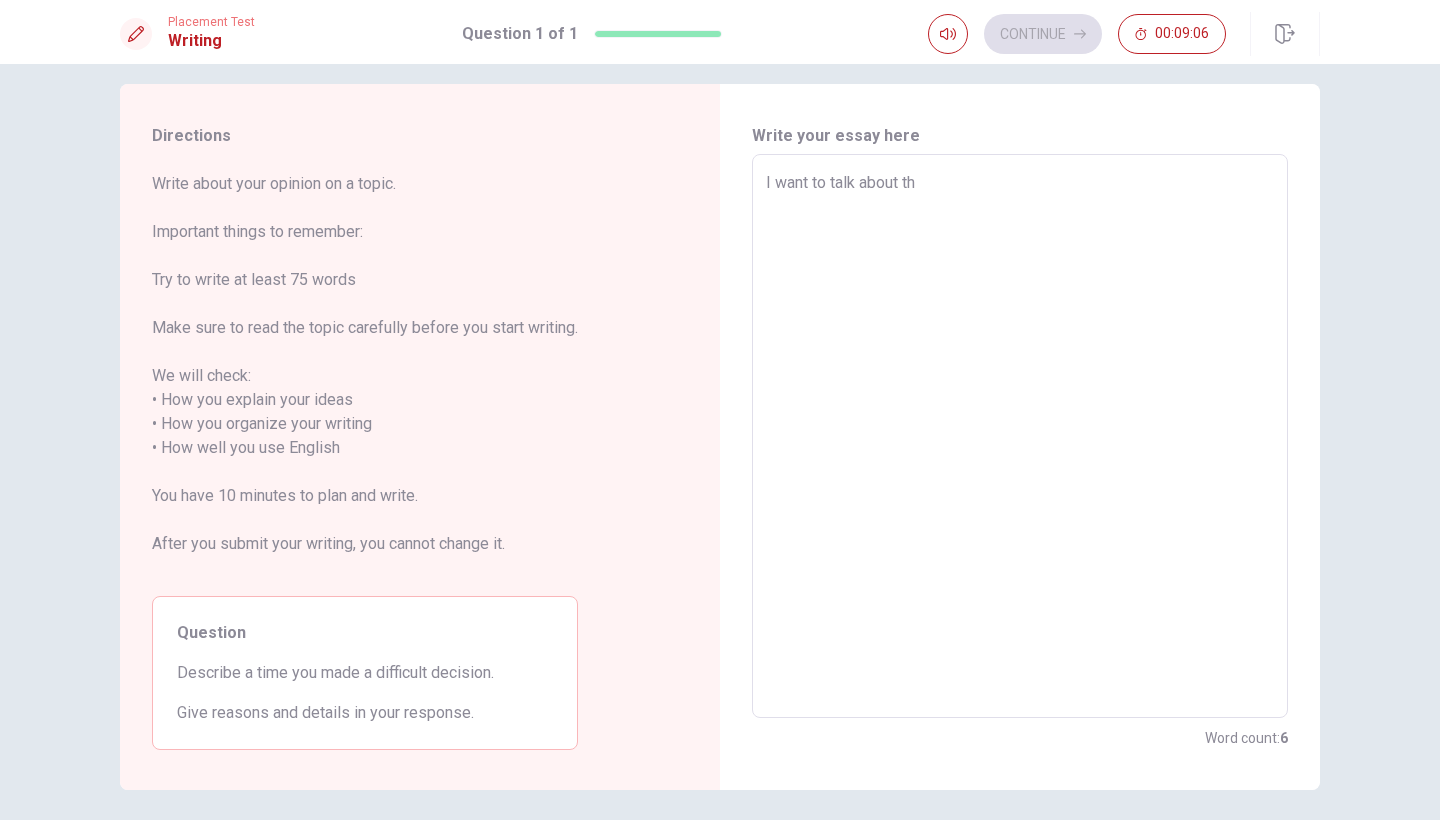 type on "x" 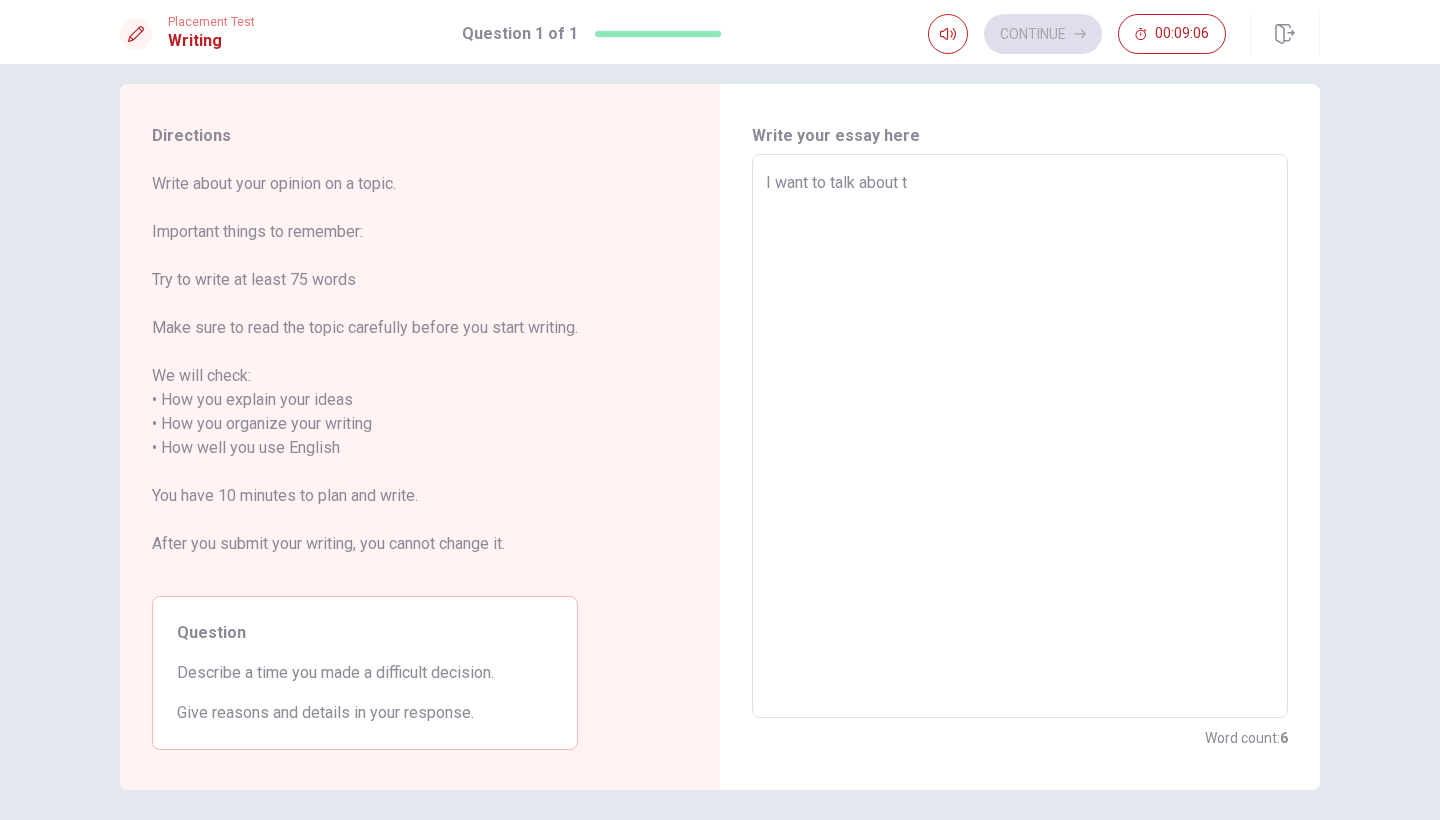 type on "x" 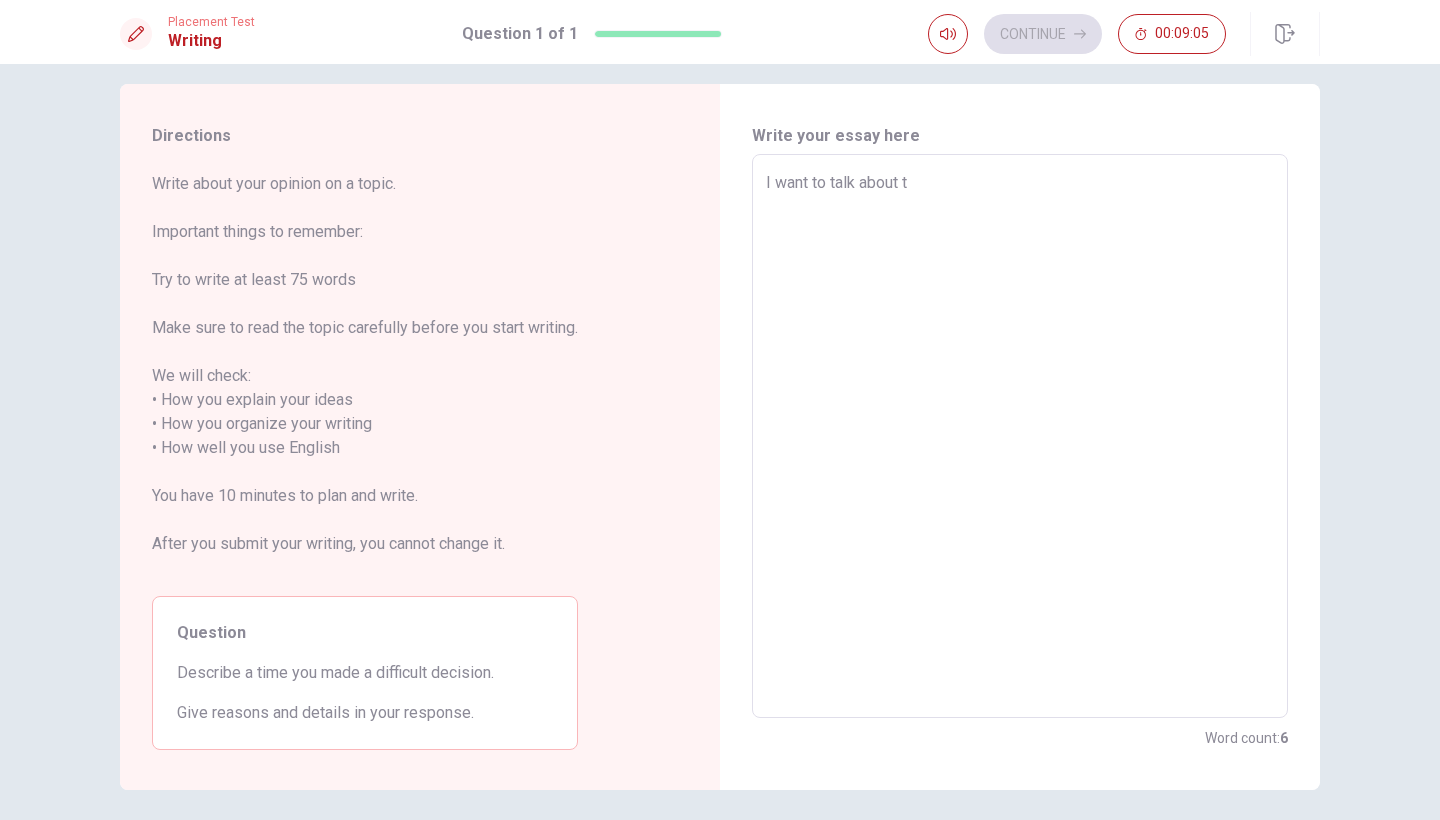type on "I want to talk about" 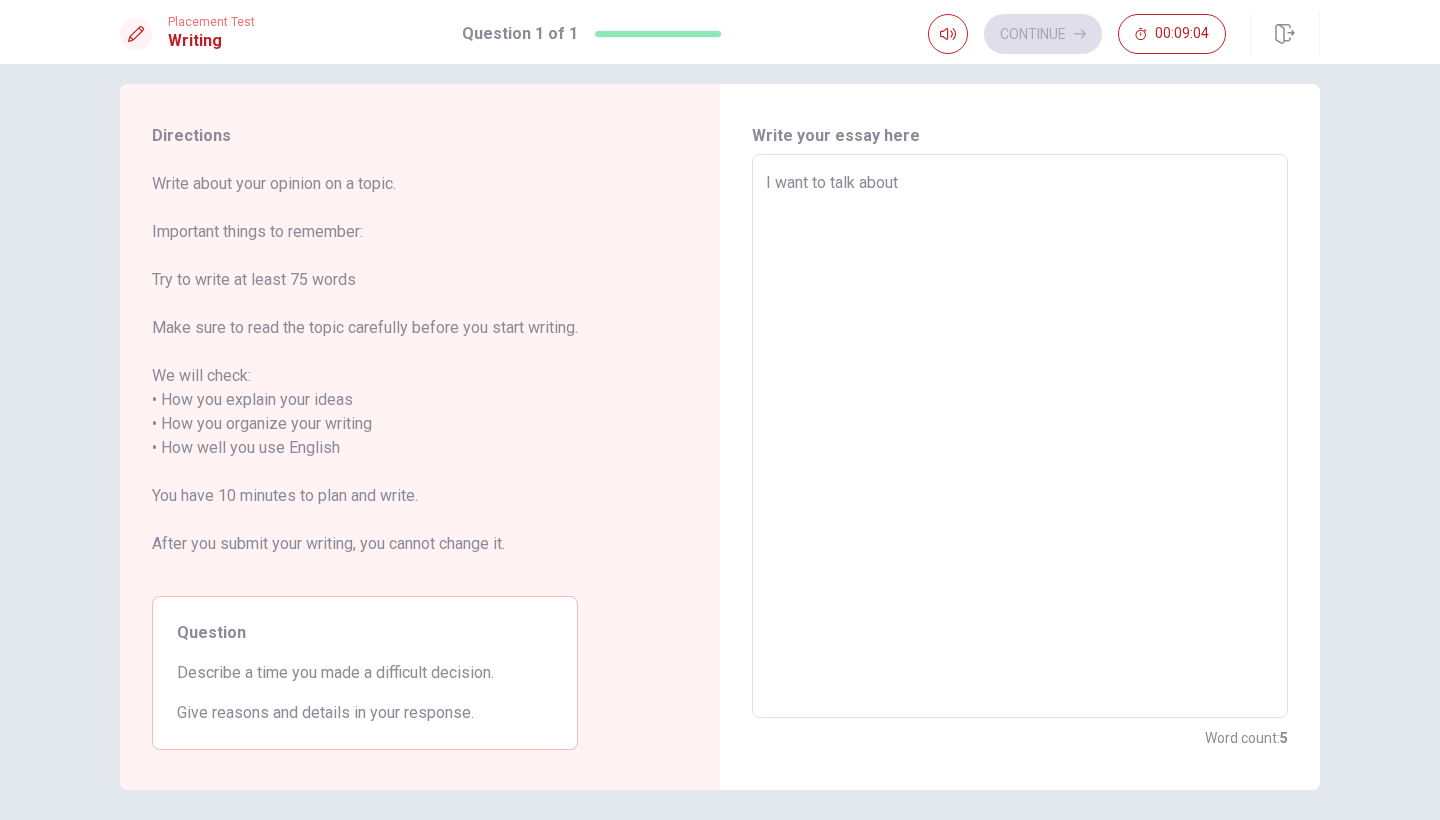 type on "x" 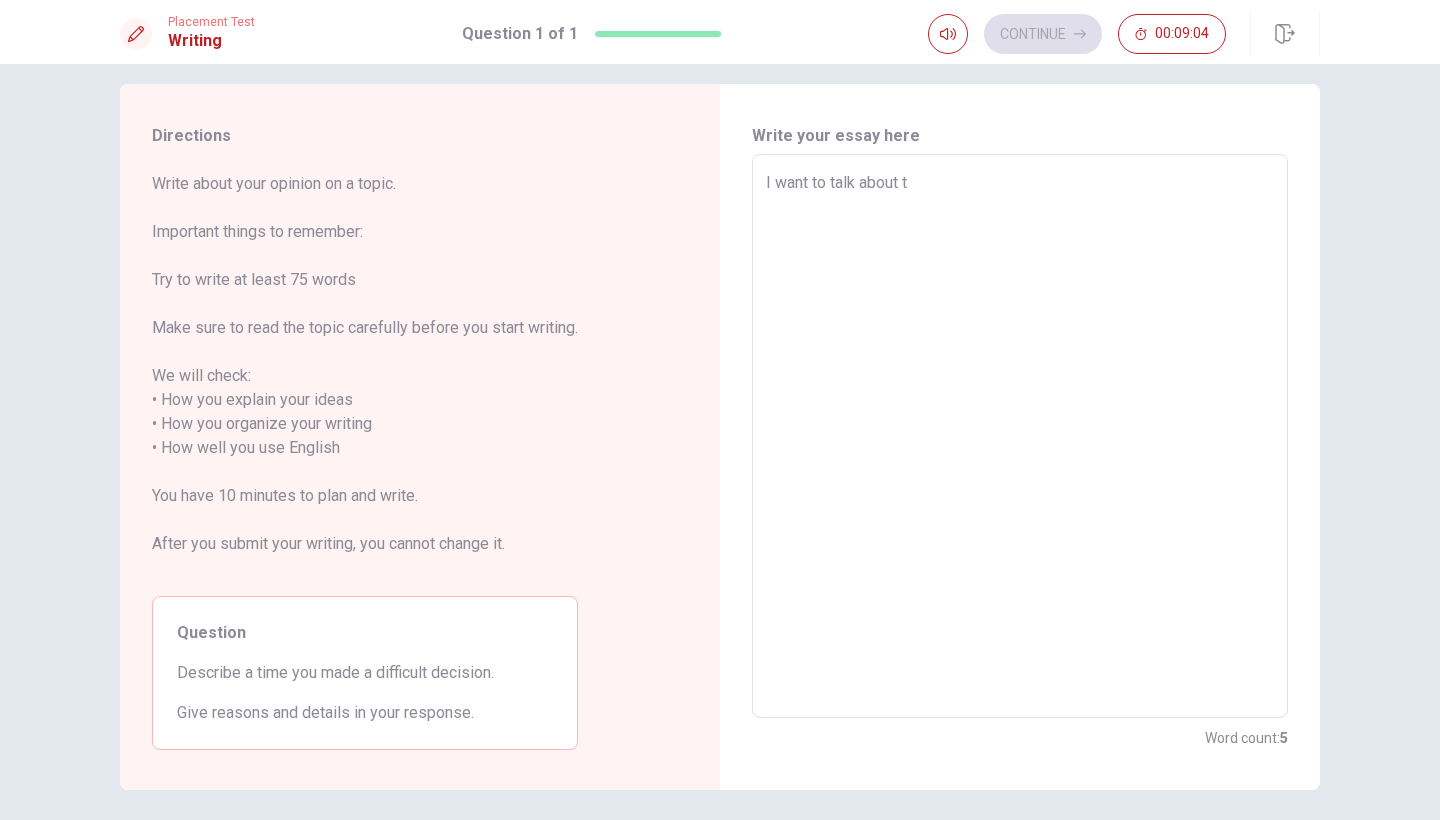 type on "x" 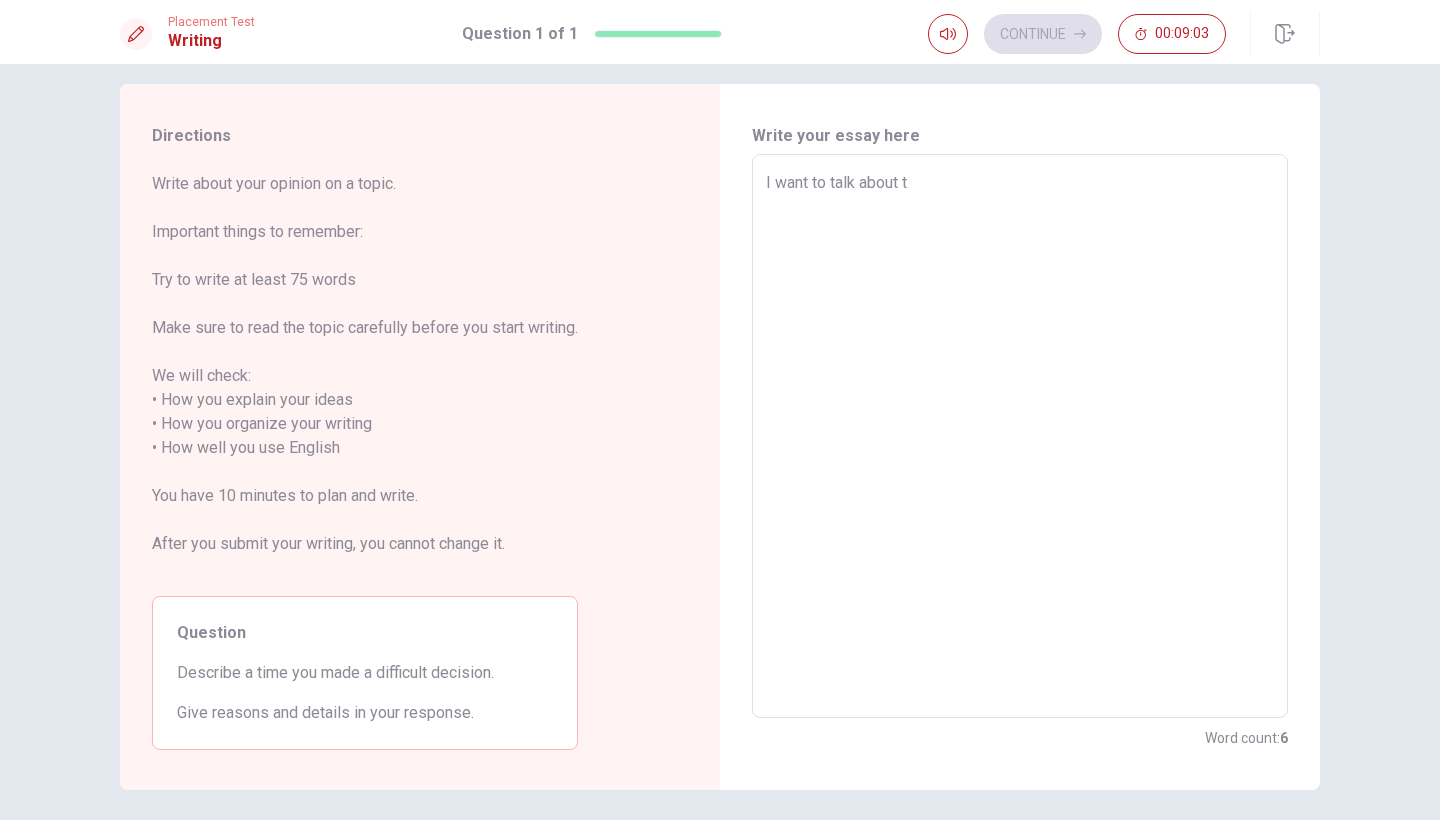 type on "I want to talk about th" 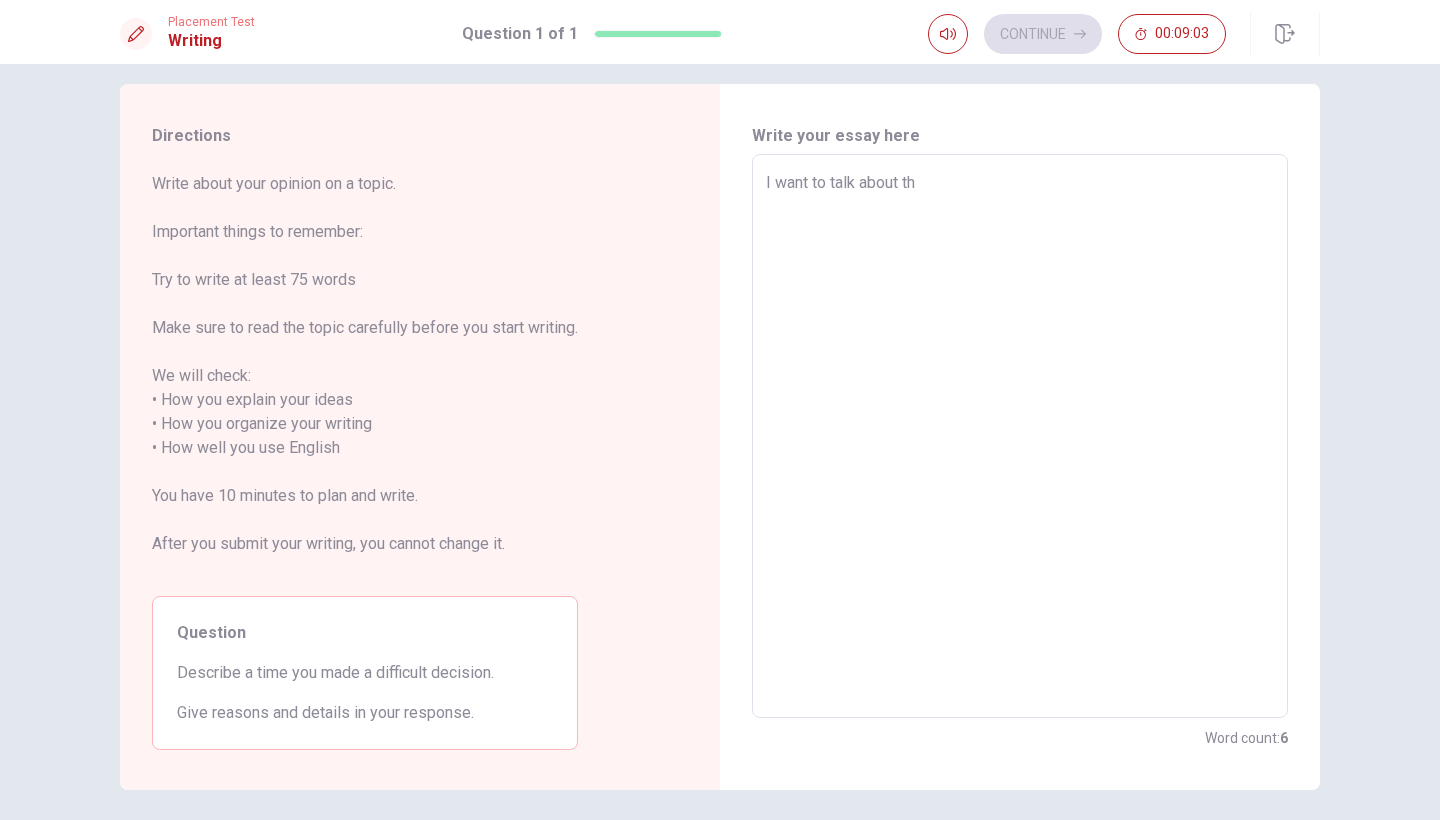 type on "x" 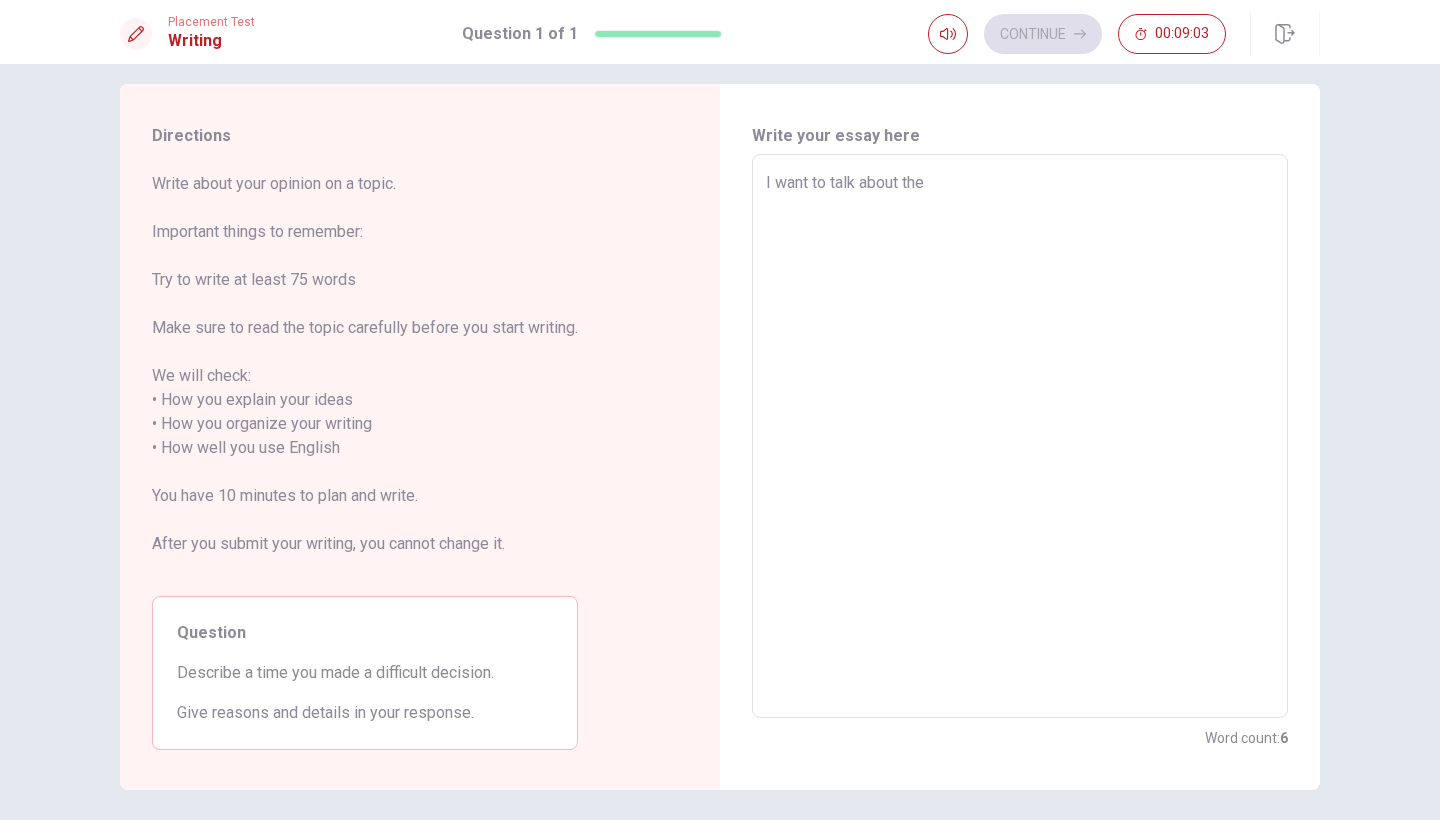 type on "x" 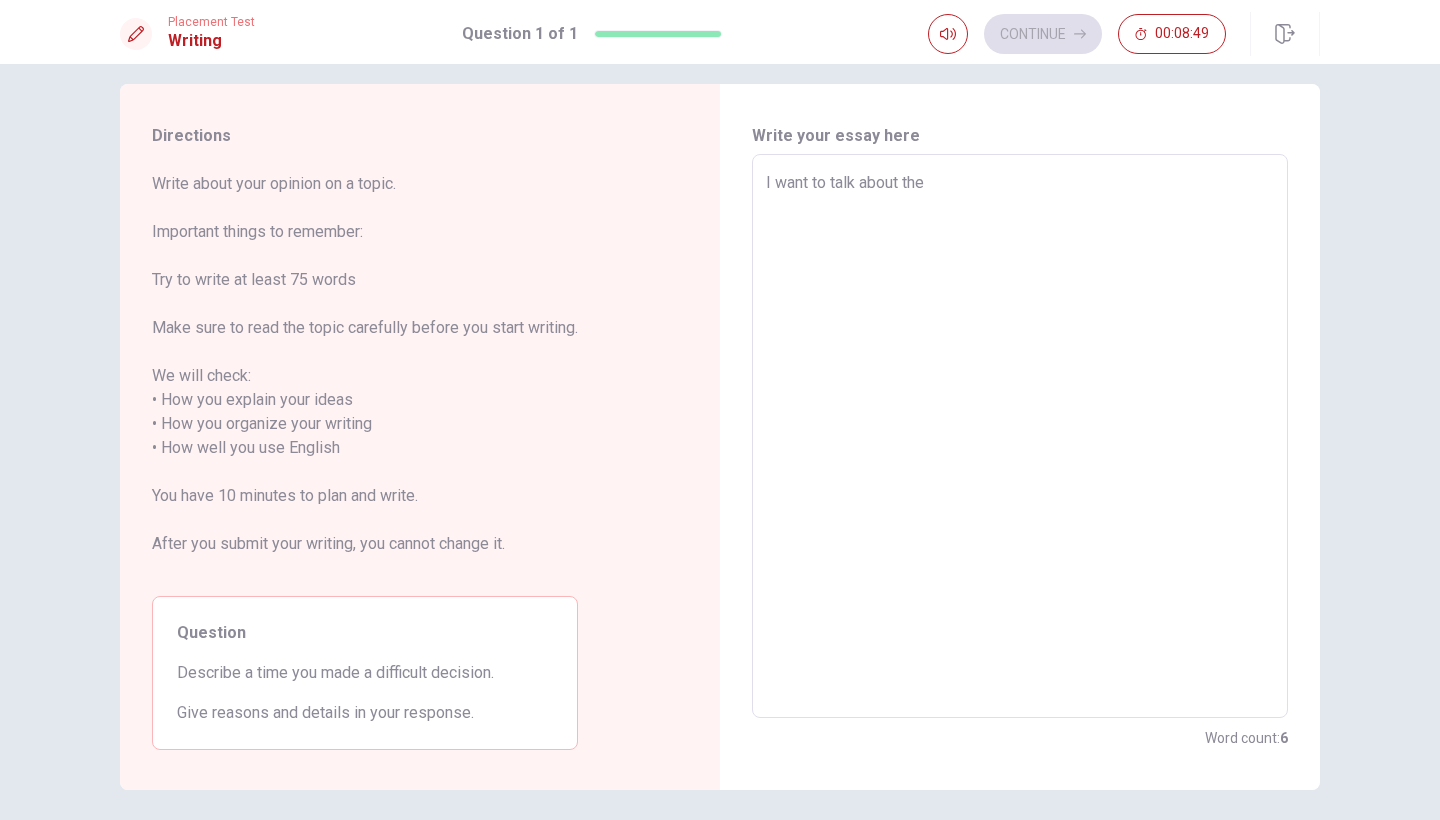 type on "x" 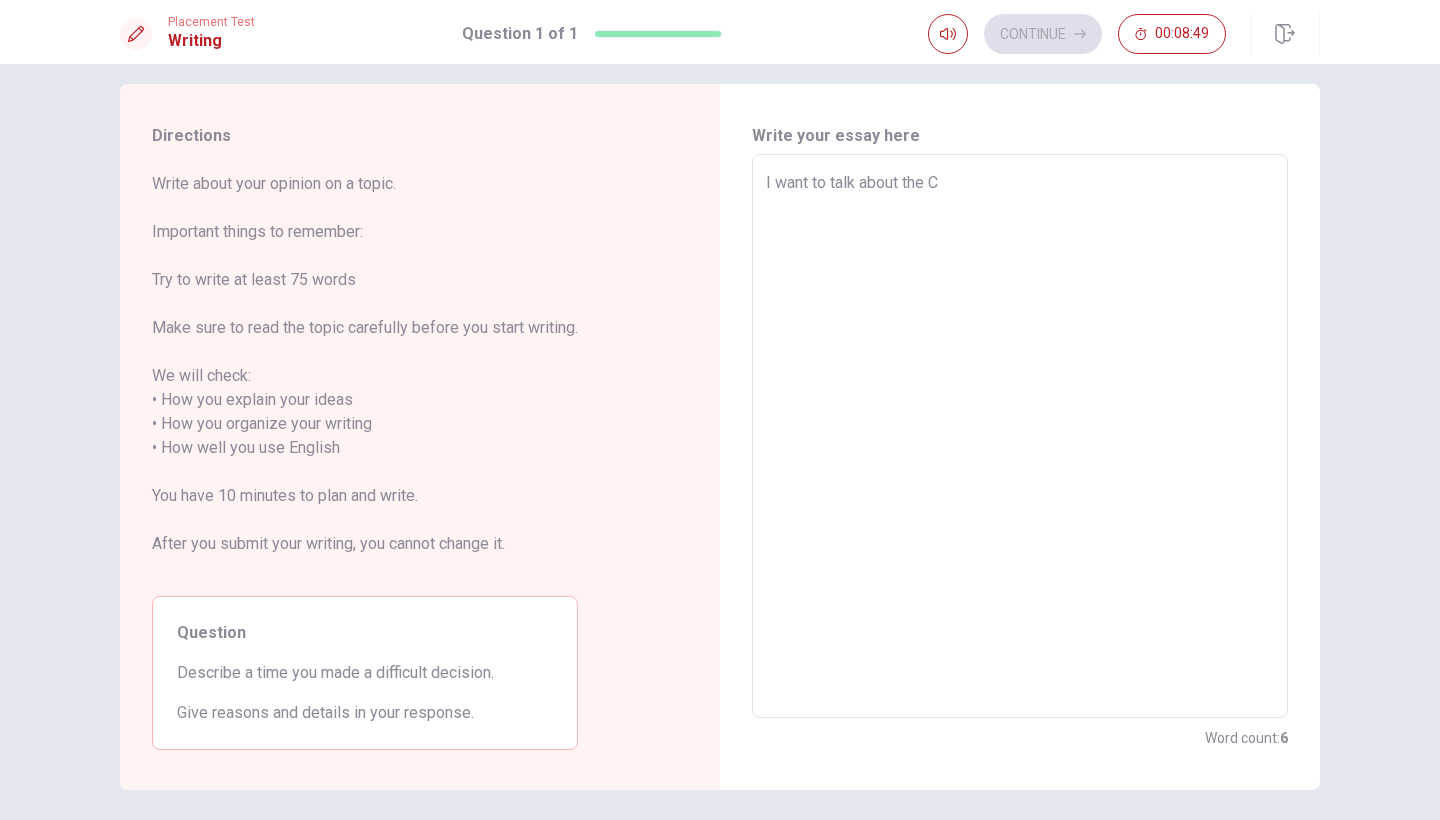 type on "x" 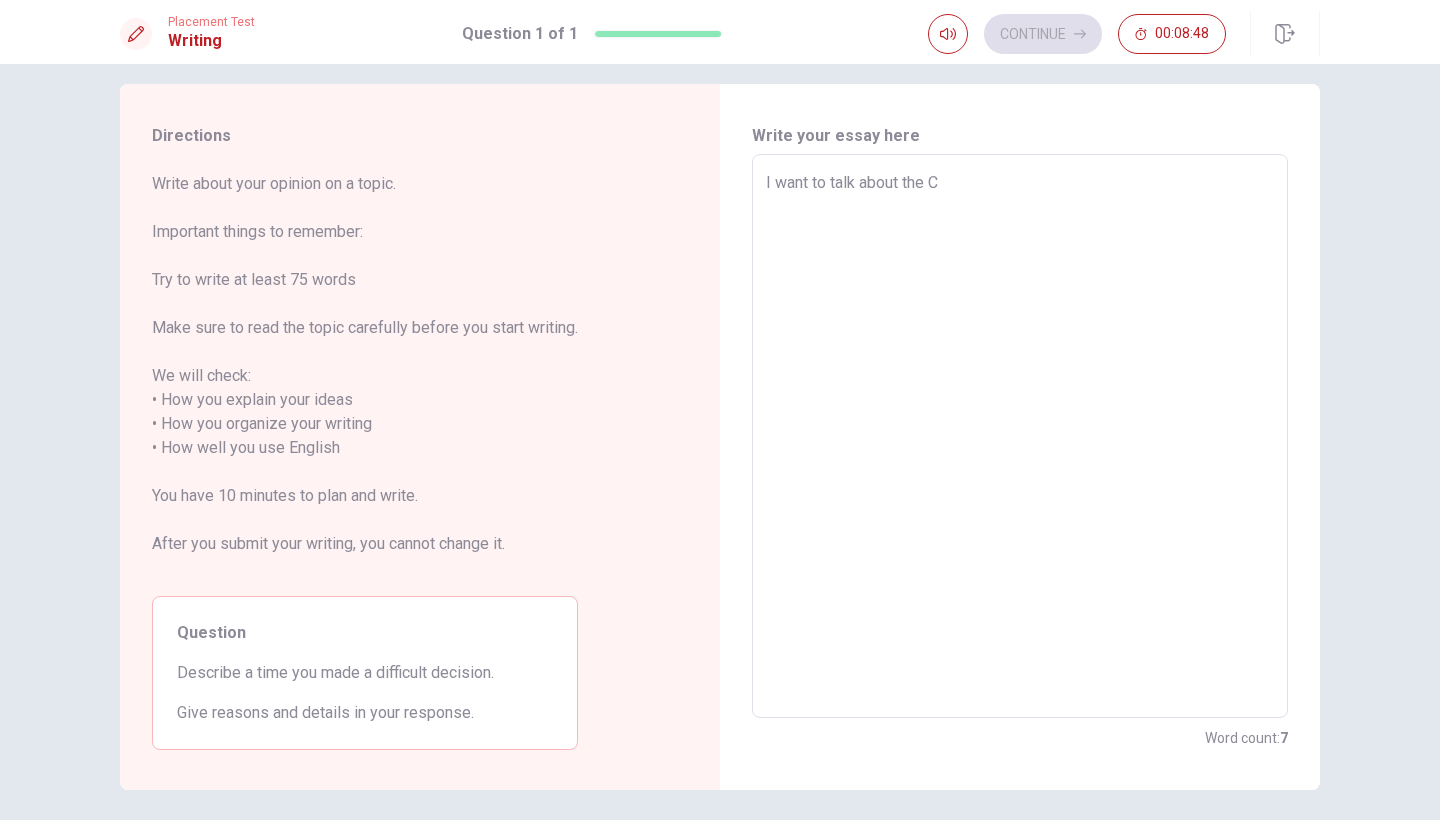 type on "I want to talk about the Cl" 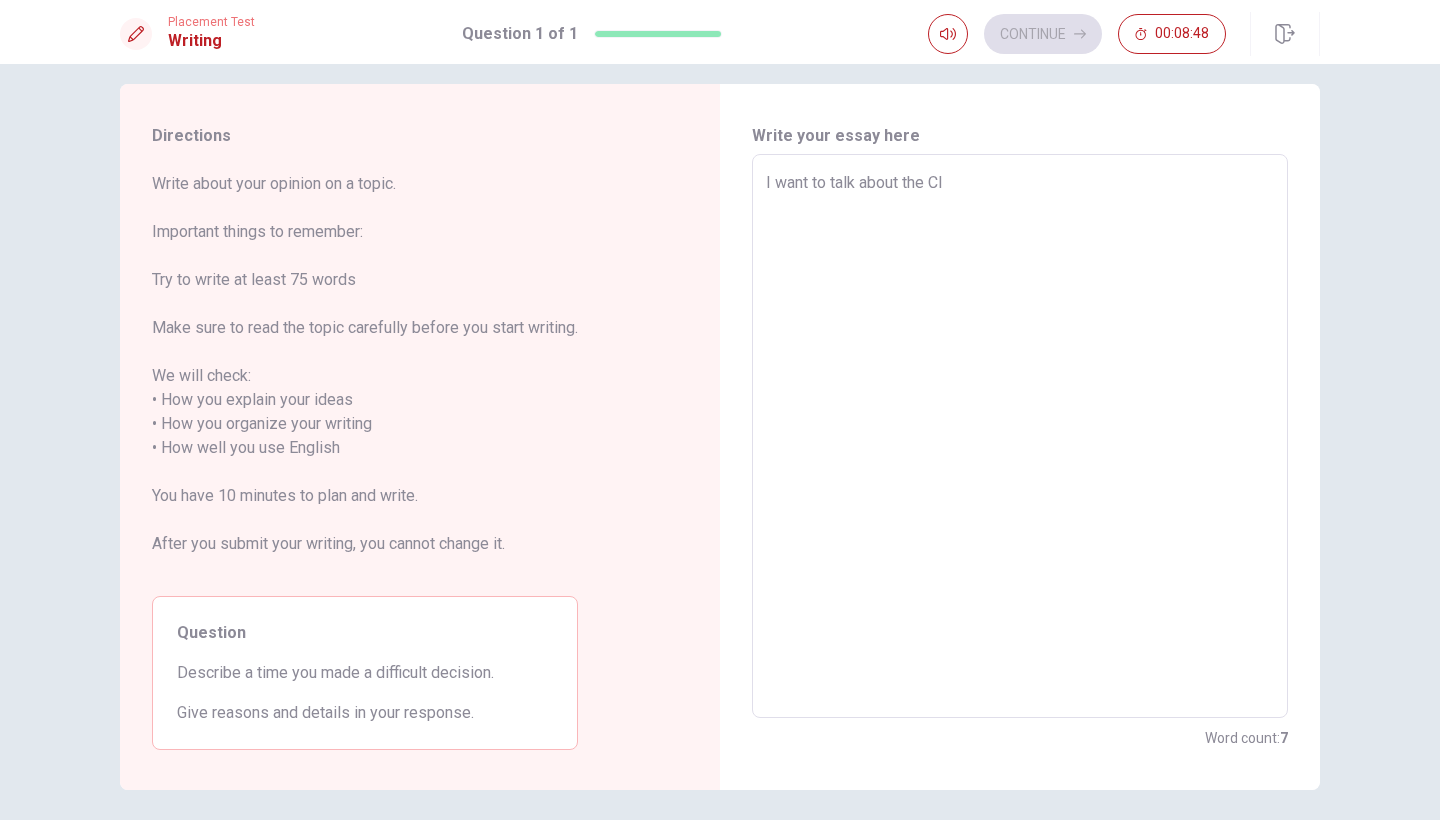 type on "x" 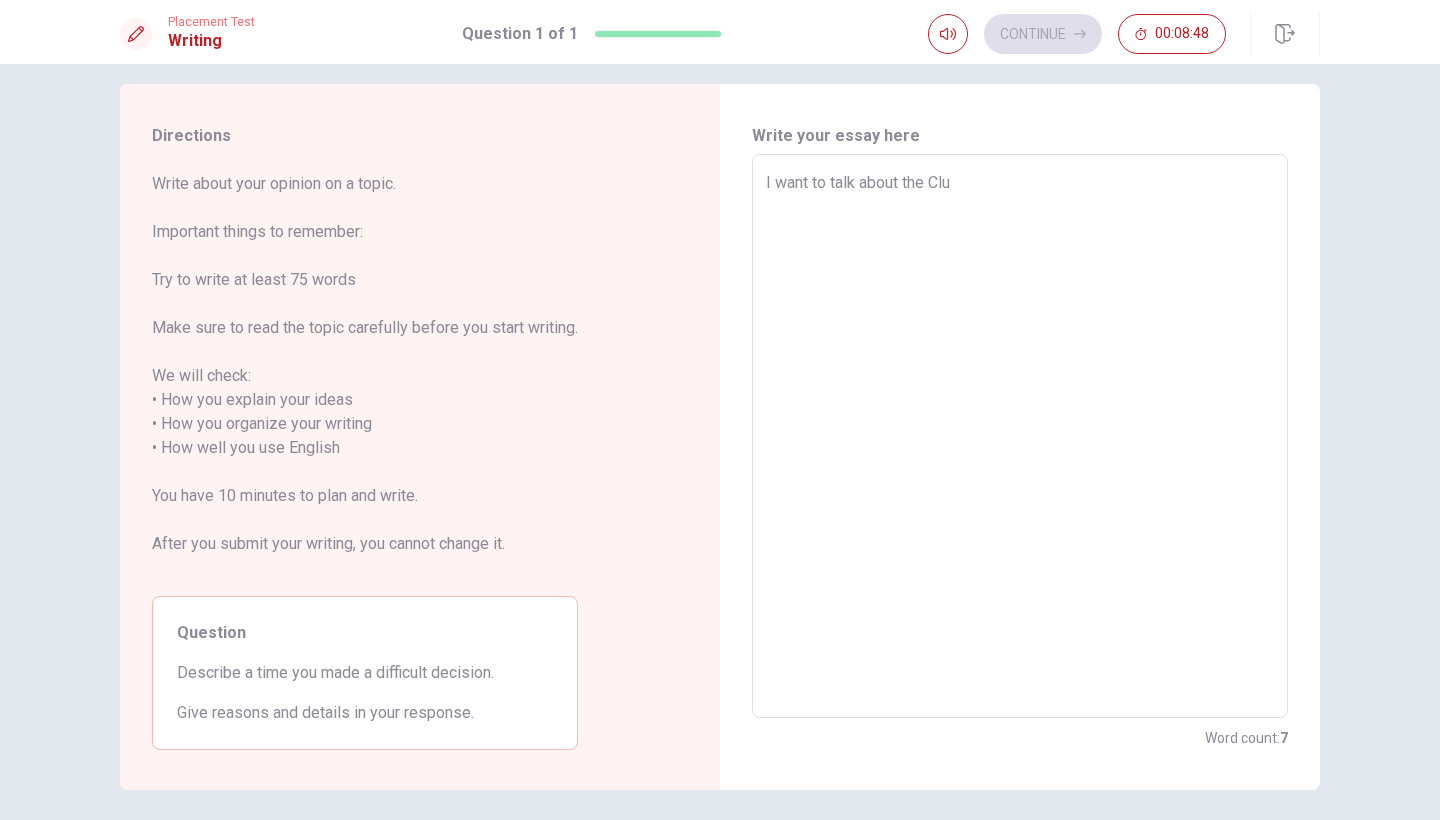 type on "x" 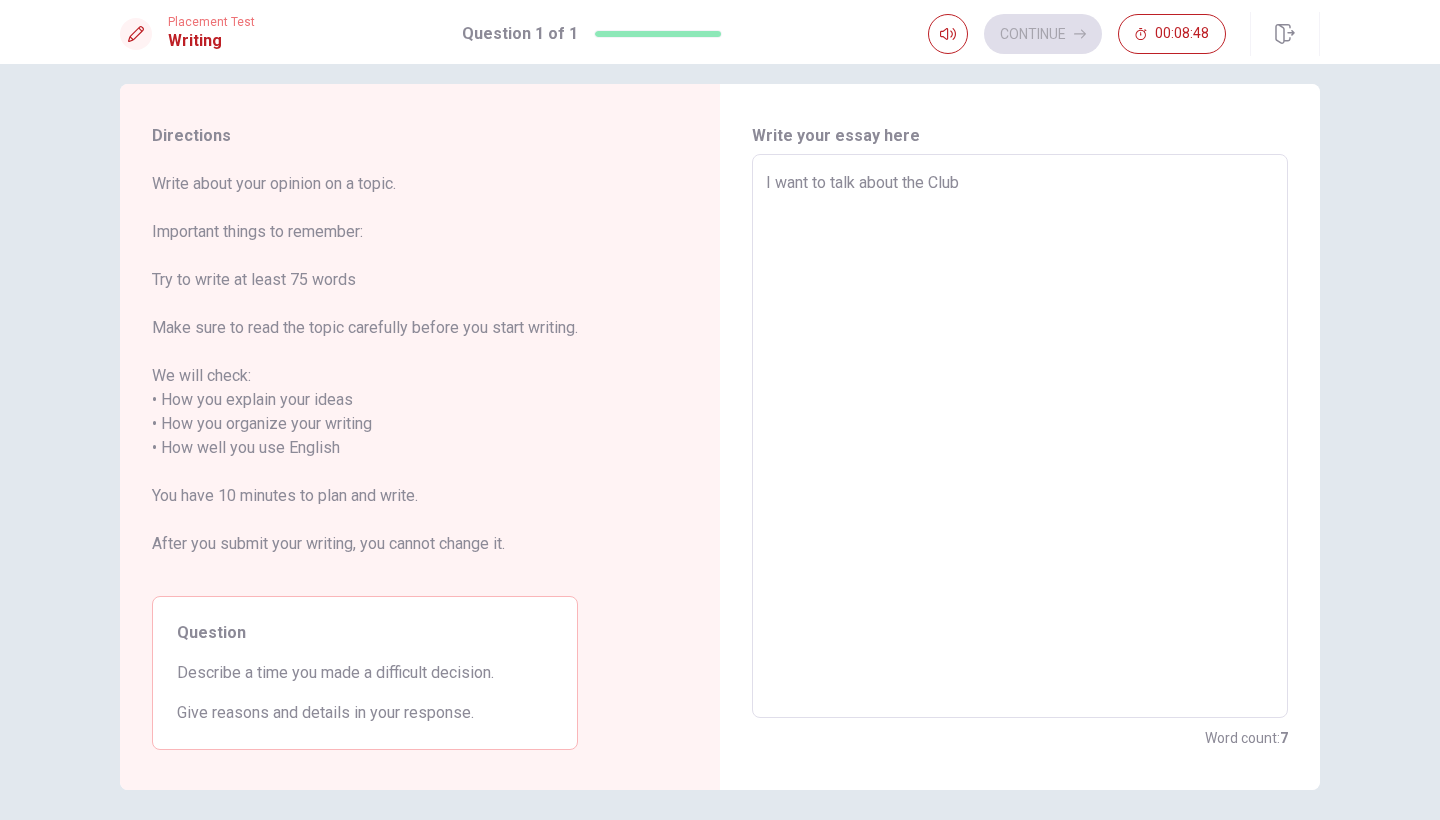 type on "x" 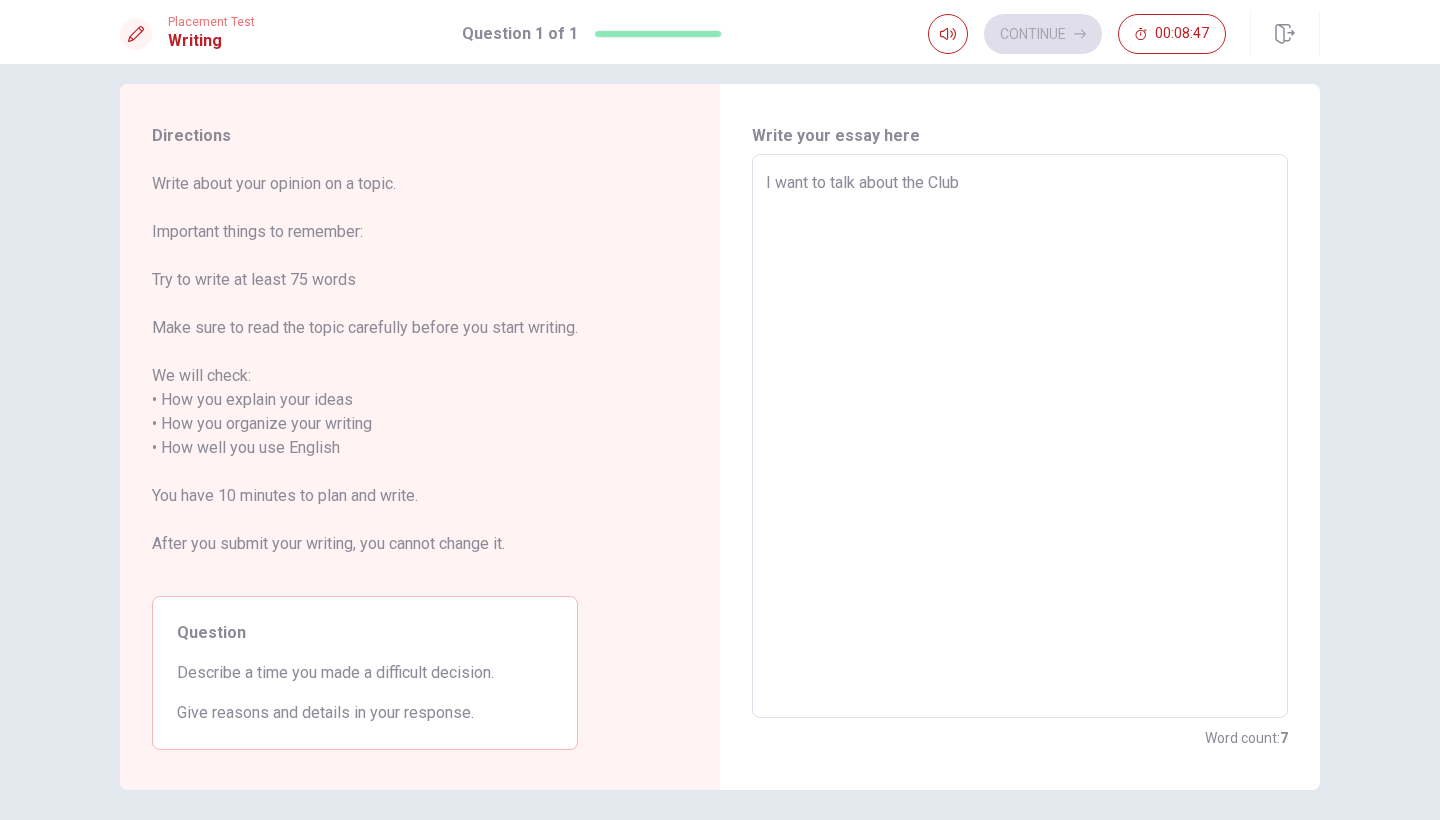 type on "I want to talk about the Club w" 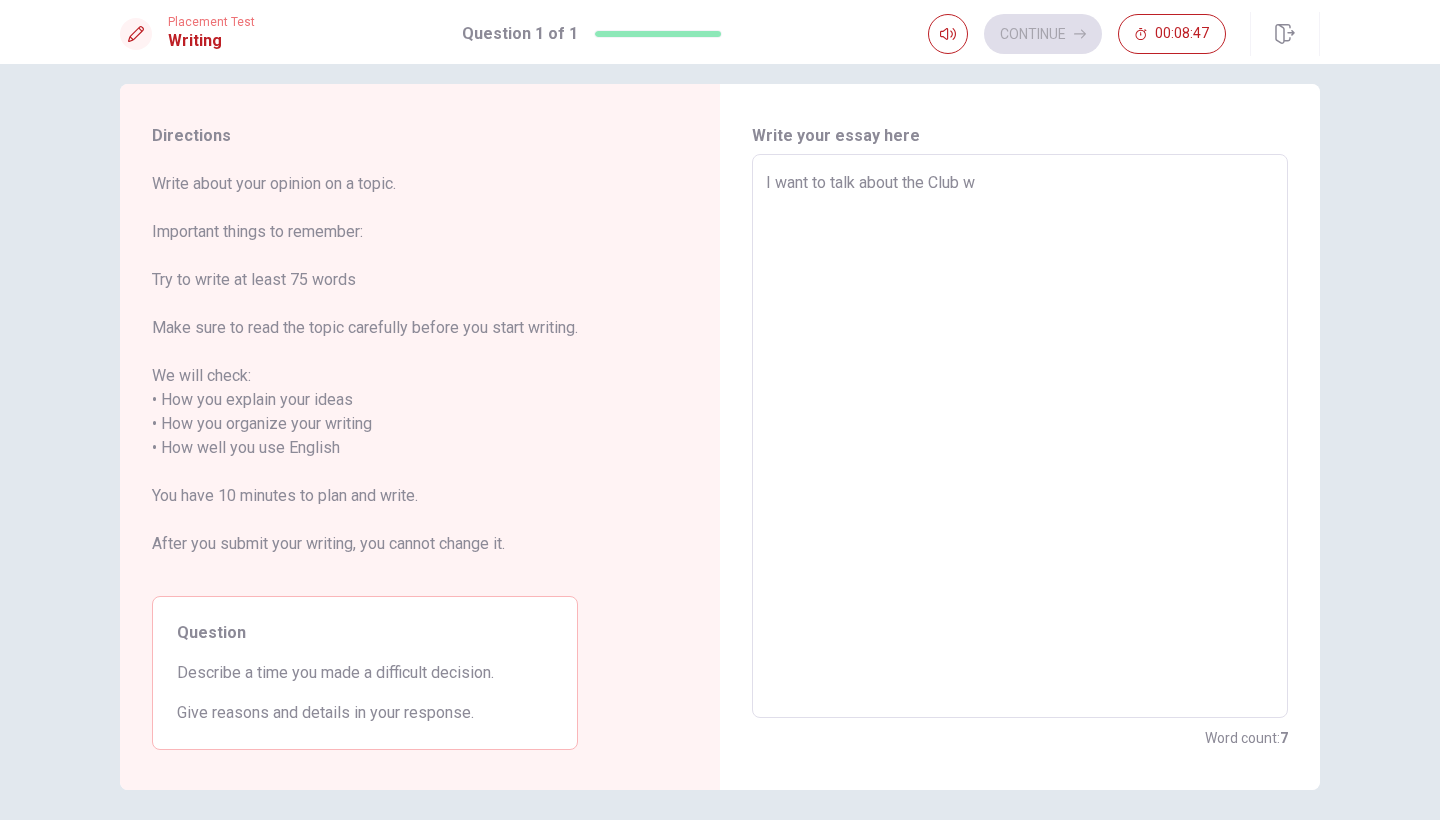 type on "x" 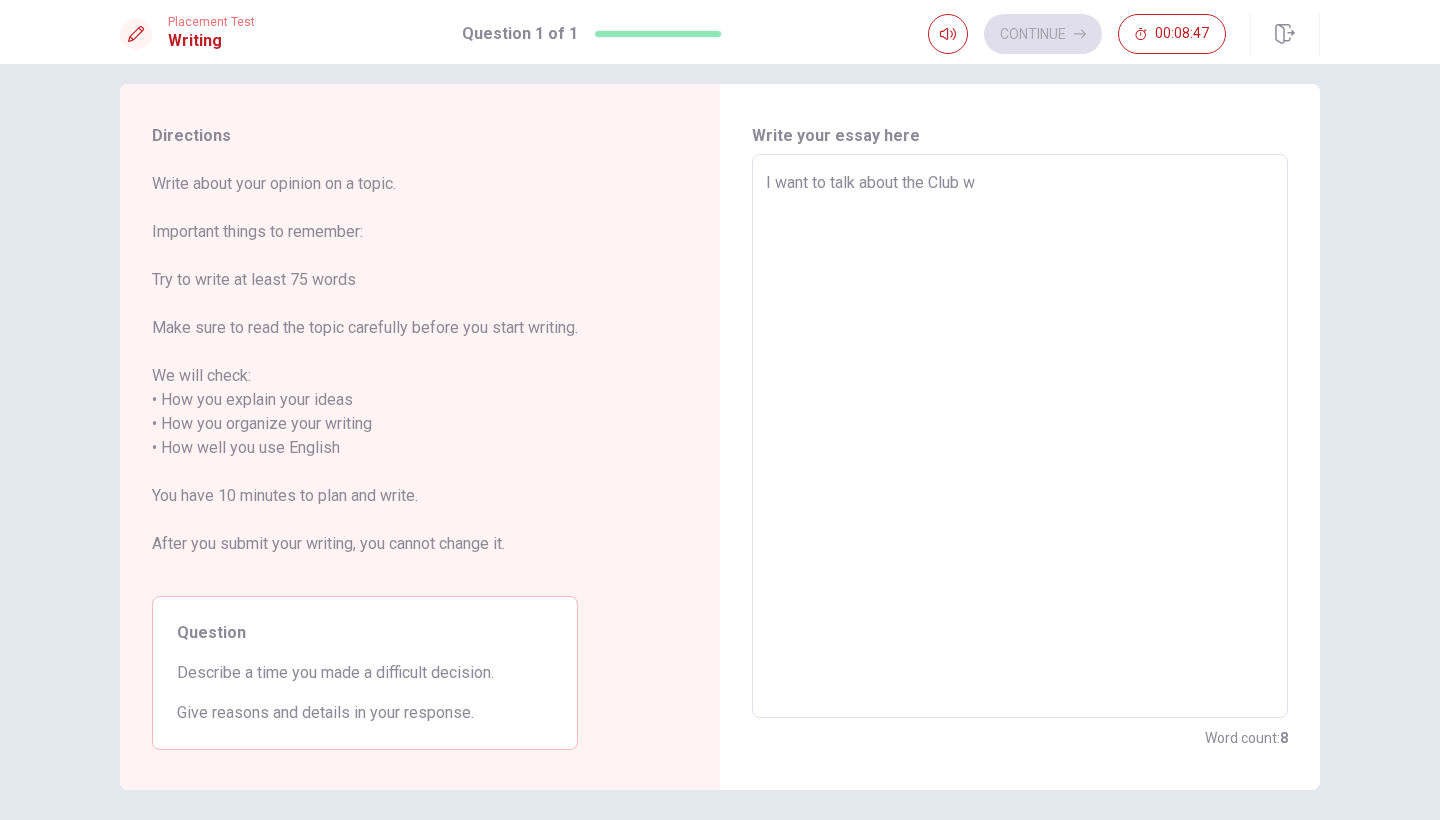 type on "I want to talk about the Club wo" 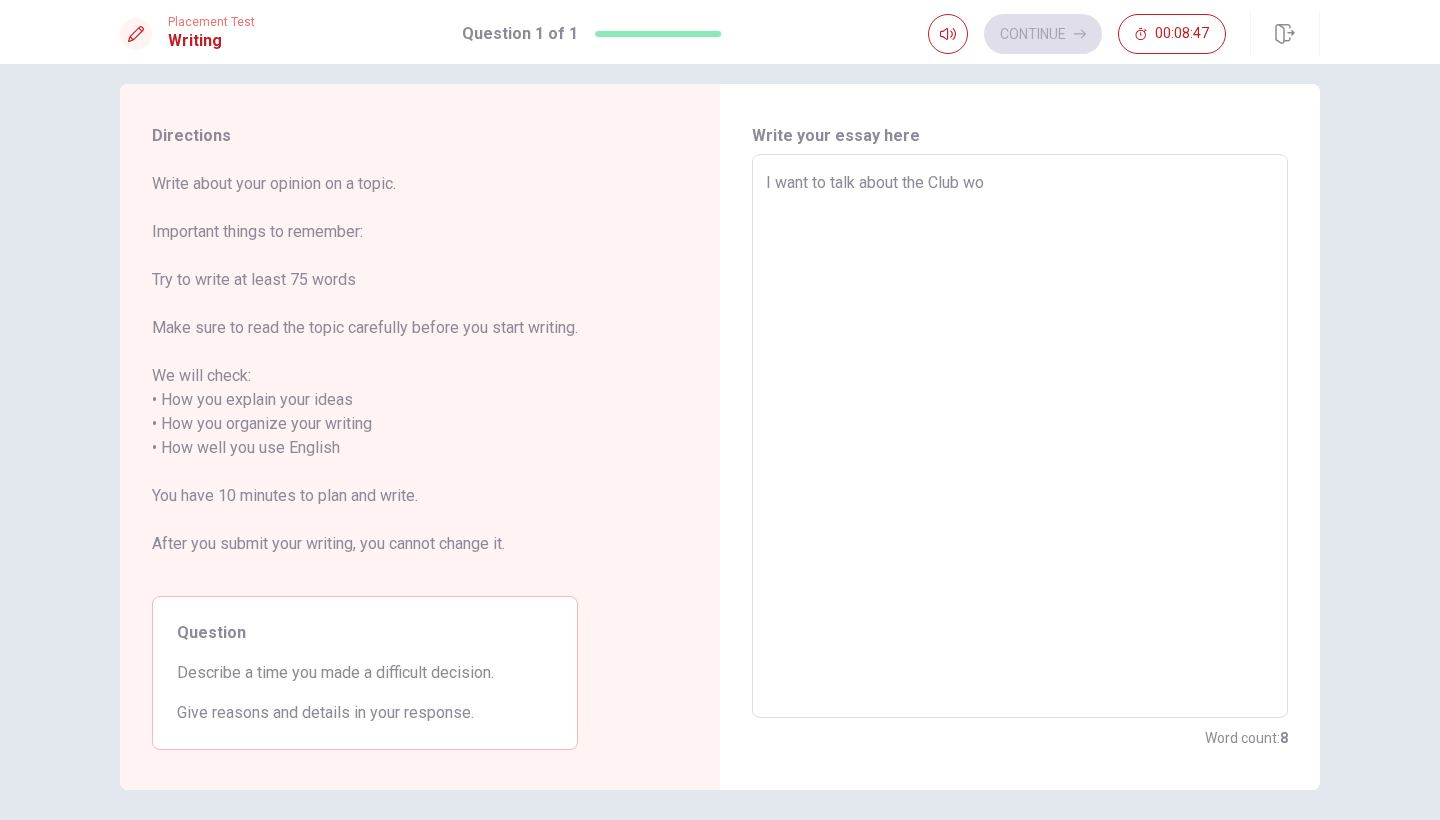 type on "x" 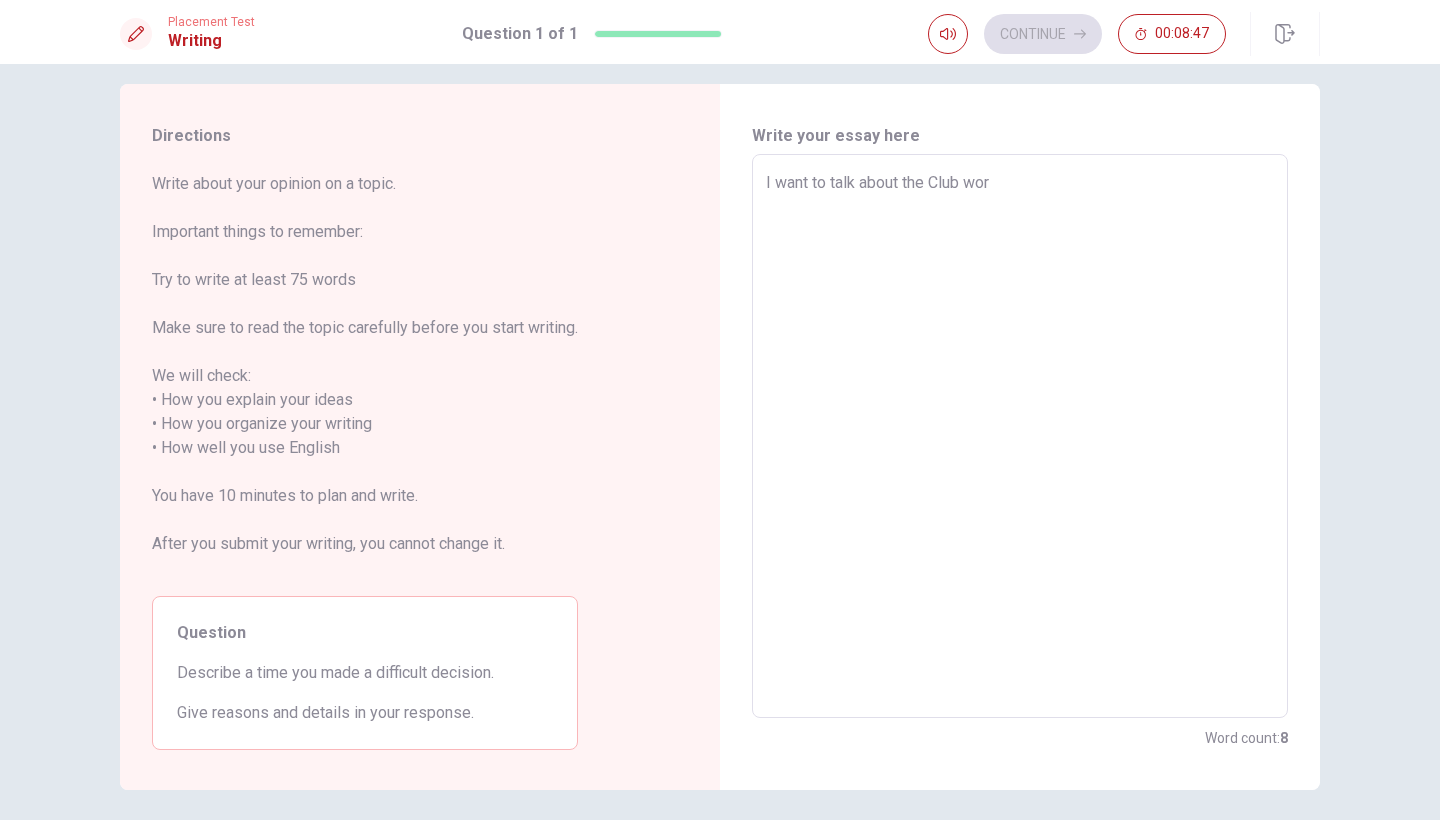 type on "x" 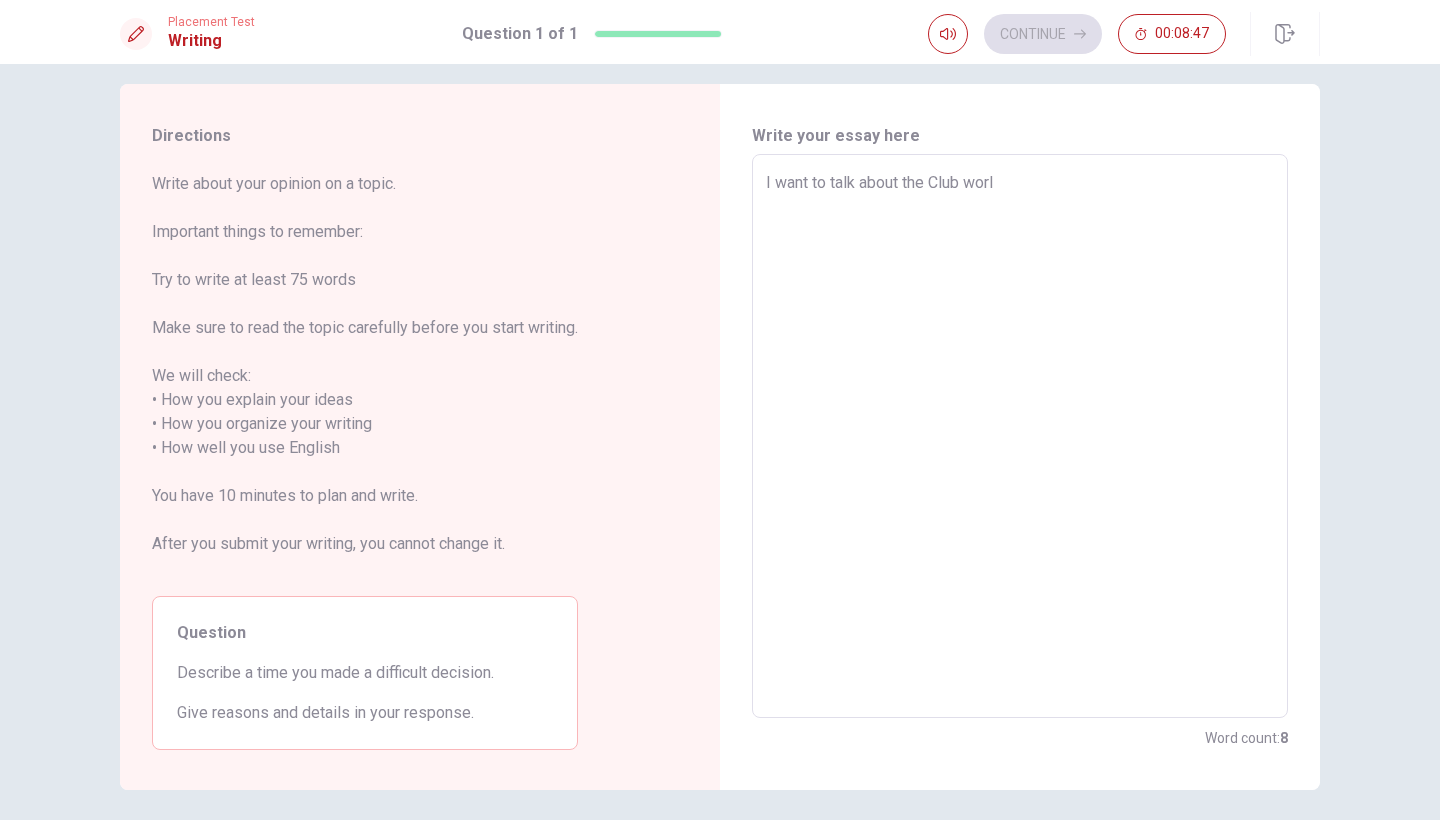 type on "x" 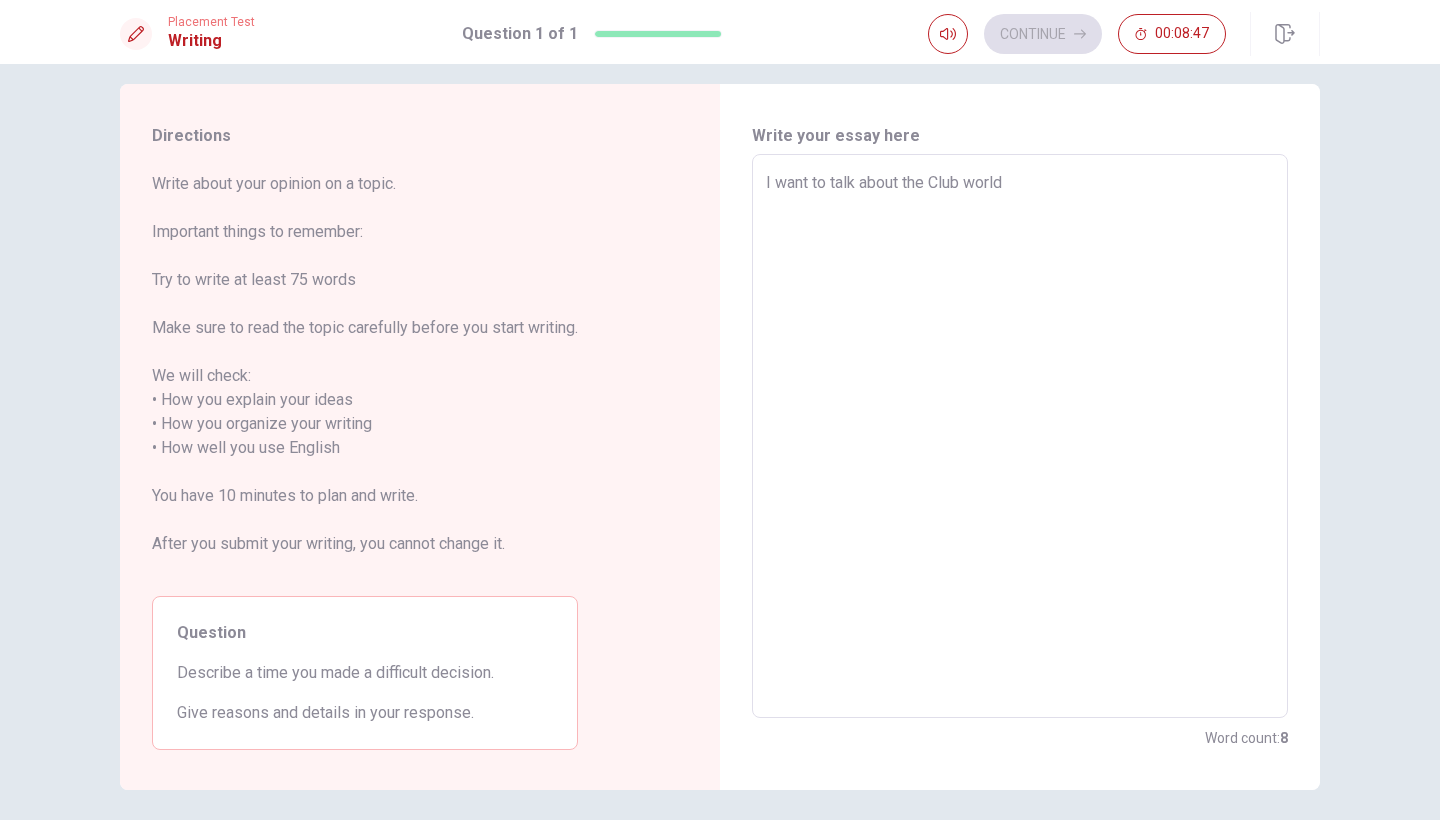 type on "x" 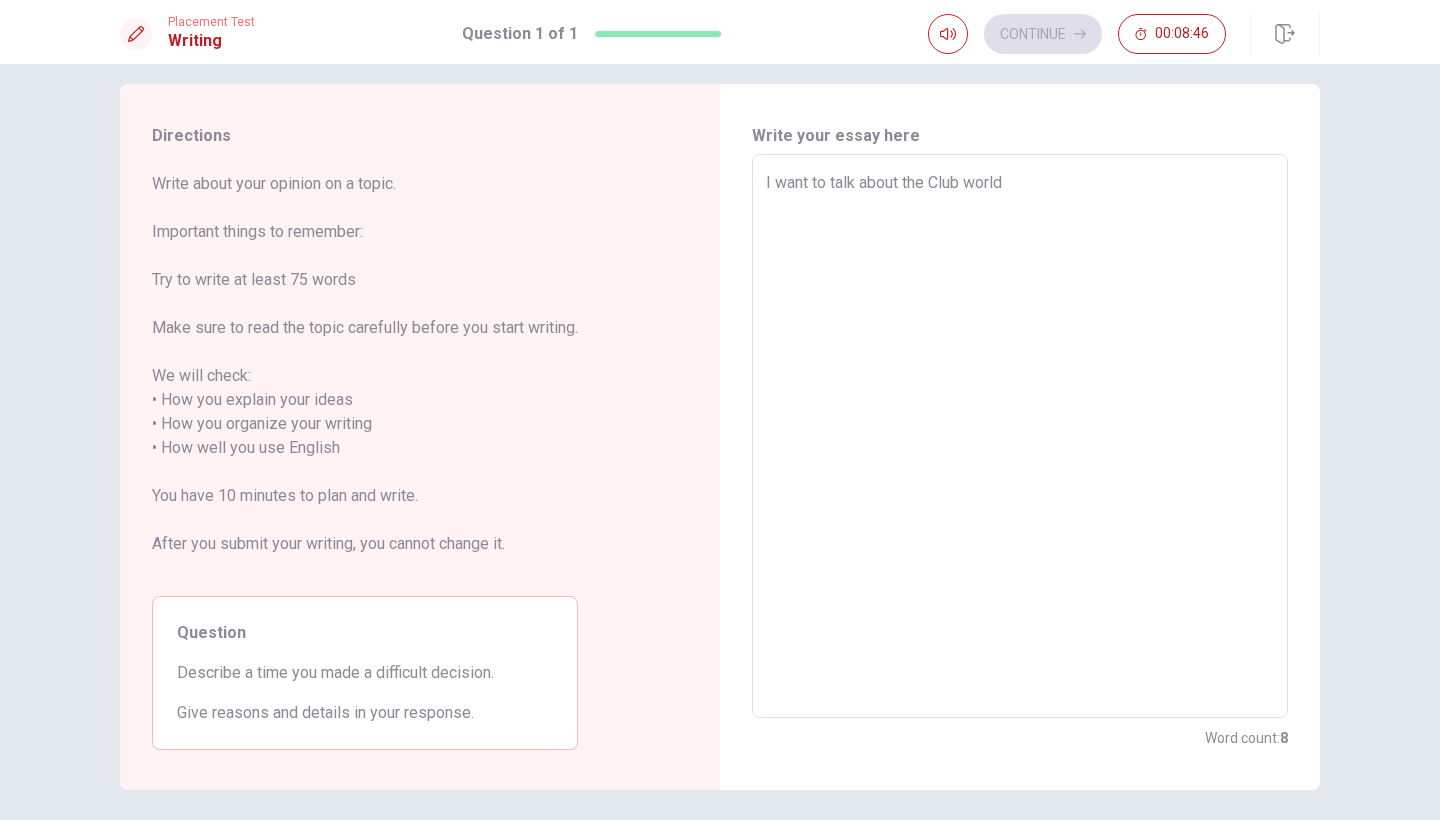 type on "I want to talk about the Club world c" 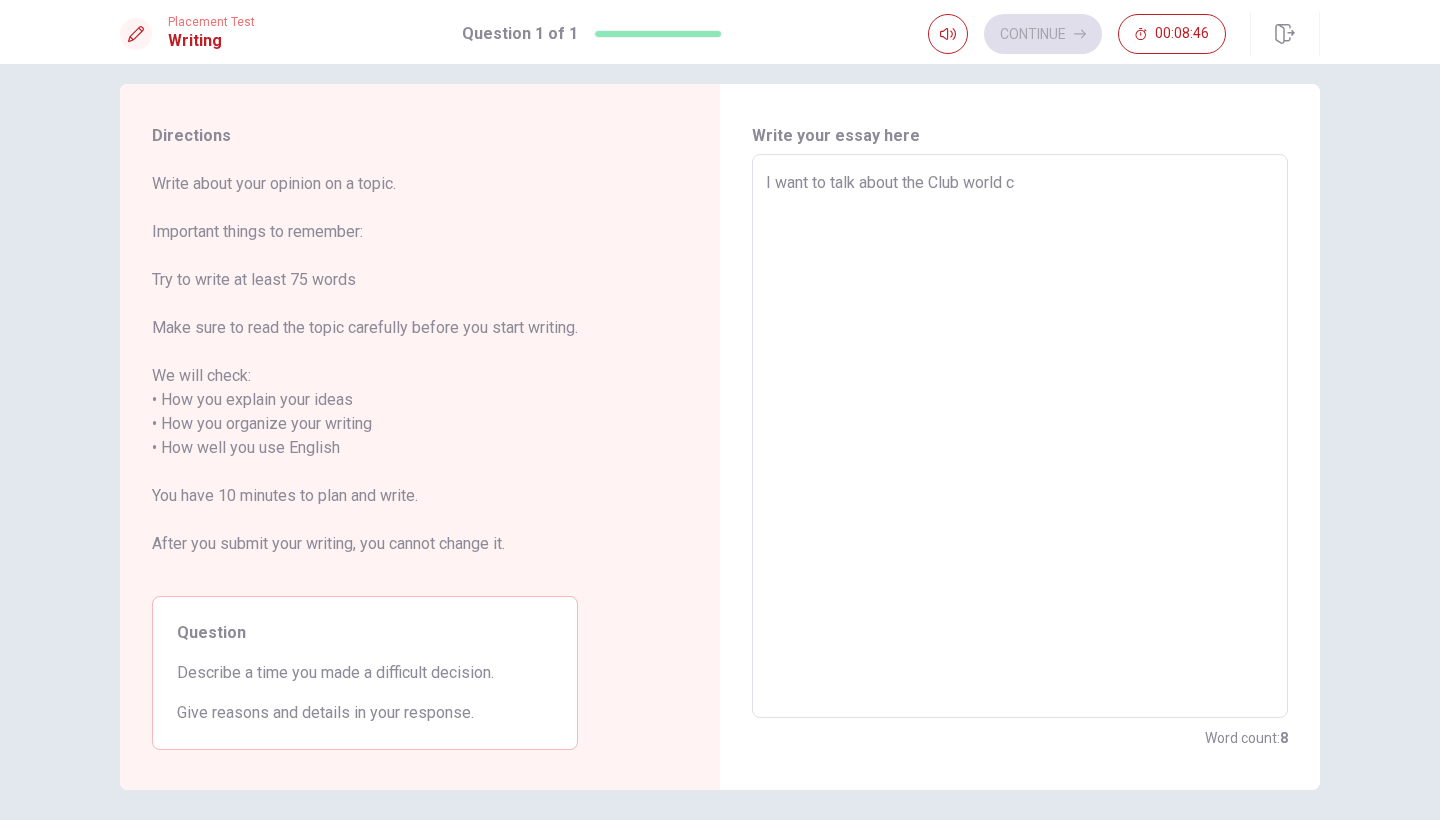 type on "x" 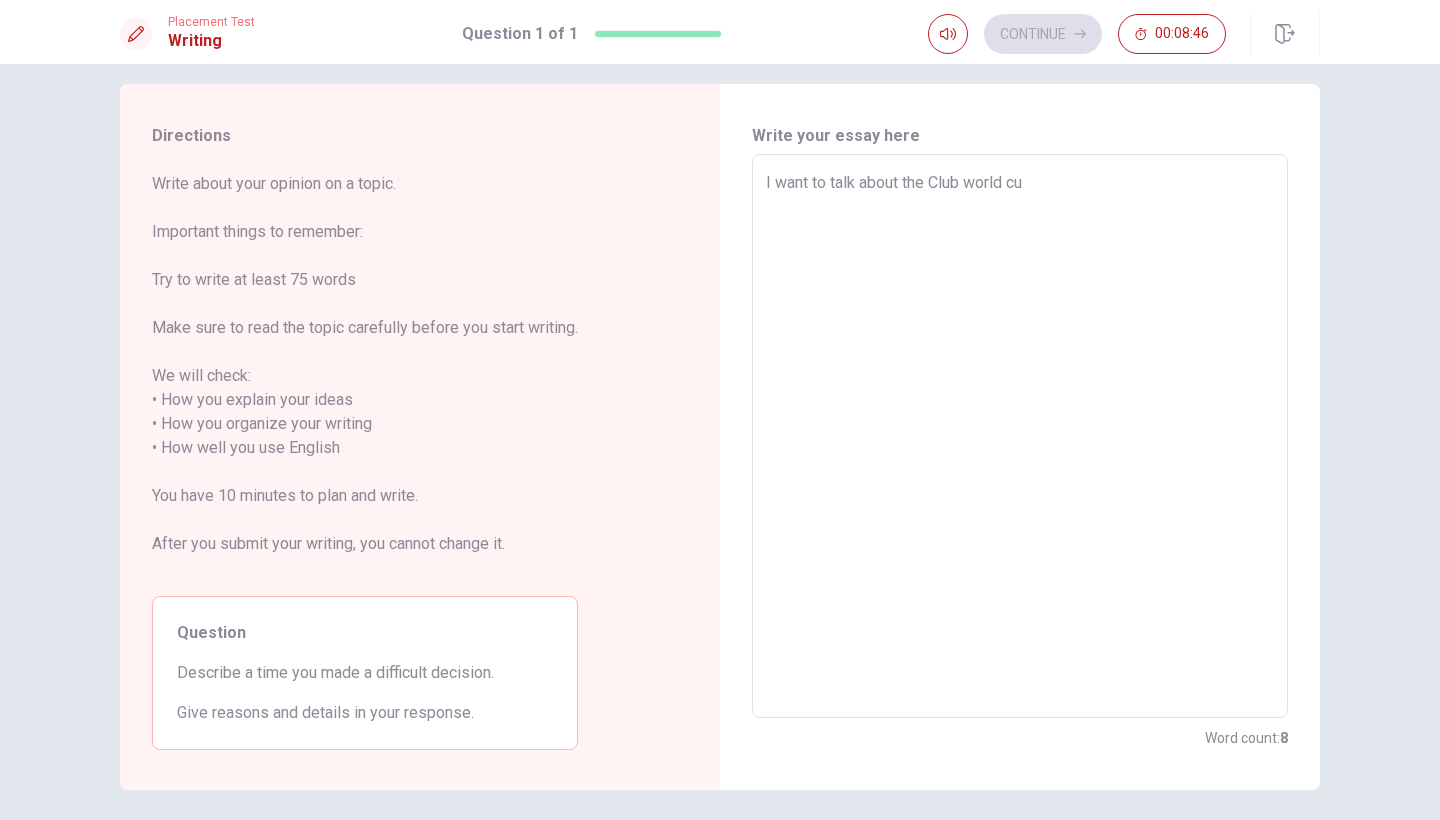 type on "x" 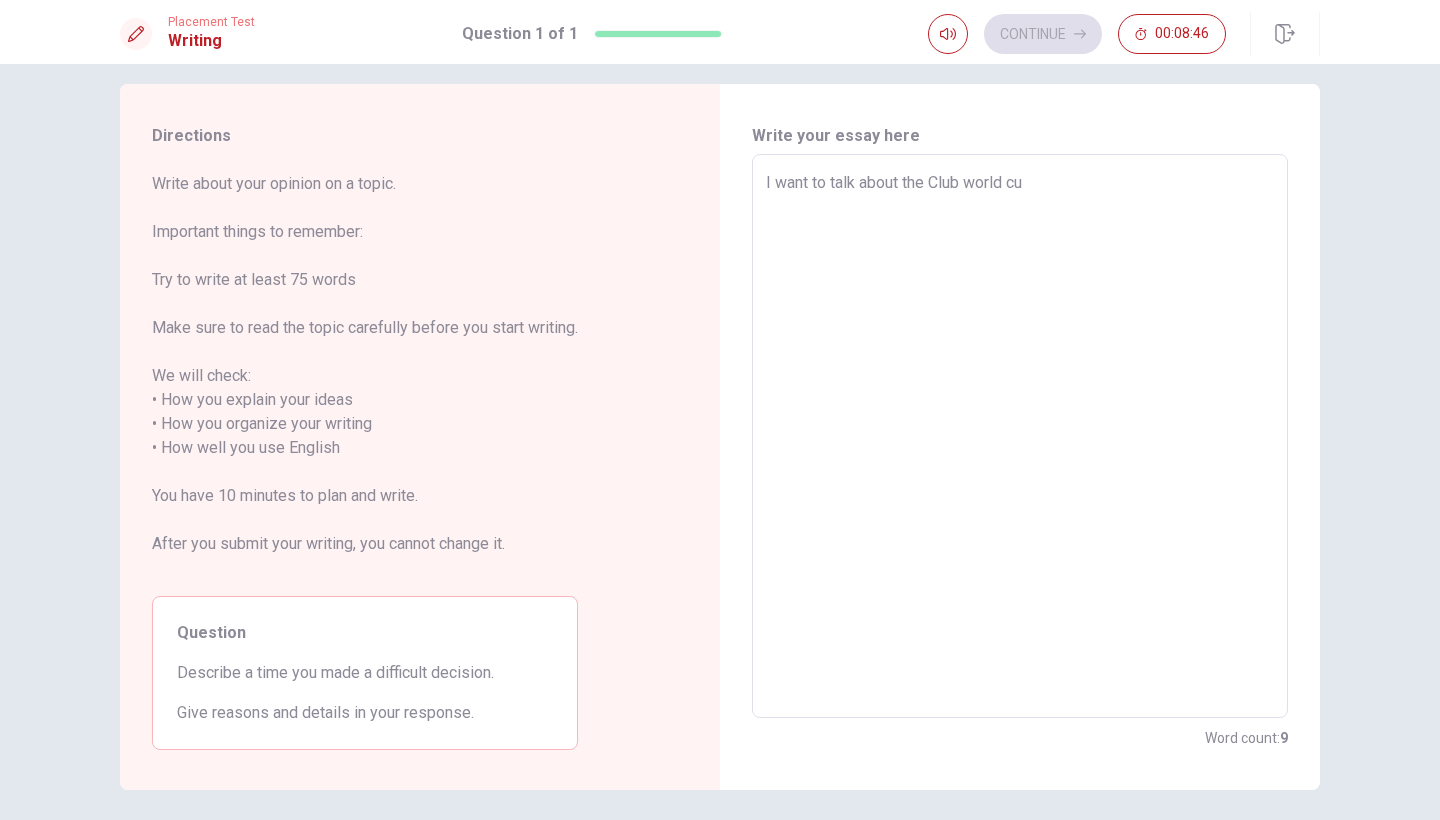 type on "I want to talk about the Club world cup" 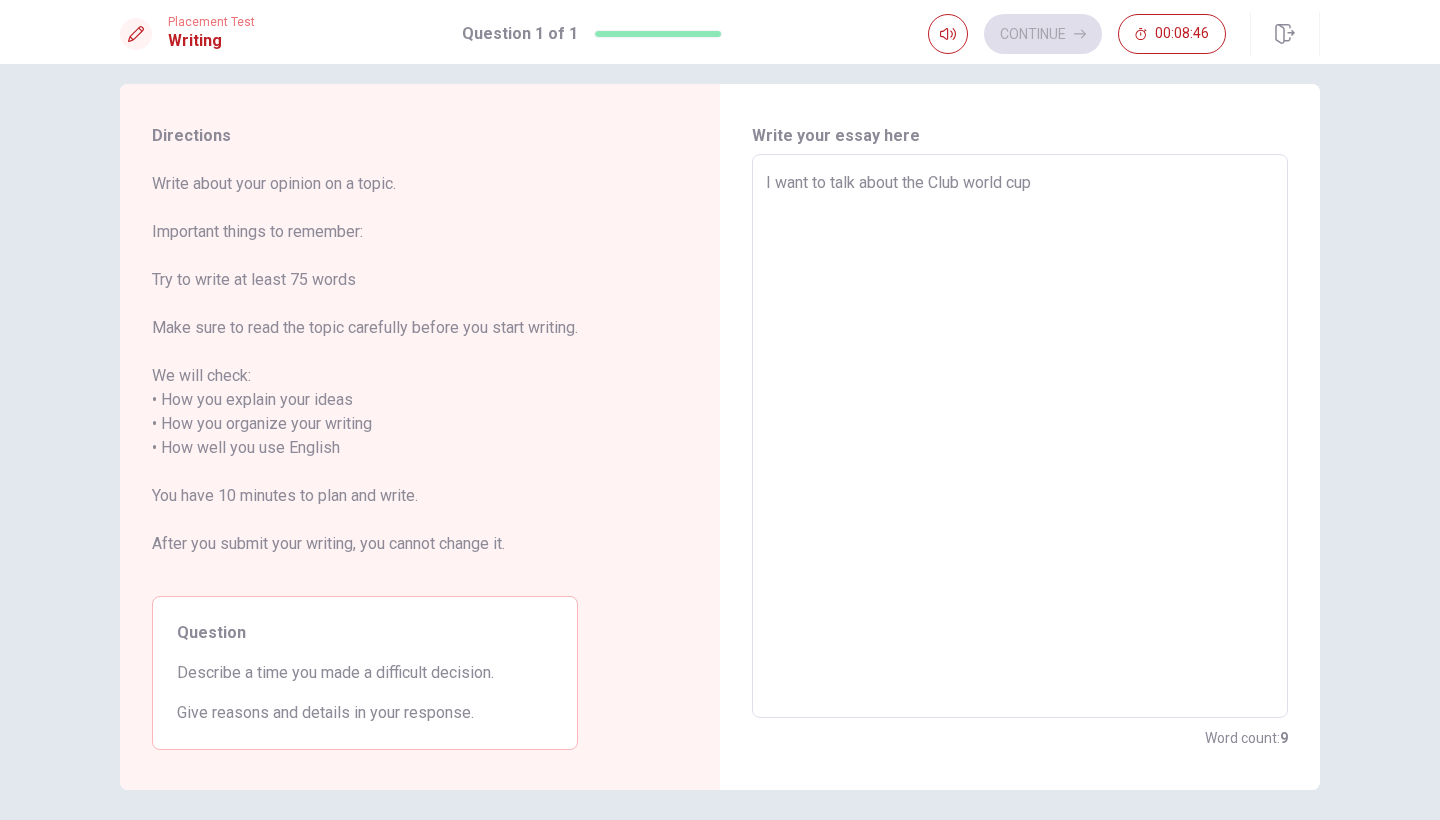 type on "x" 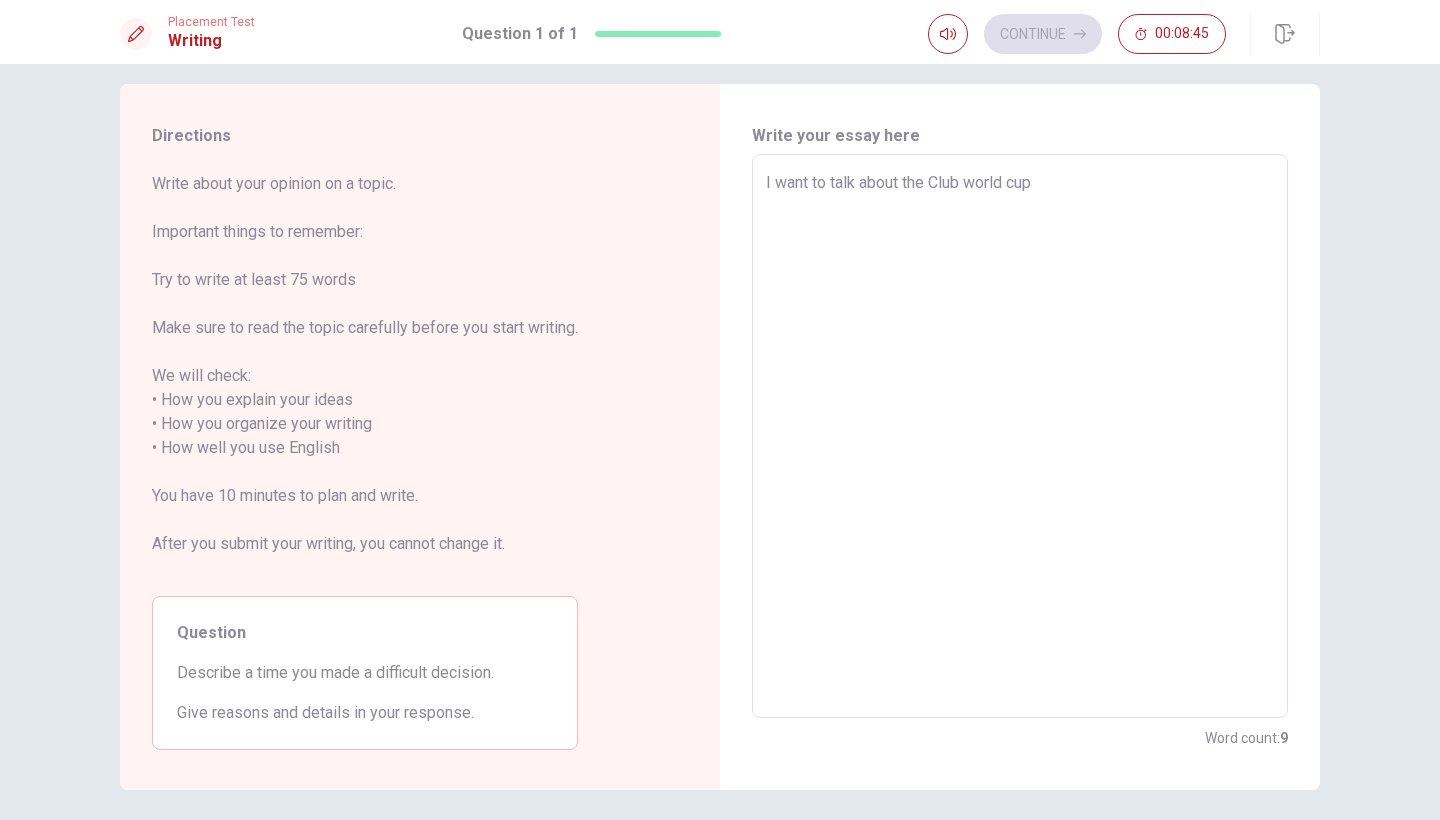 type on "I want to talk about the Club world cup" 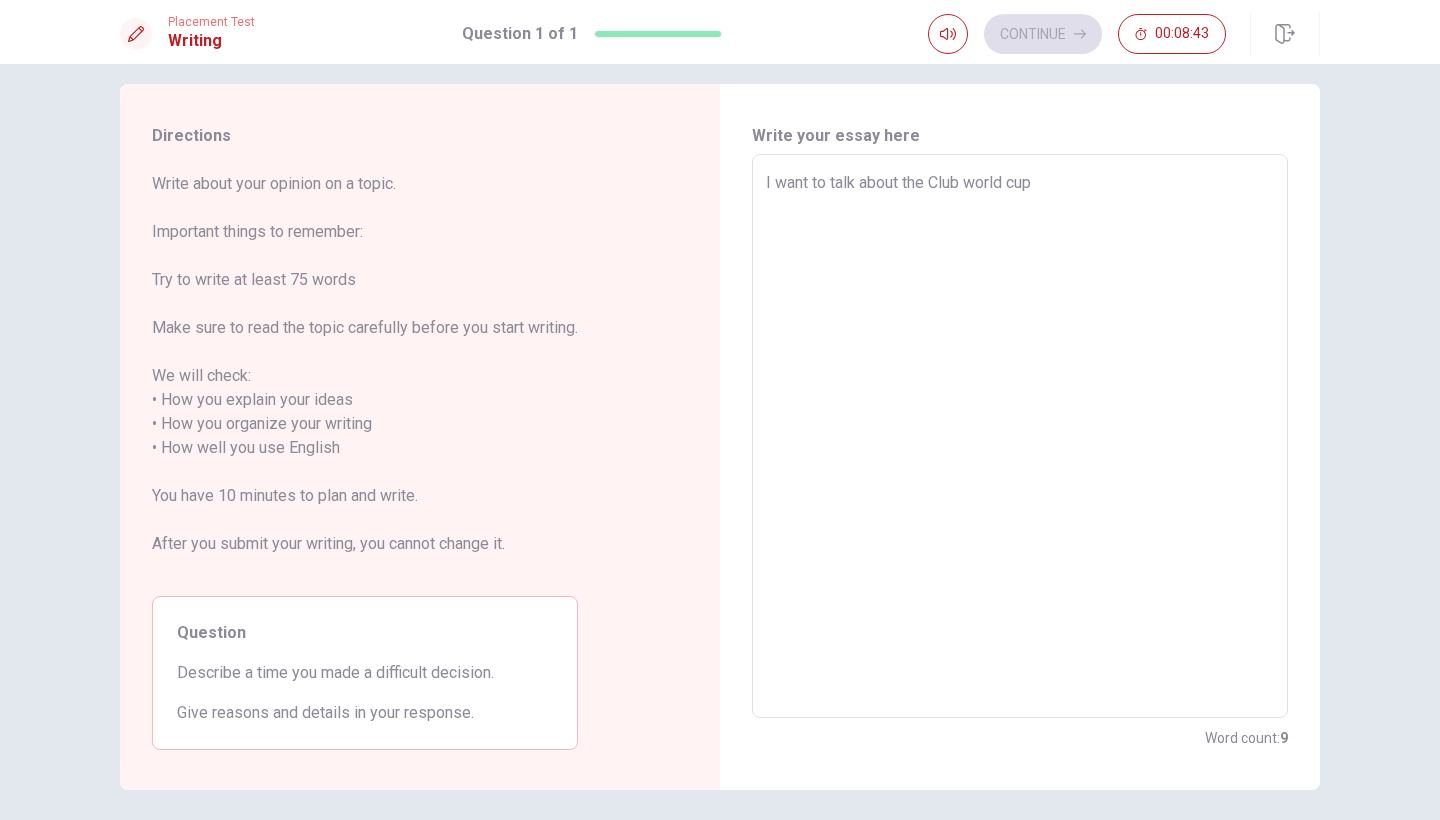 click on "I want to talk about the Club world cup" at bounding box center (1020, 436) 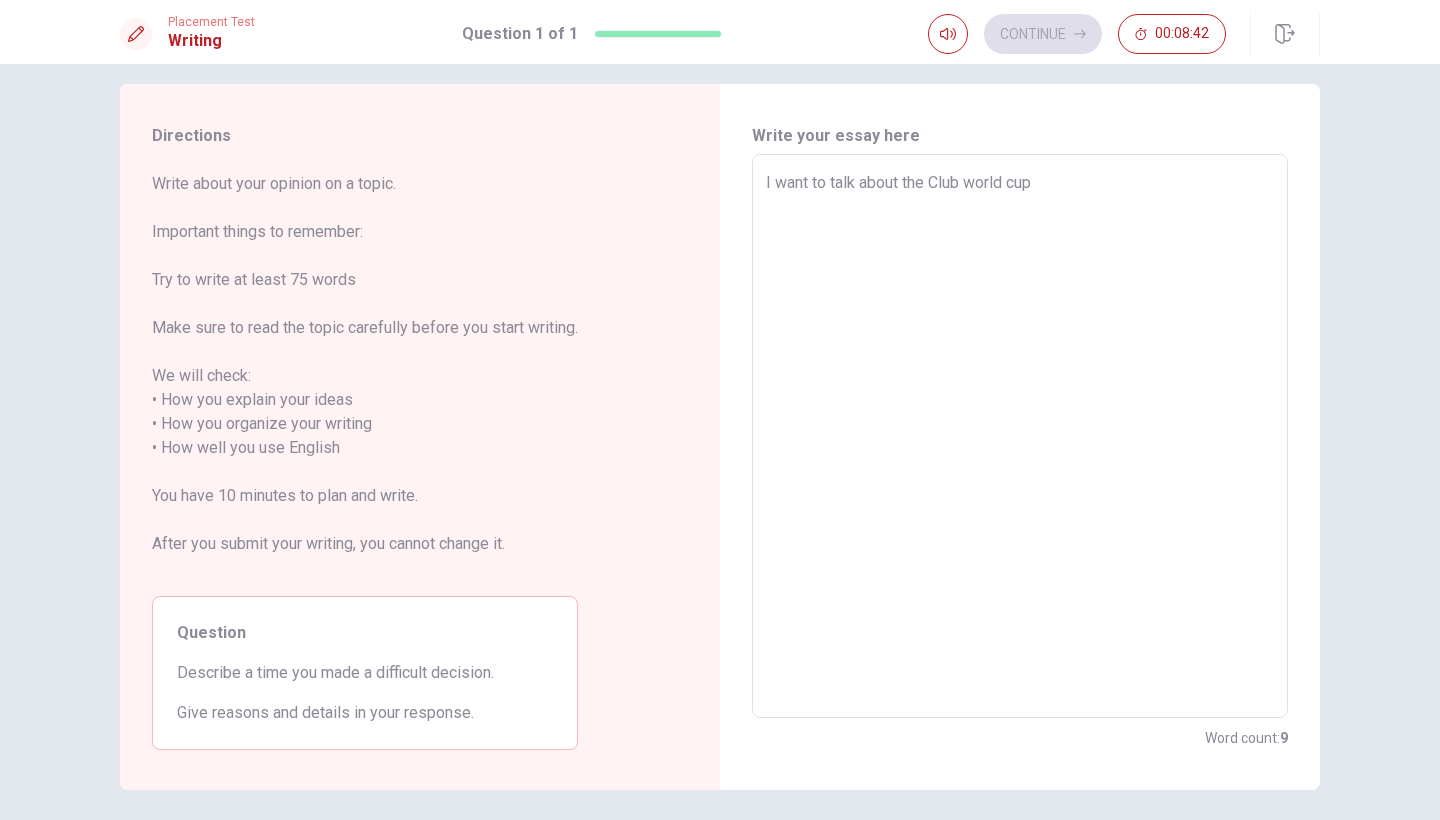 type on "I want to talk about the Club orld cup" 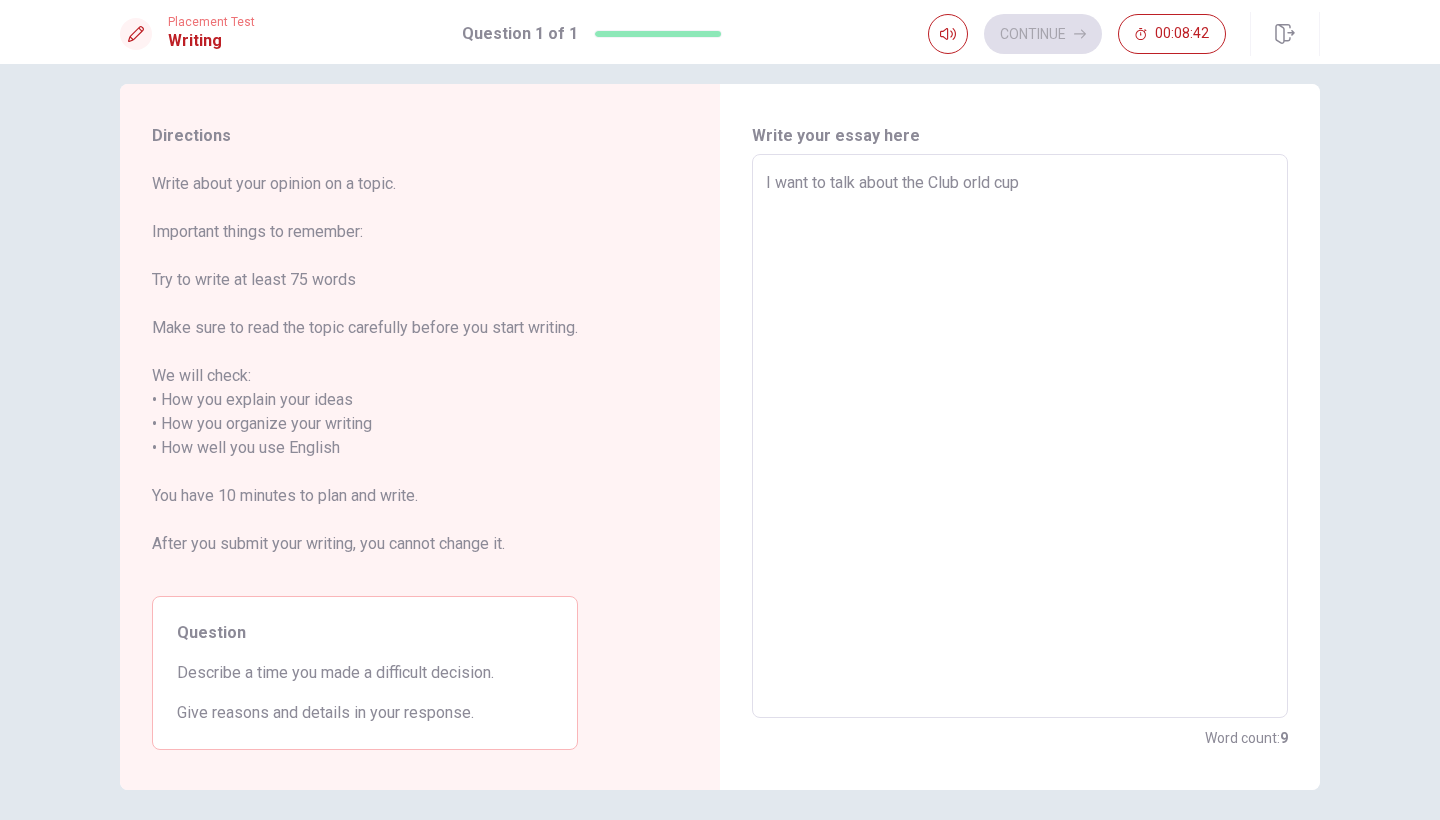 type on "x" 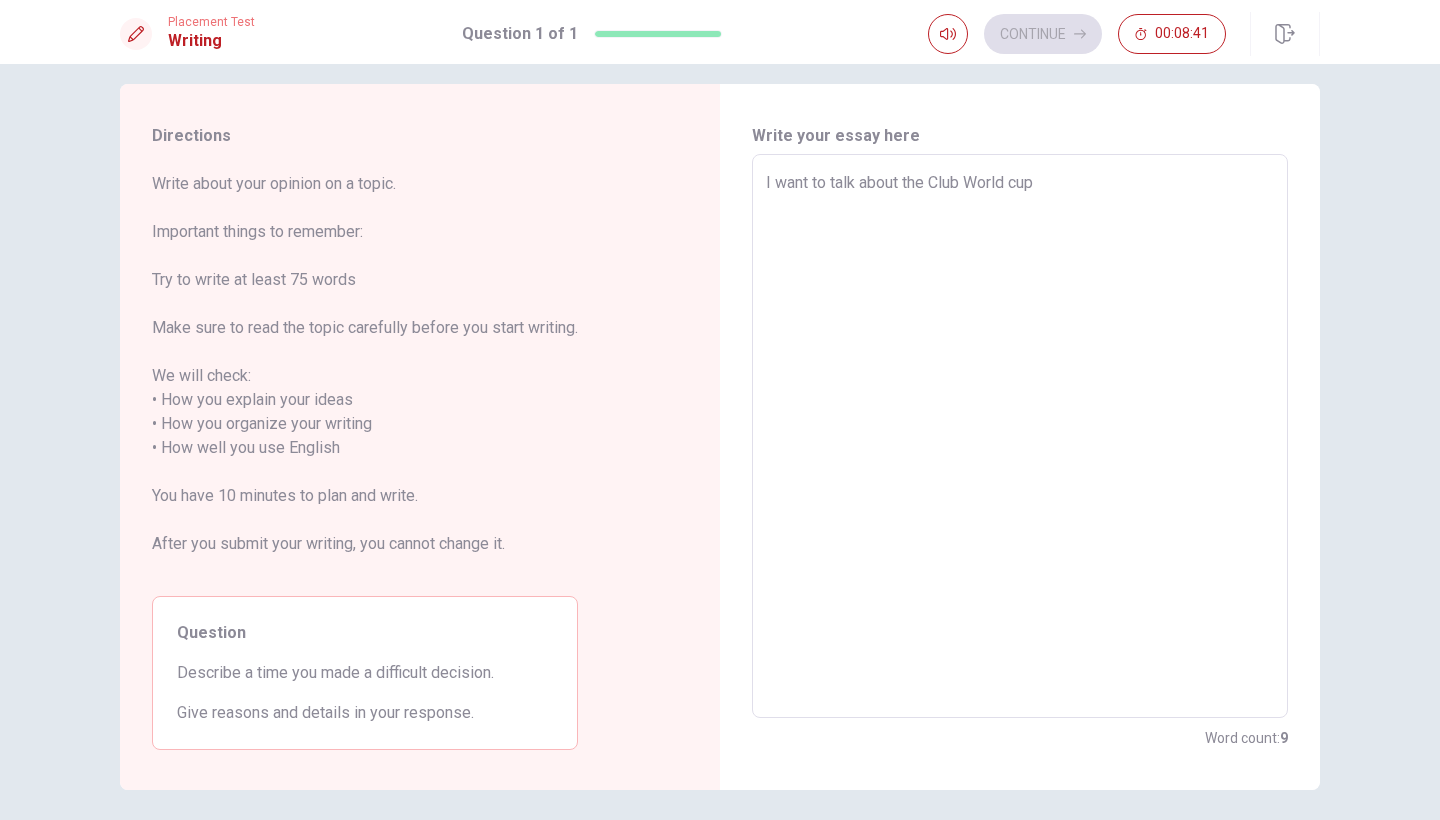 type on "x" 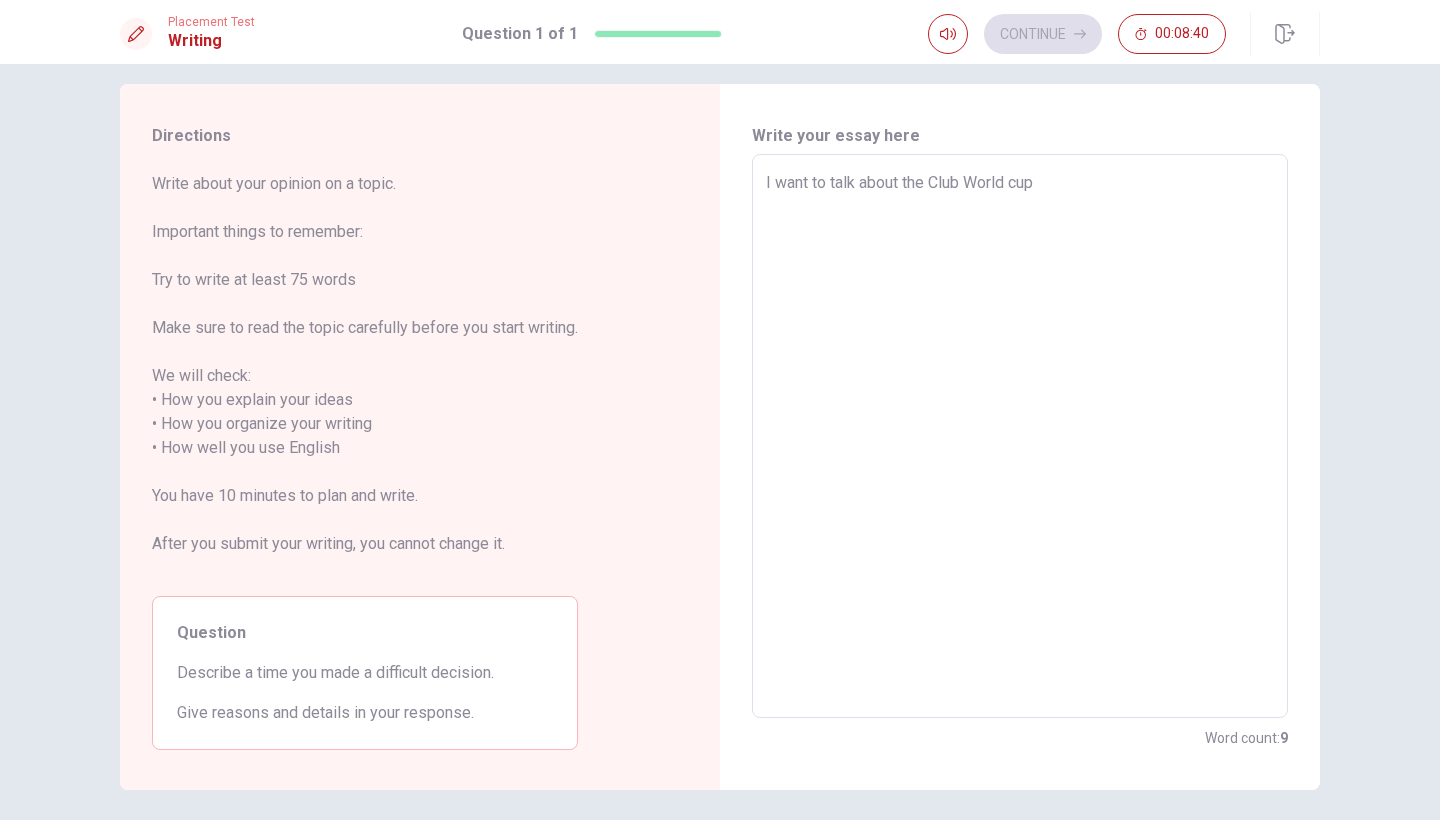 click on "I want to talk about the Club World cup" at bounding box center [1020, 436] 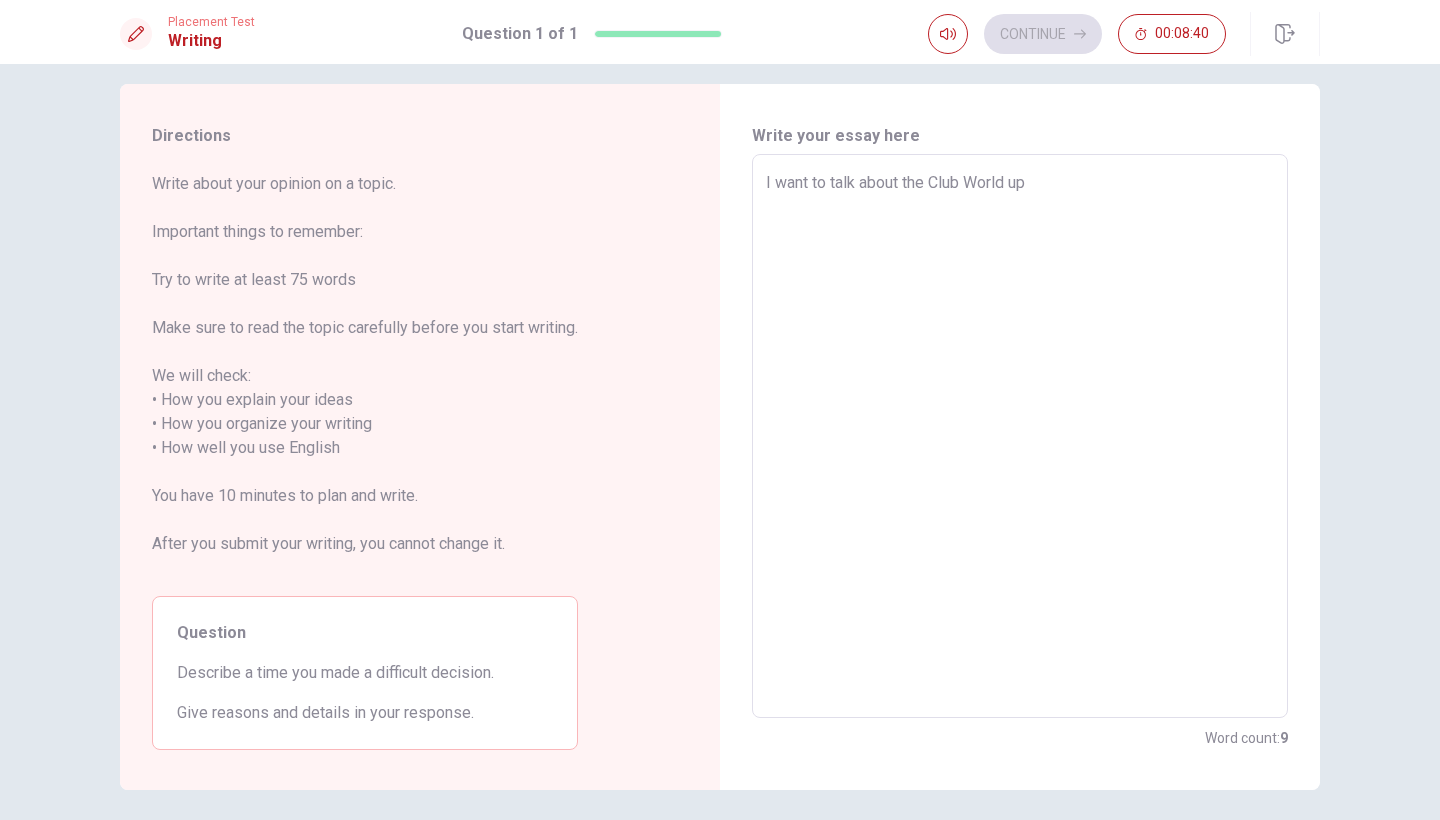 type on "x" 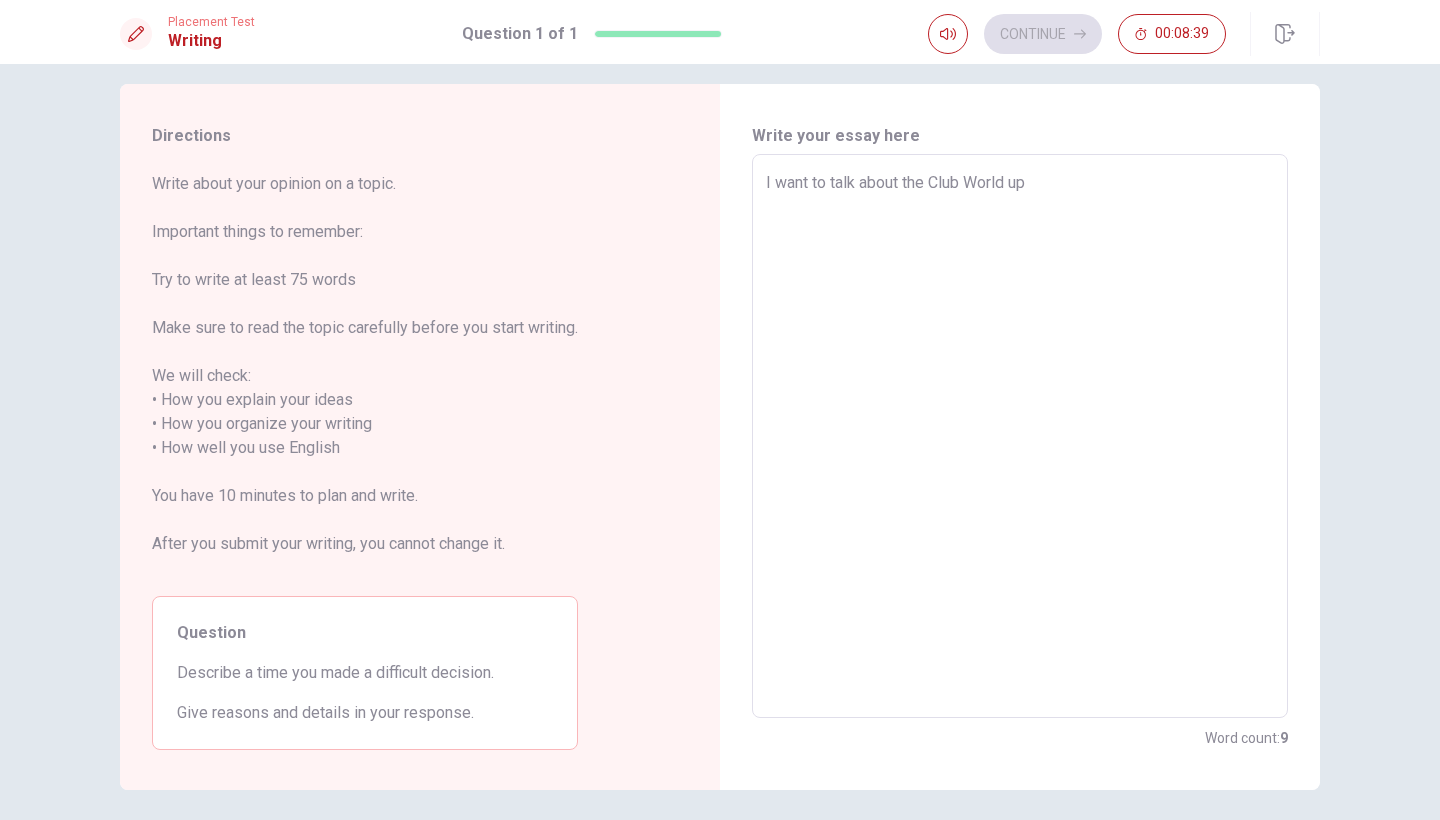 type on "I want to talk about the Club World Cup" 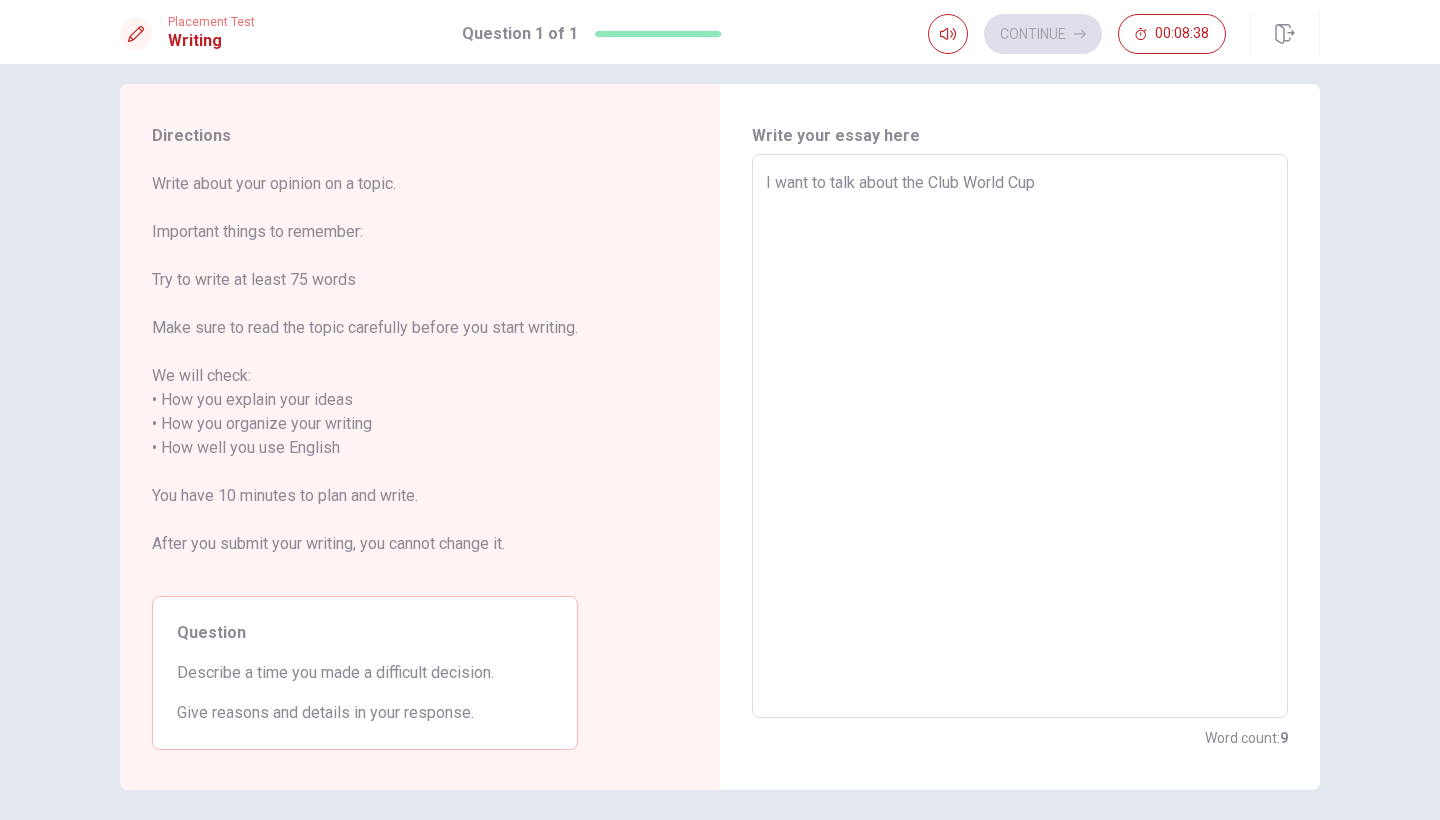 click on "I want to talk about the Club World Cup" at bounding box center [1020, 436] 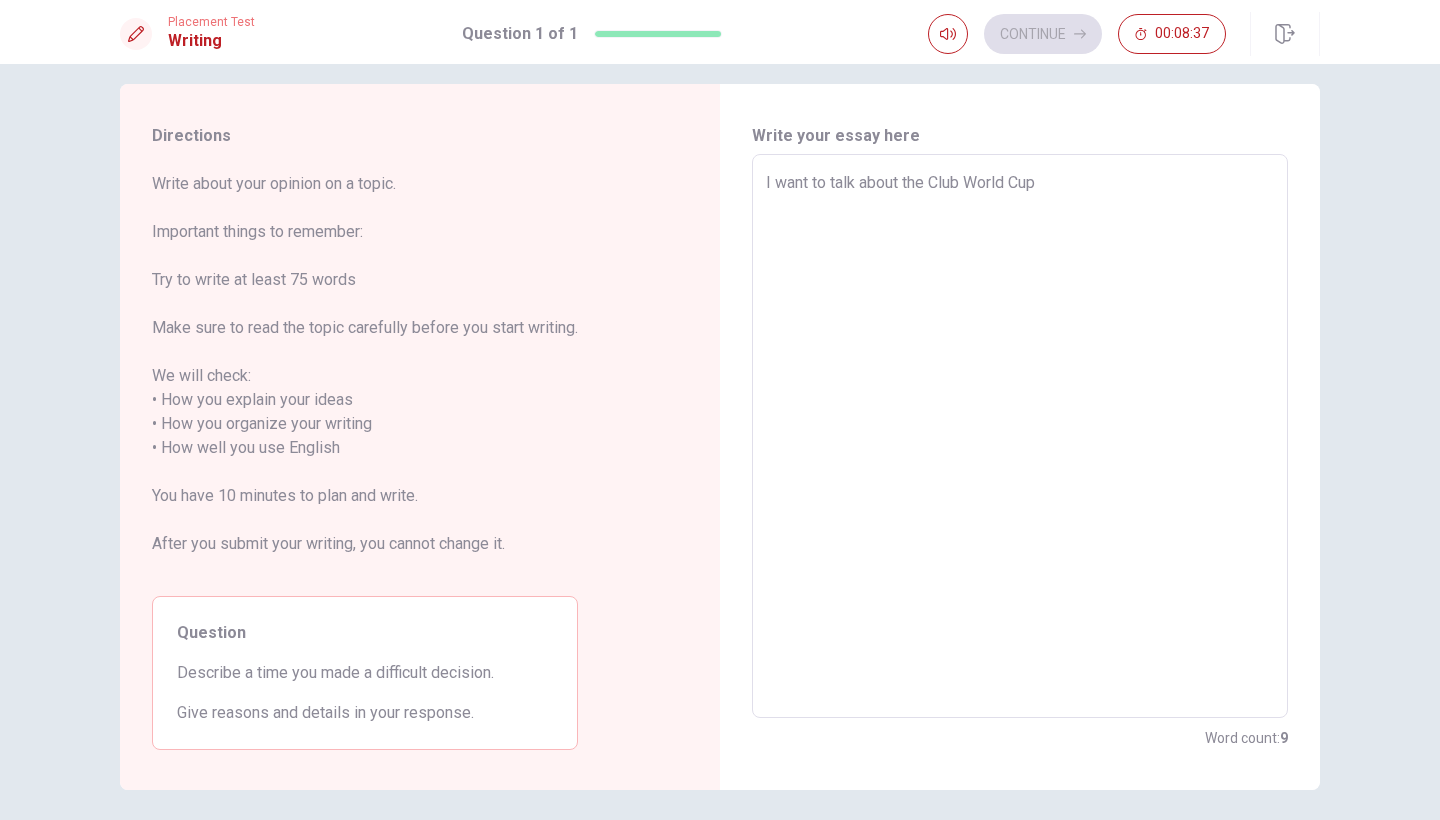 click on "I want to talk about the Club World Cup" at bounding box center [1020, 436] 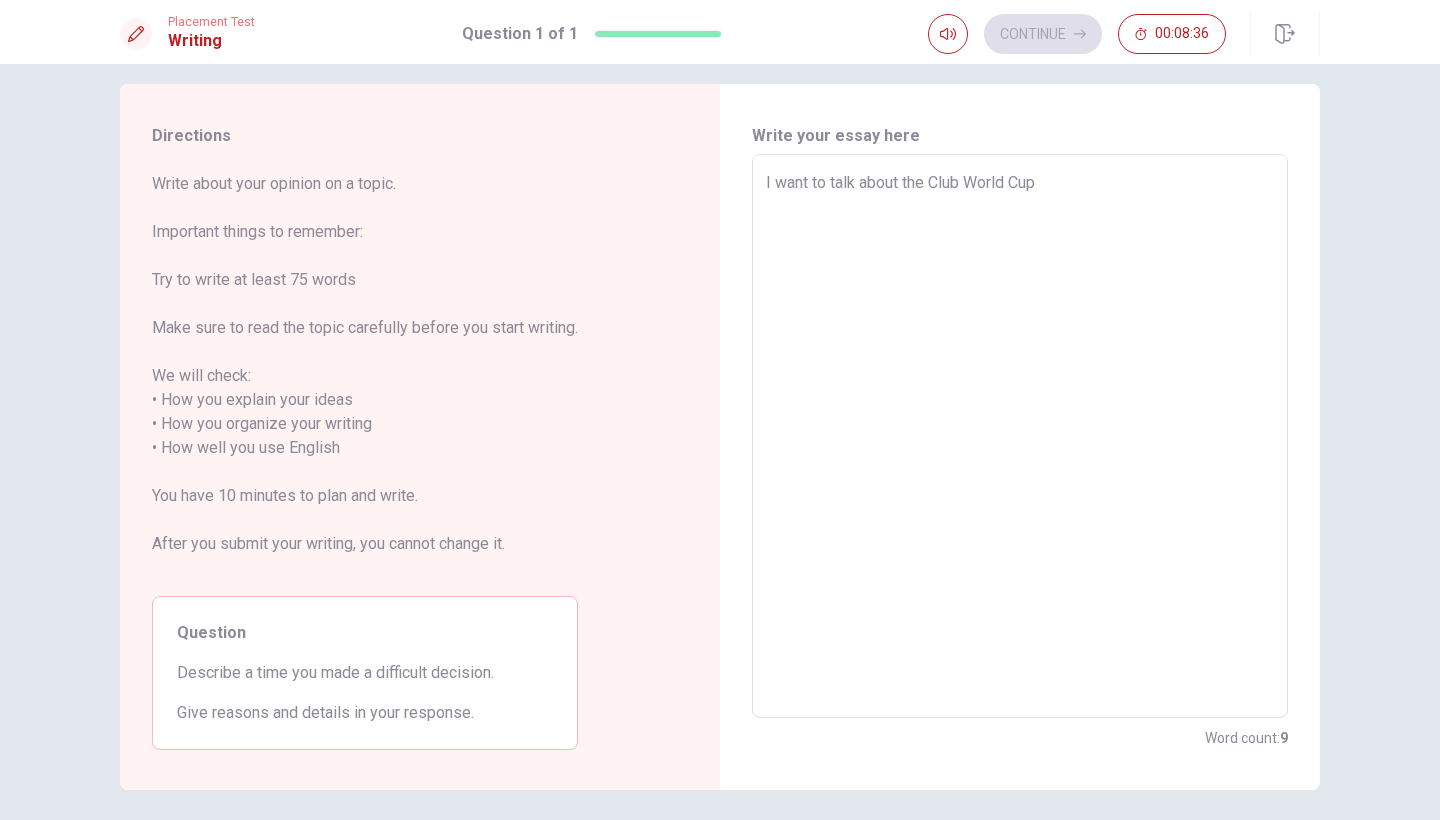 type on "I want to talk about the "Club World Cup" 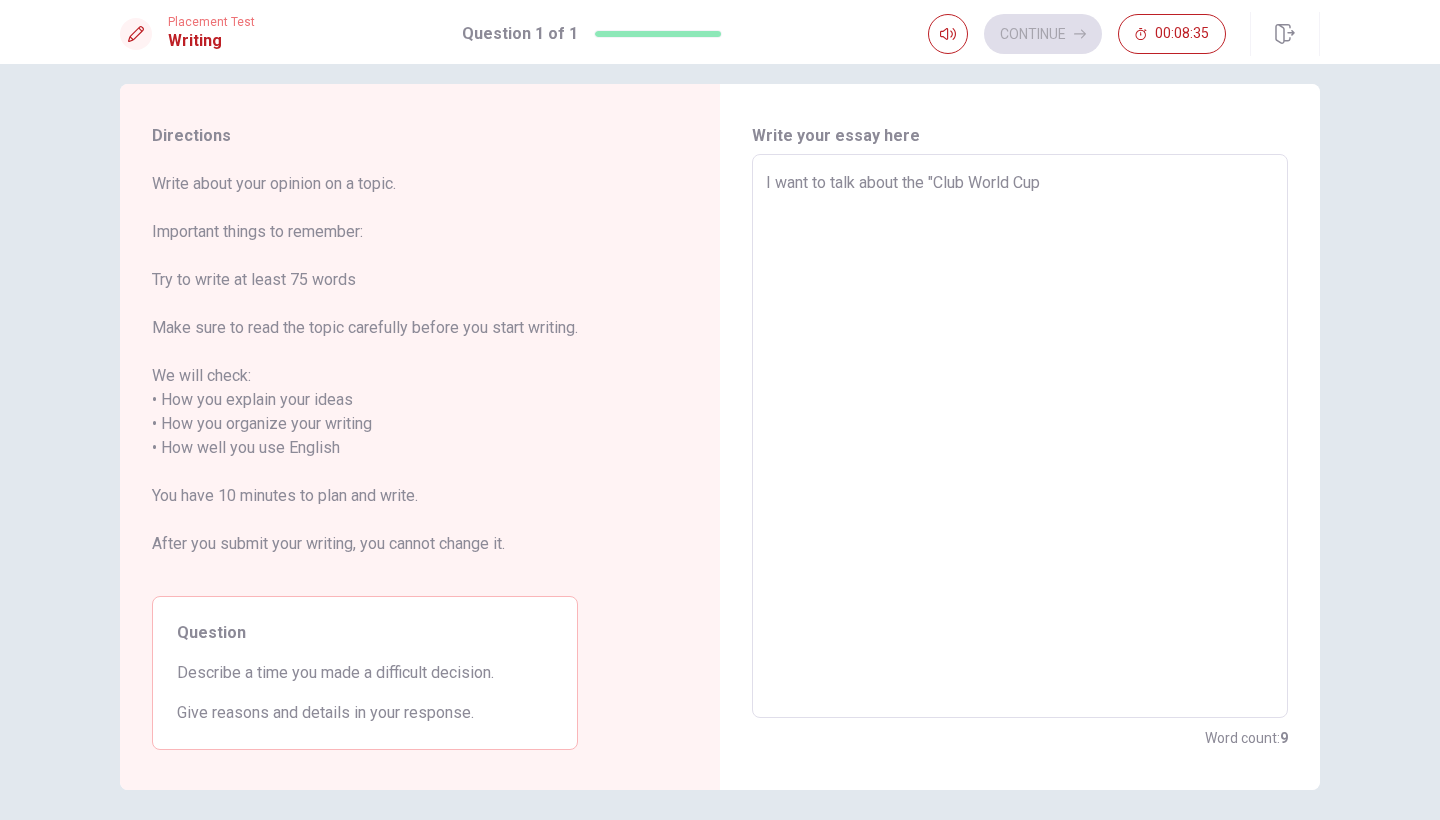click on "I want to talk about the "Club World Cup" at bounding box center [1020, 436] 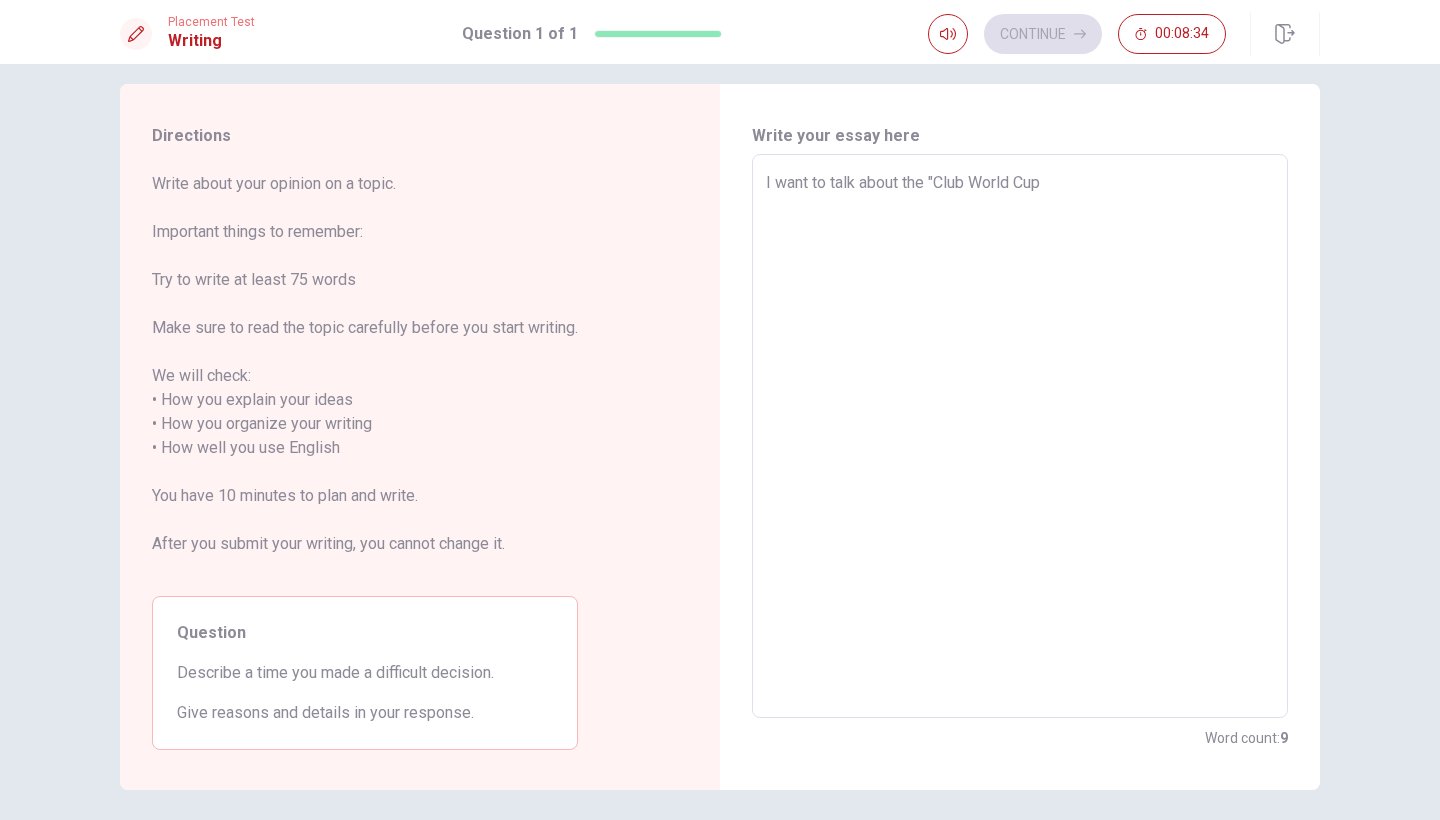 type on "I want to talk about the "Club World Cup"" 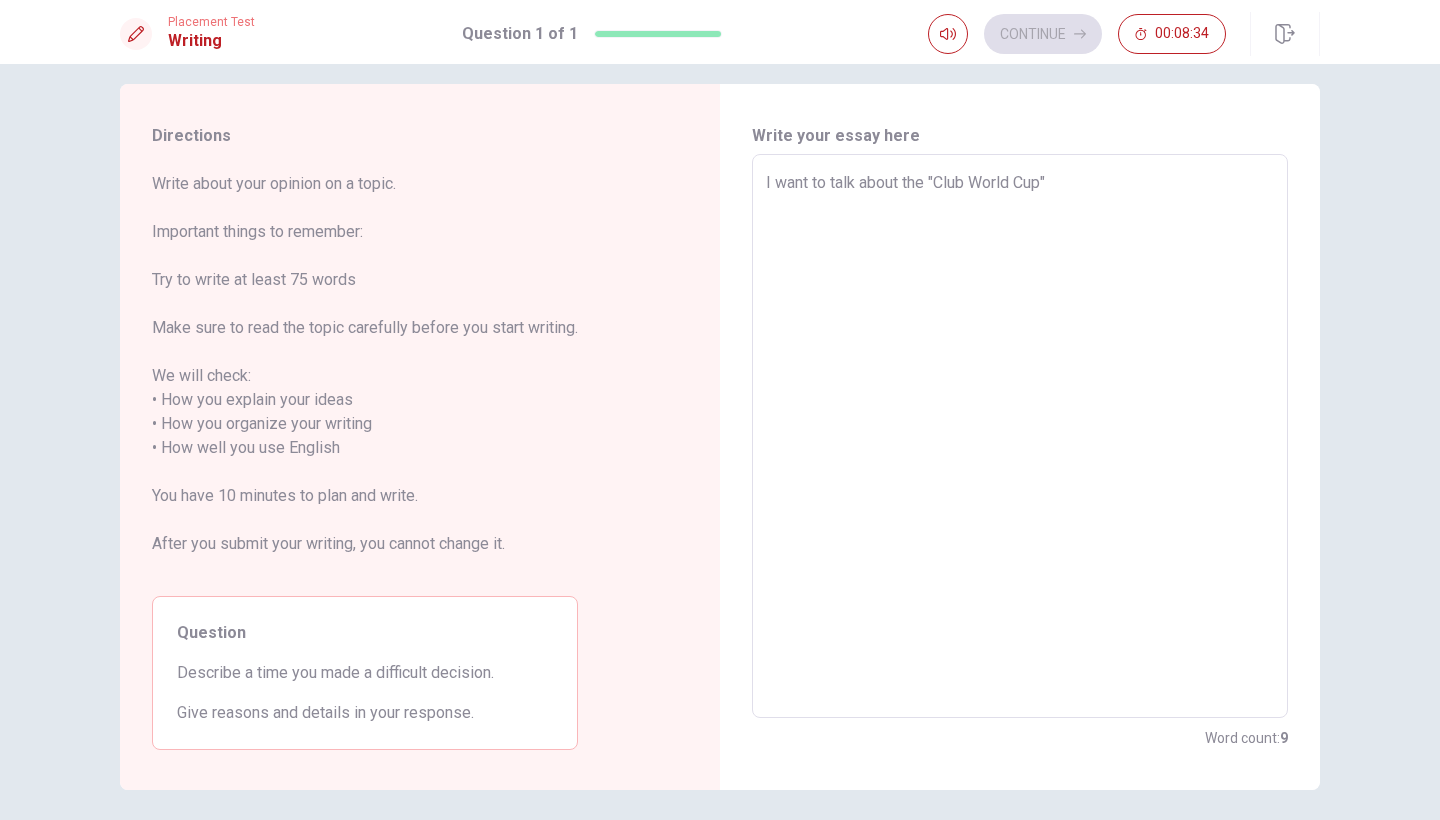 type on "x" 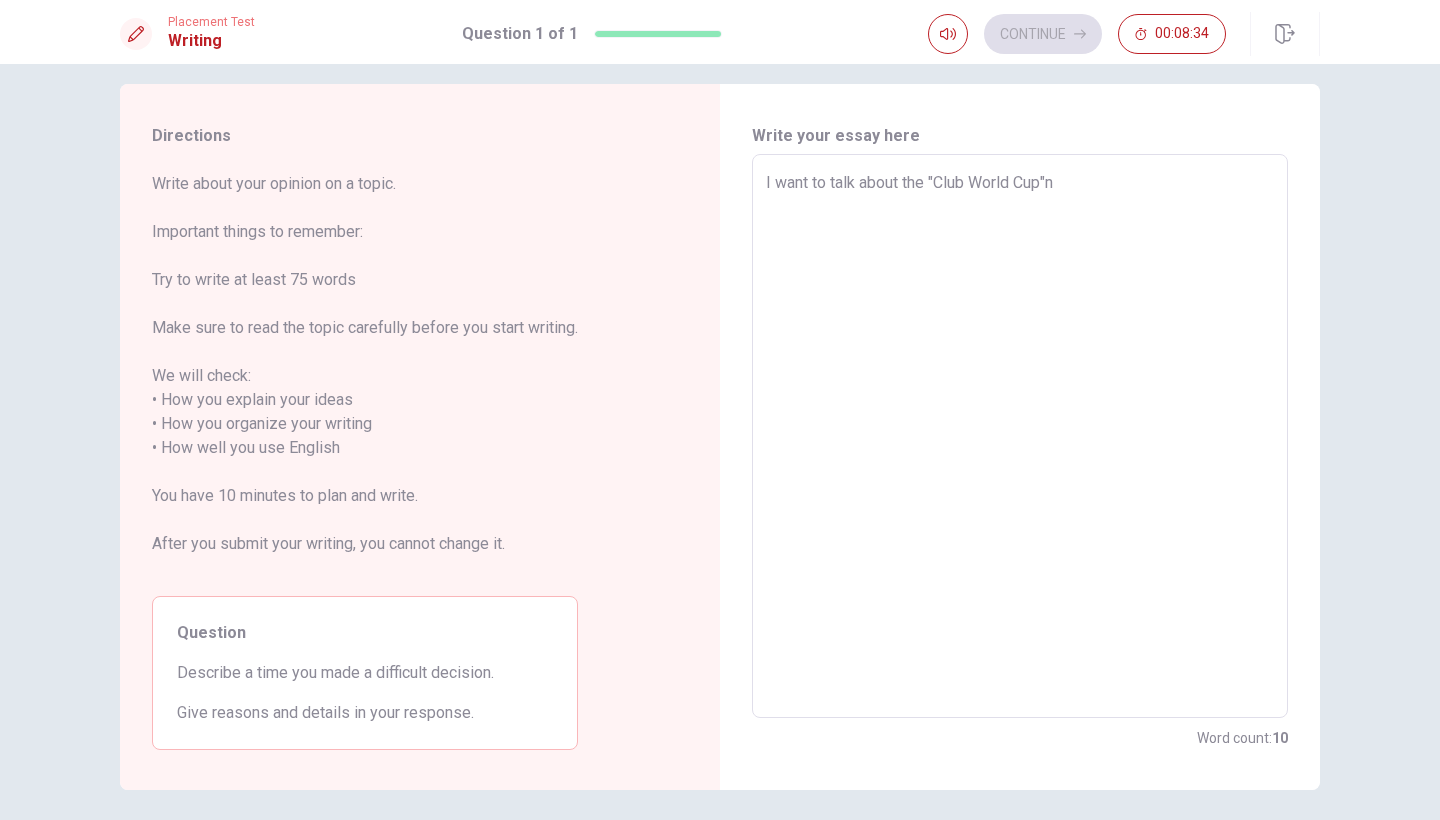 type on "x" 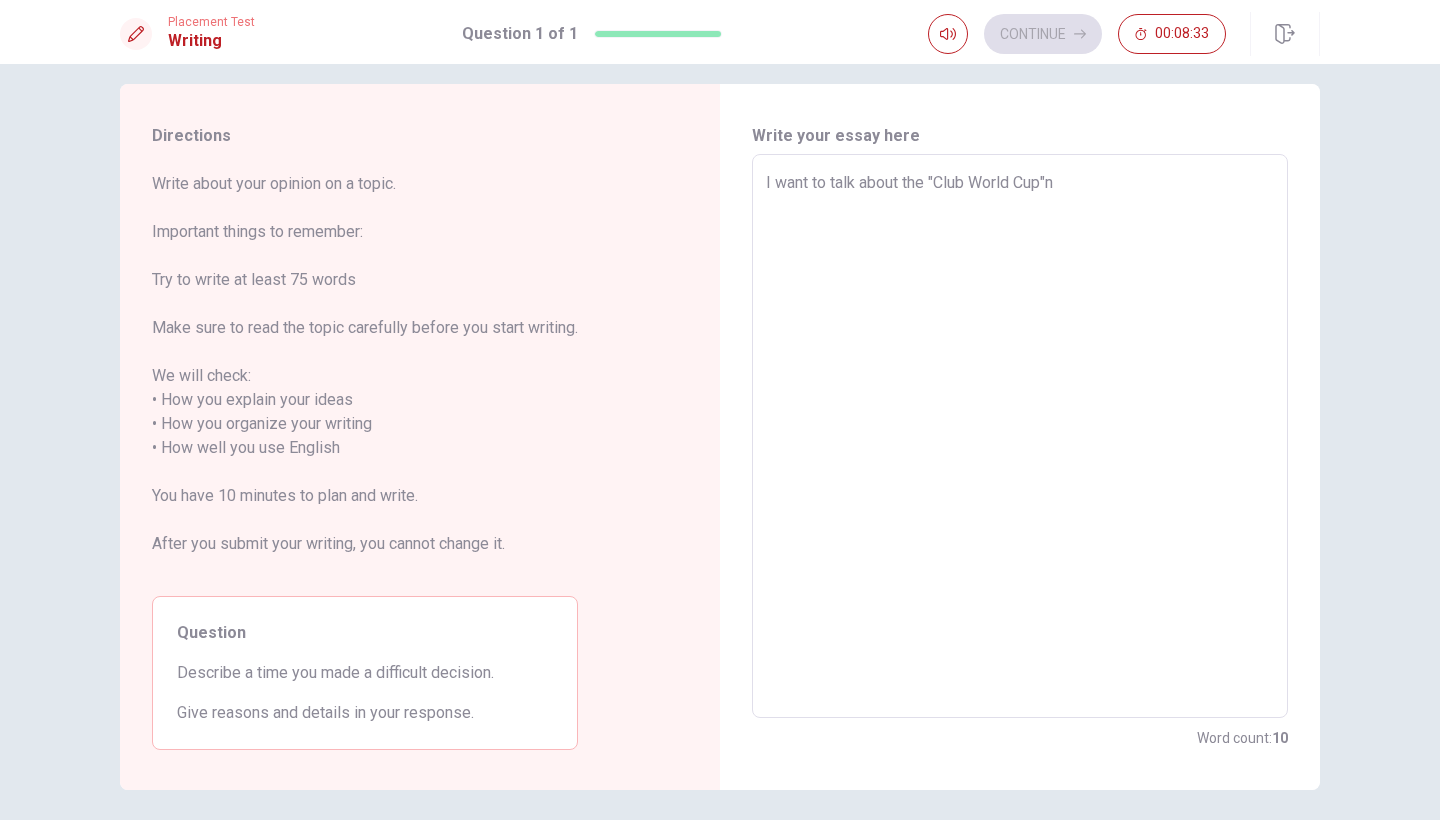 type on "I want to talk about the "Club World Cup"" 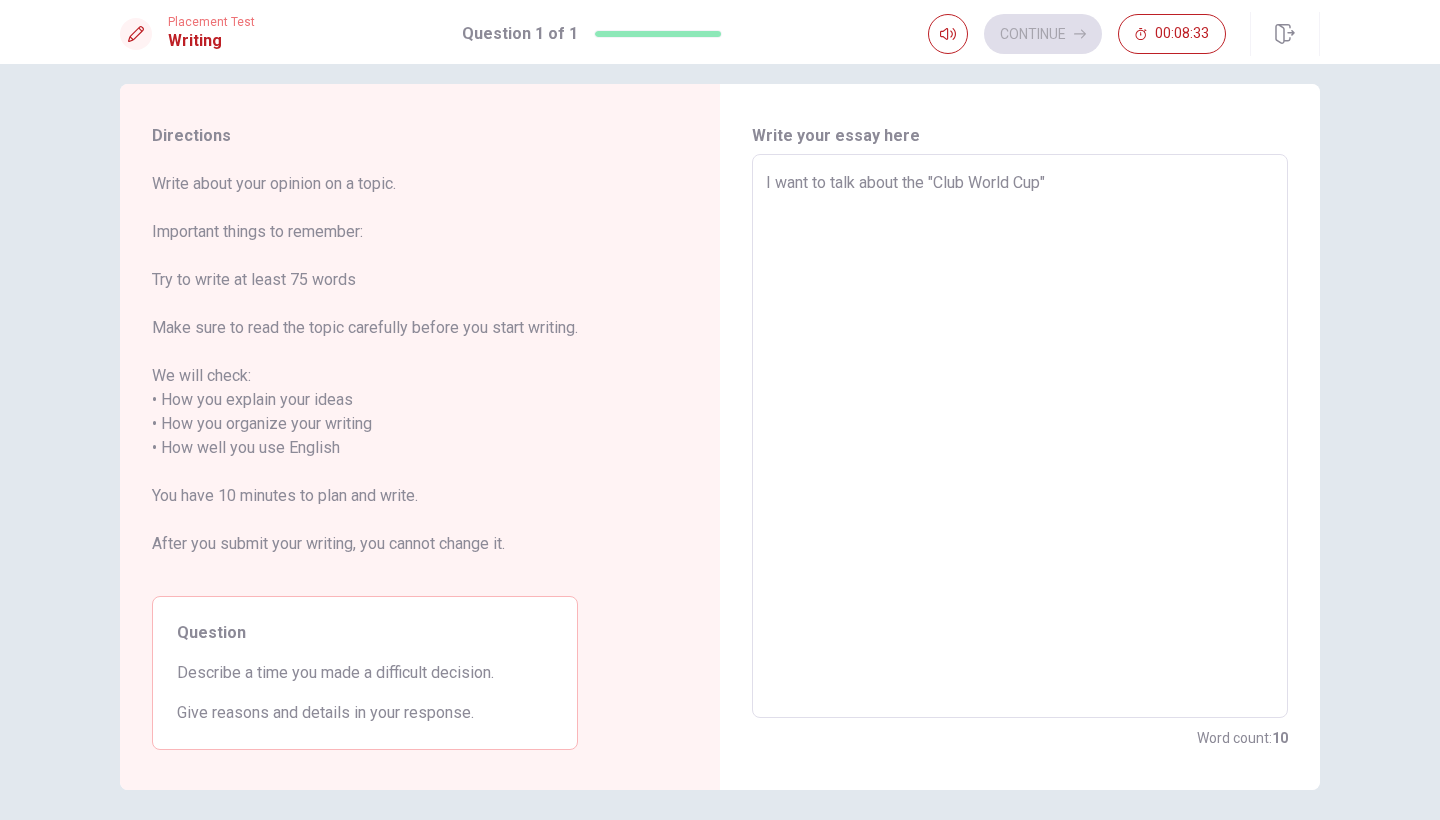 type on "x" 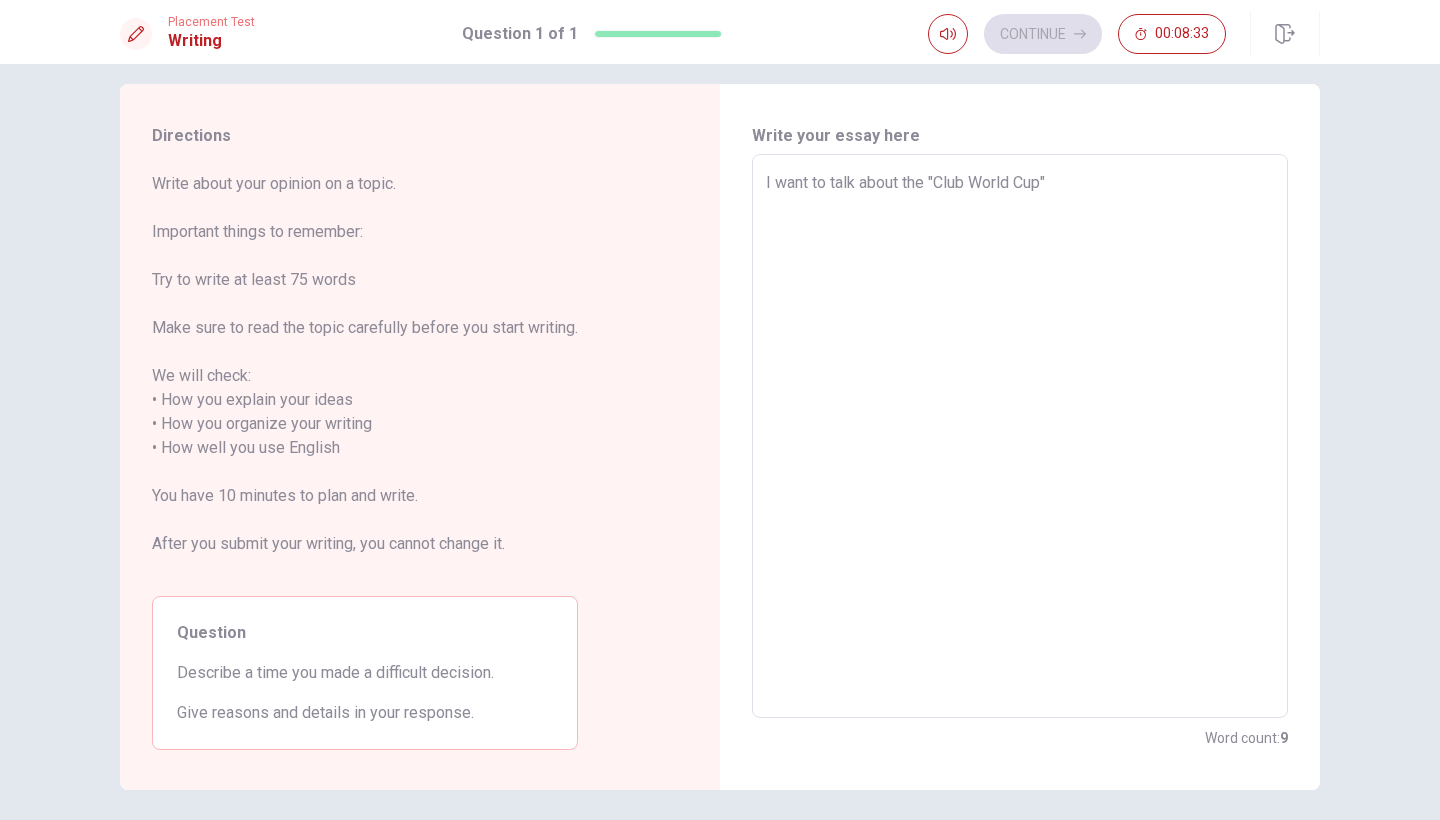 type on "I want to talk about the "Club World Cup"" 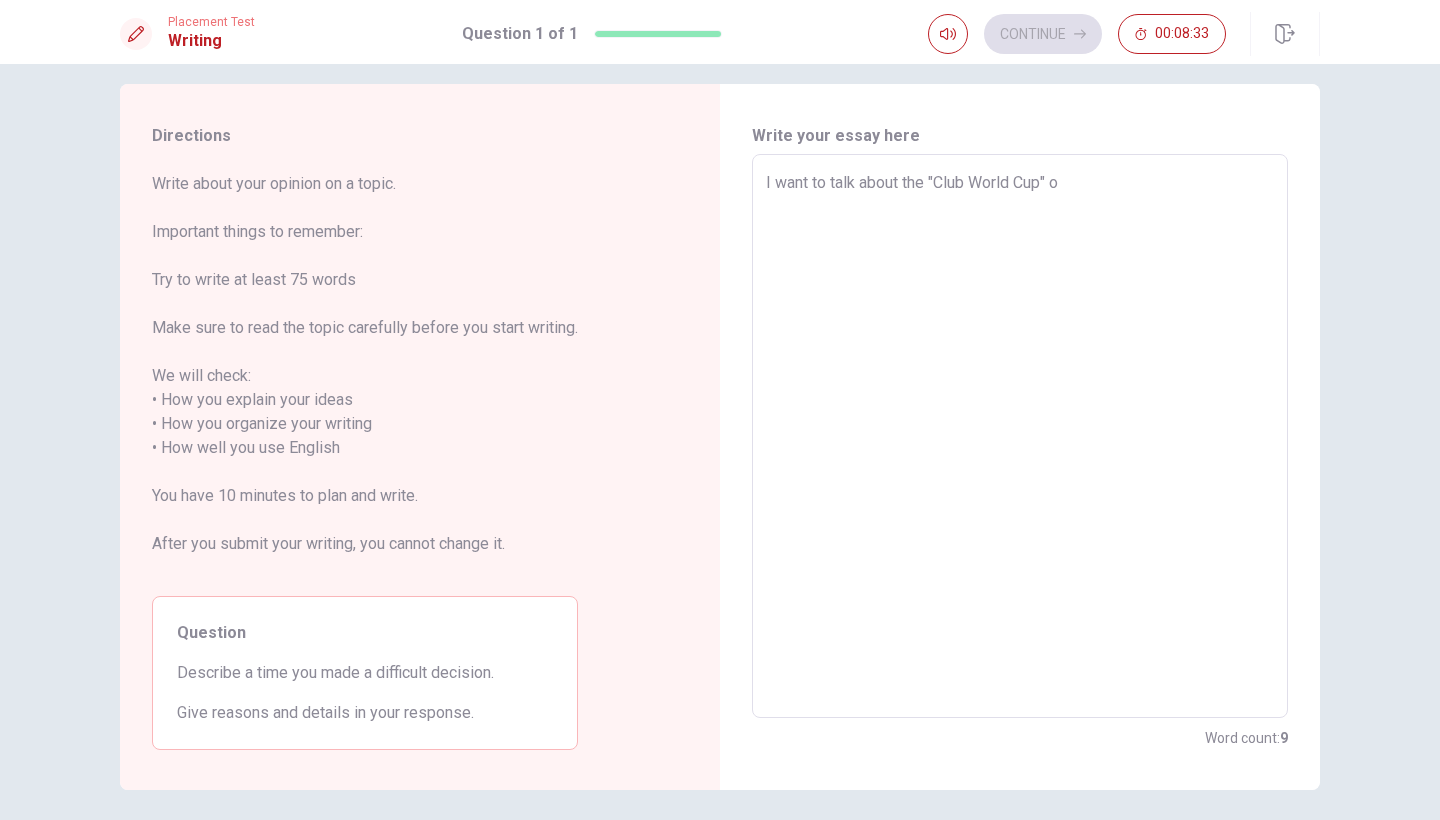 type on "x" 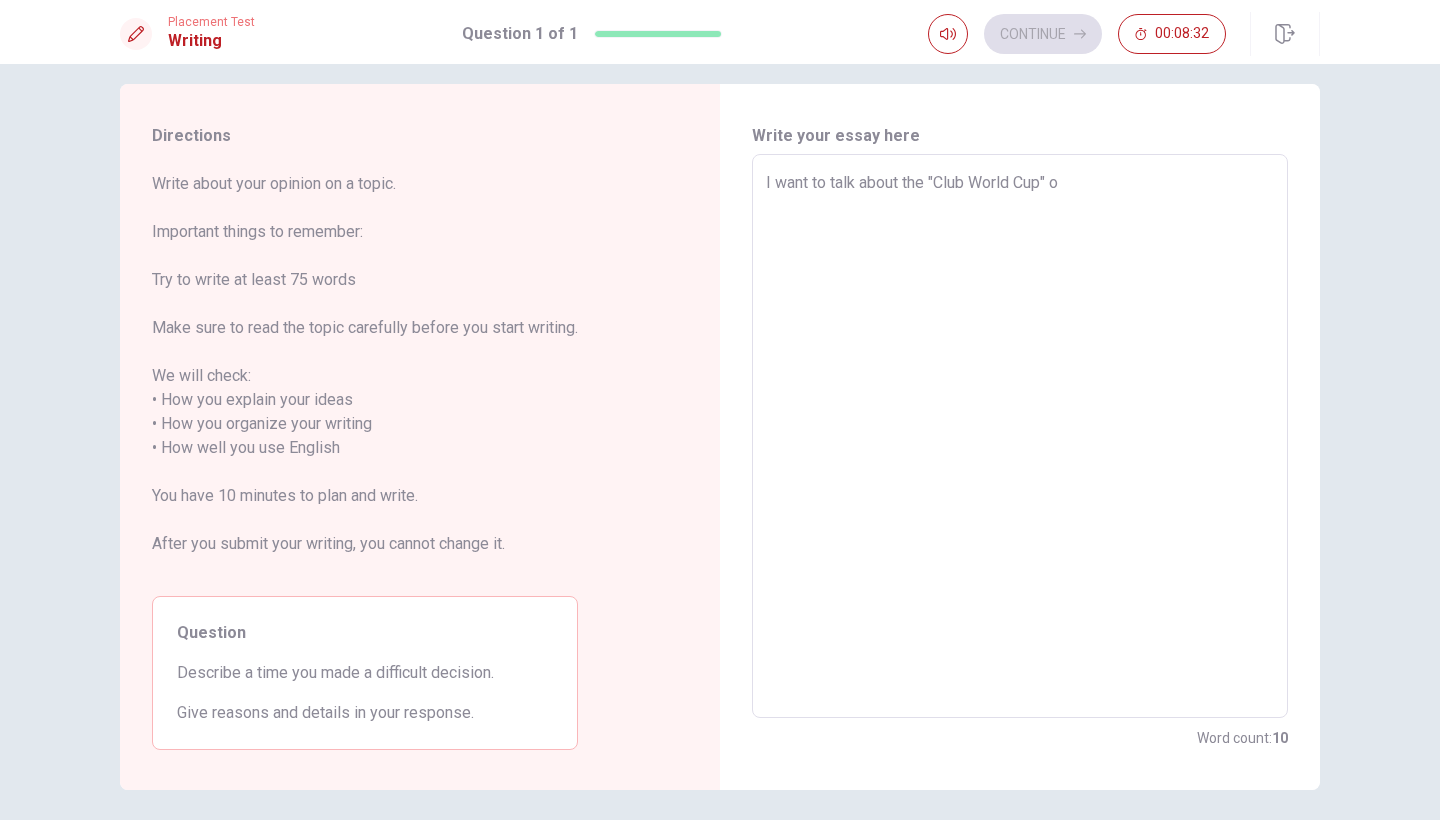 type on "I want to talk about the "Club World Cup" of" 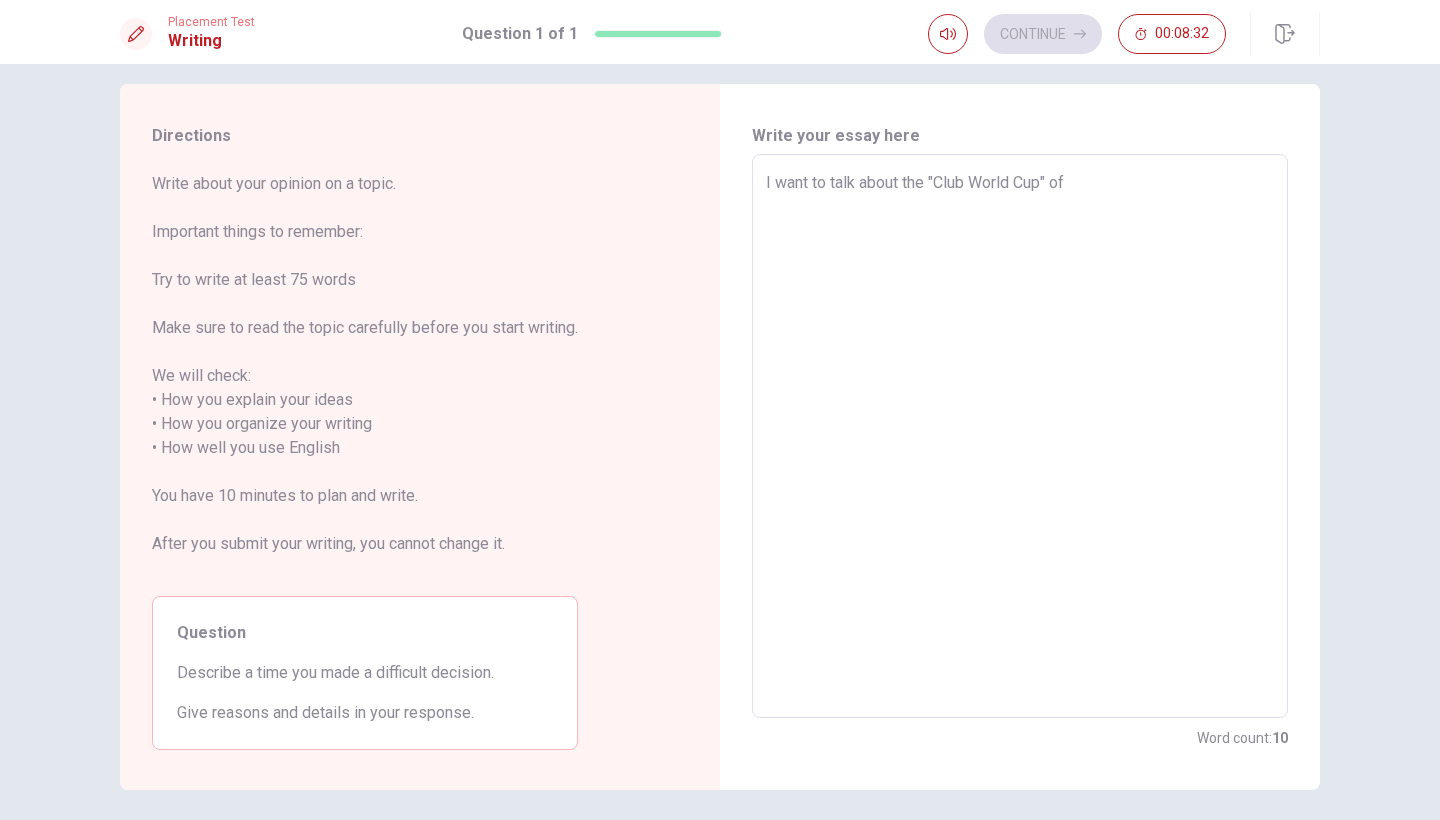 type on "x" 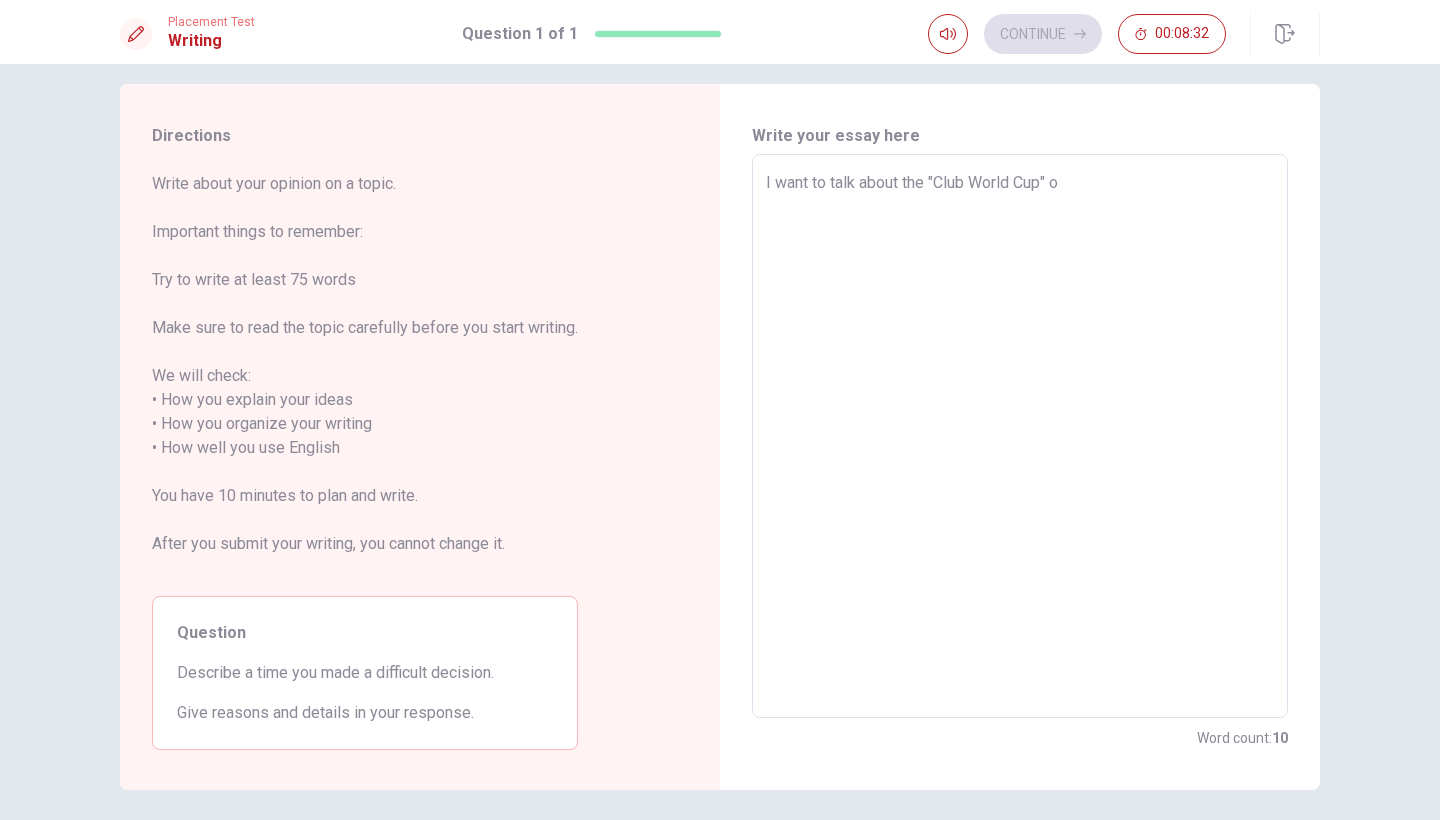 type on "x" 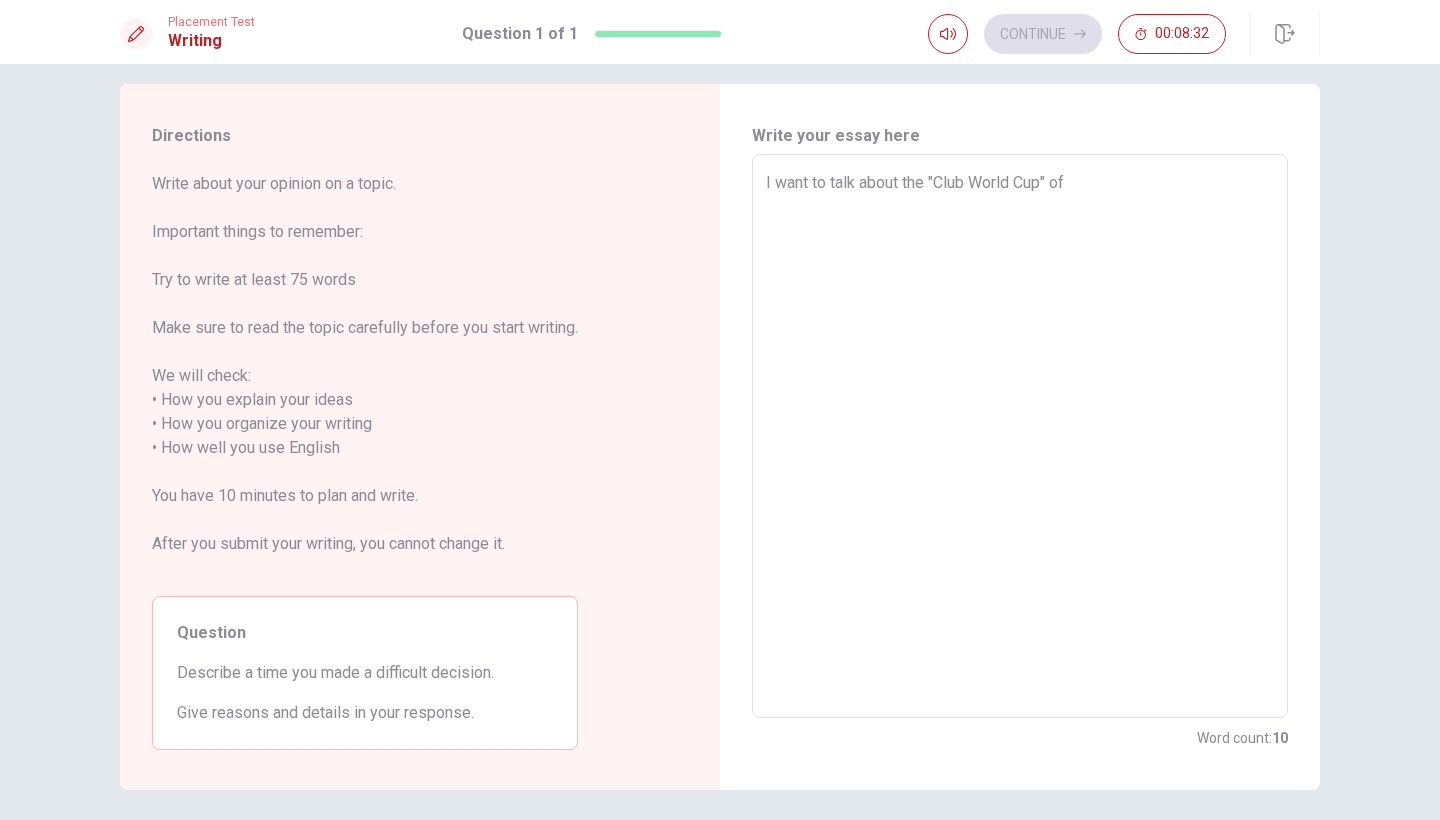 type on "x" 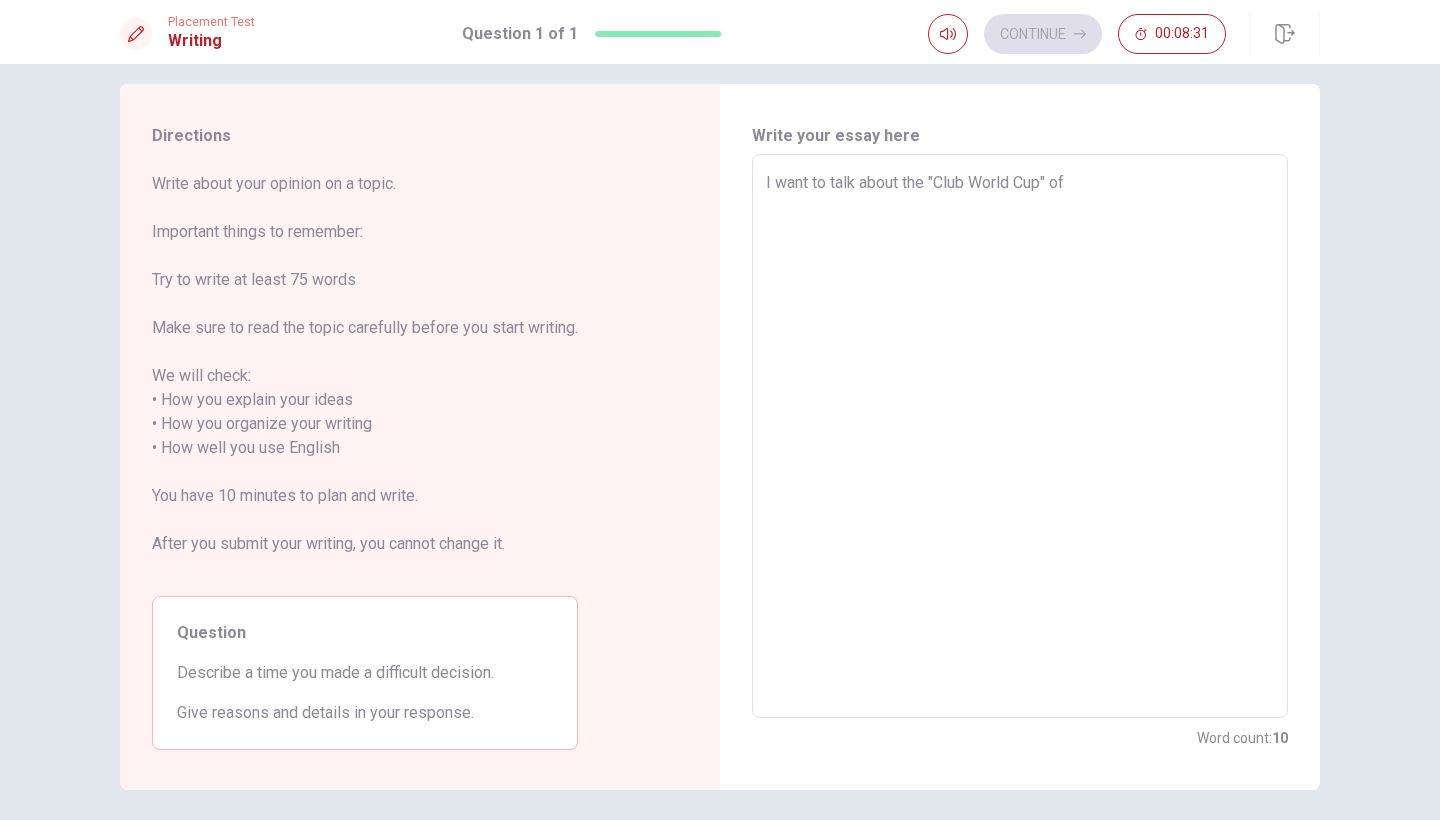type on "I want to talk about the "Club World Cup" of" 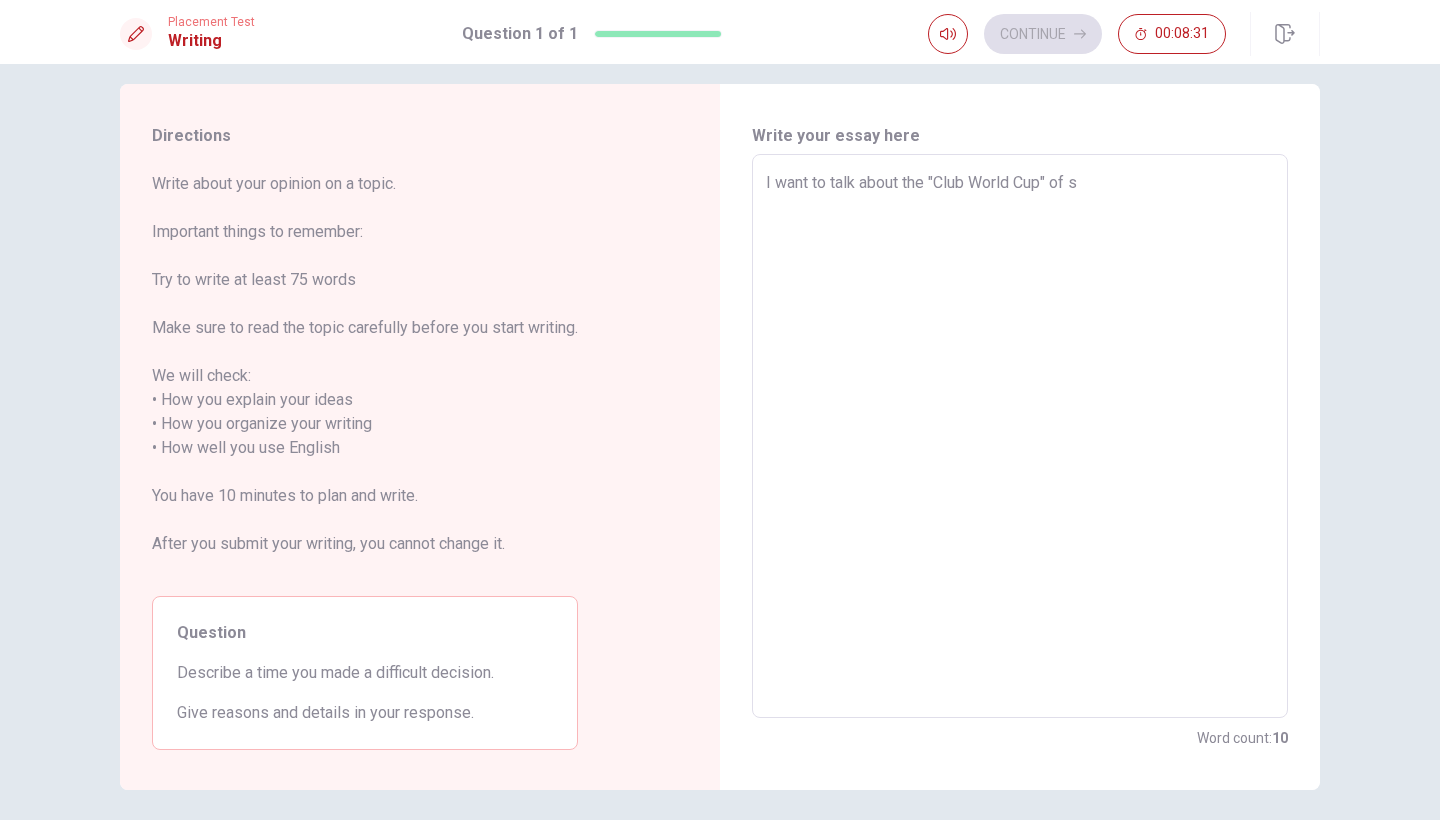 type on "x" 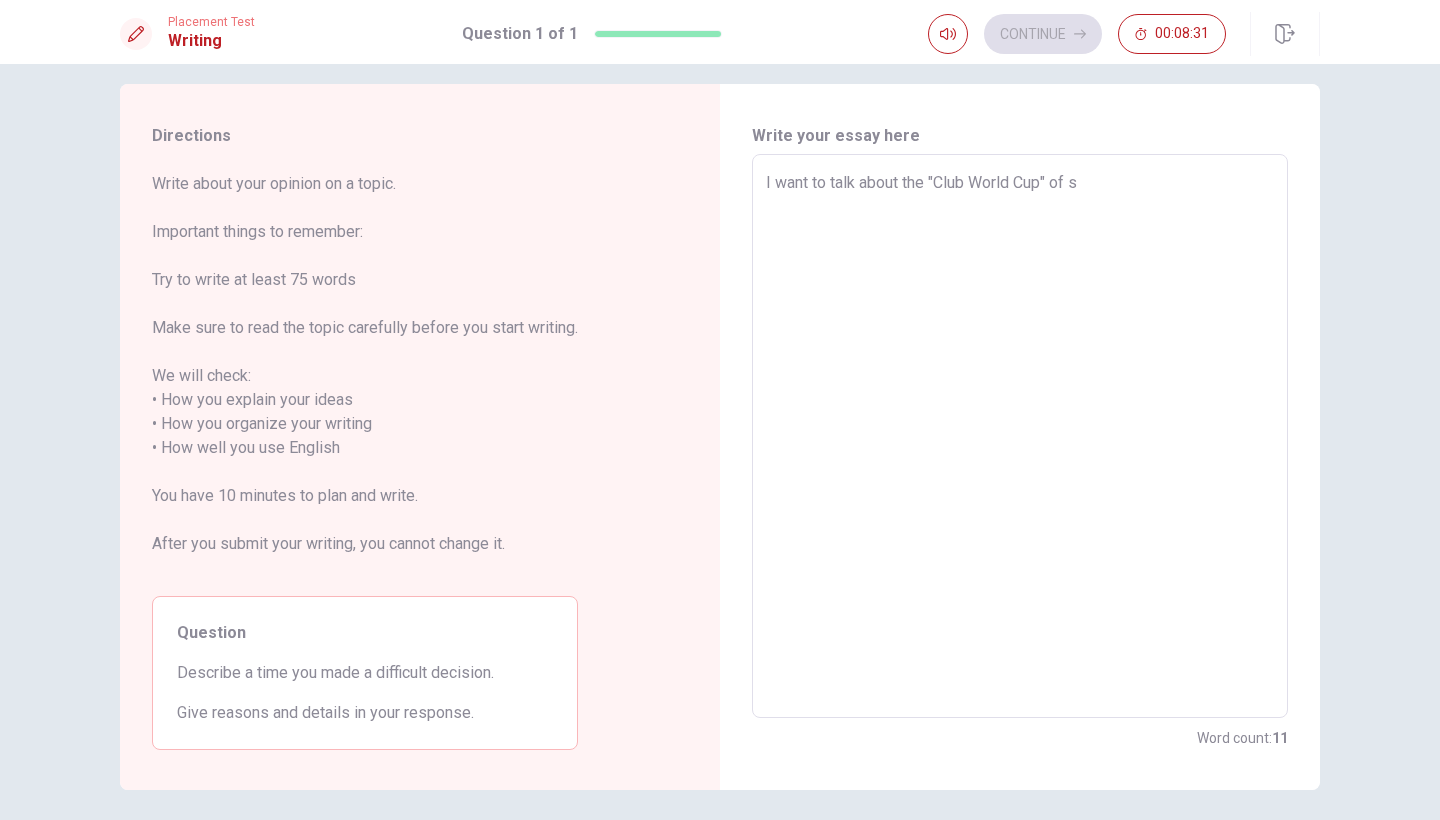 type on "I want to talk about the "Club World Cup" of so" 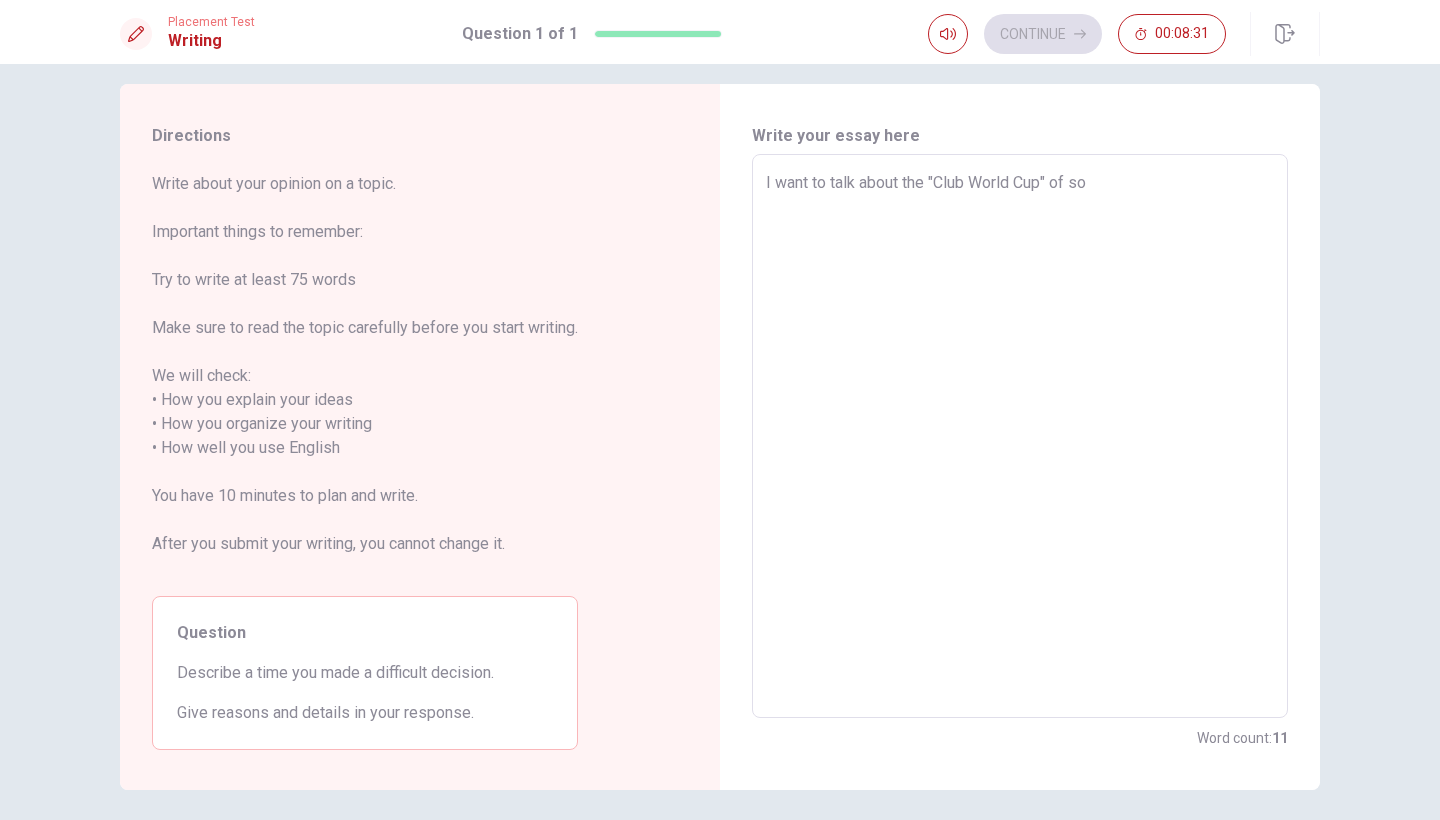type on "x" 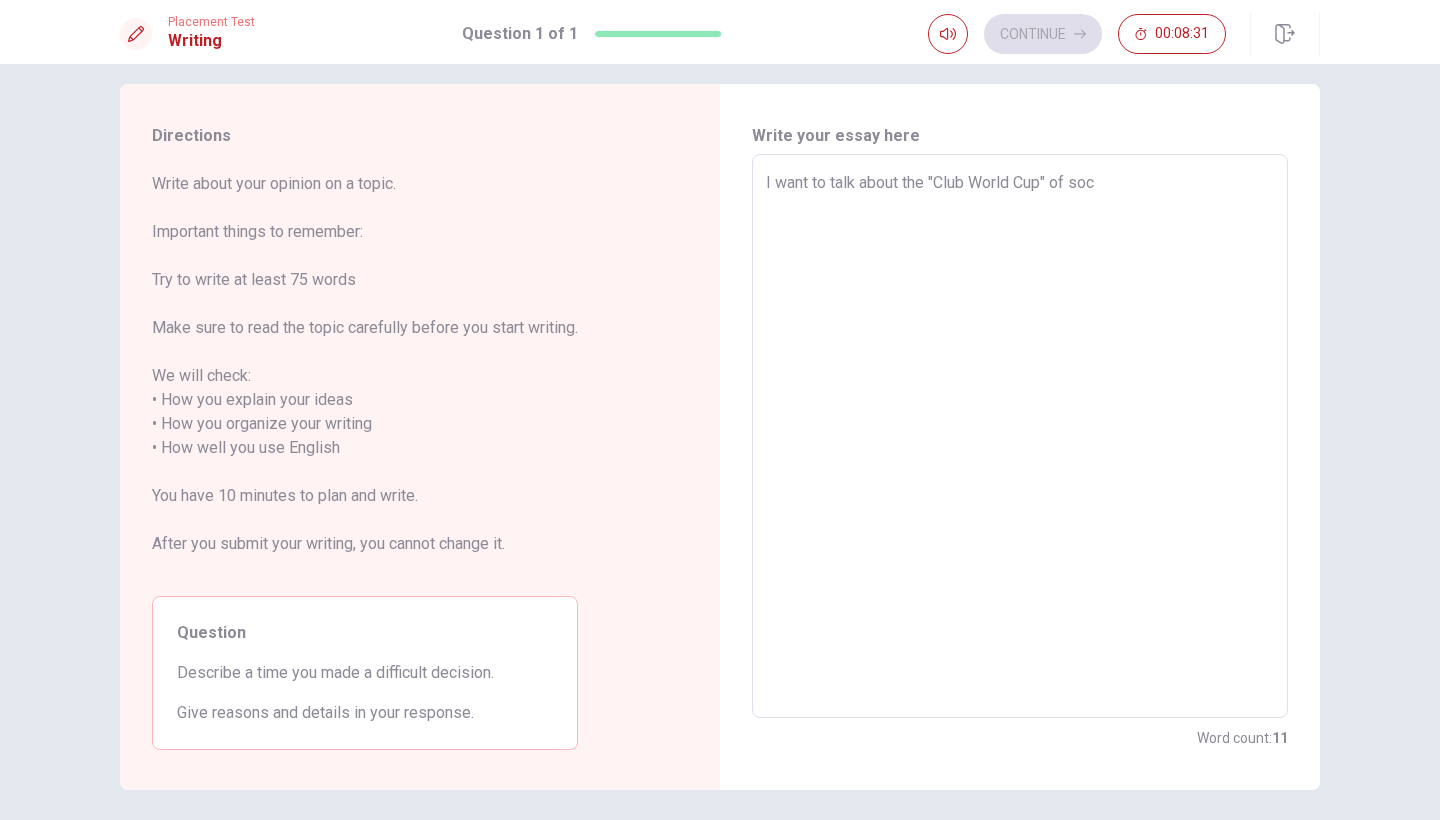type on "x" 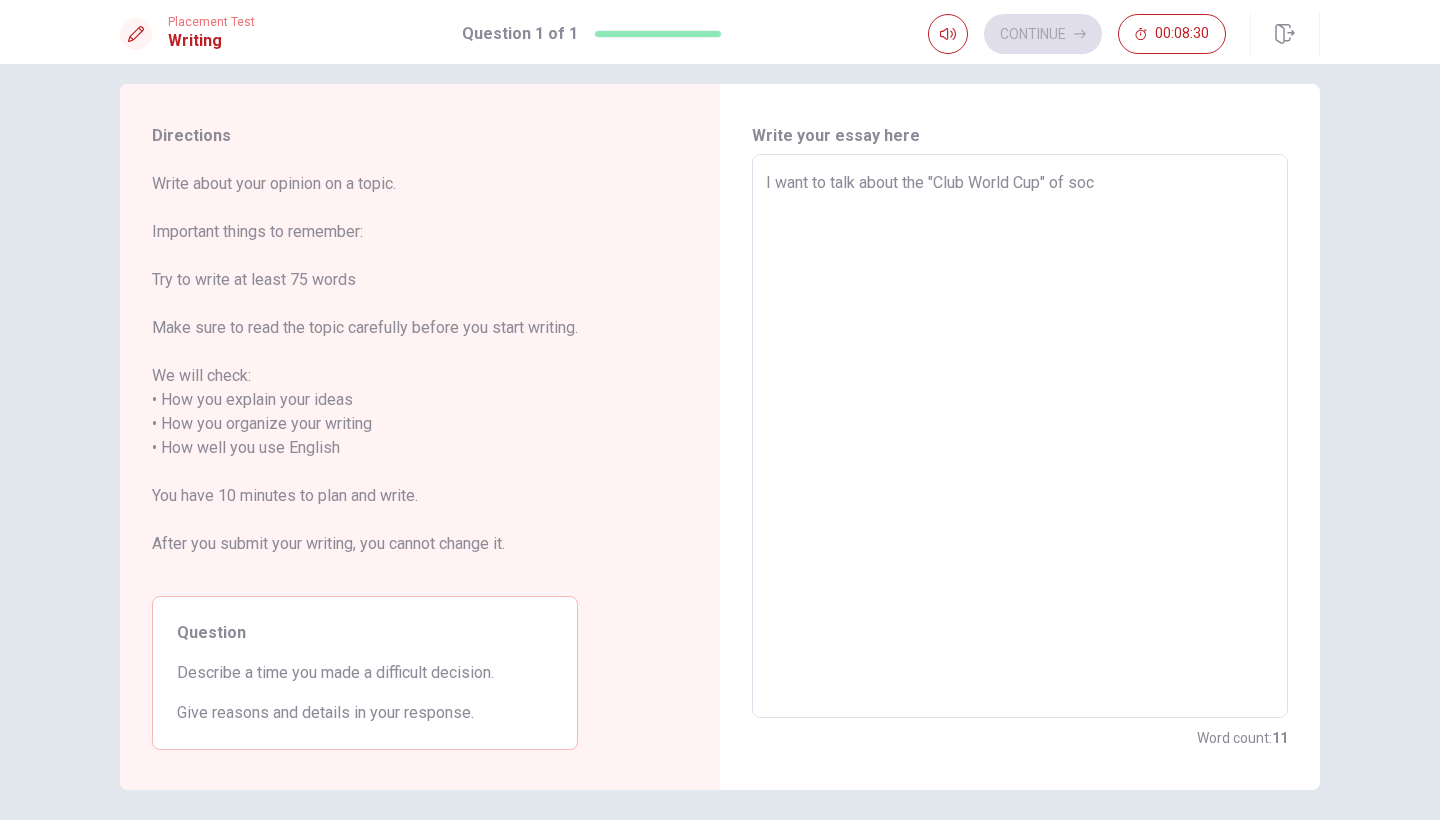 type on "I want to talk about the "Club World Cup" of socc" 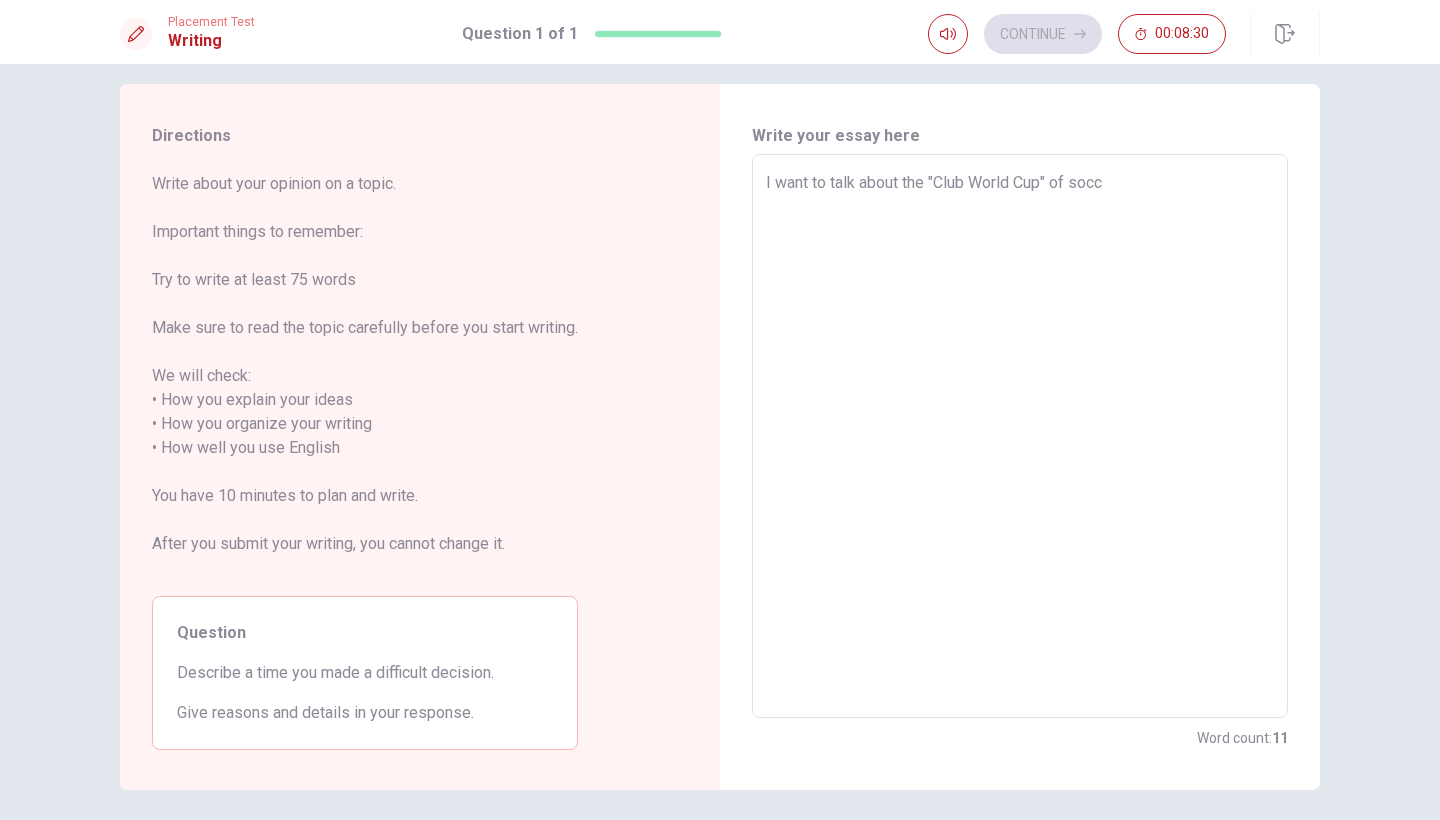 type on "x" 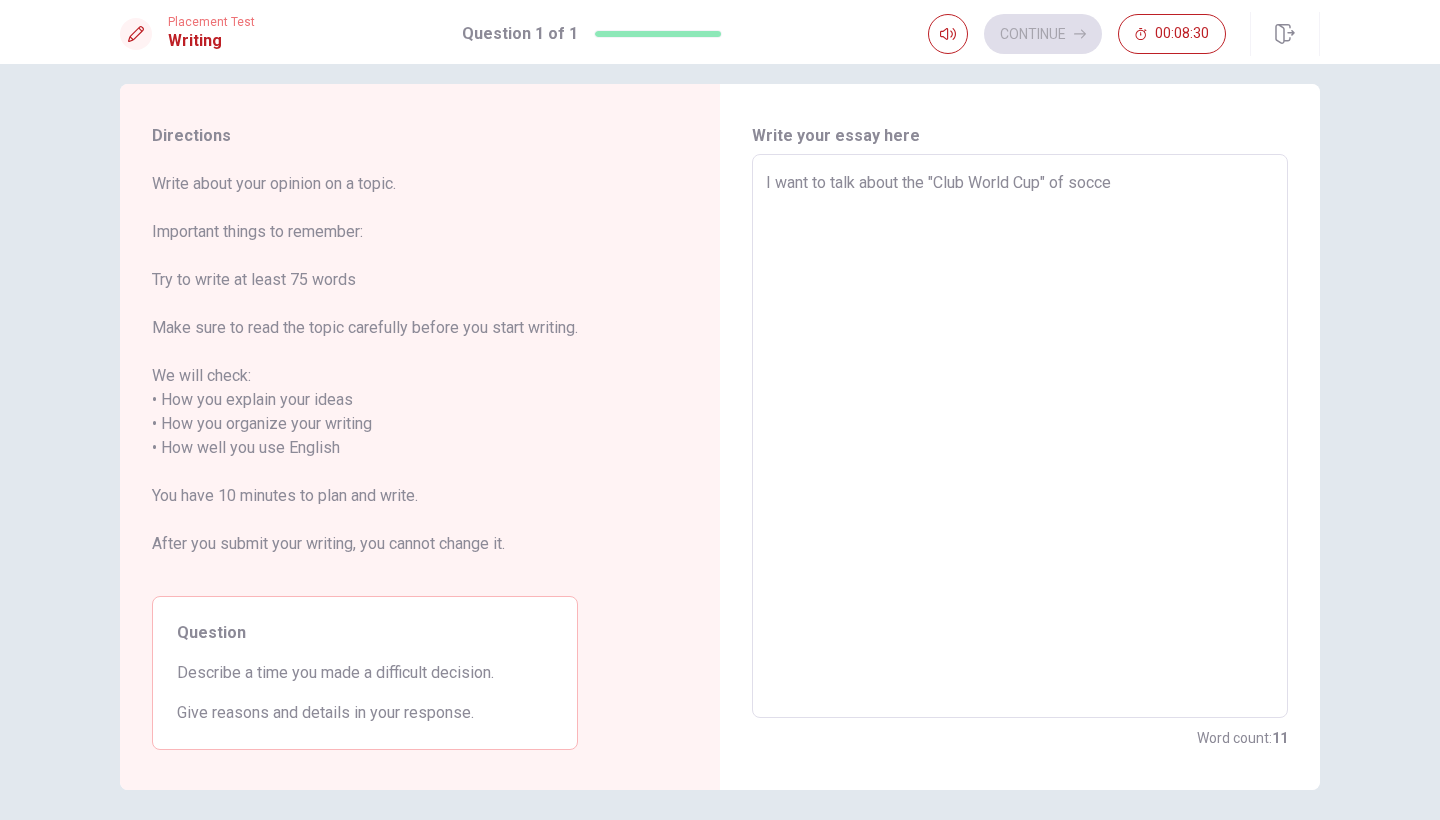 type on "x" 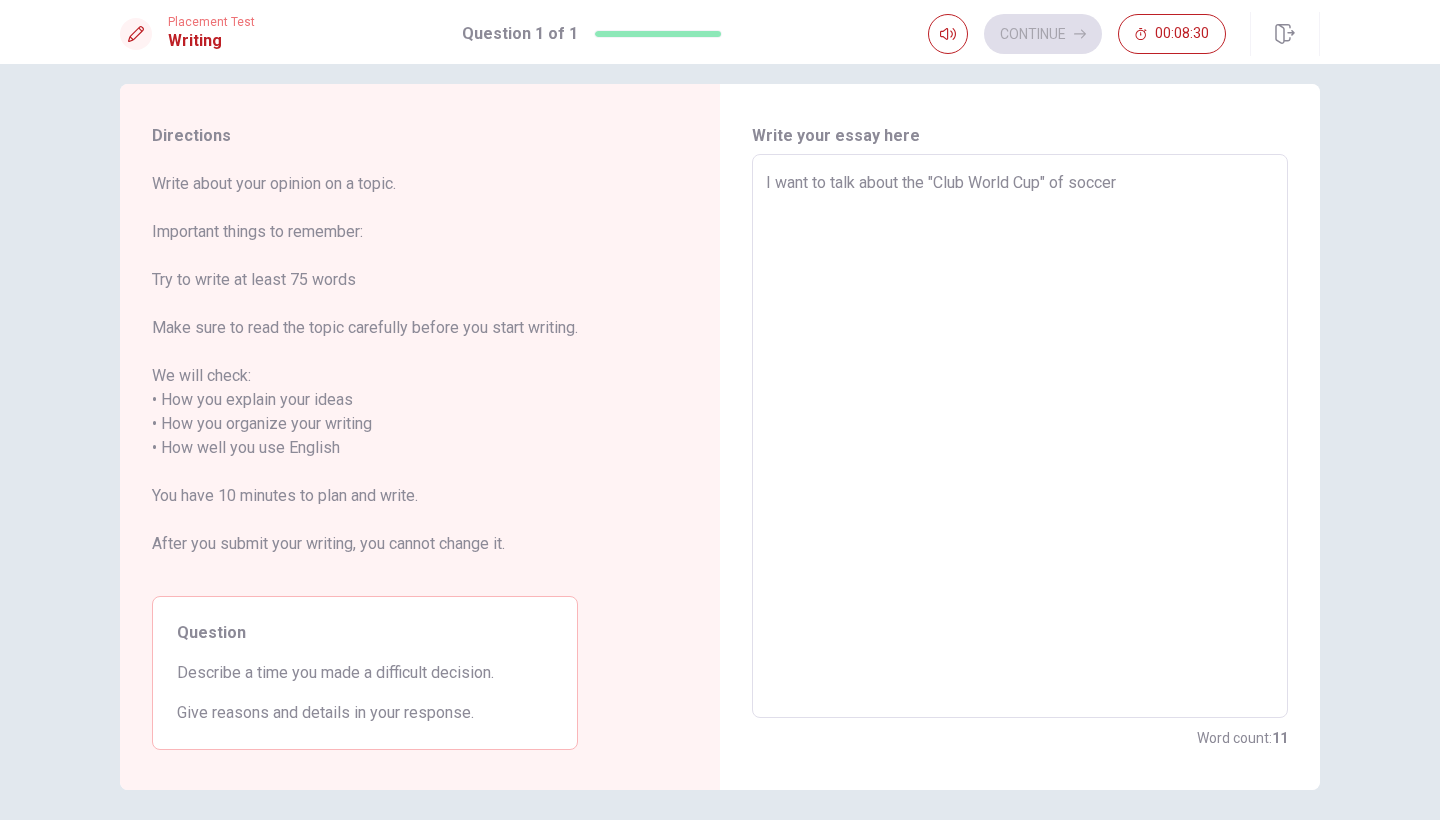 type on "x" 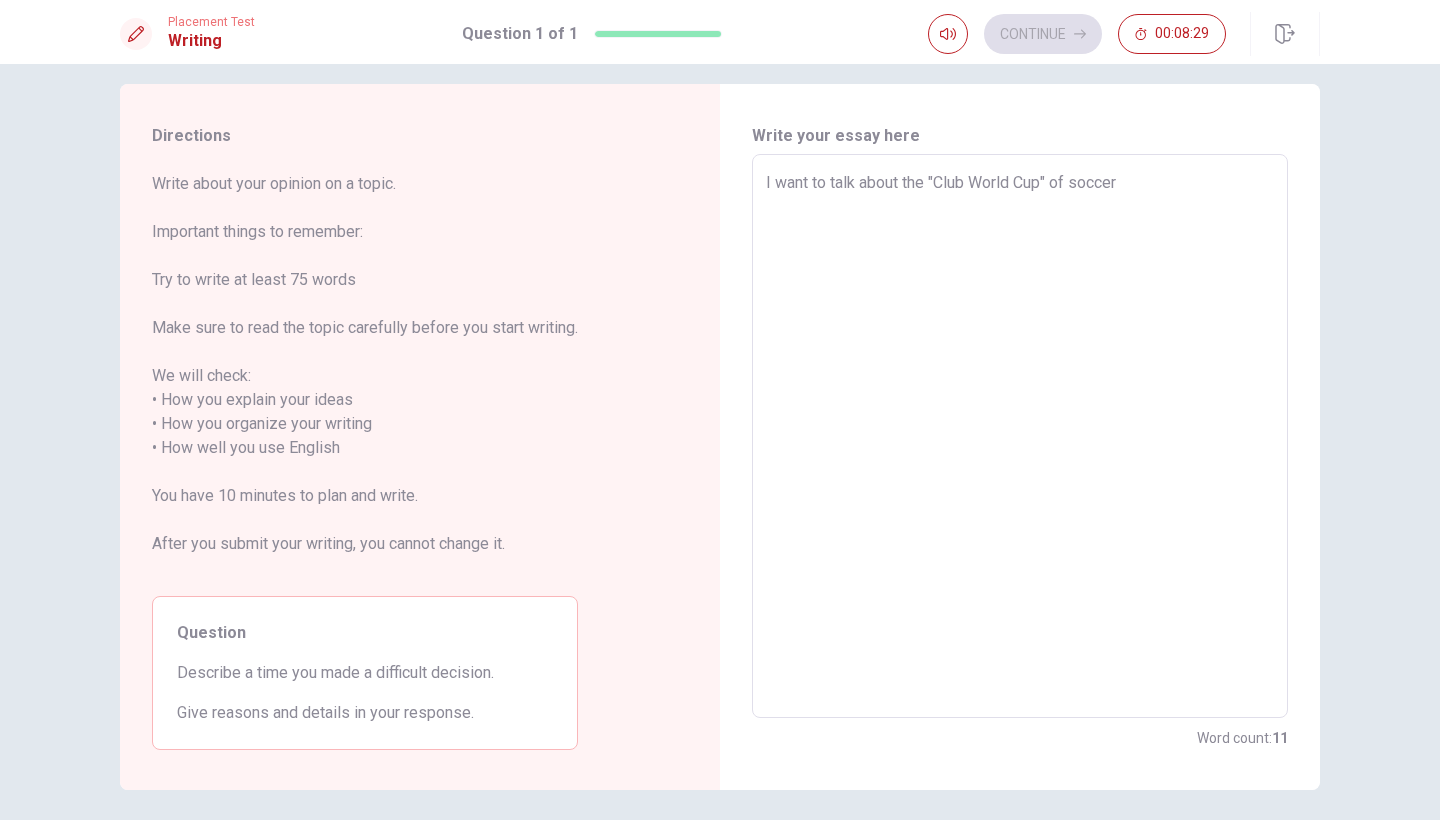 type on "I want to talk about the "Club World Cup" of soccer," 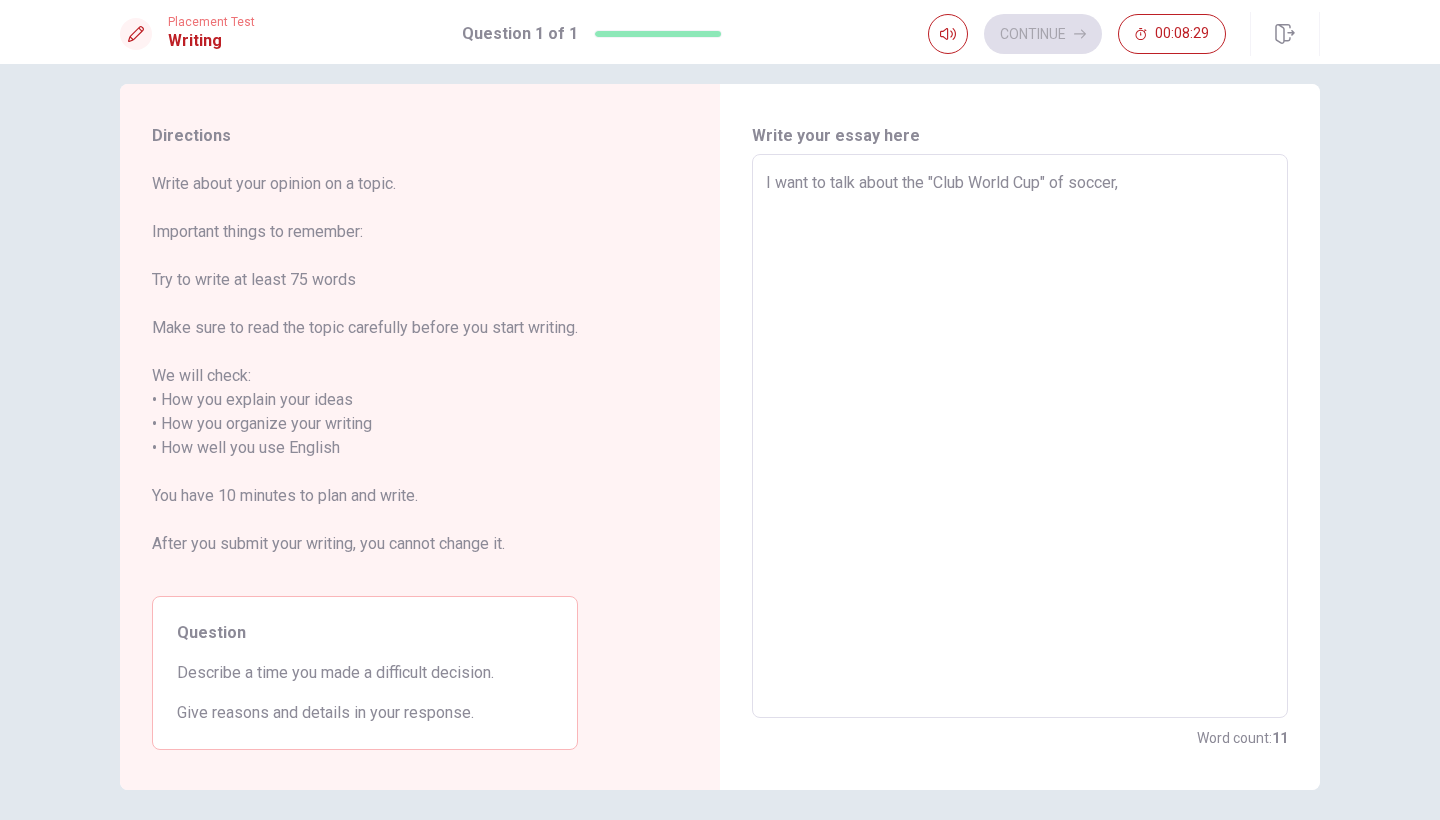 type on "x" 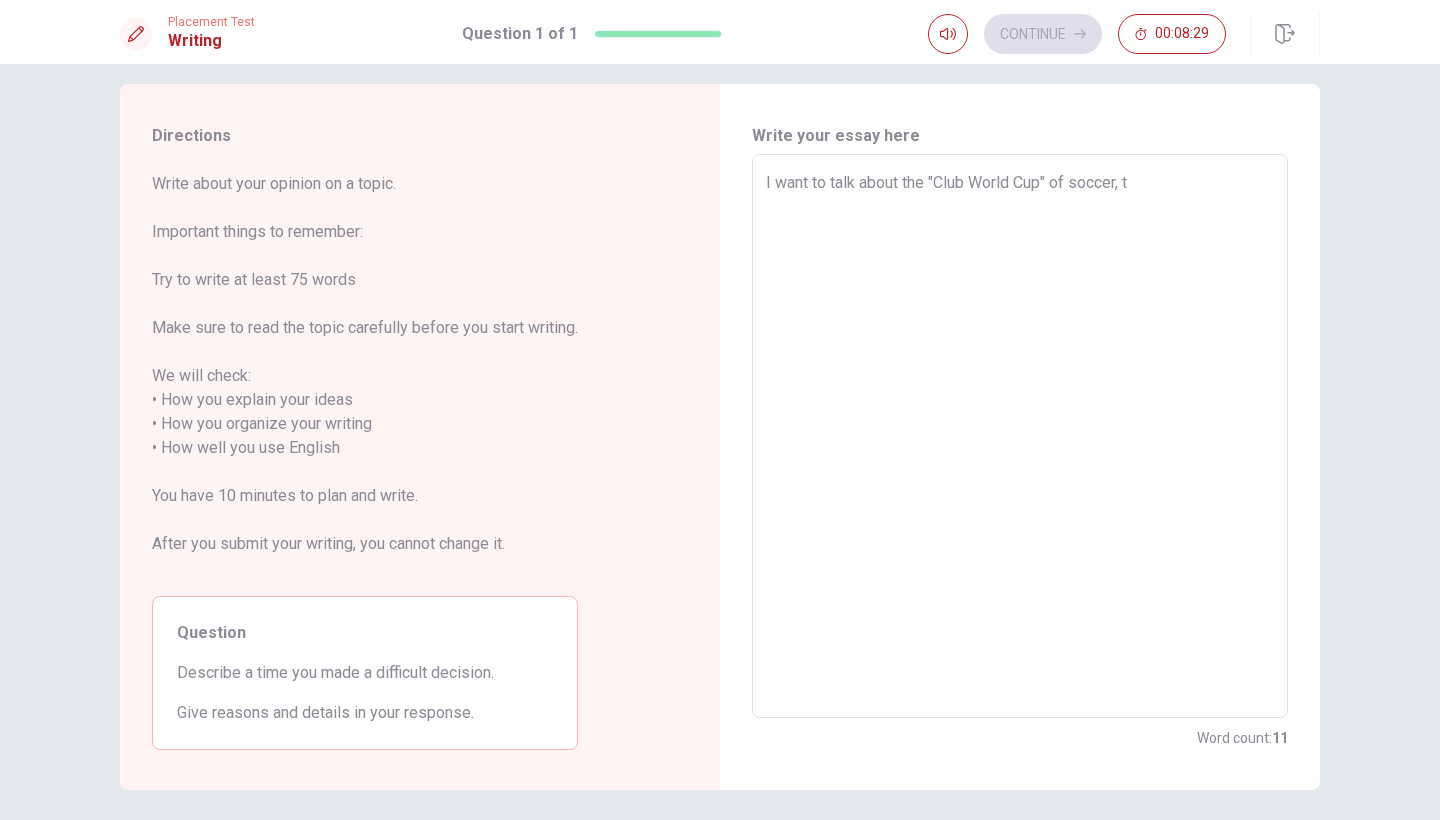 type on "x" 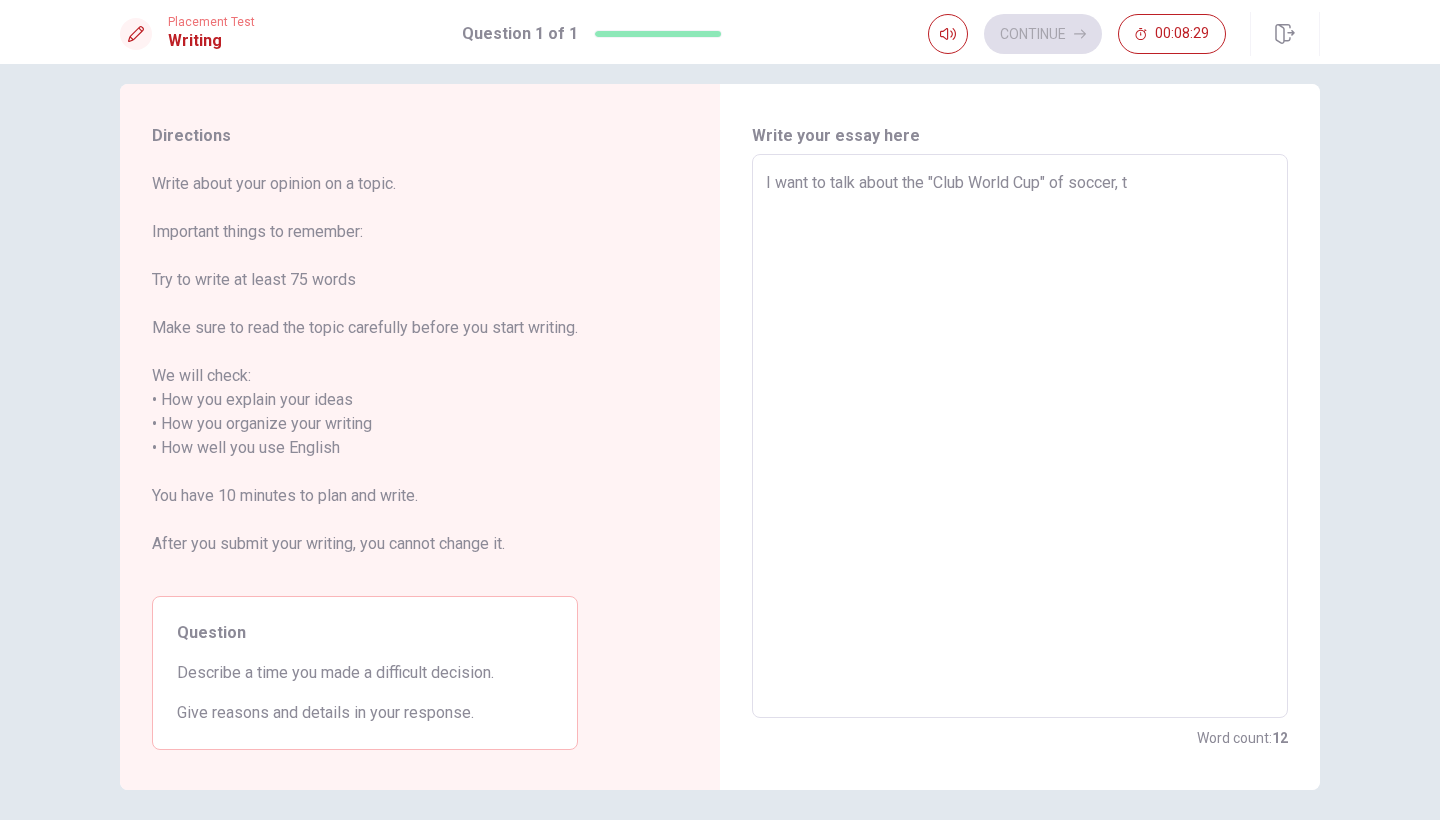 type on "I want to talk about the "Club World Cup" of soccer, th" 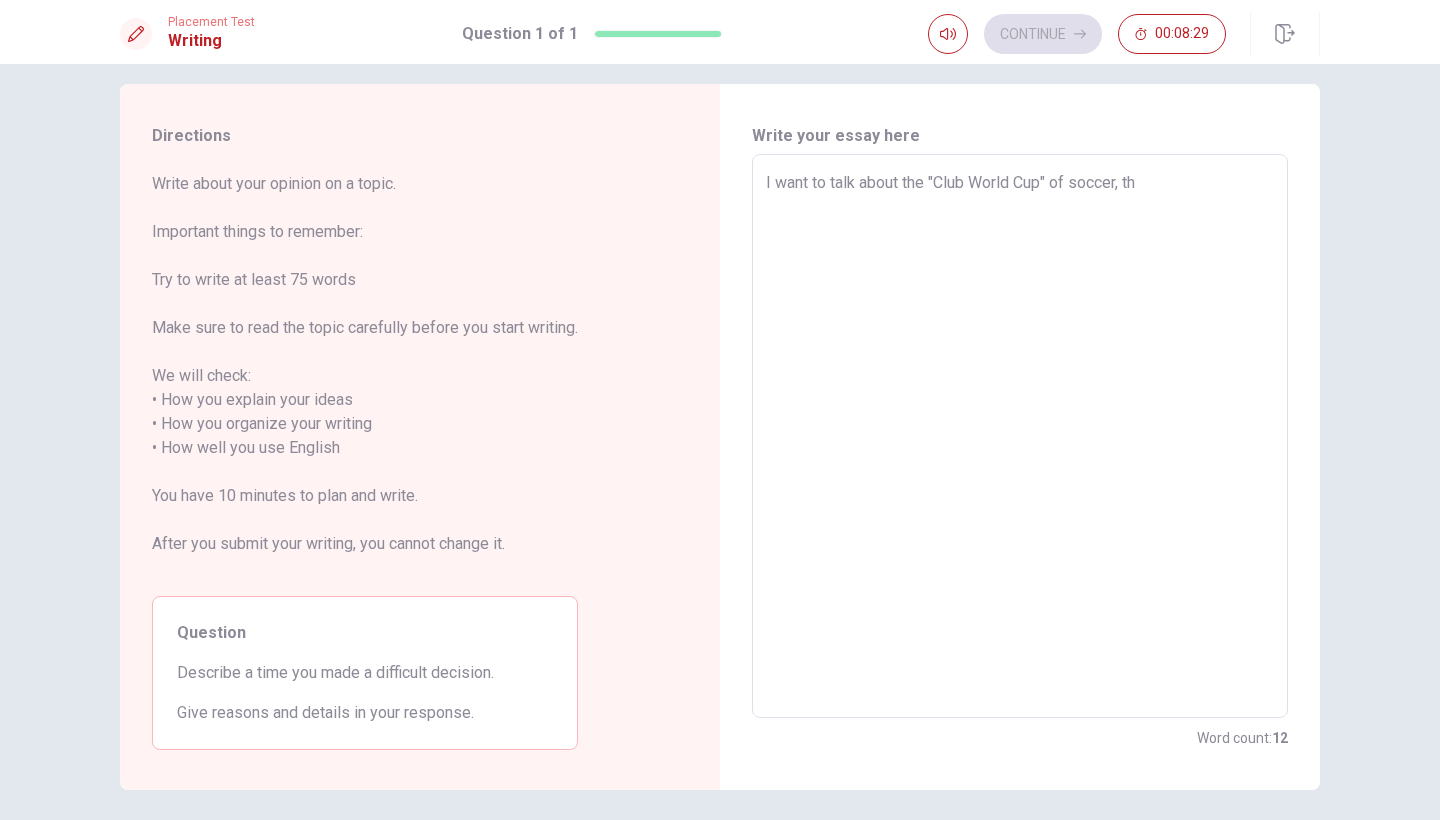 type on "x" 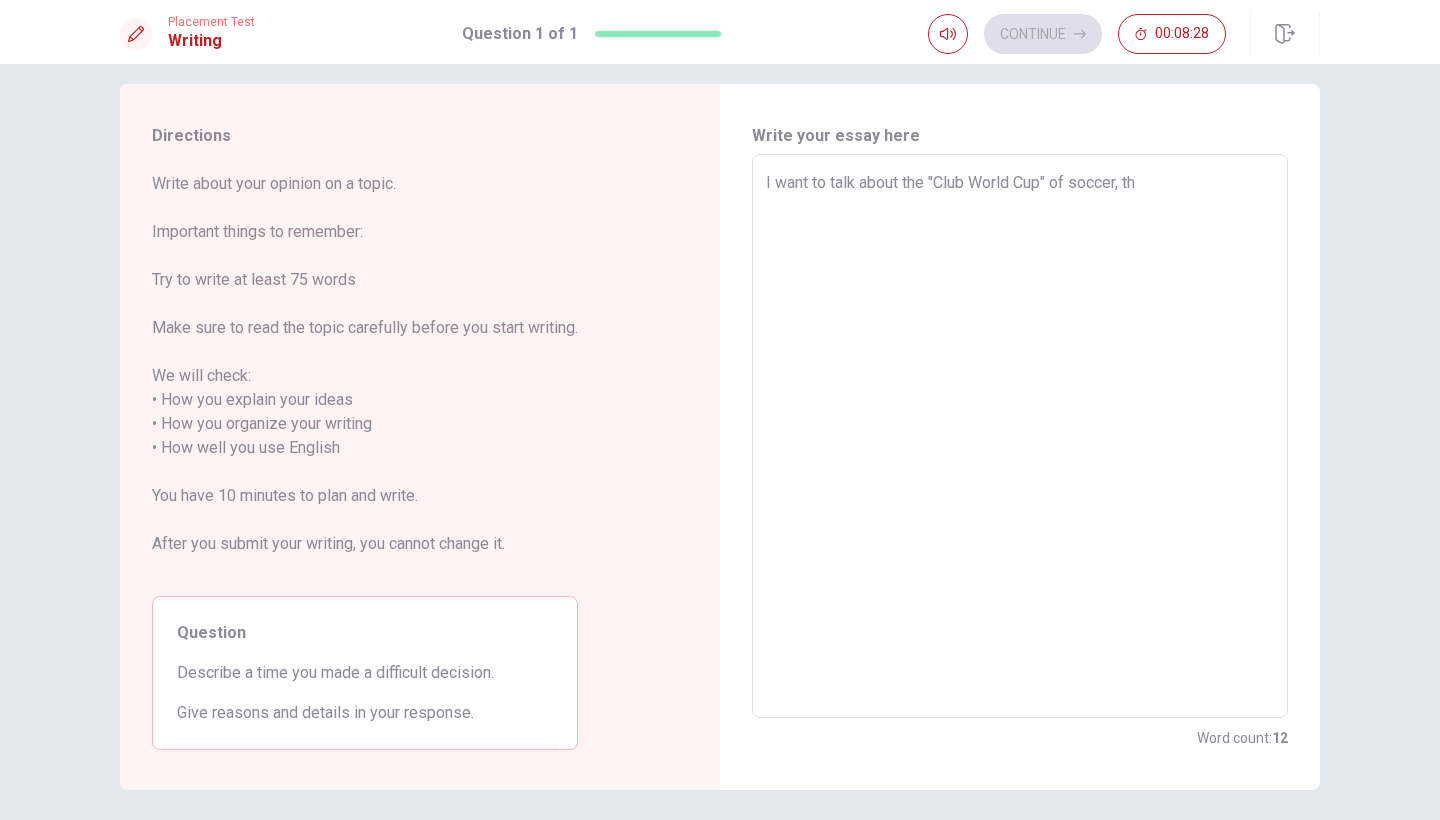 type on "I want to talk about the "Club World Cup" of soccer, tha" 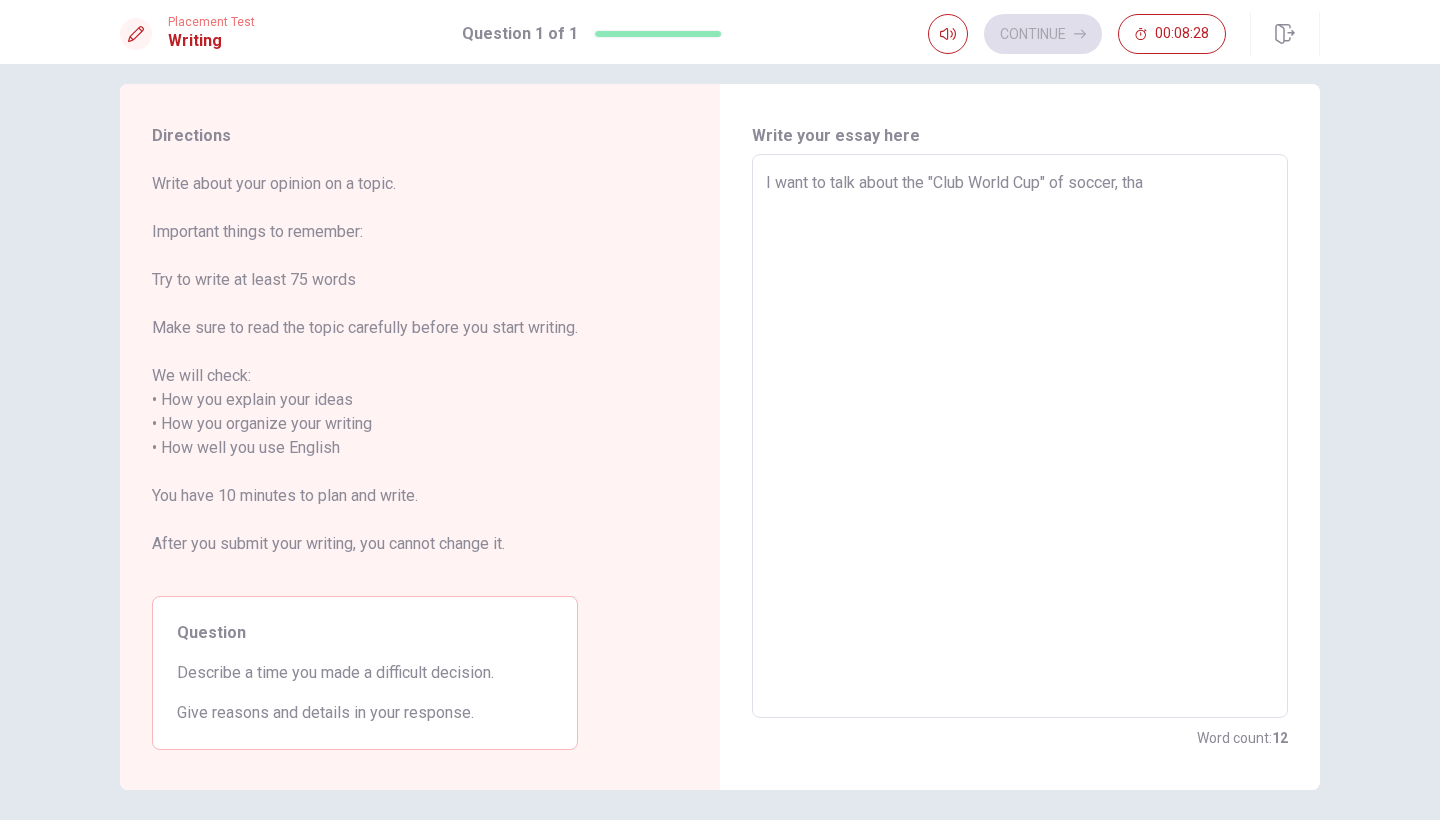 type on "x" 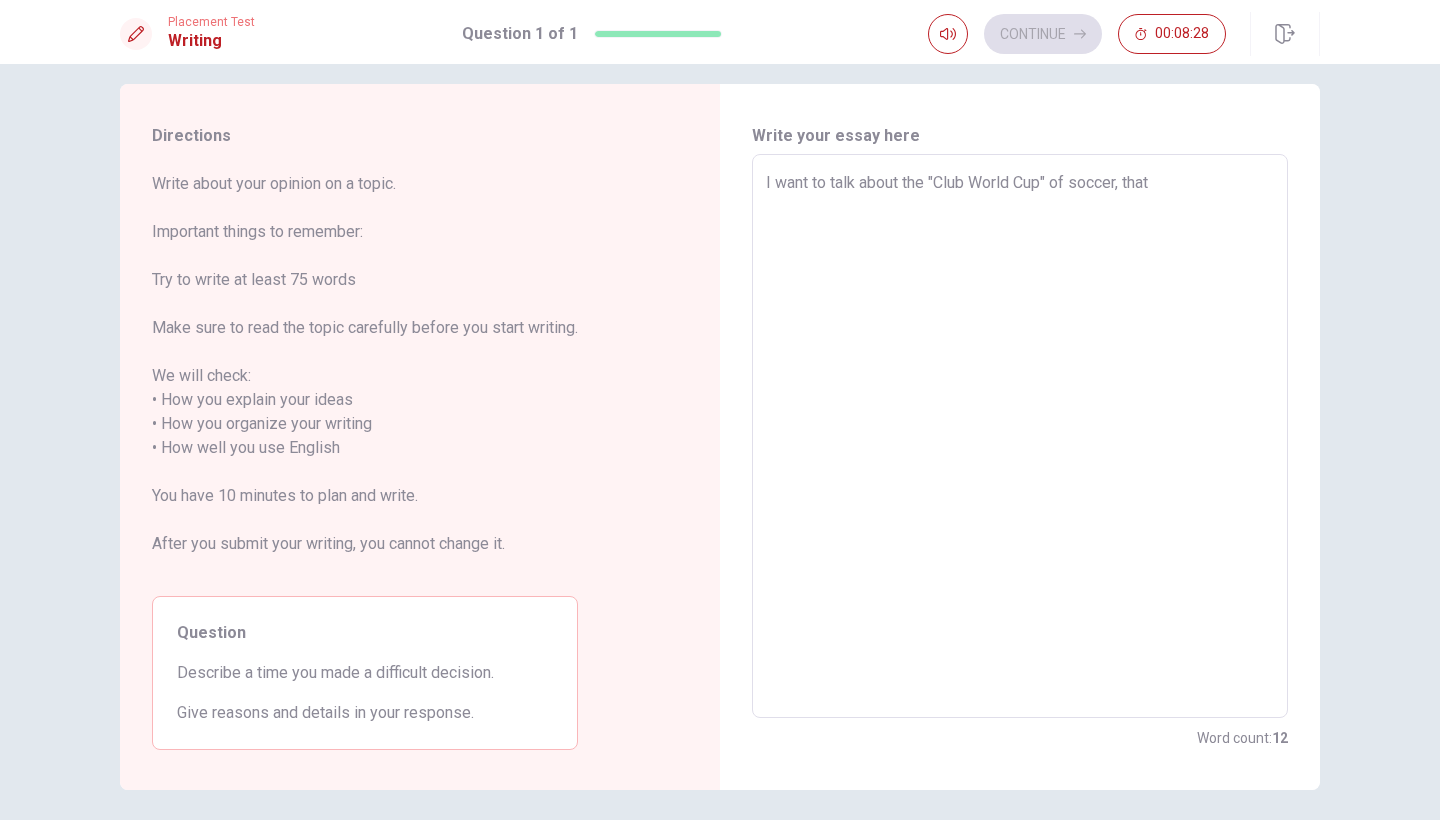 type on "x" 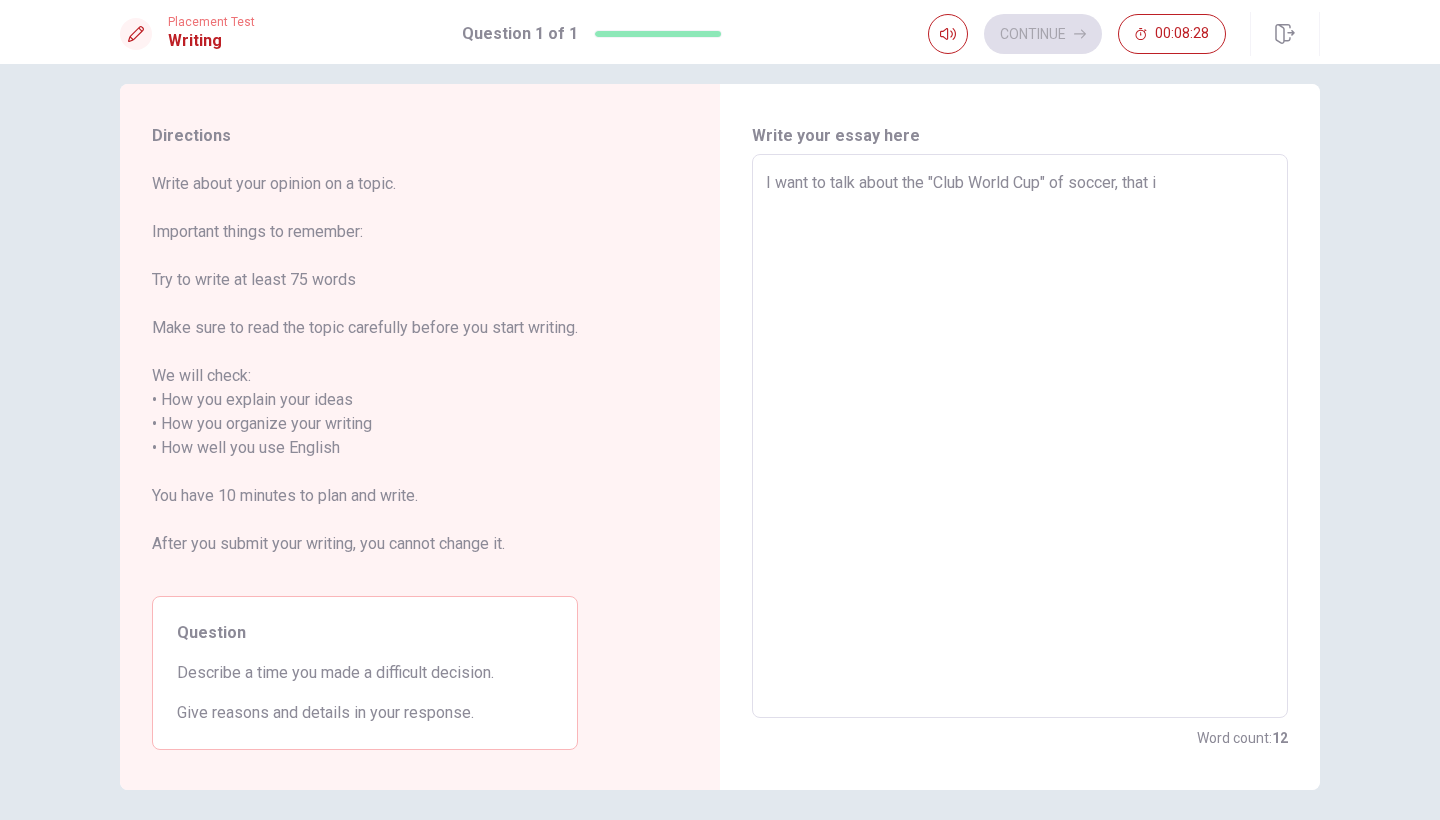 type on "x" 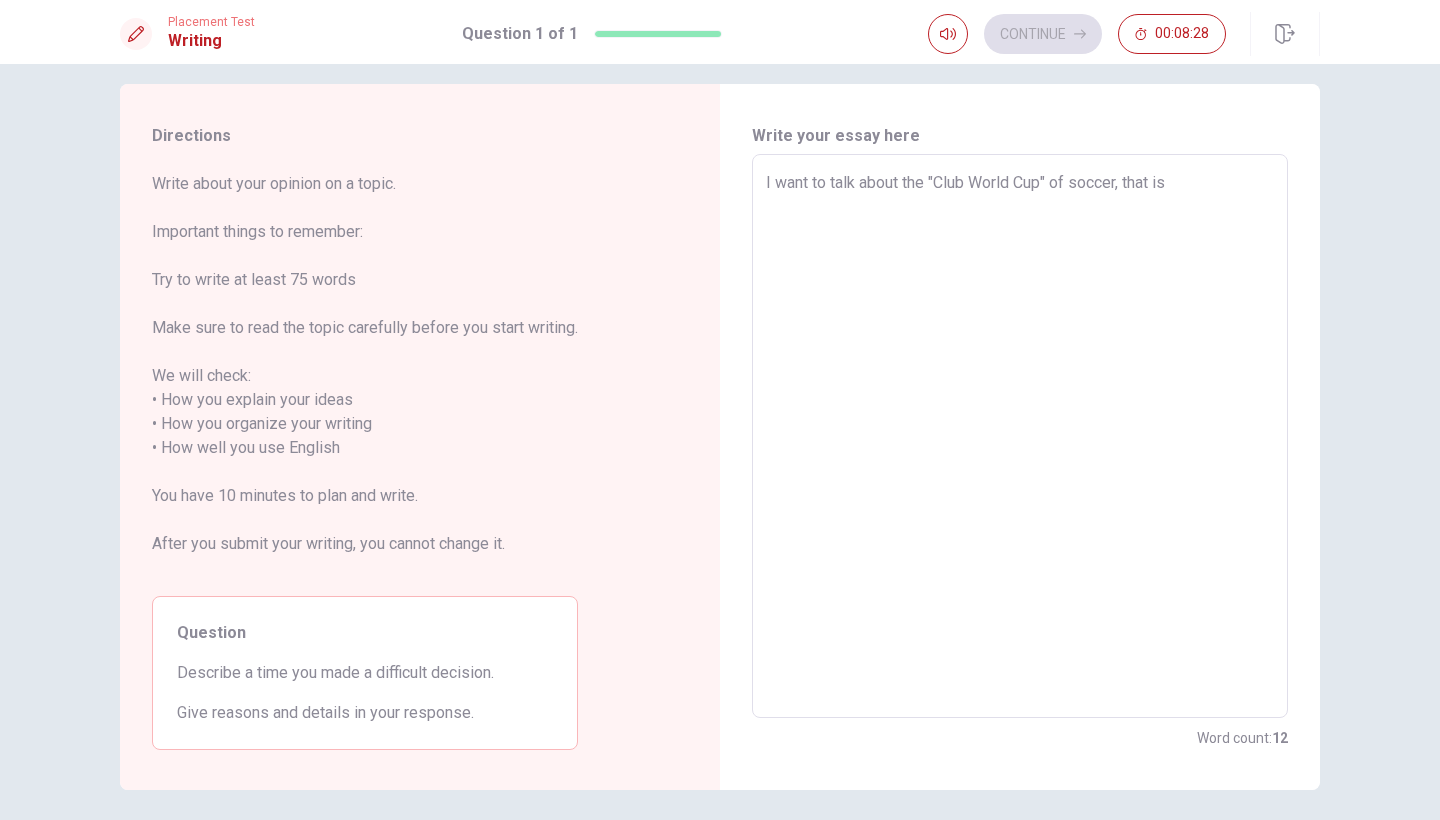 type on "x" 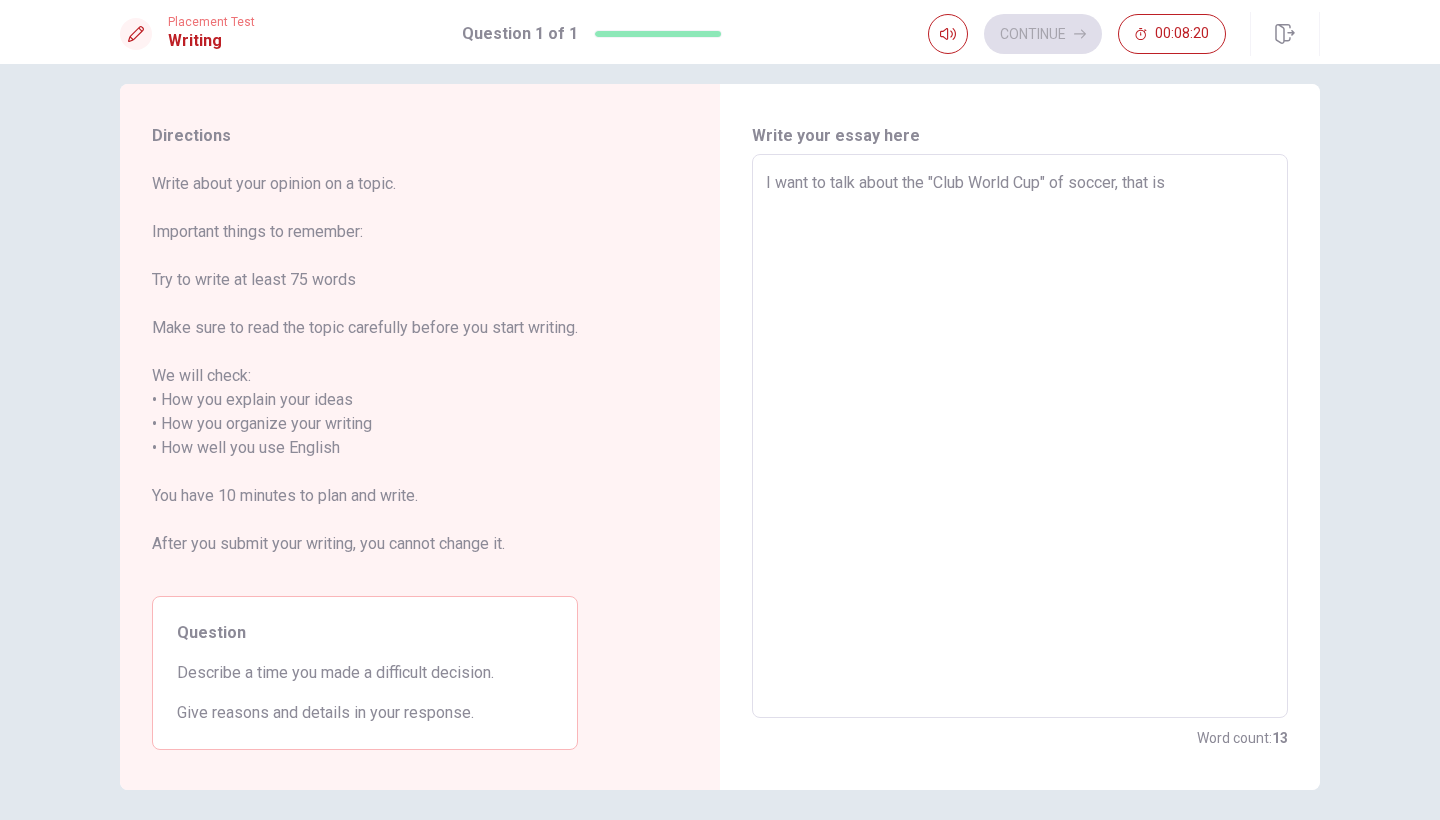 type on "x" 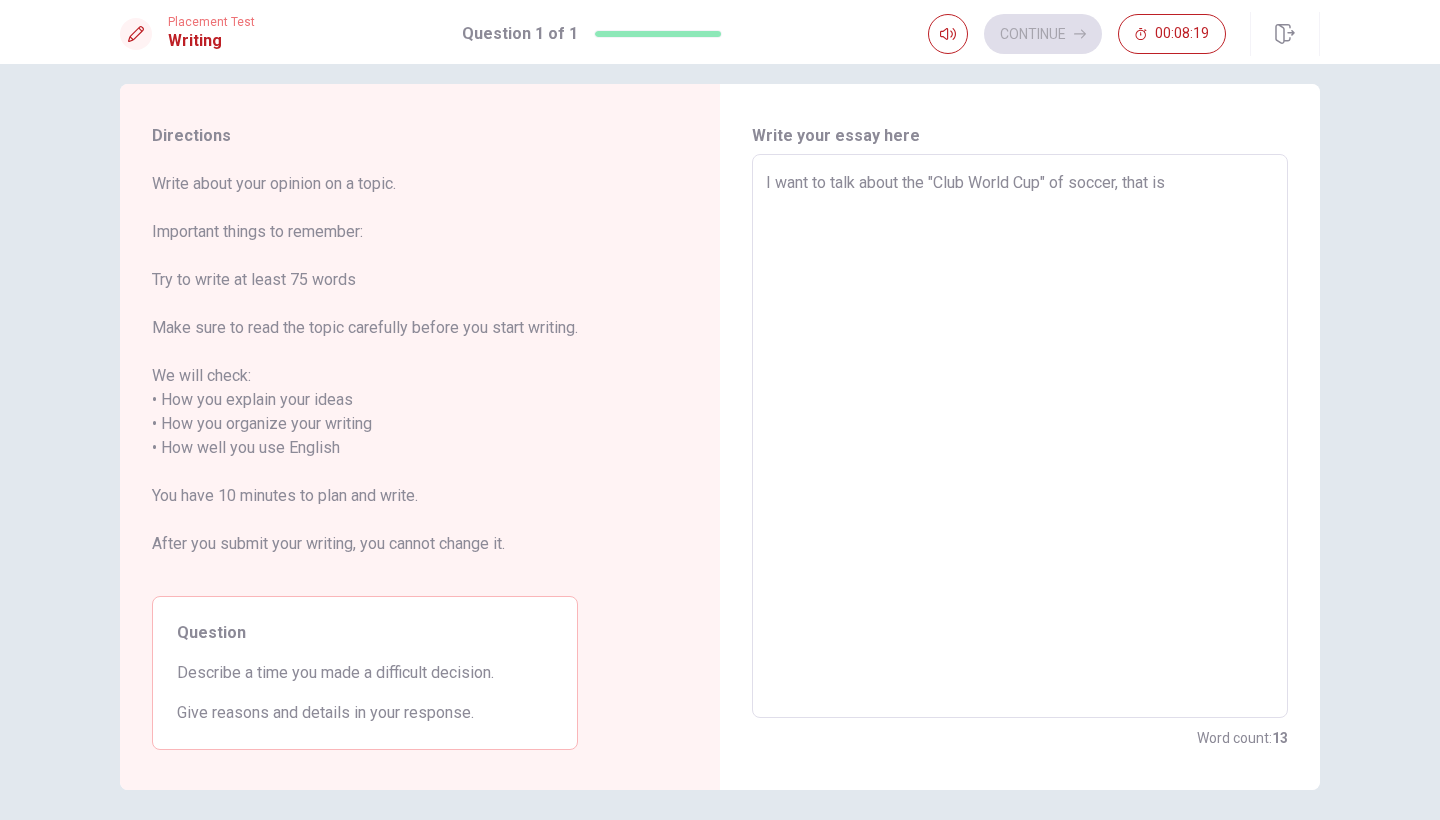 type on "I want to talk about the "Club World Cup" of soccer, that is" 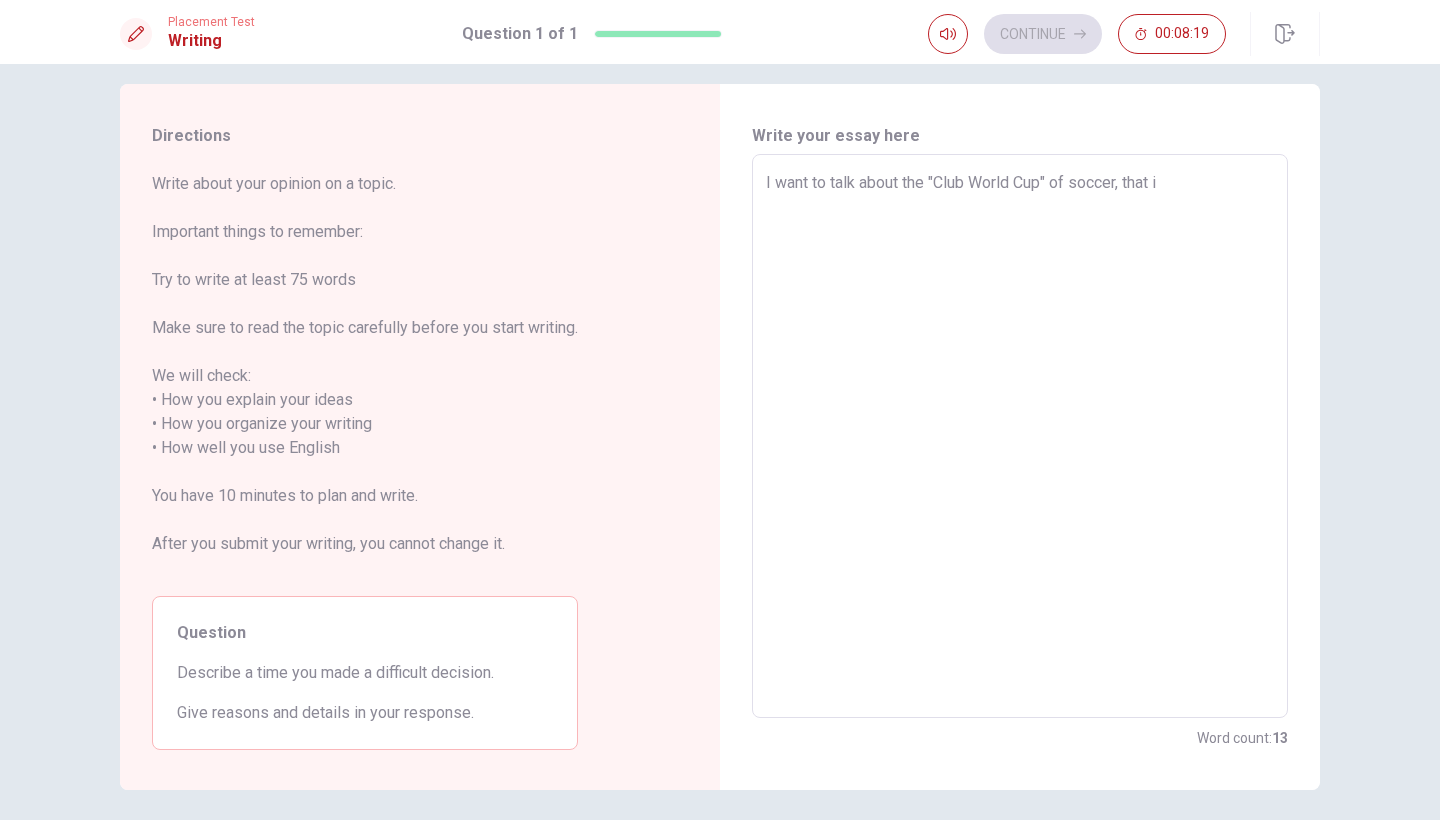 type on "x" 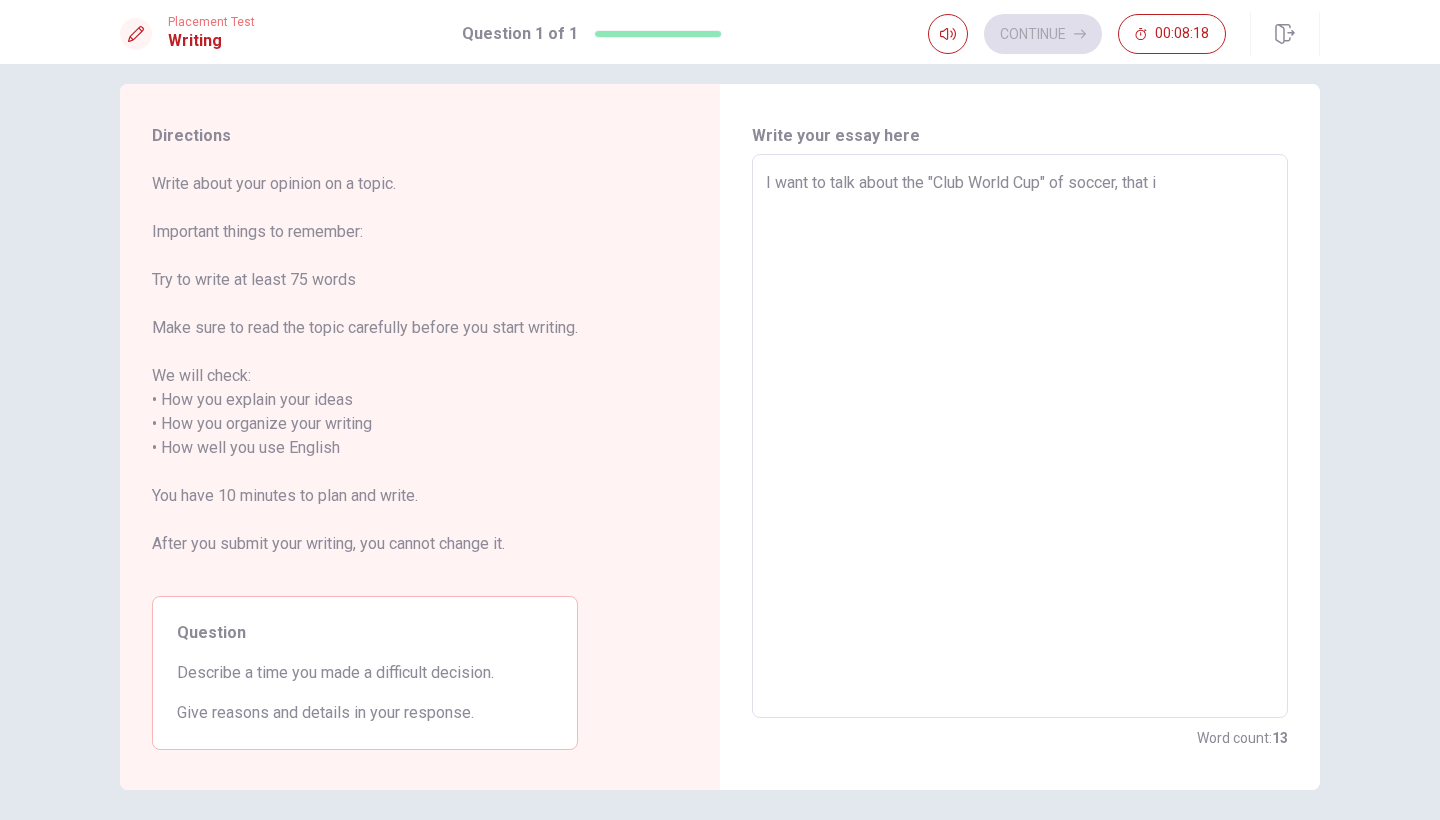 type on "I want to talk about the "Club World Cup" of soccer, that it" 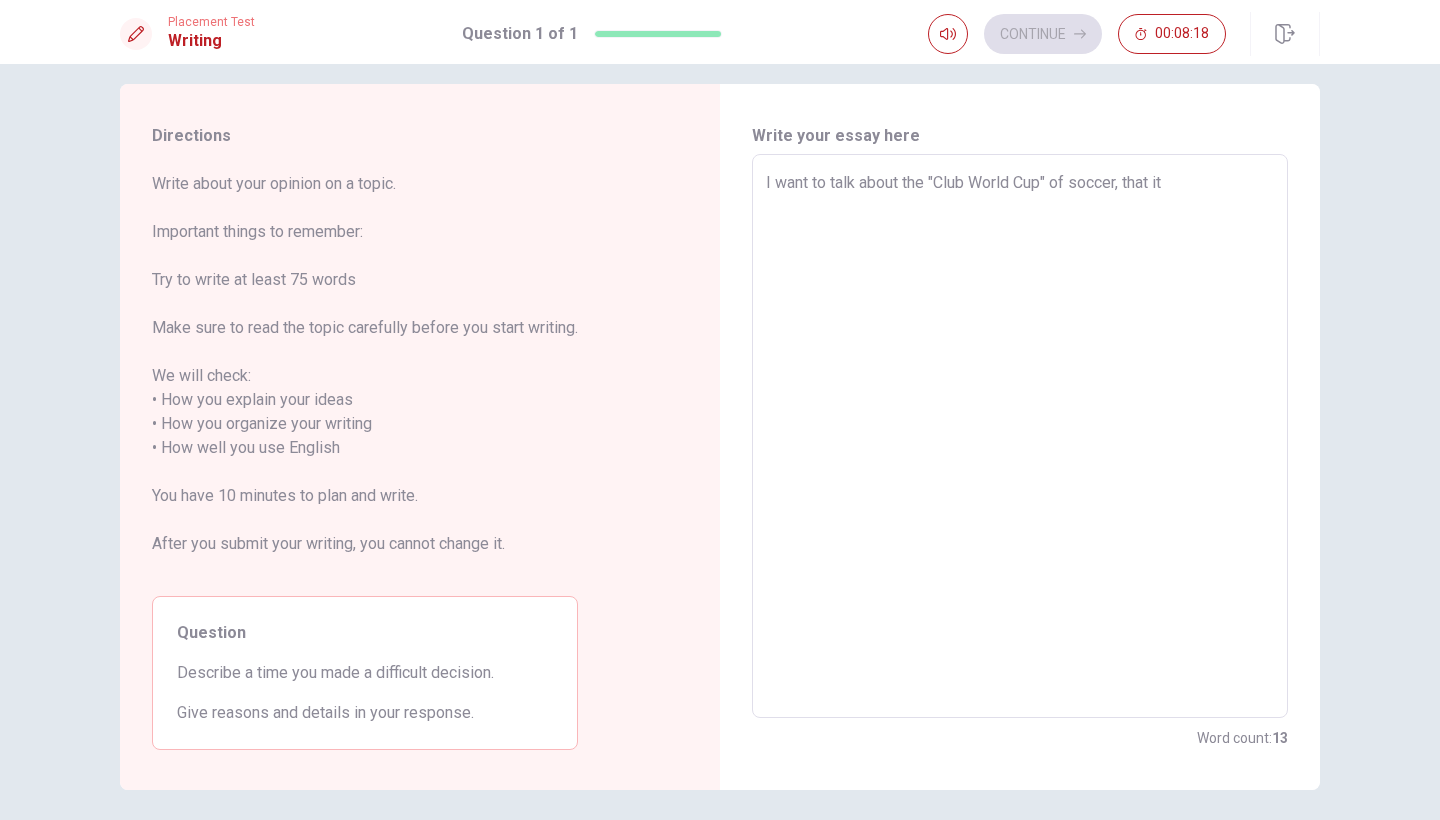 type on "x" 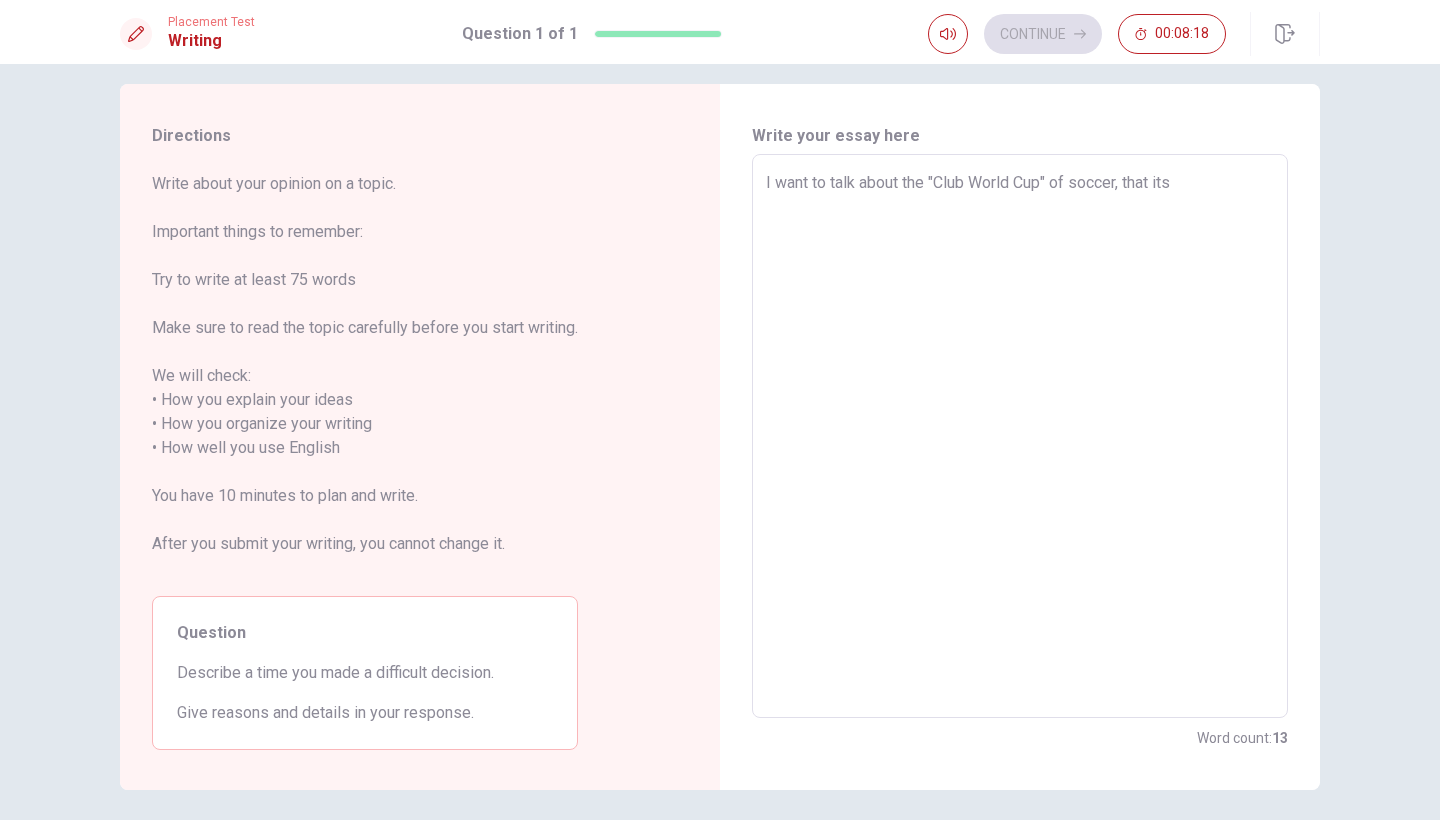 type on "x" 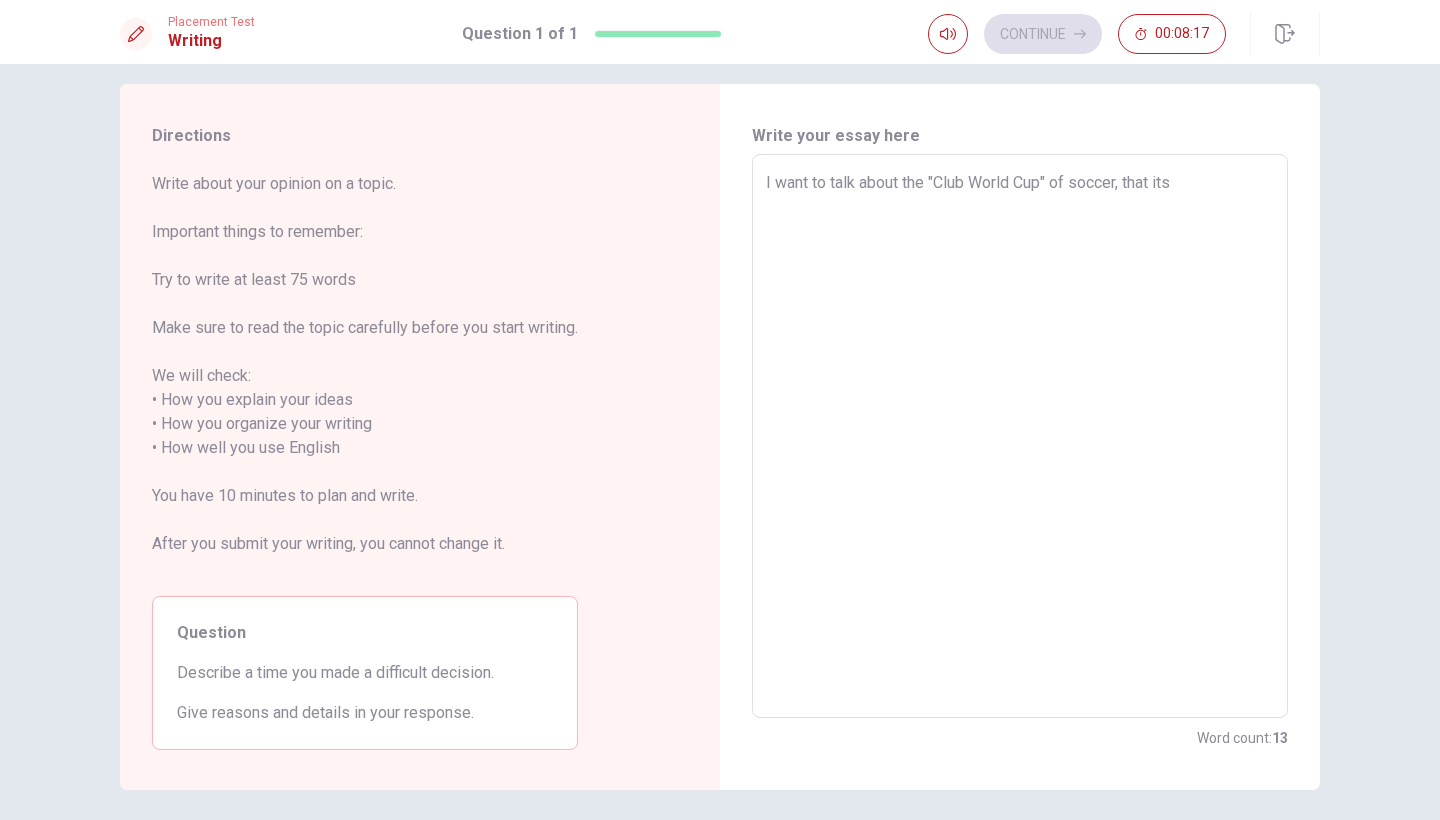 type on "I want to talk about the "Club World Cup" of soccer, that its h" 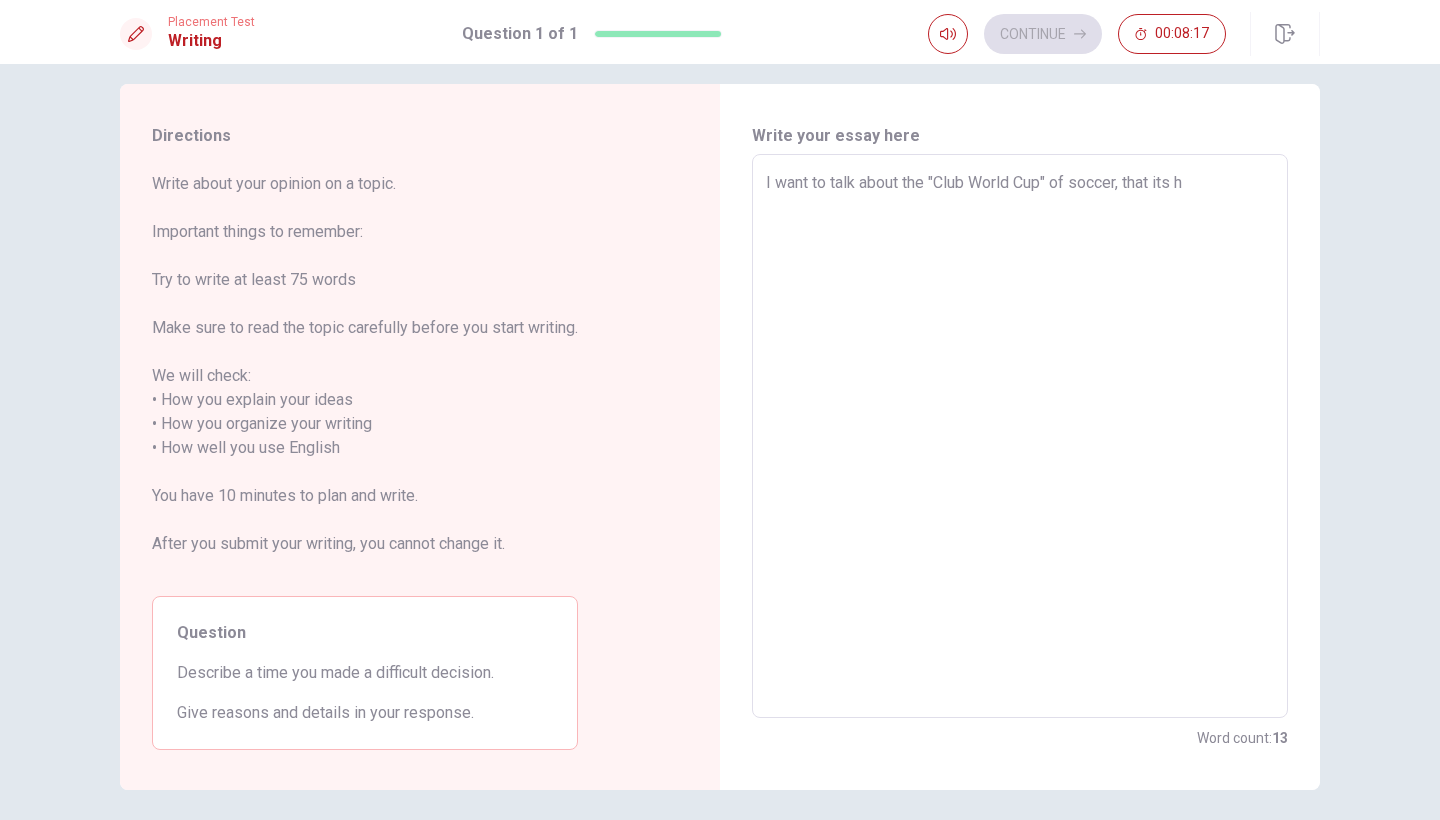 type on "x" 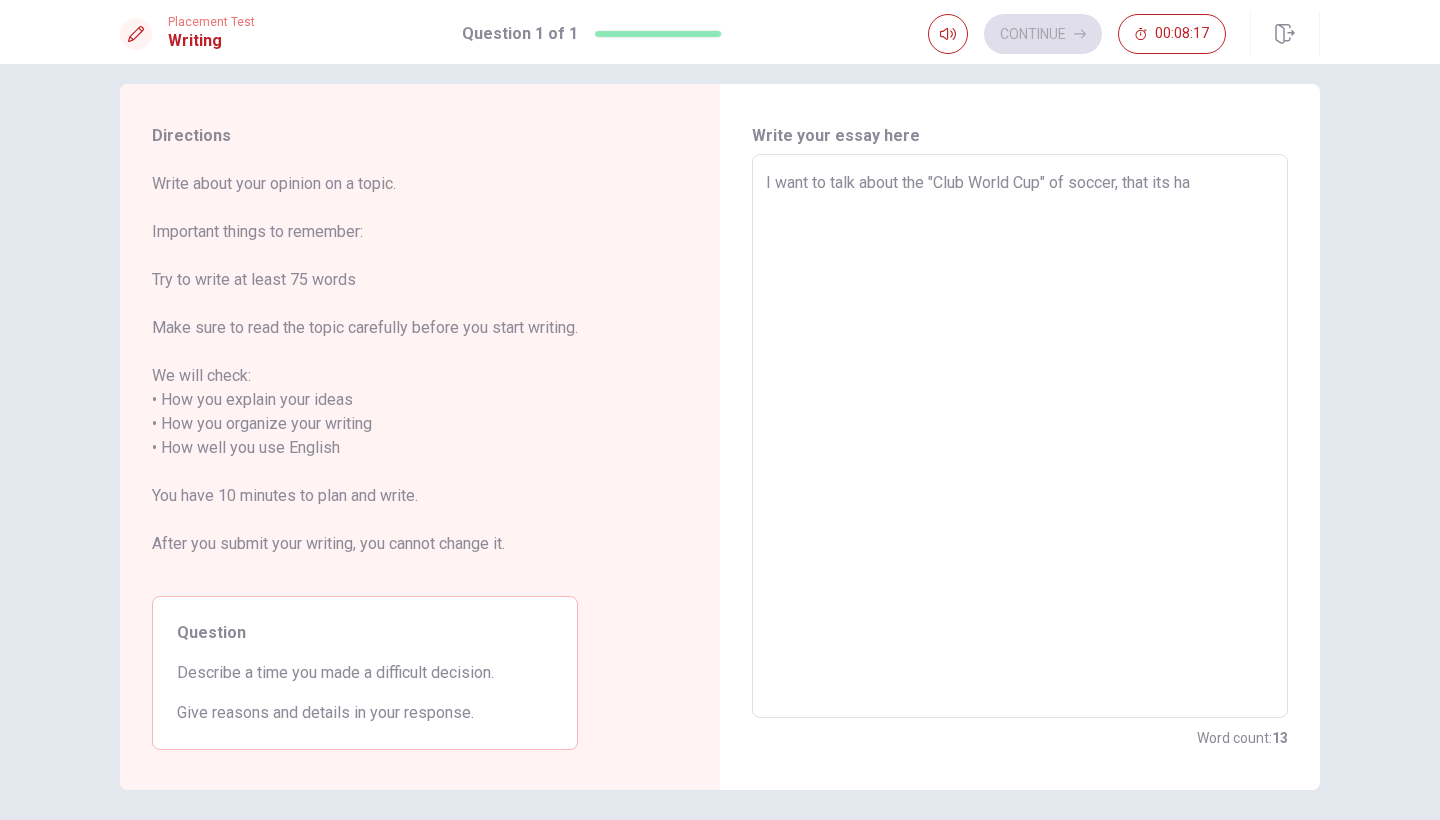 type on "x" 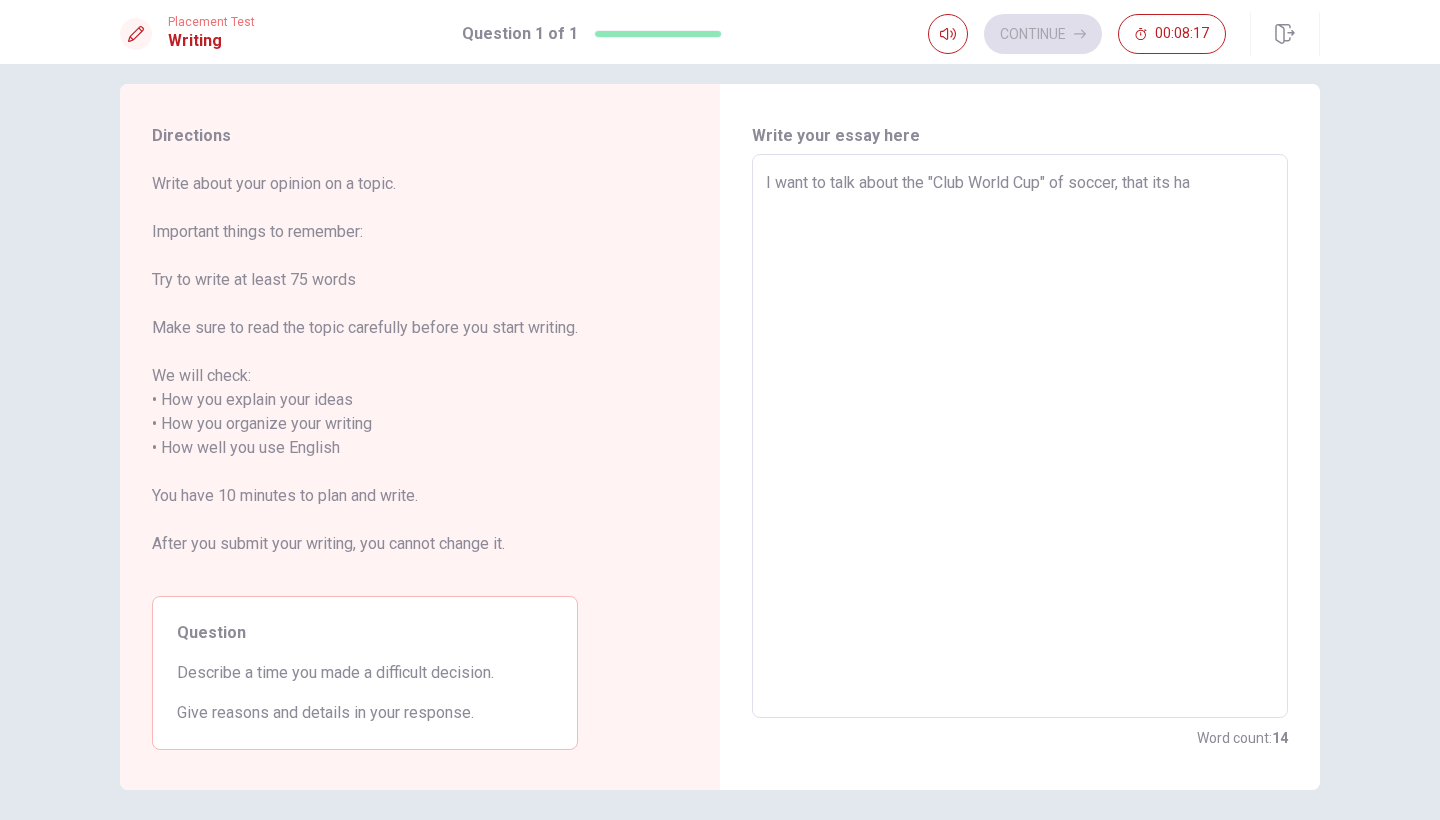 type on "I want to talk about the "Club World Cup" of soccer, that its hap" 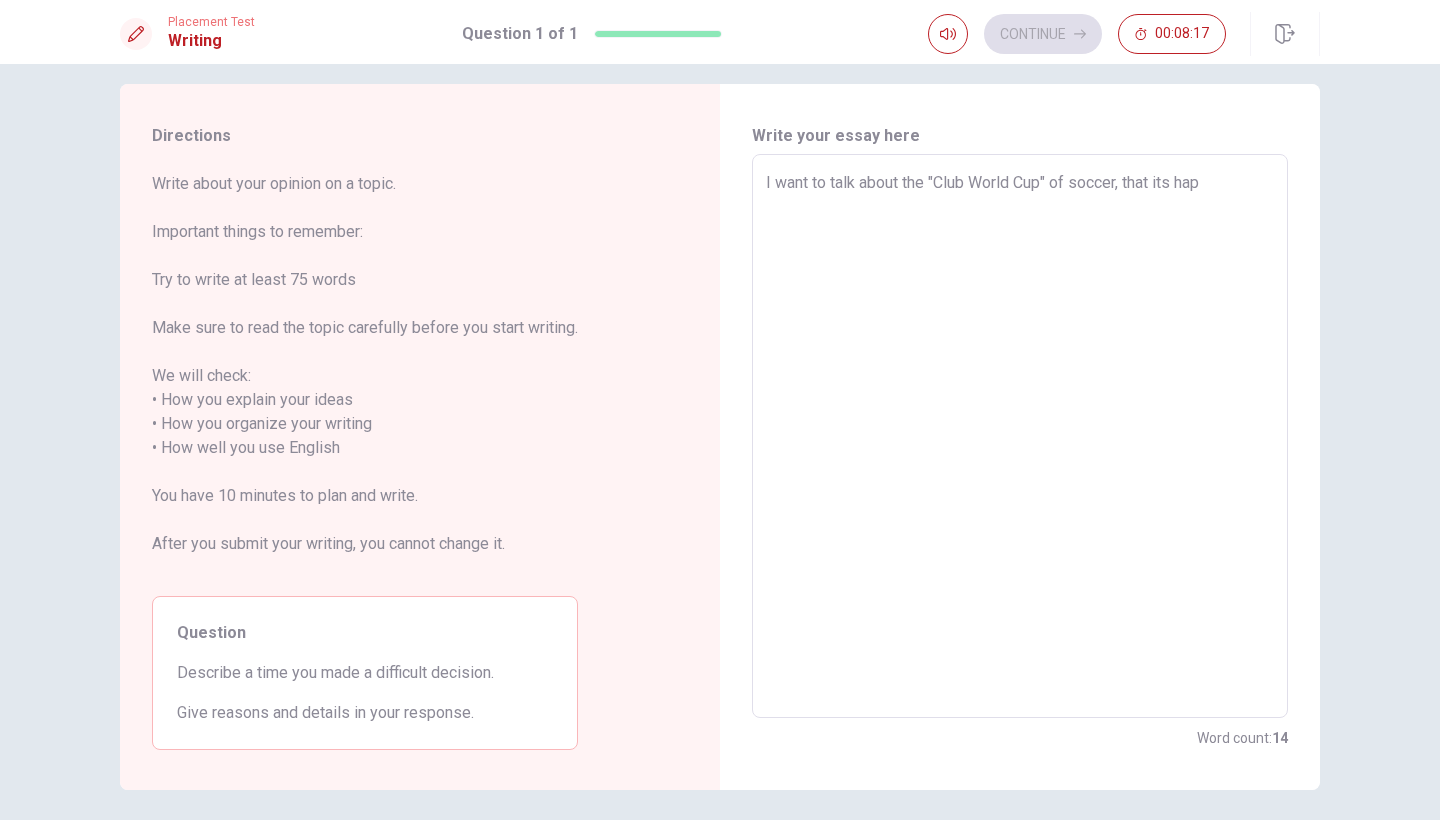 type on "x" 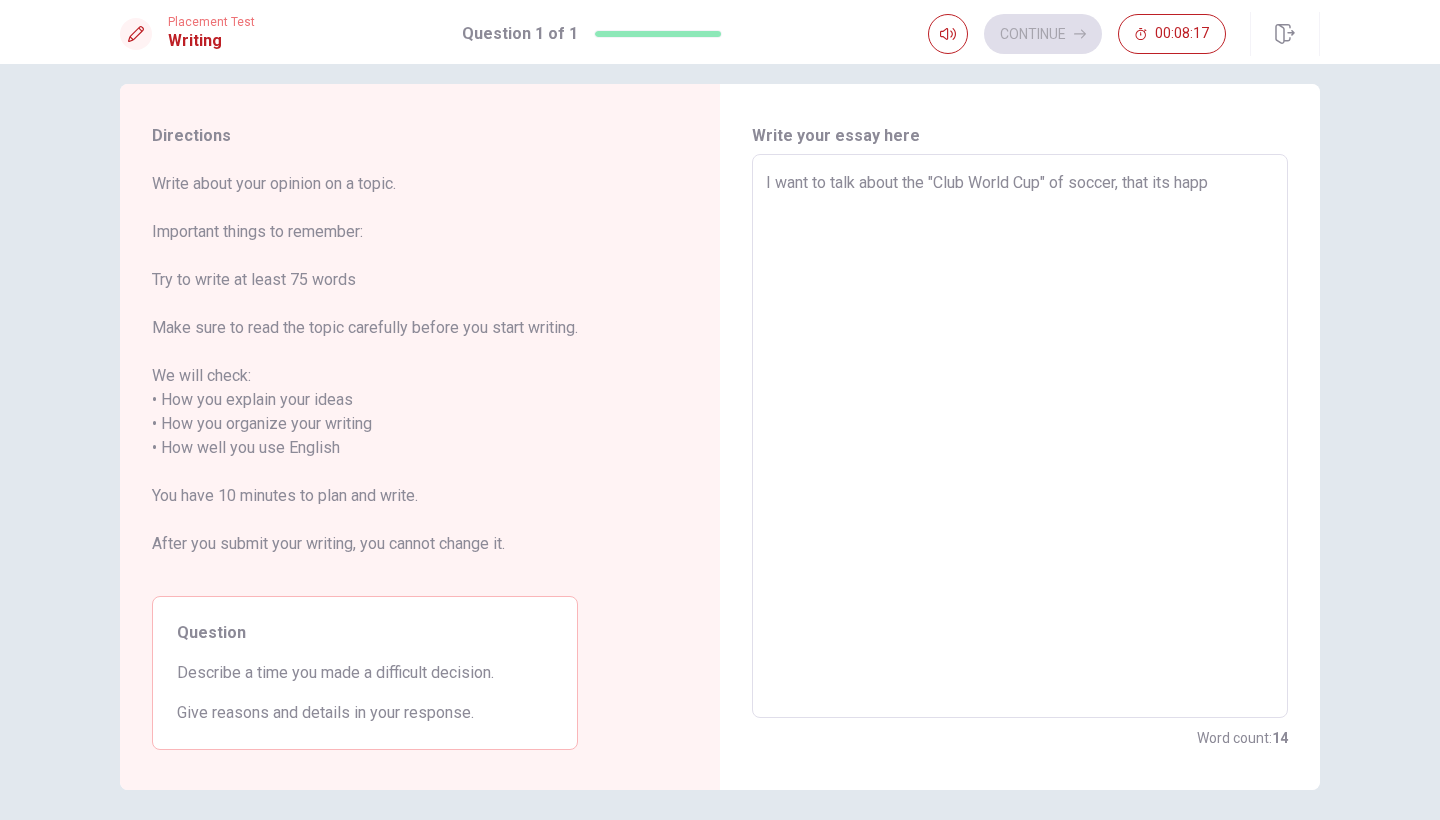 type on "x" 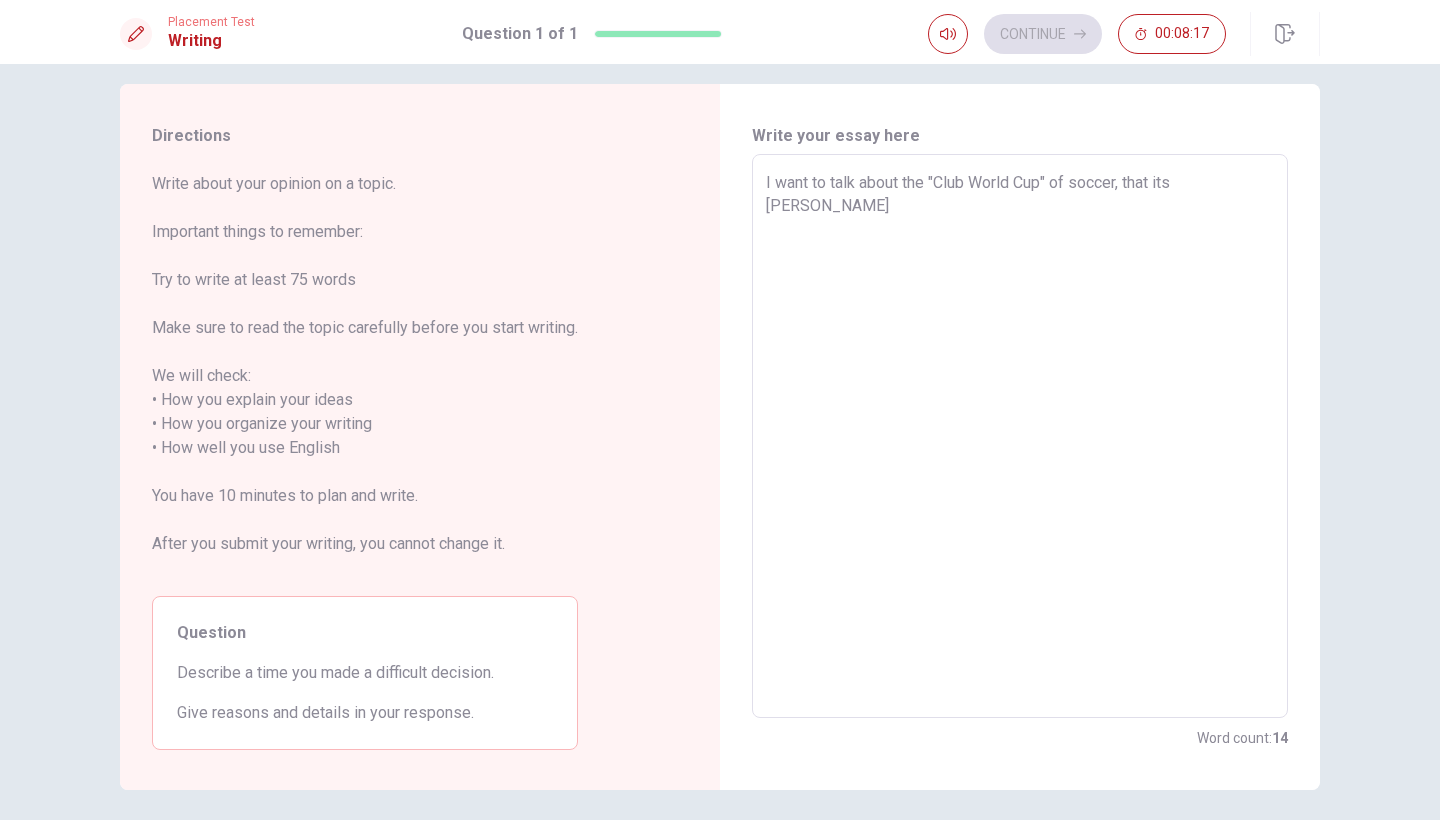 type on "x" 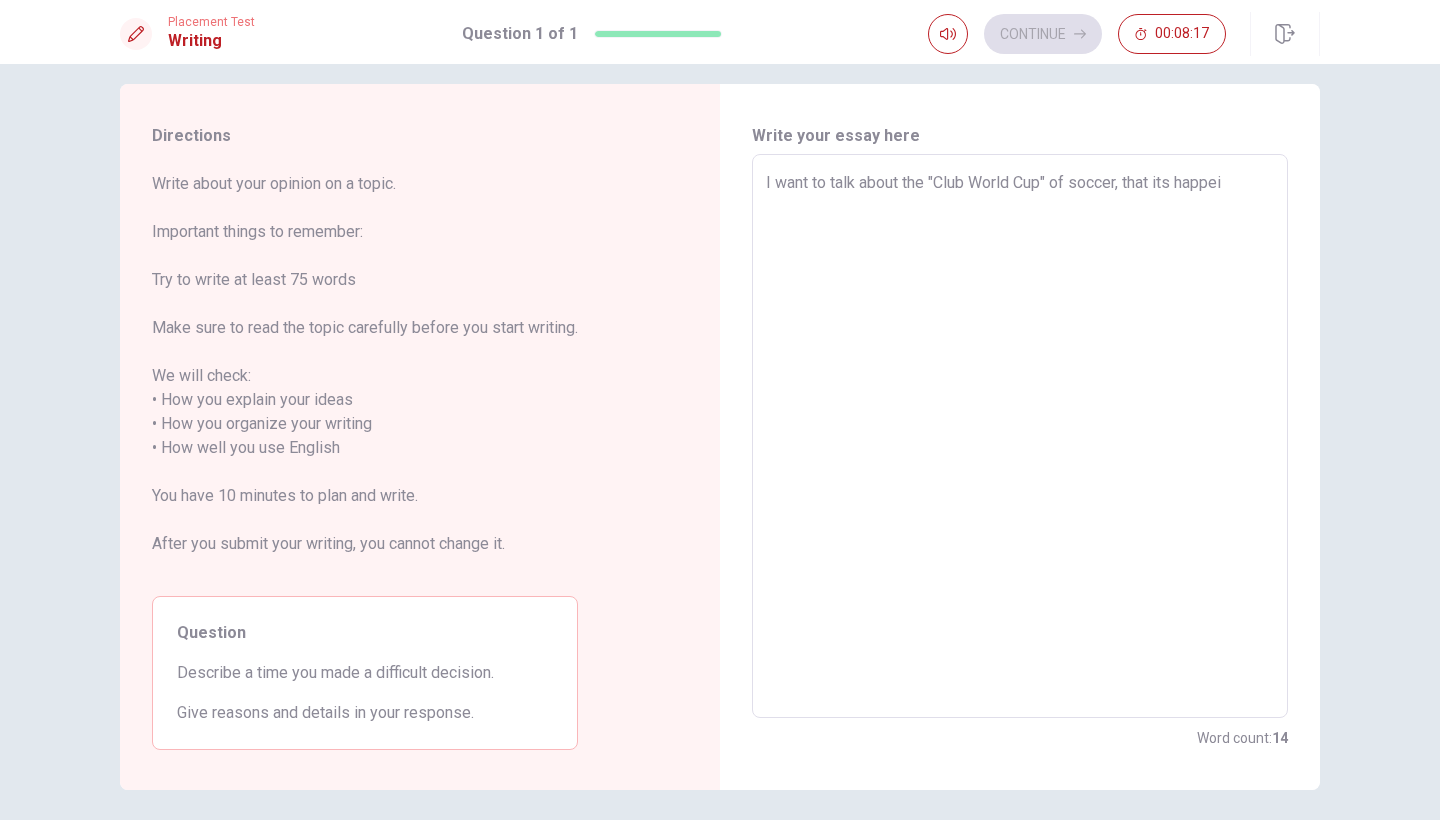 type on "x" 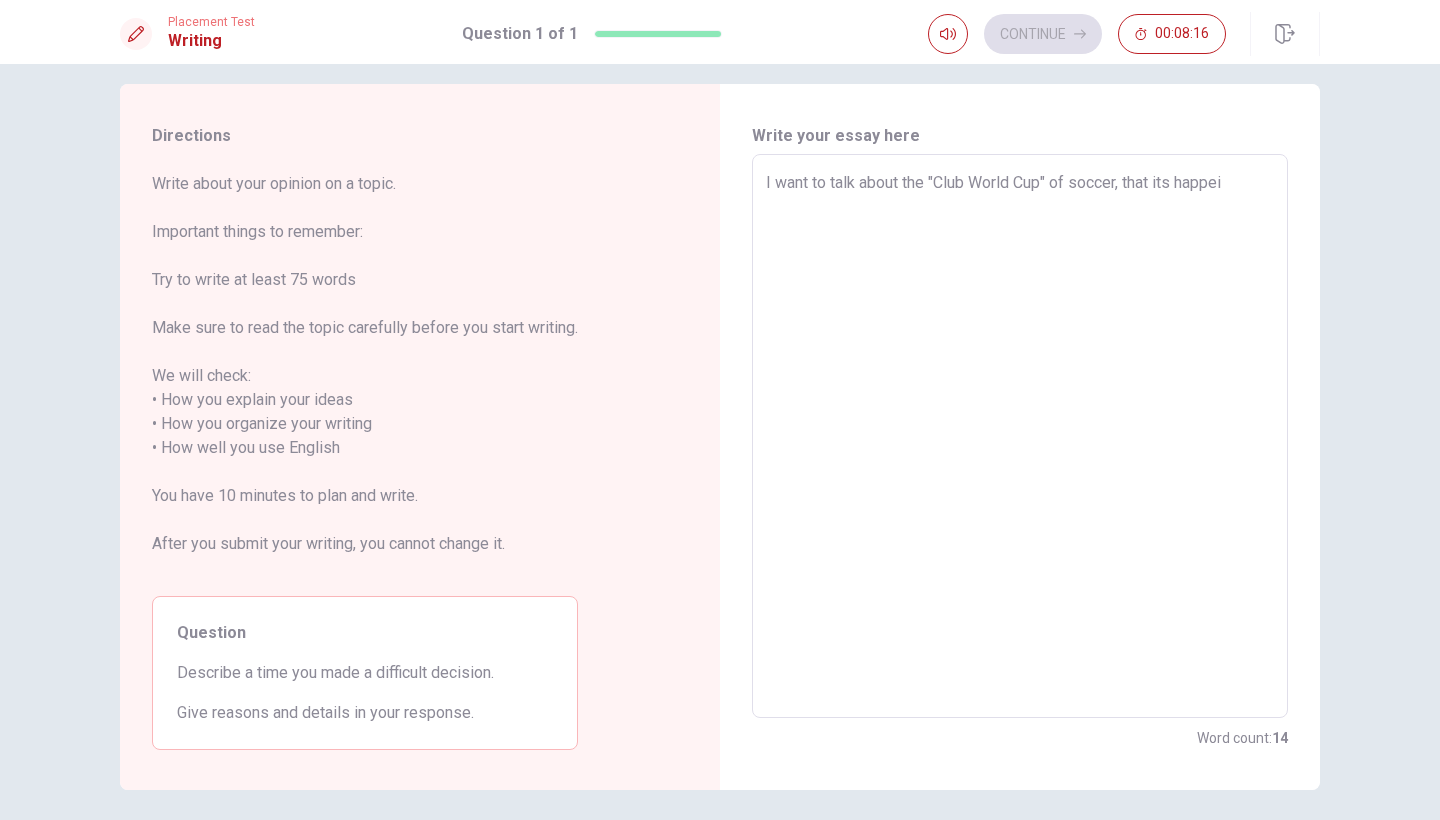 type on "I want to talk about the "Club World Cup" of soccer, that its happein" 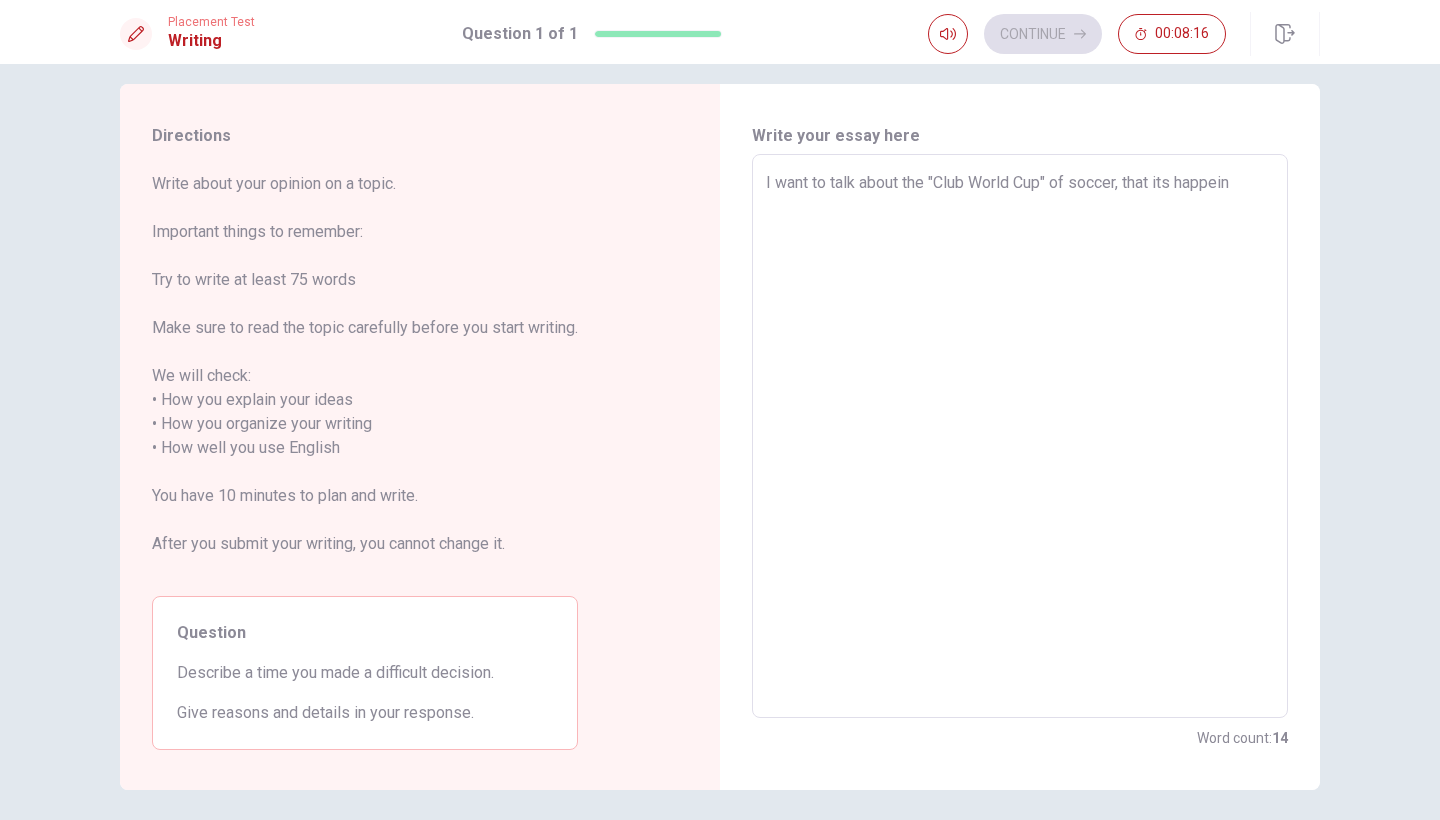 type on "x" 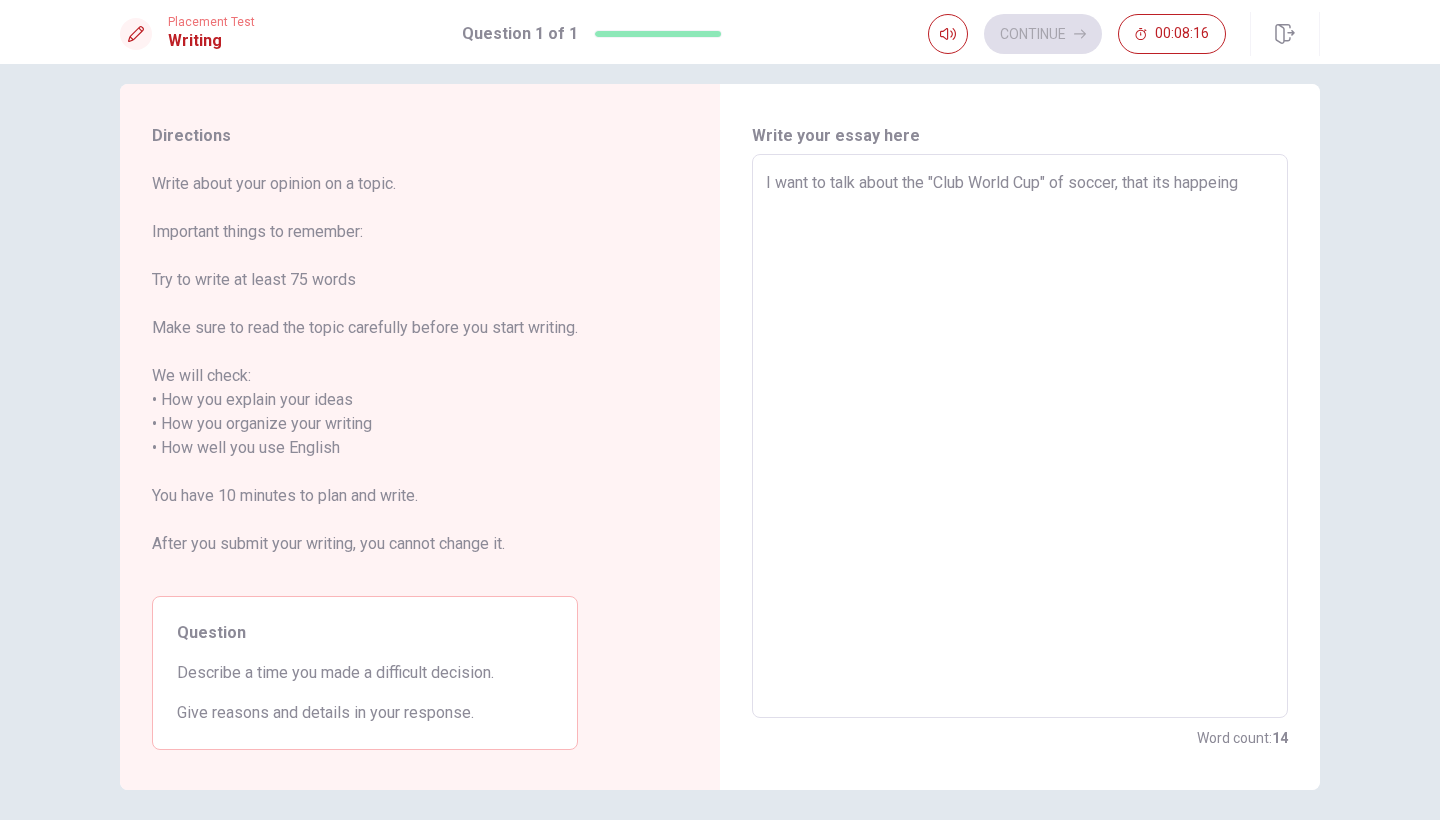 type on "x" 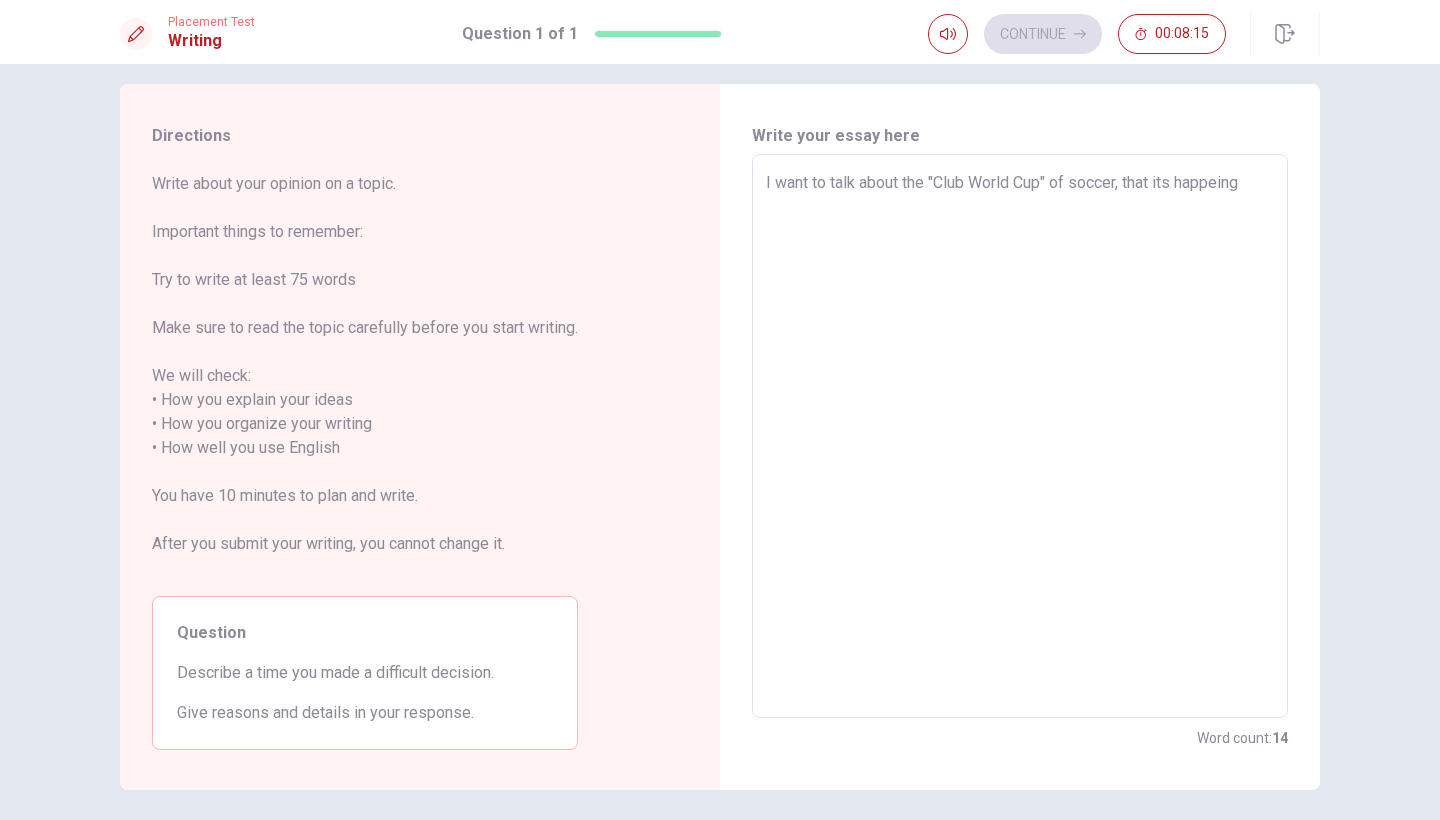 type on "I want to talk about the "Club World Cup" of soccer, that its happeing" 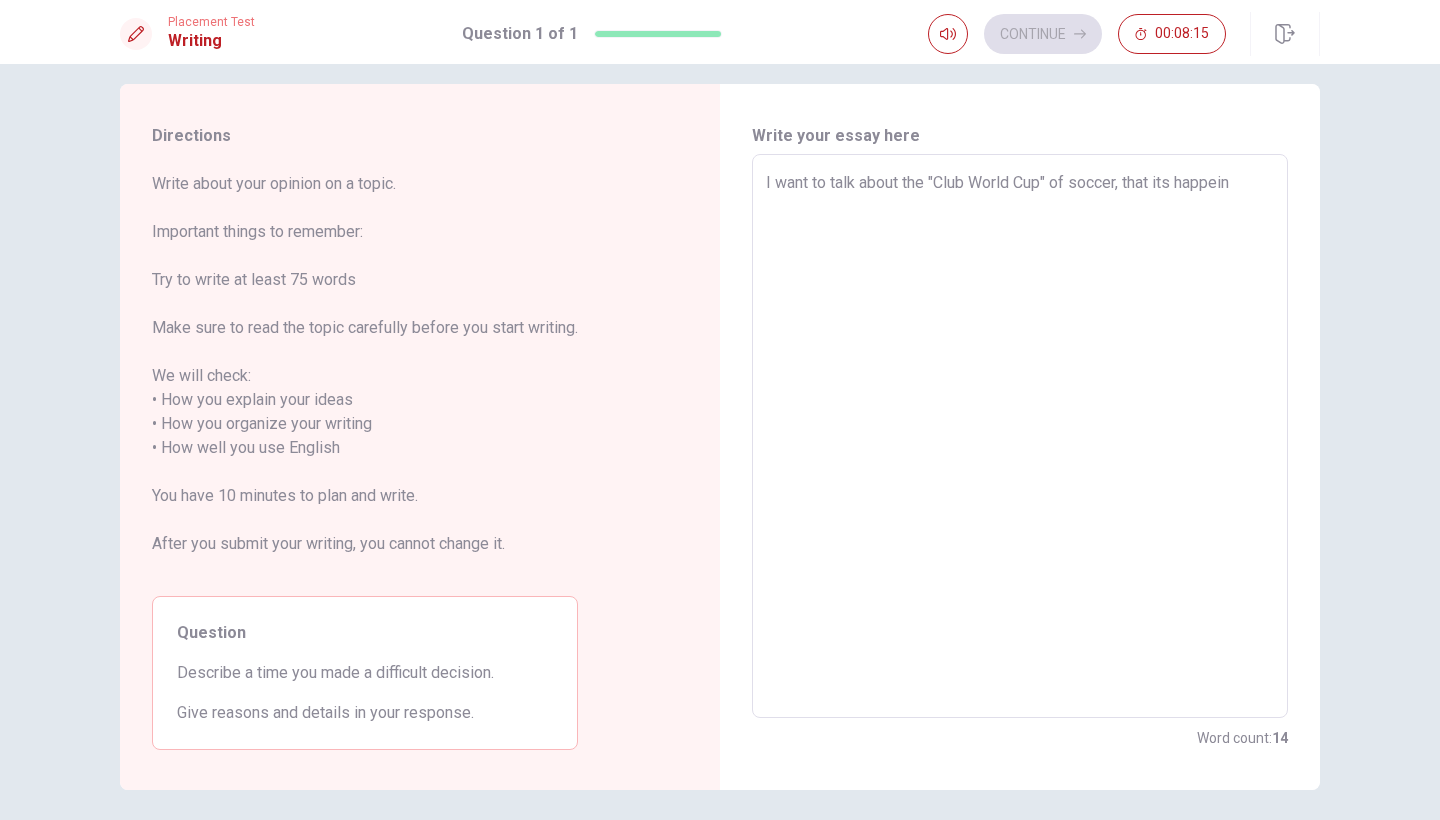 type on "x" 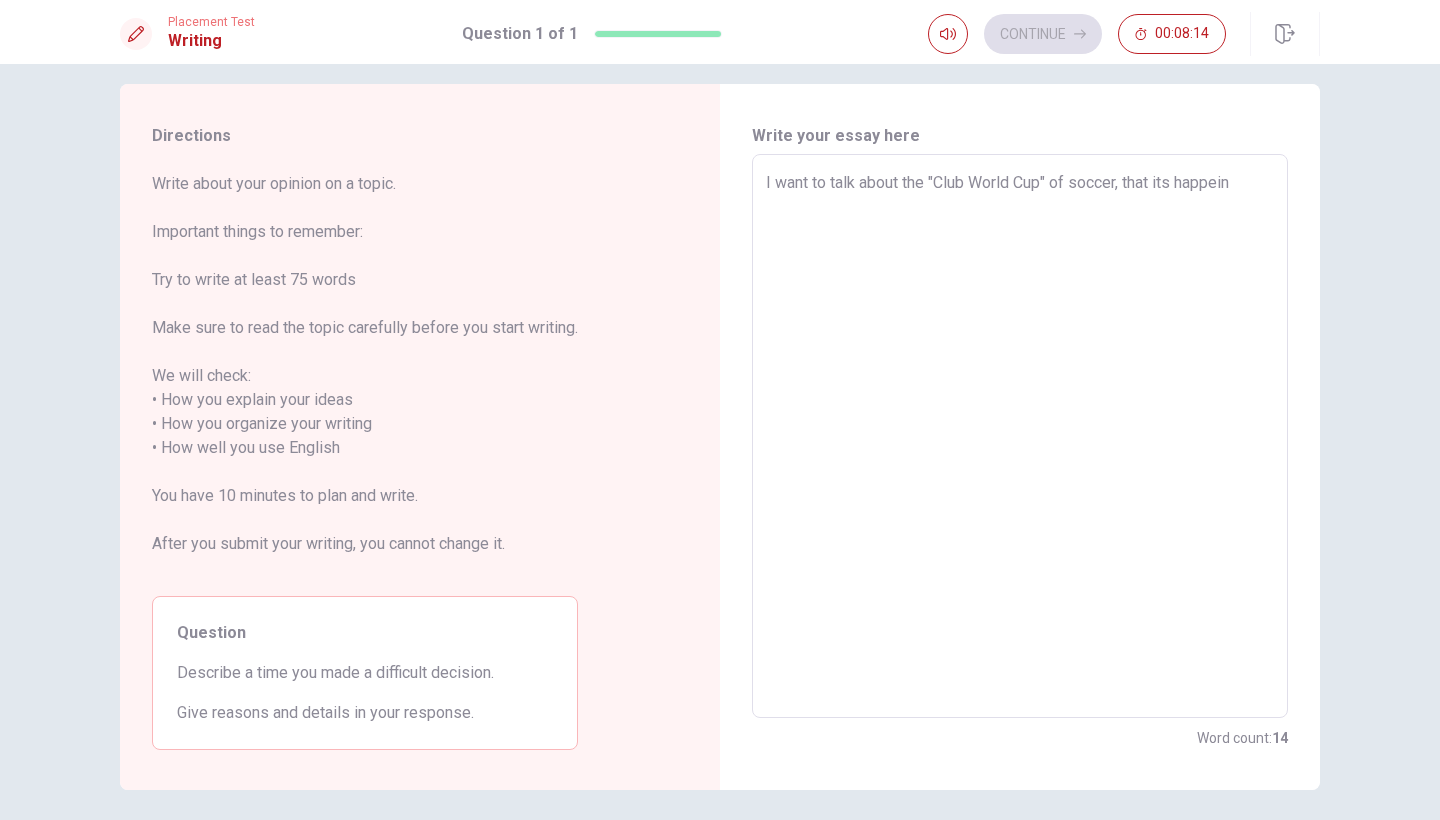 type on "I want to talk about the "Club World Cup" of soccer, that its happei" 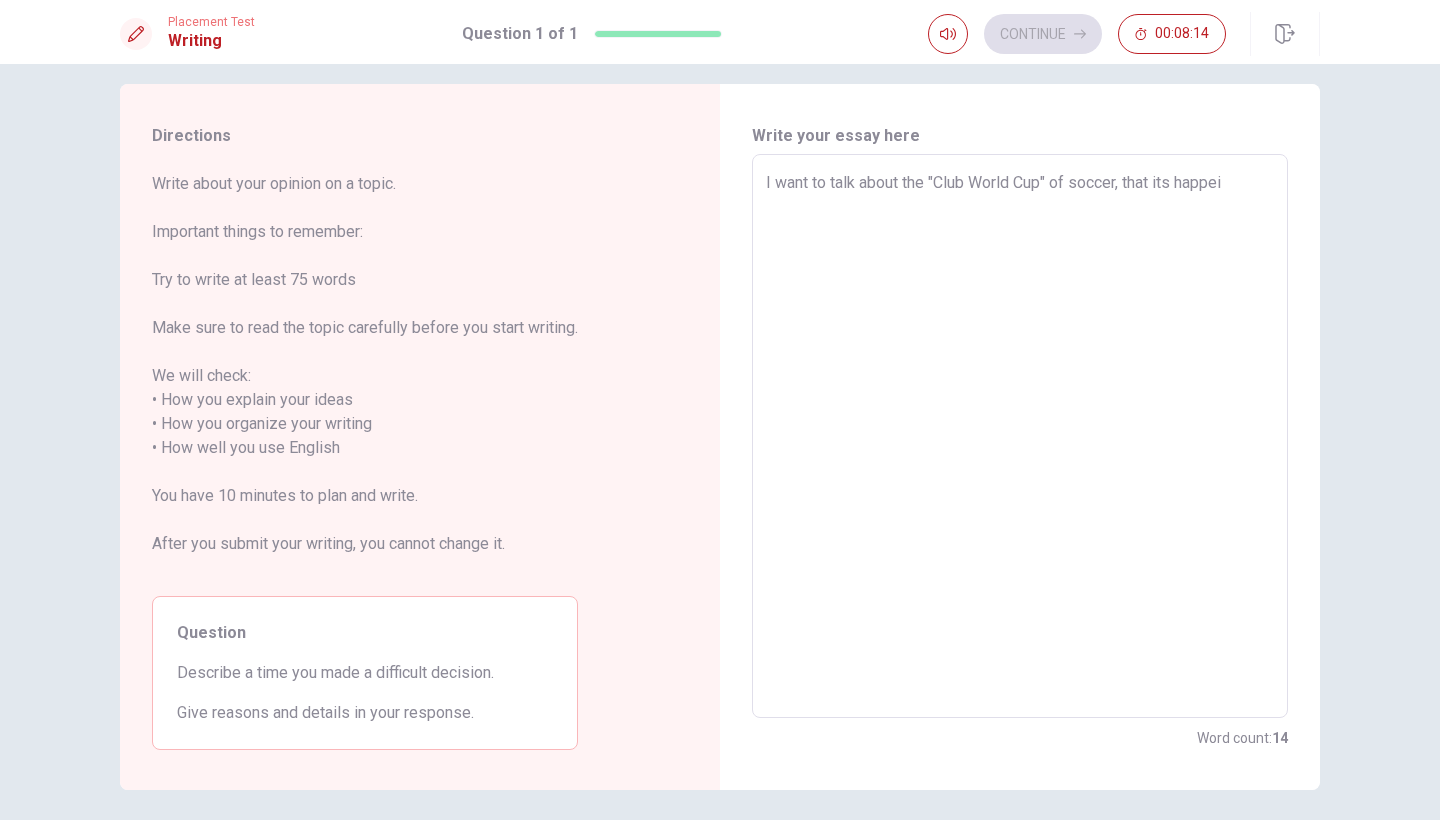 type on "x" 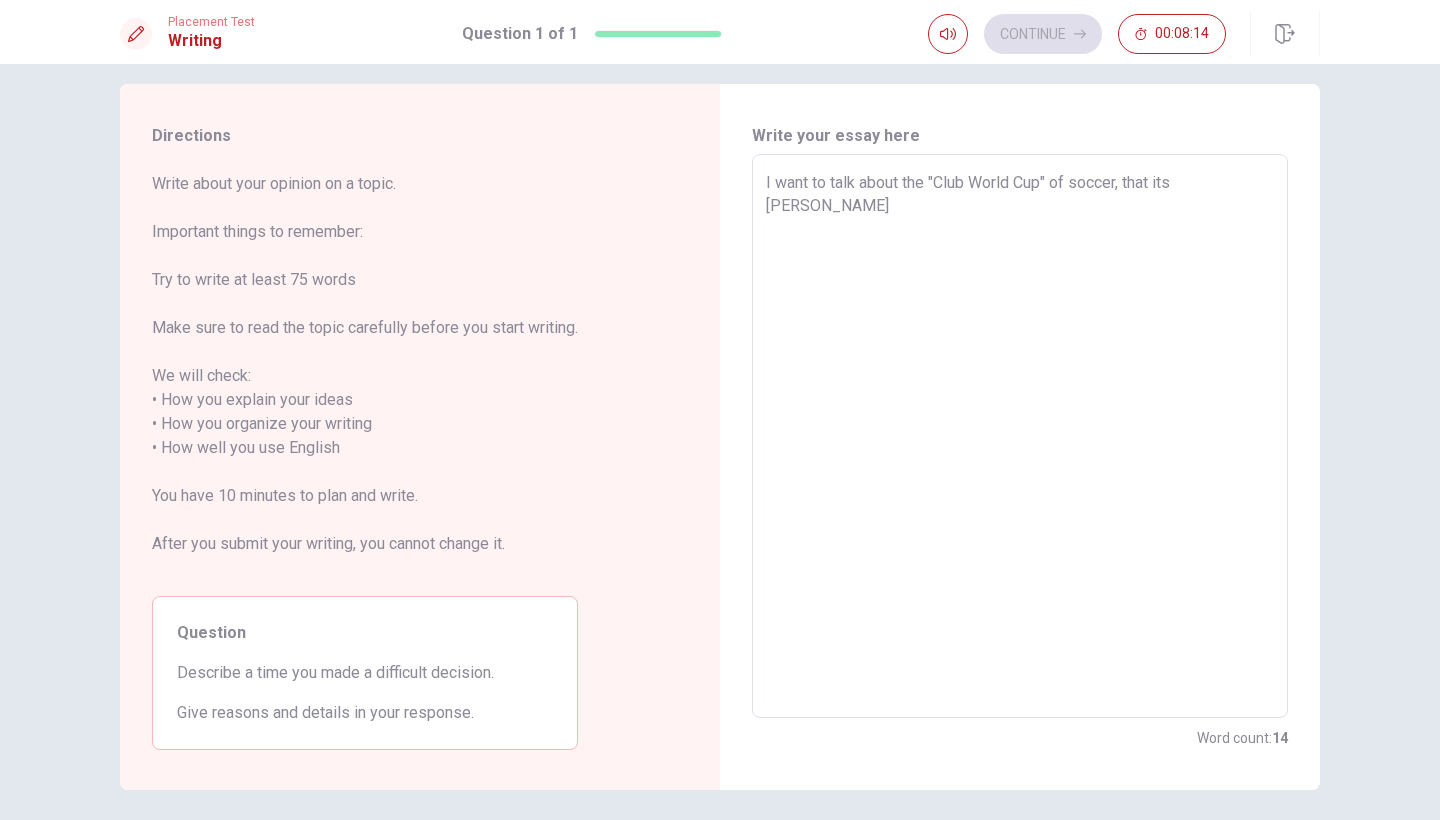 type on "x" 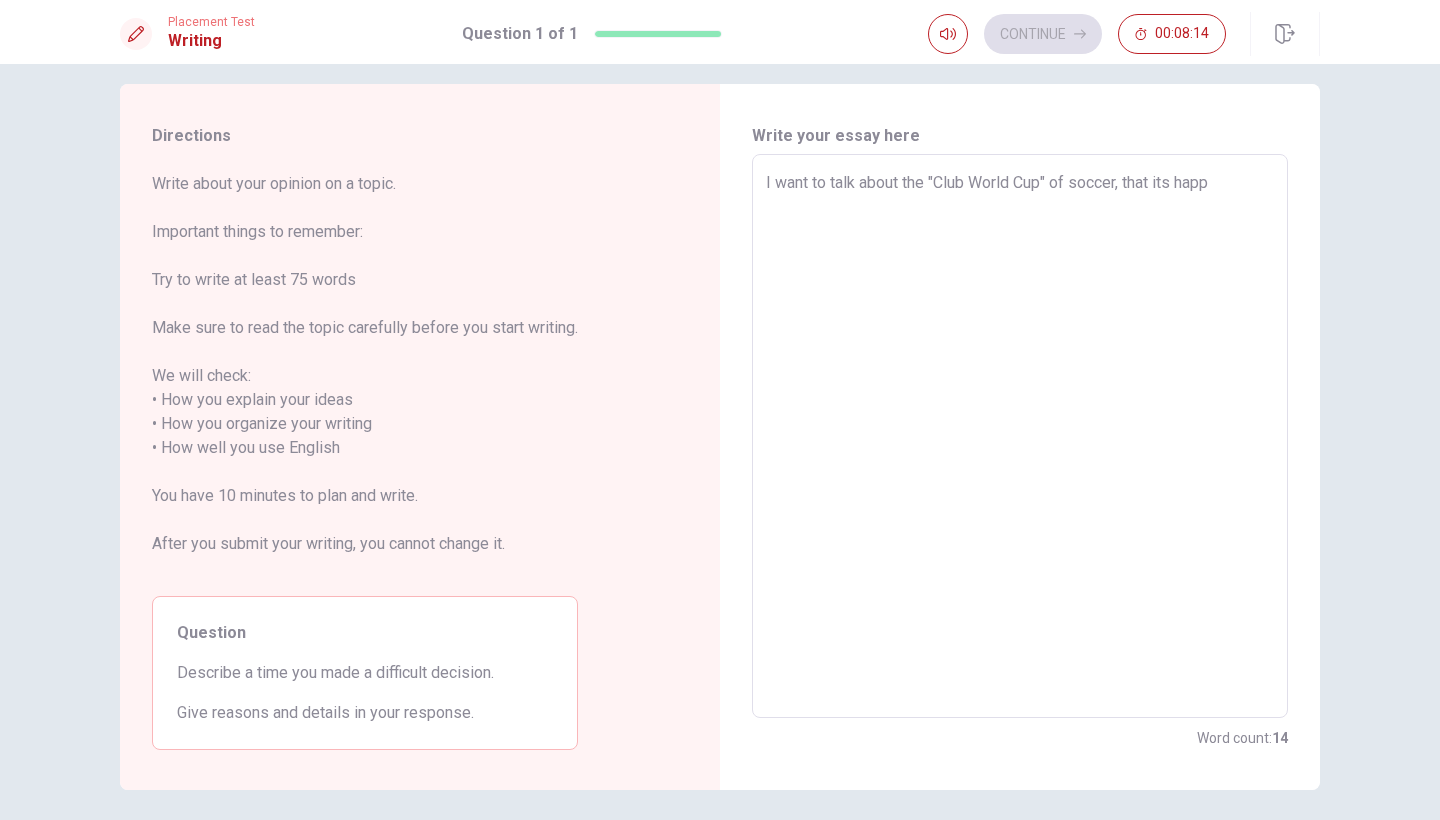 type on "x" 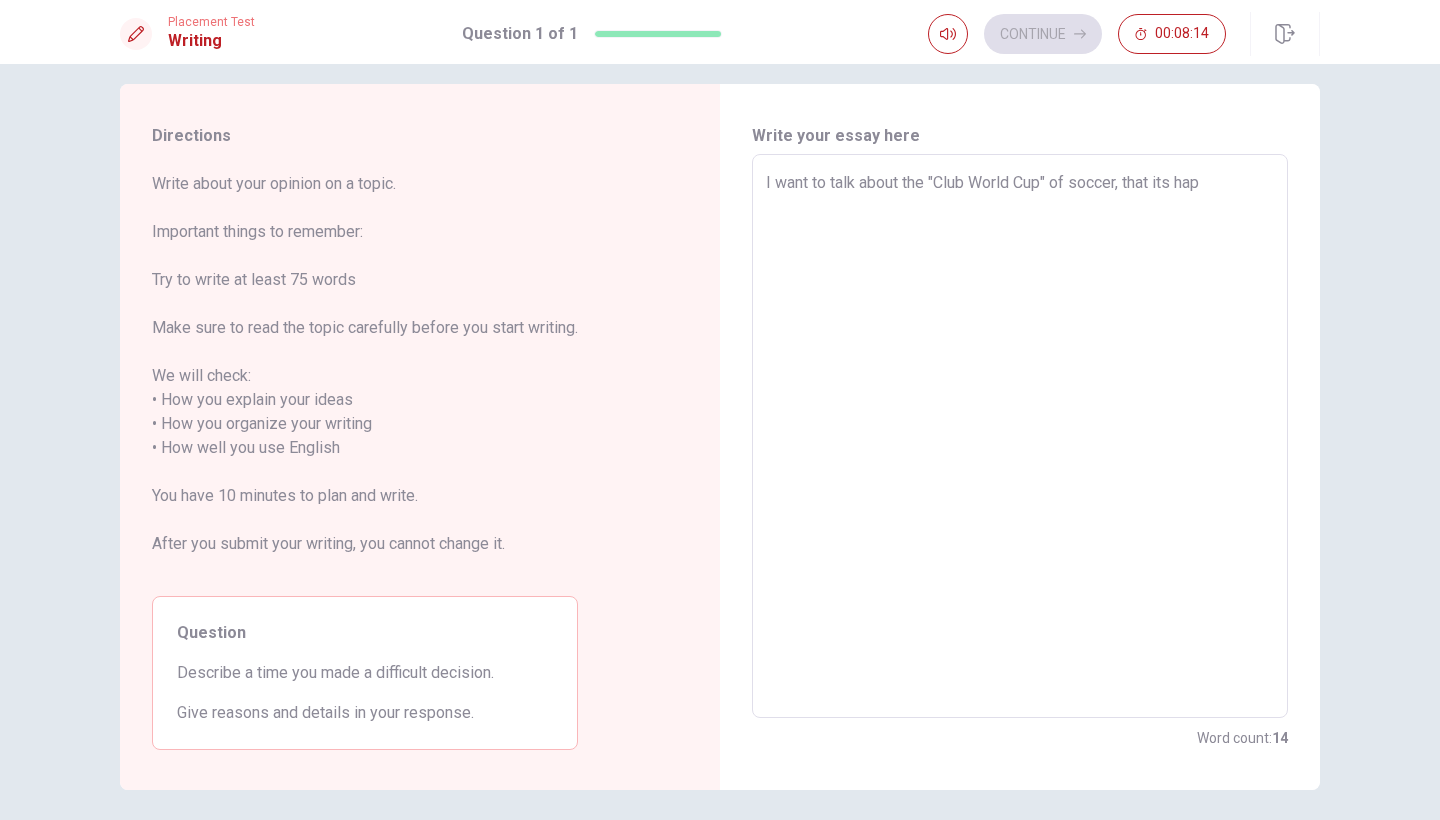 type 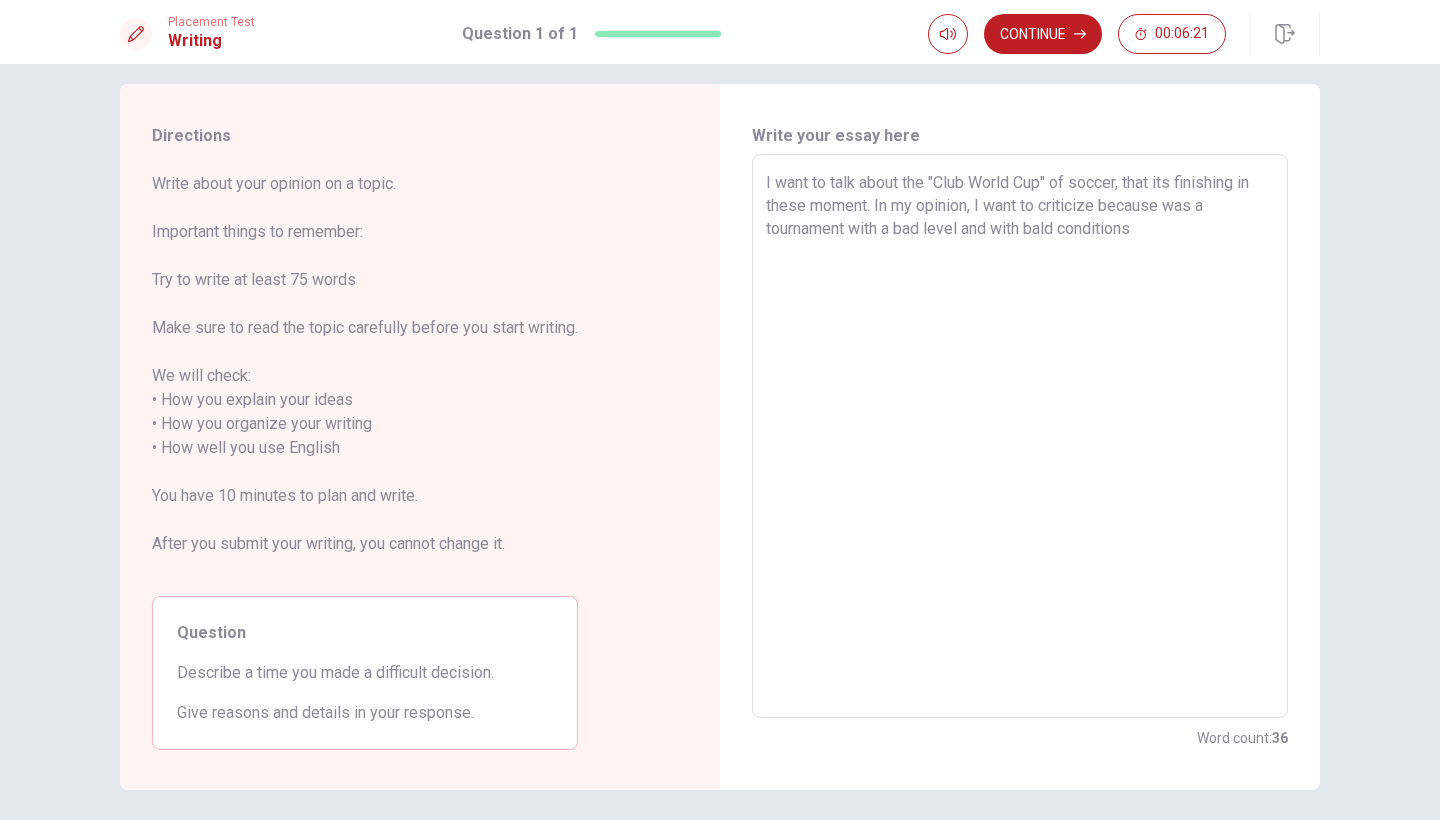 click on "I want to talk about the "Club World Cup" of soccer, that its finishing in these moment. In my opinion, I want to criticize because was a tournament with a bad level and with bald conditions" at bounding box center [1020, 436] 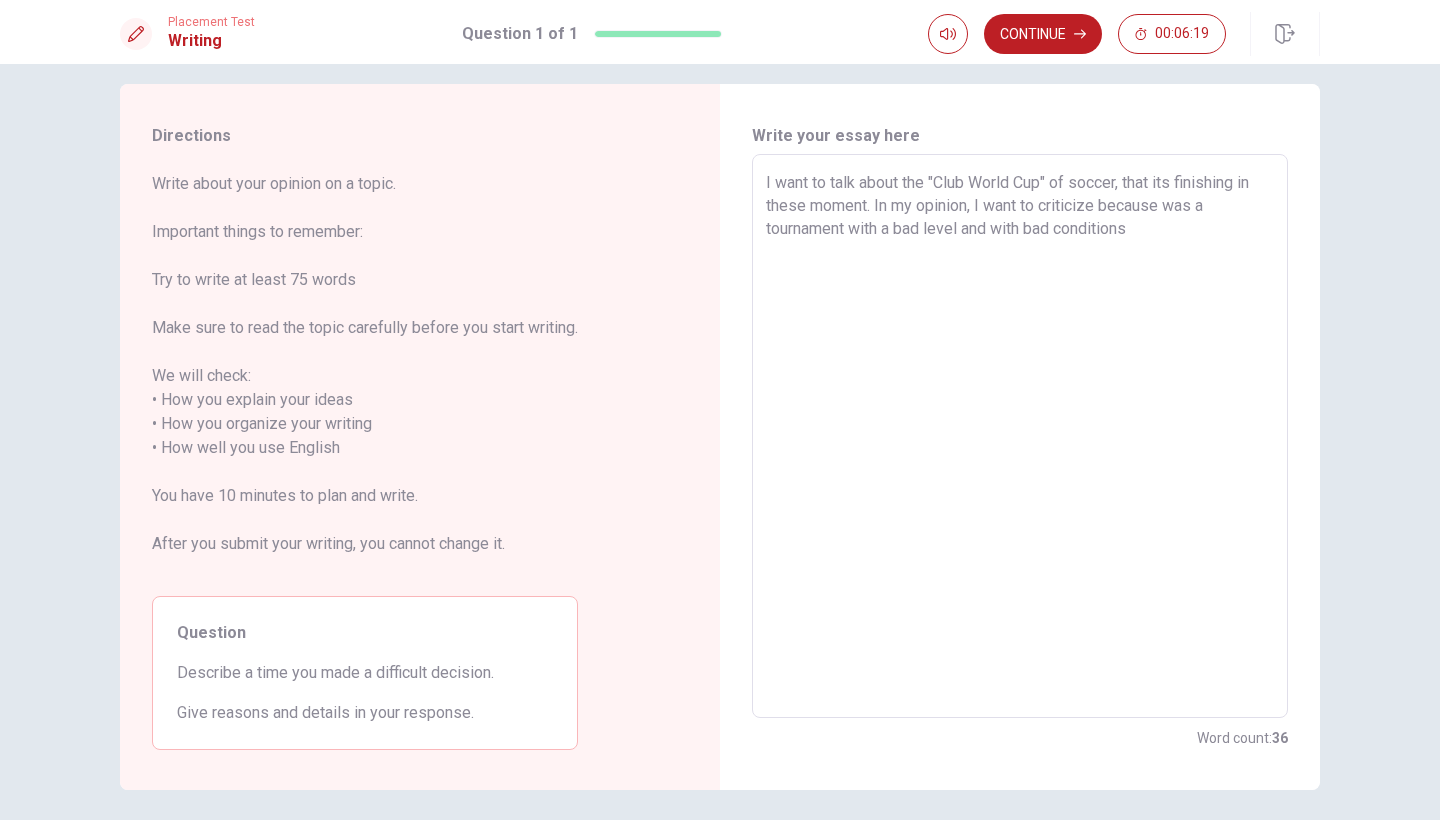 click on "I want to talk about the "Club World Cup" of soccer, that its finishing in these moment. In my opinion, I want to criticize because was a tournament with a bad level and with bad conditions" at bounding box center [1020, 436] 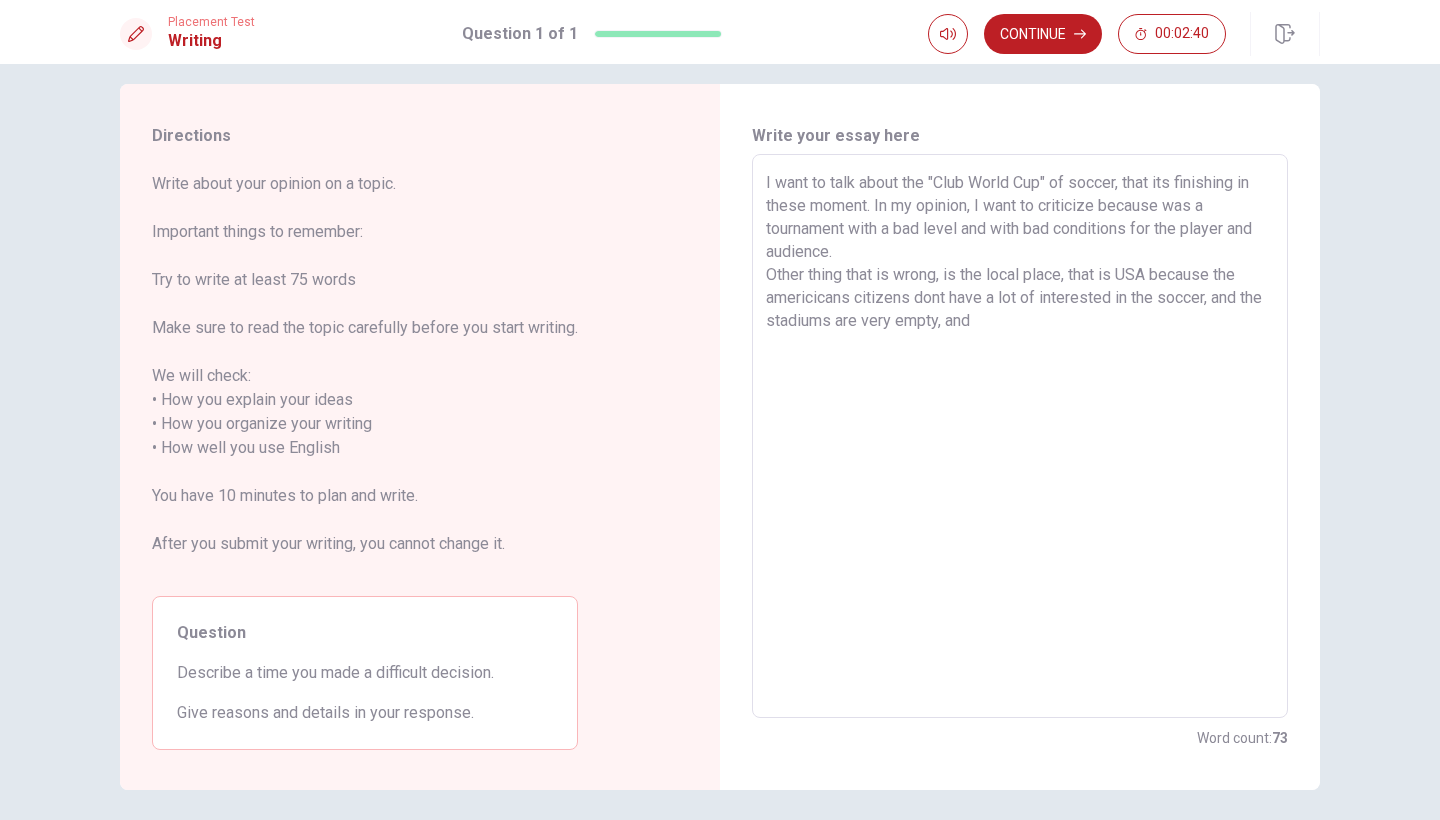 click on "I want to talk about the "Club World Cup" of soccer, that its finishing in these moment. In my opinion, I want to criticize because was a tournament with a bad level and with bad conditions for the player and audience.
Other thing that is wrong, is the local place, that is USA because the americicans citizens dont have a lot of interested in the soccer, and the stadiums are very empty, and" at bounding box center (1020, 436) 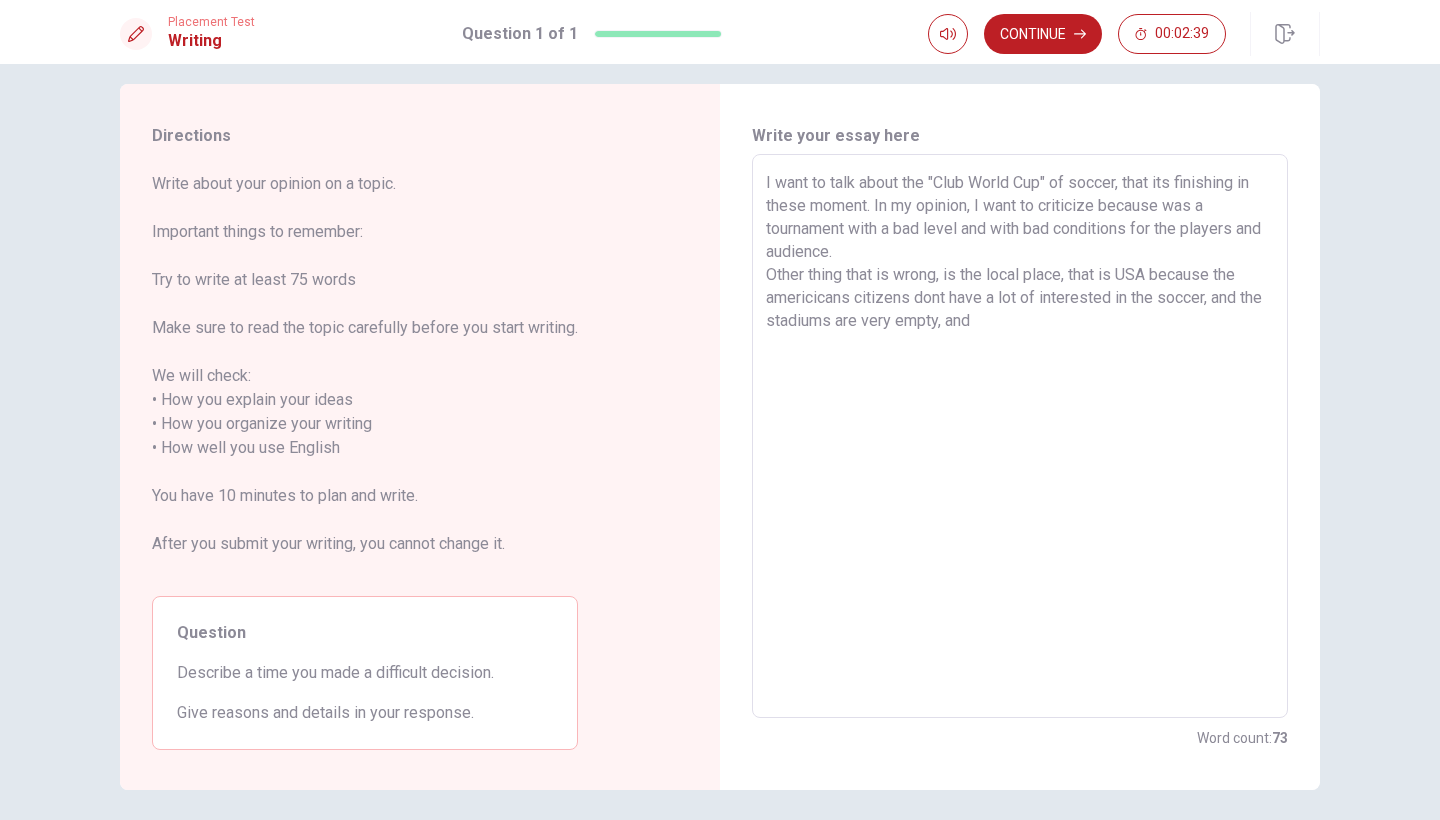 click on "I want to talk about the "Club World Cup" of soccer, that its finishing in these moment. In my opinion, I want to criticize because was a tournament with a bad level and with bad conditions for the players and audience.
Other thing that is wrong, is the local place, that is USA because the americicans citizens dont have a lot of interested in the soccer, and the stadiums are very empty, and" at bounding box center (1020, 436) 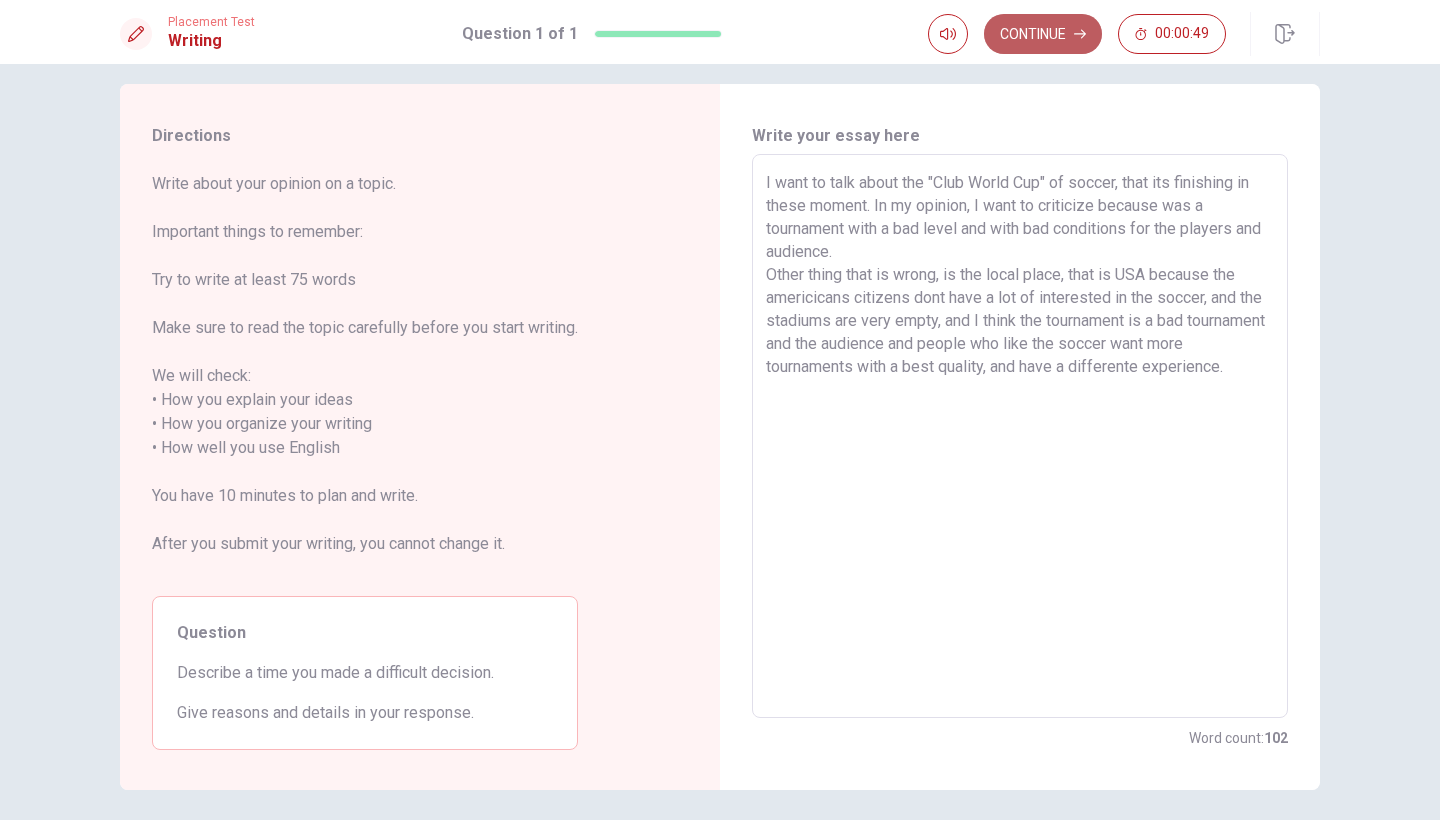 click on "Continue" at bounding box center (1043, 34) 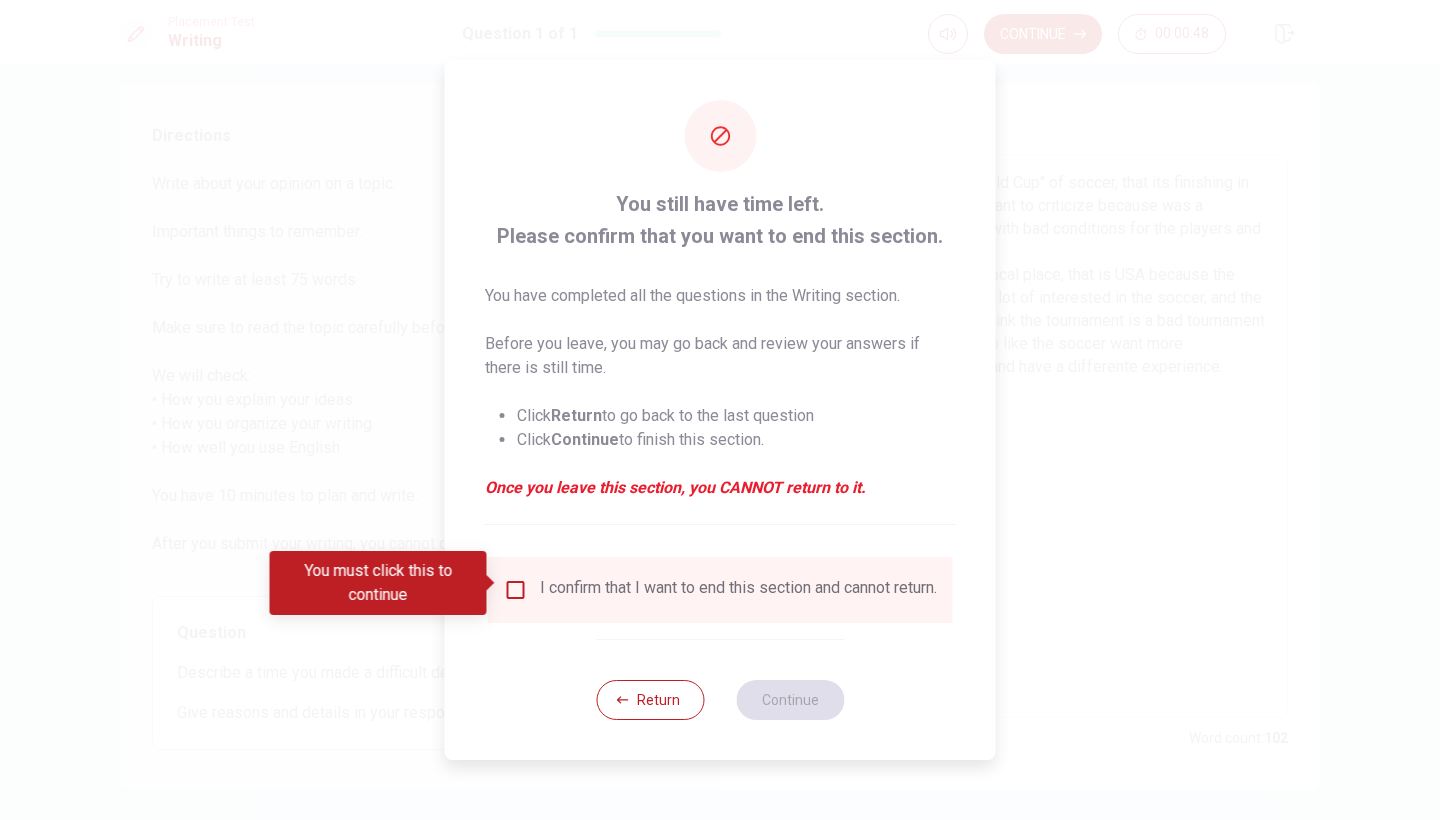 click at bounding box center (516, 590) 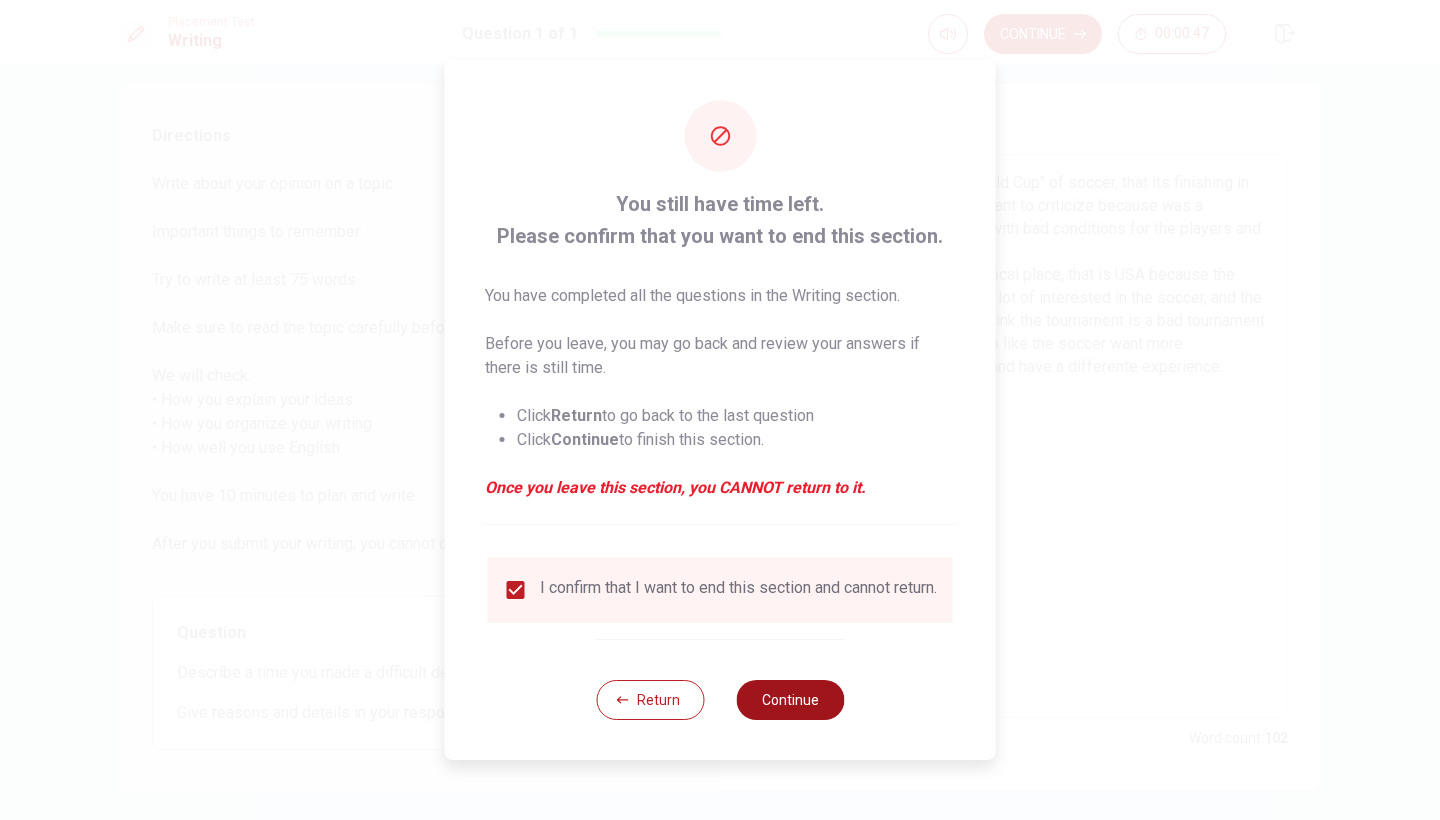 click on "Continue" at bounding box center (790, 700) 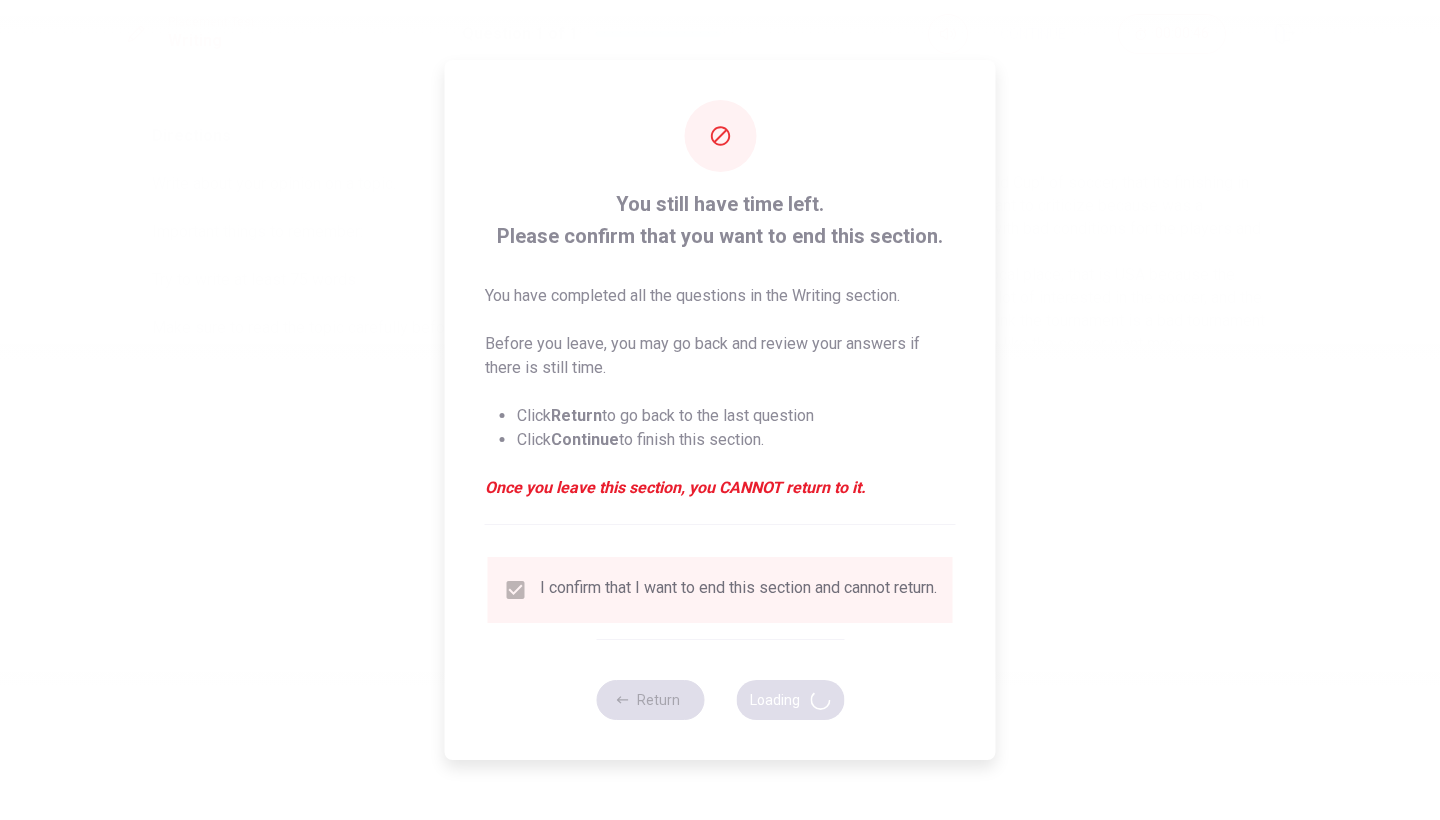 scroll, scrollTop: 0, scrollLeft: 0, axis: both 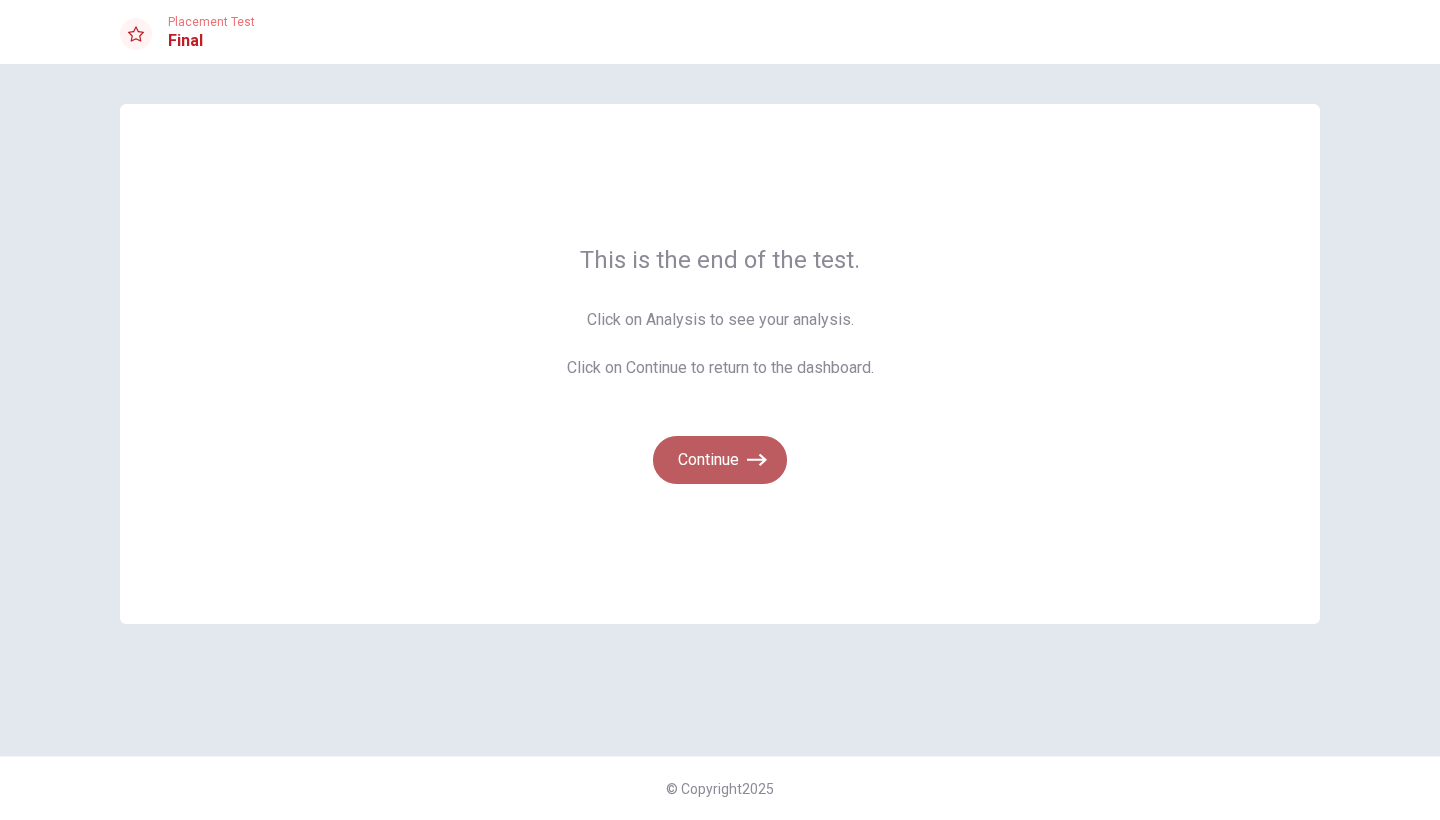 click on "Continue" at bounding box center (720, 460) 